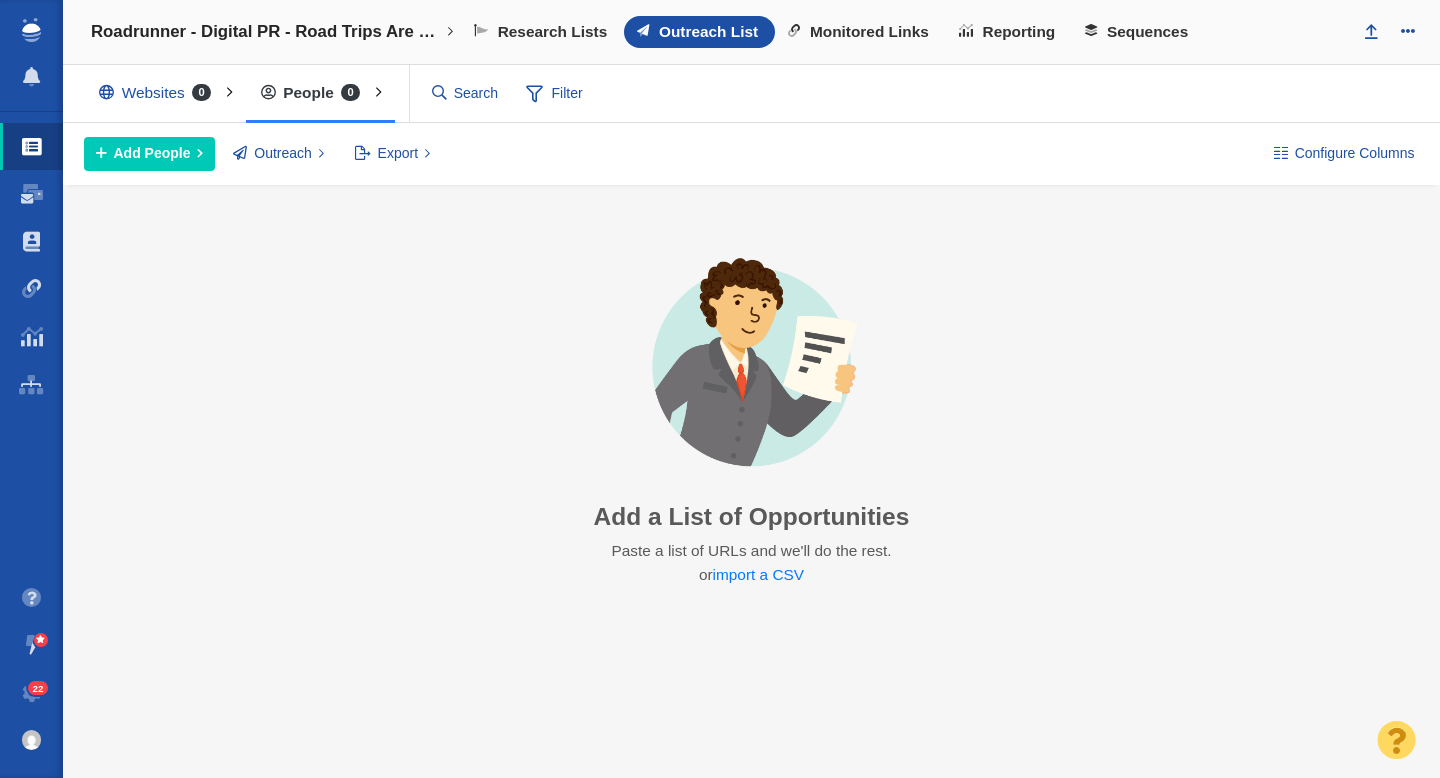 scroll, scrollTop: 0, scrollLeft: 0, axis: both 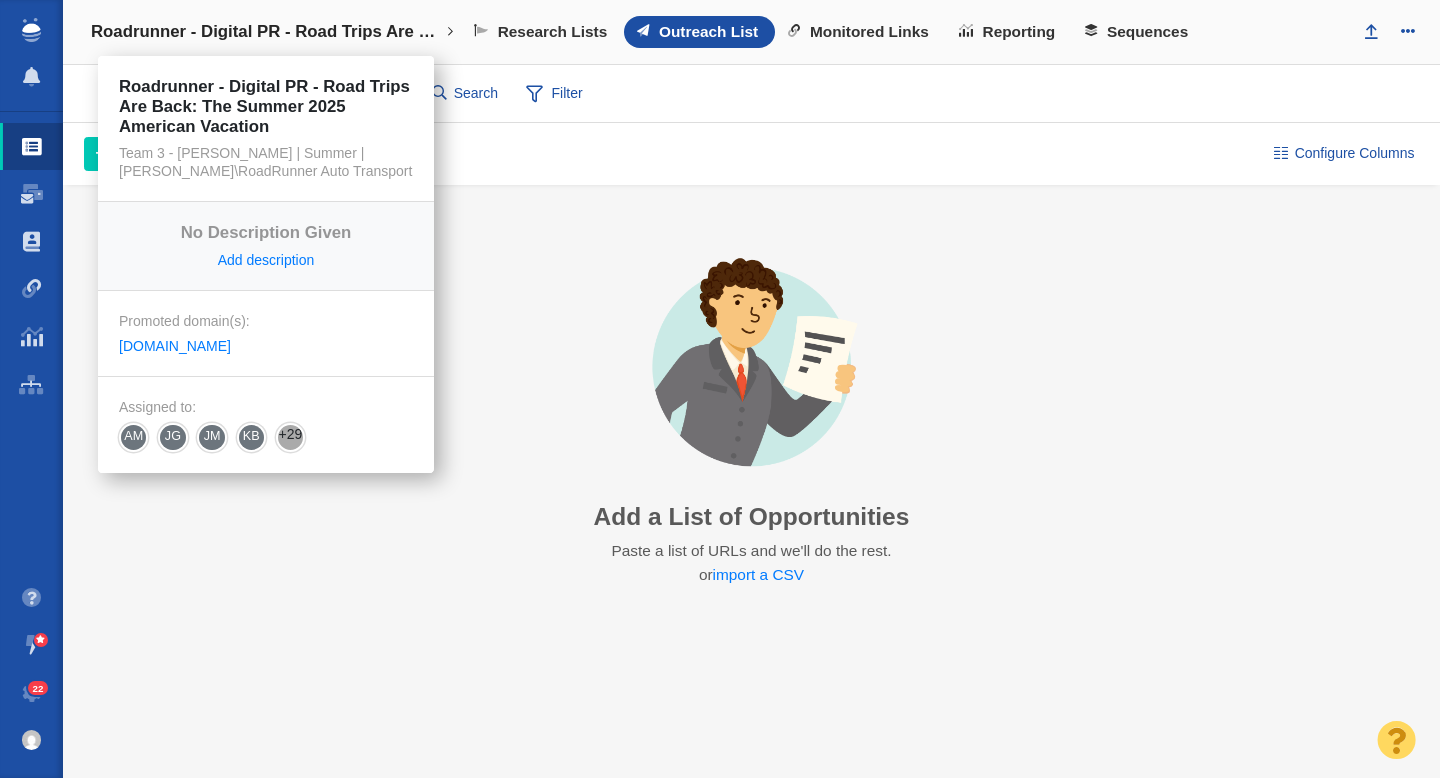 click on "Roadrunner - Digital PR - Road Trips Are Back: The Summer 2025 American Vacation" at bounding box center (272, 32) 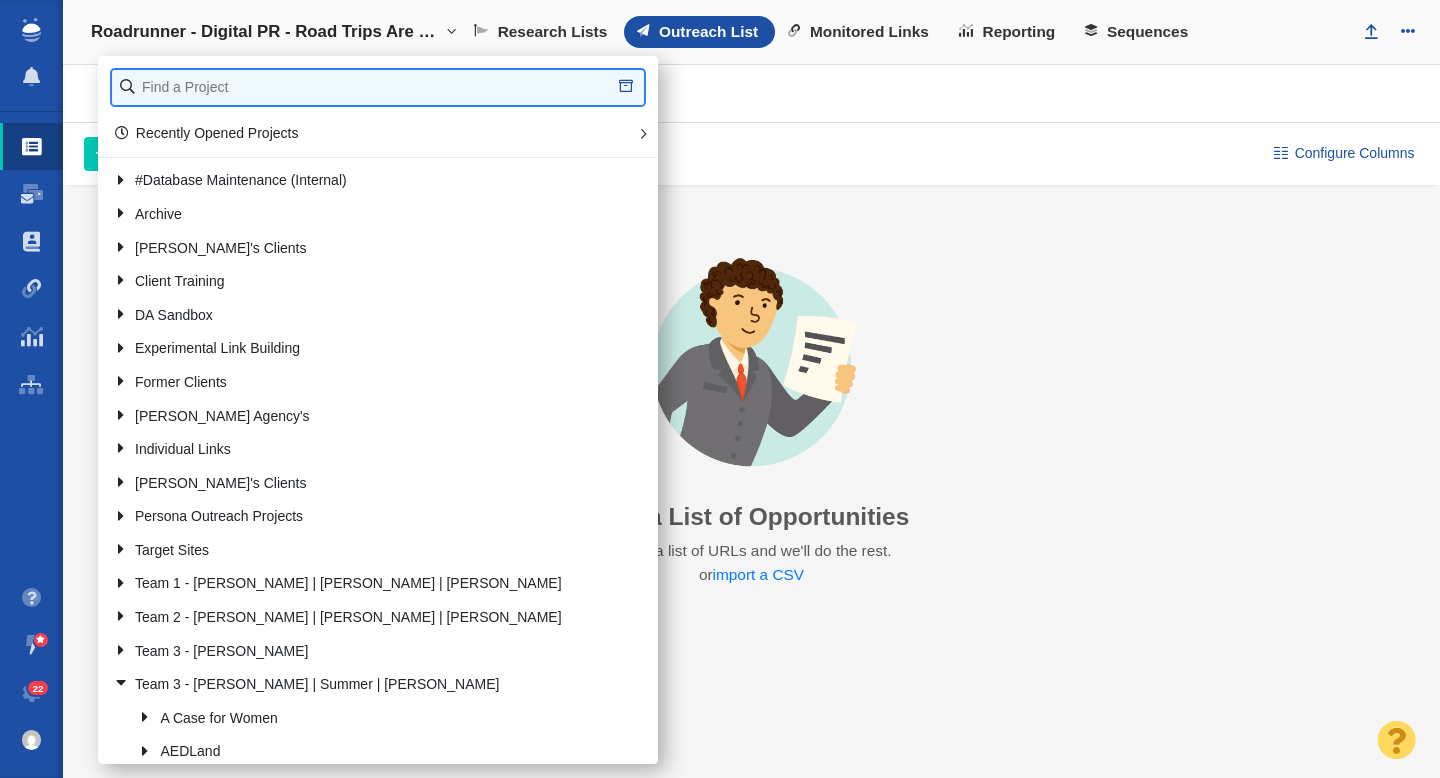 click at bounding box center [378, 87] 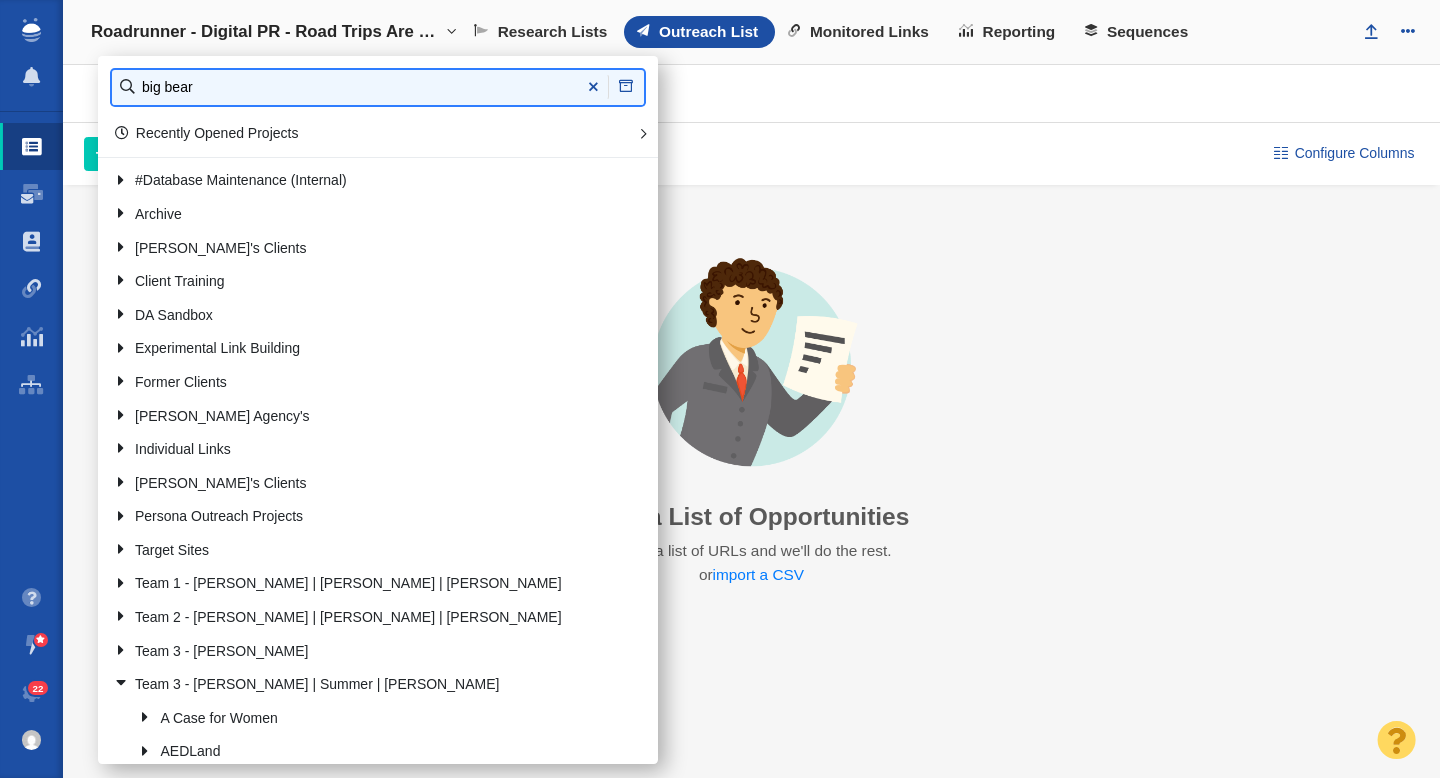 type on "big bear" 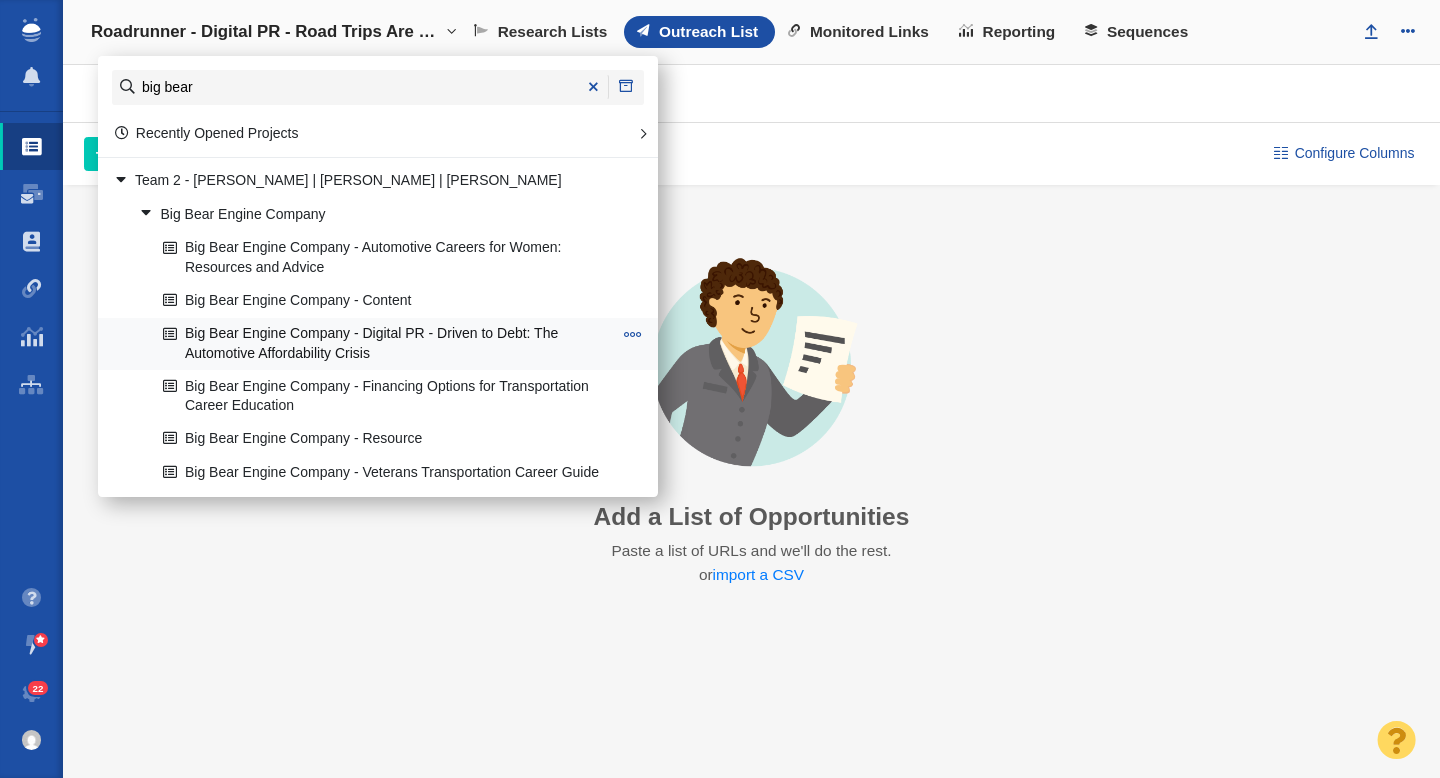 click on "Big Bear Engine Company - Digital PR - Driven to Debt: The Automotive Affordability Crisis" at bounding box center [387, 344] 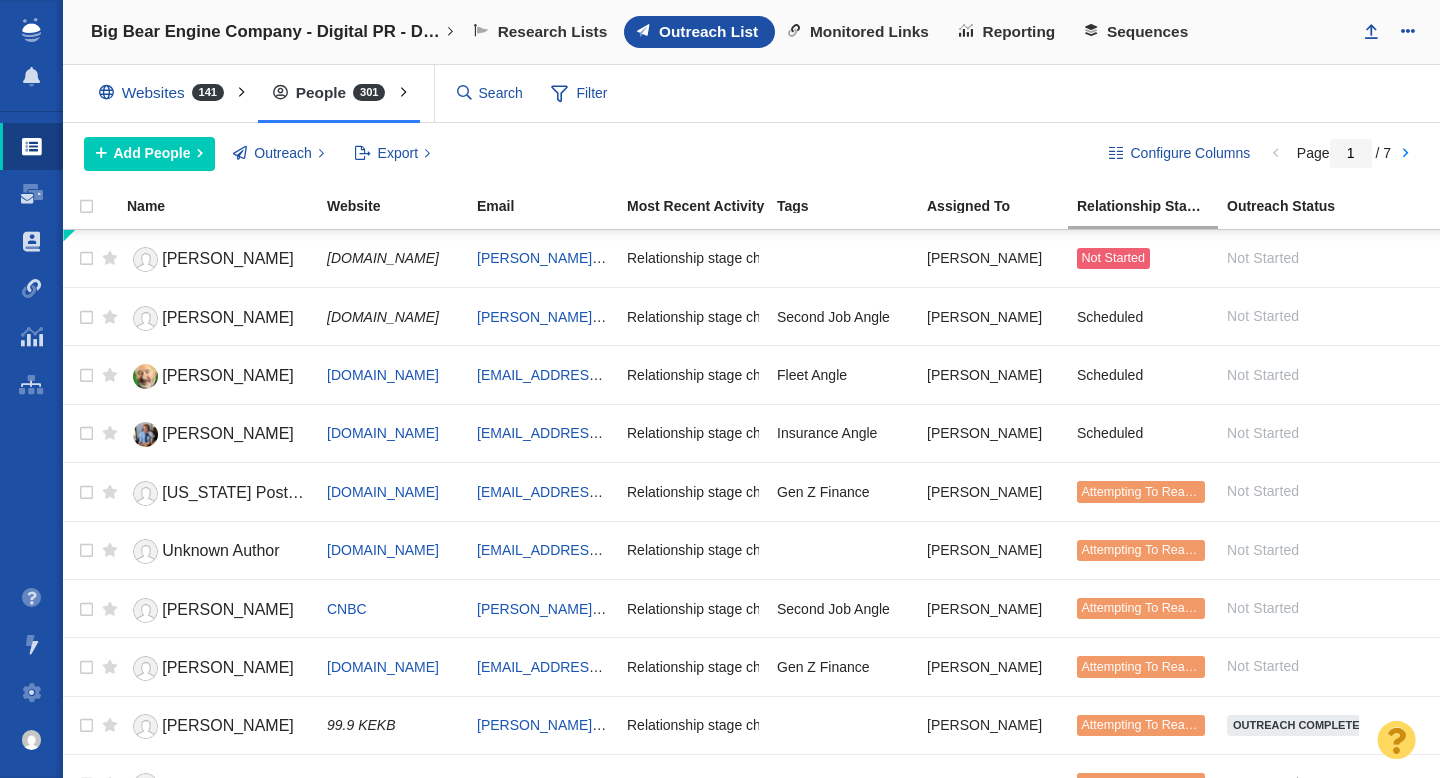 scroll, scrollTop: 0, scrollLeft: 0, axis: both 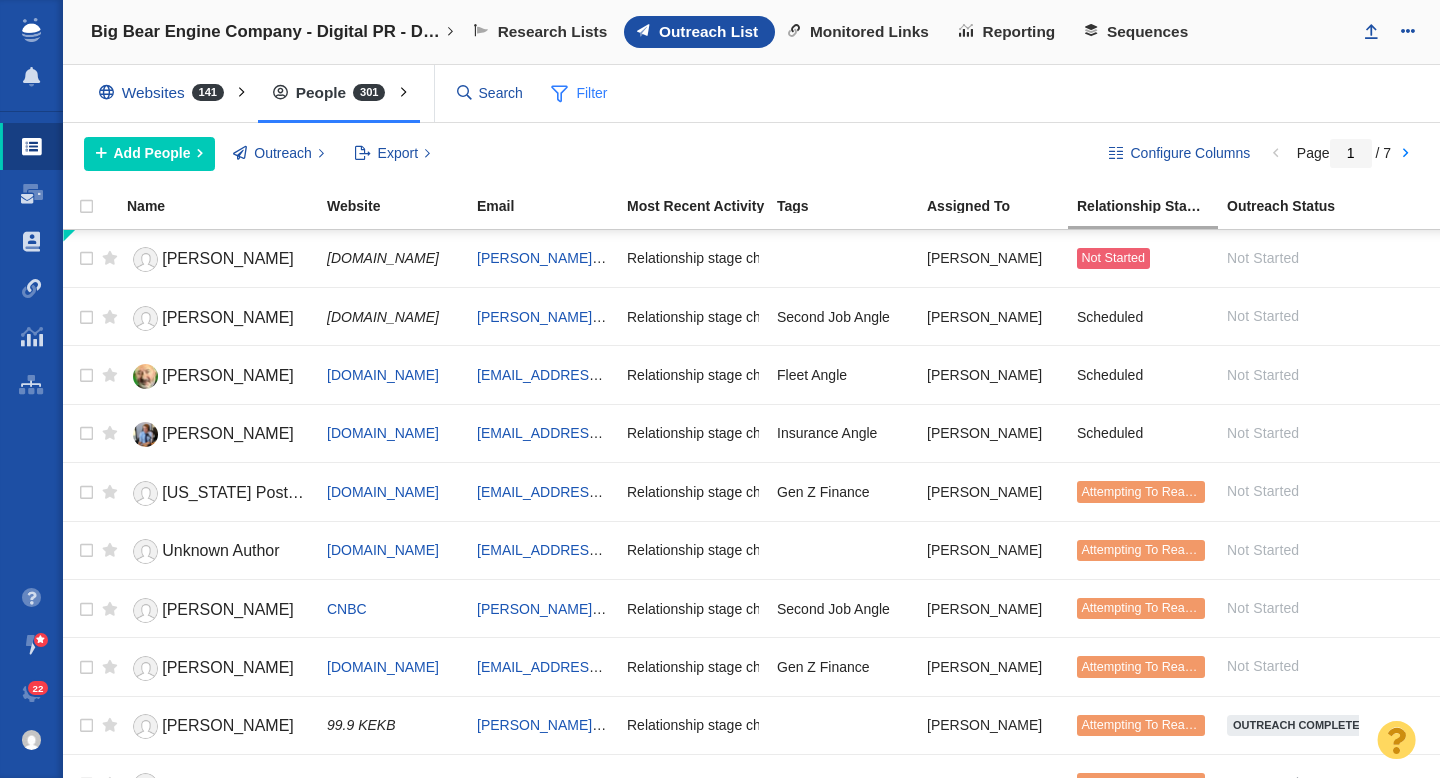 click on "Filter" at bounding box center (580, 94) 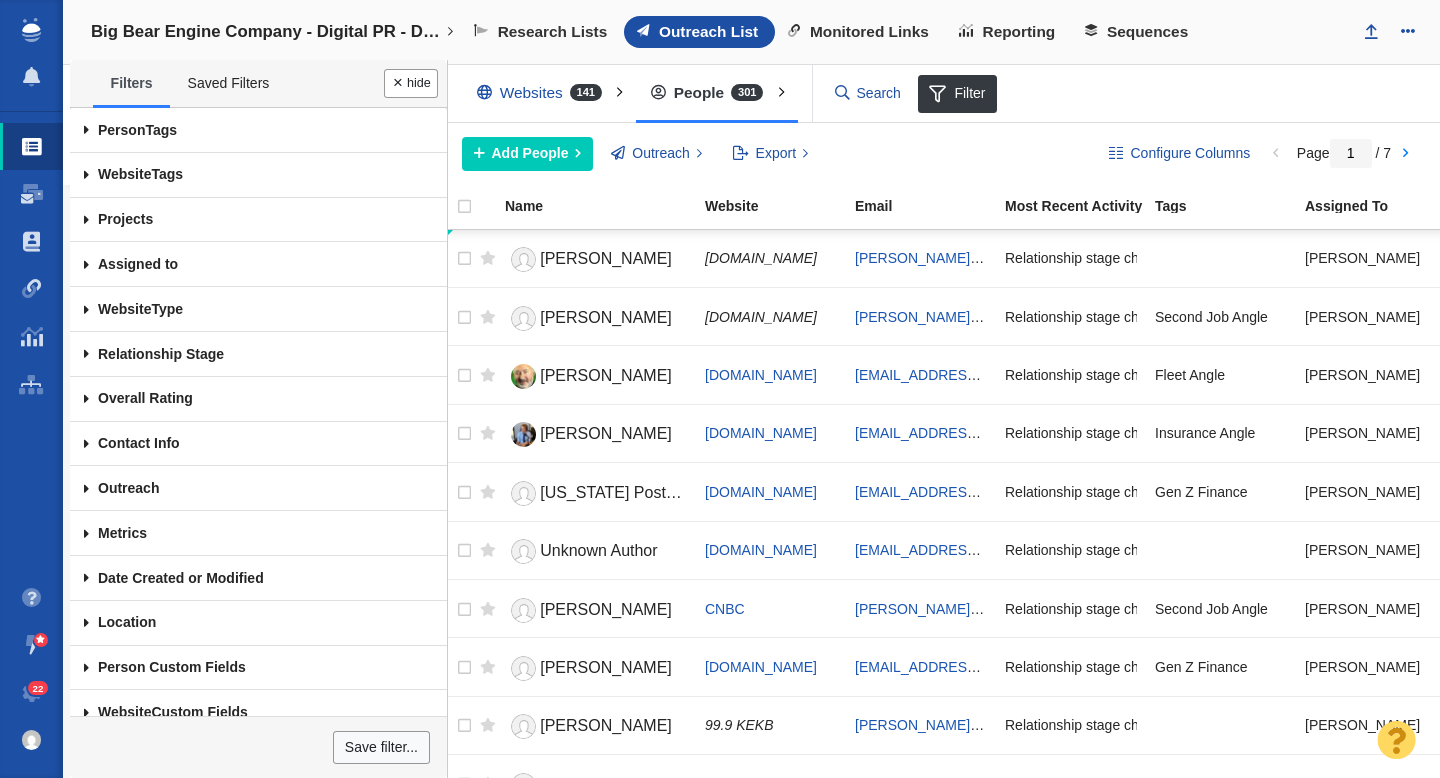 click at bounding box center [86, 354] 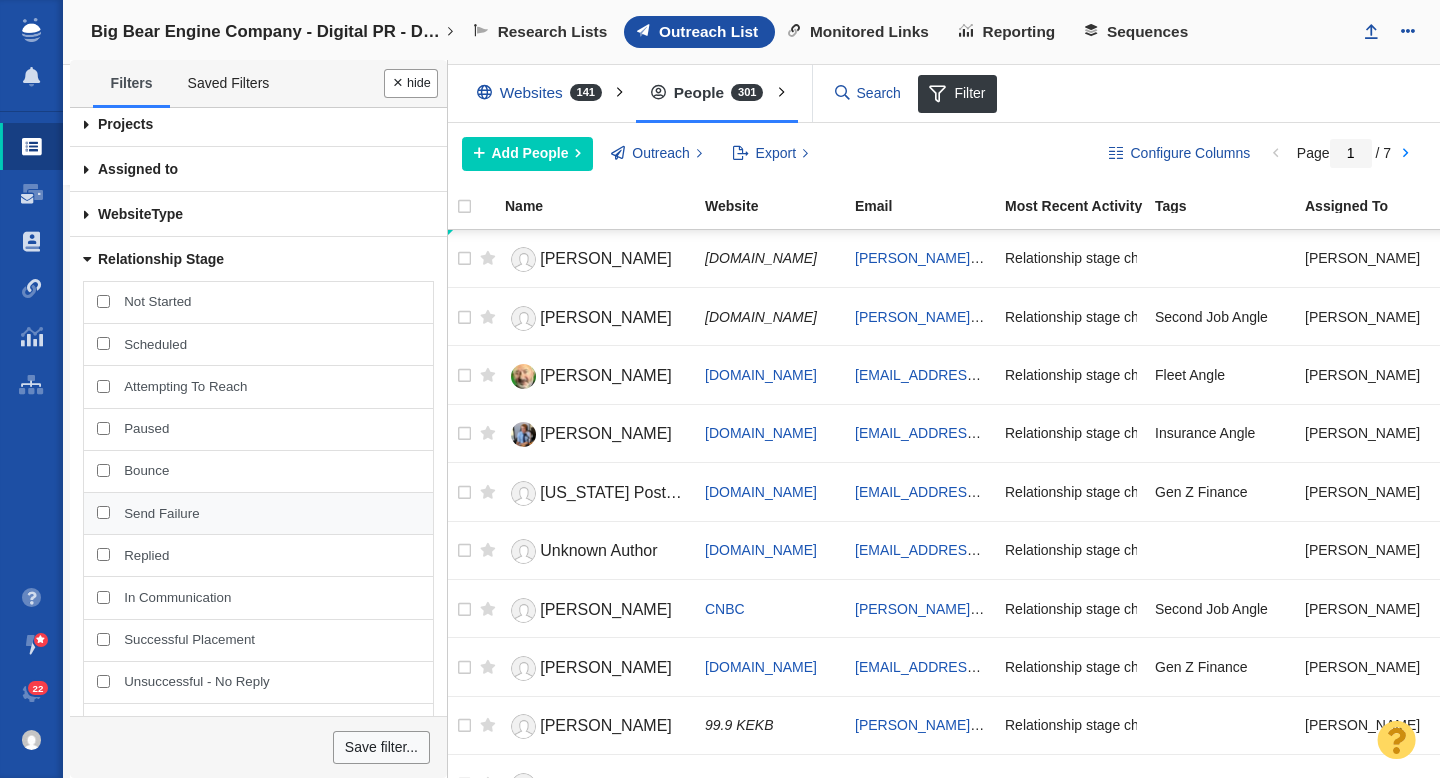 scroll, scrollTop: 123, scrollLeft: 0, axis: vertical 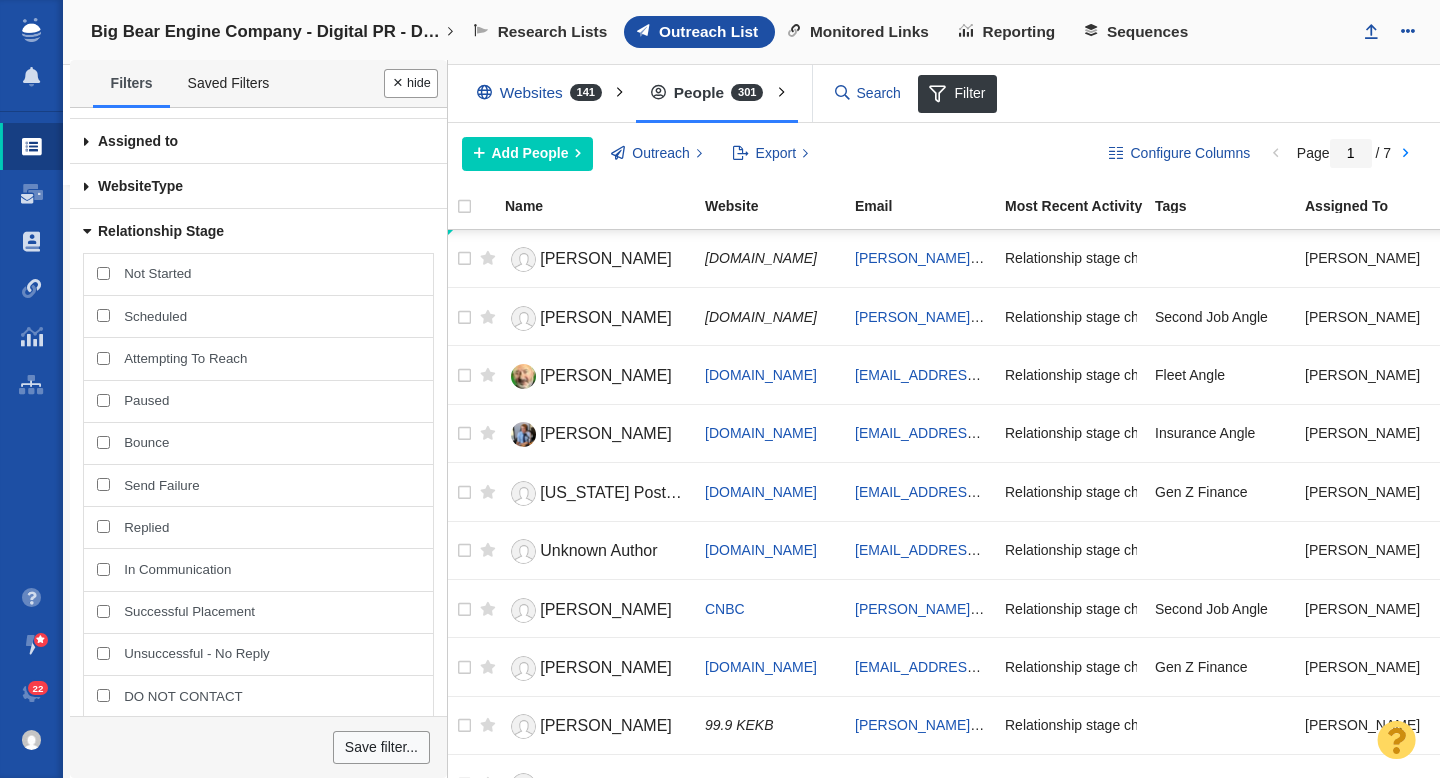 click on "Successful Placement" at bounding box center (103, 611) 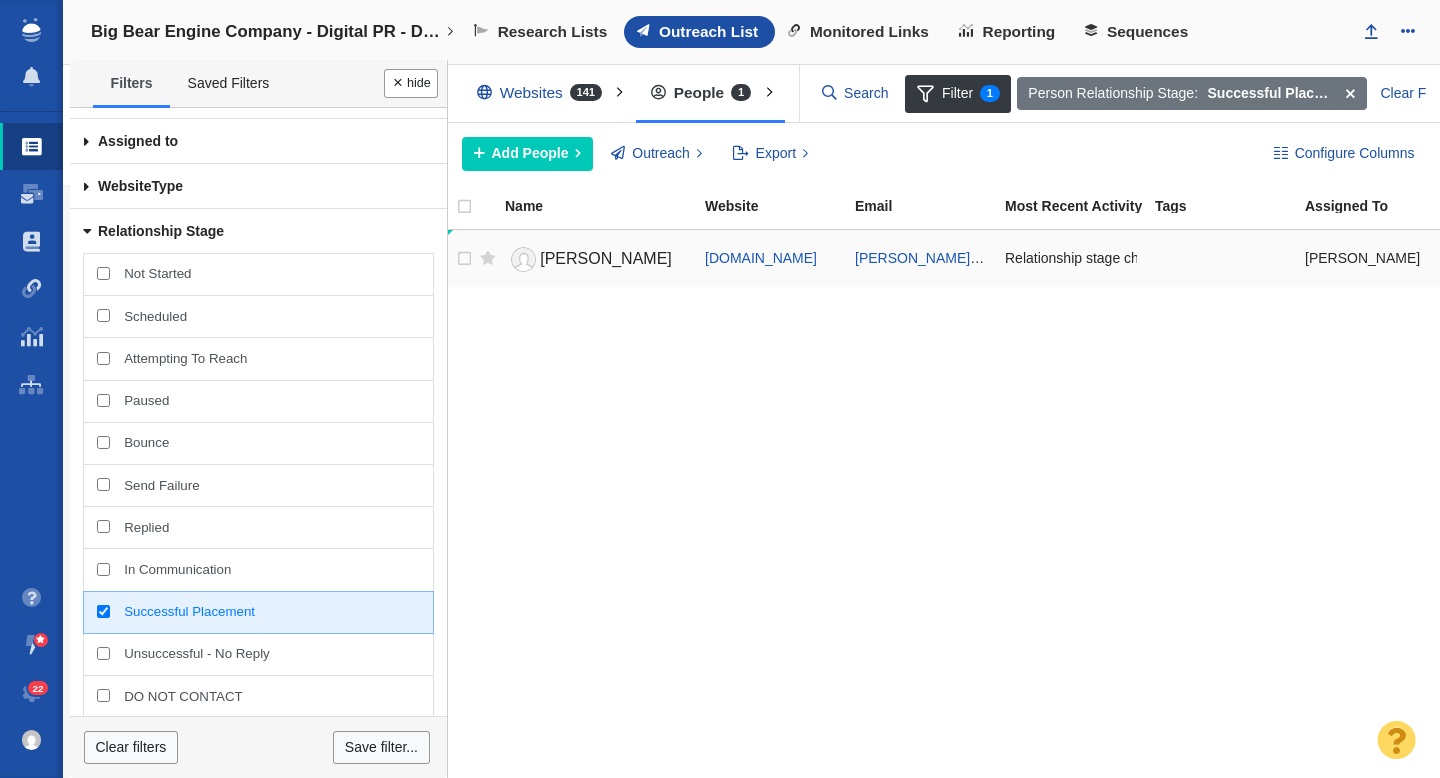 click on "[PERSON_NAME]" at bounding box center [606, 258] 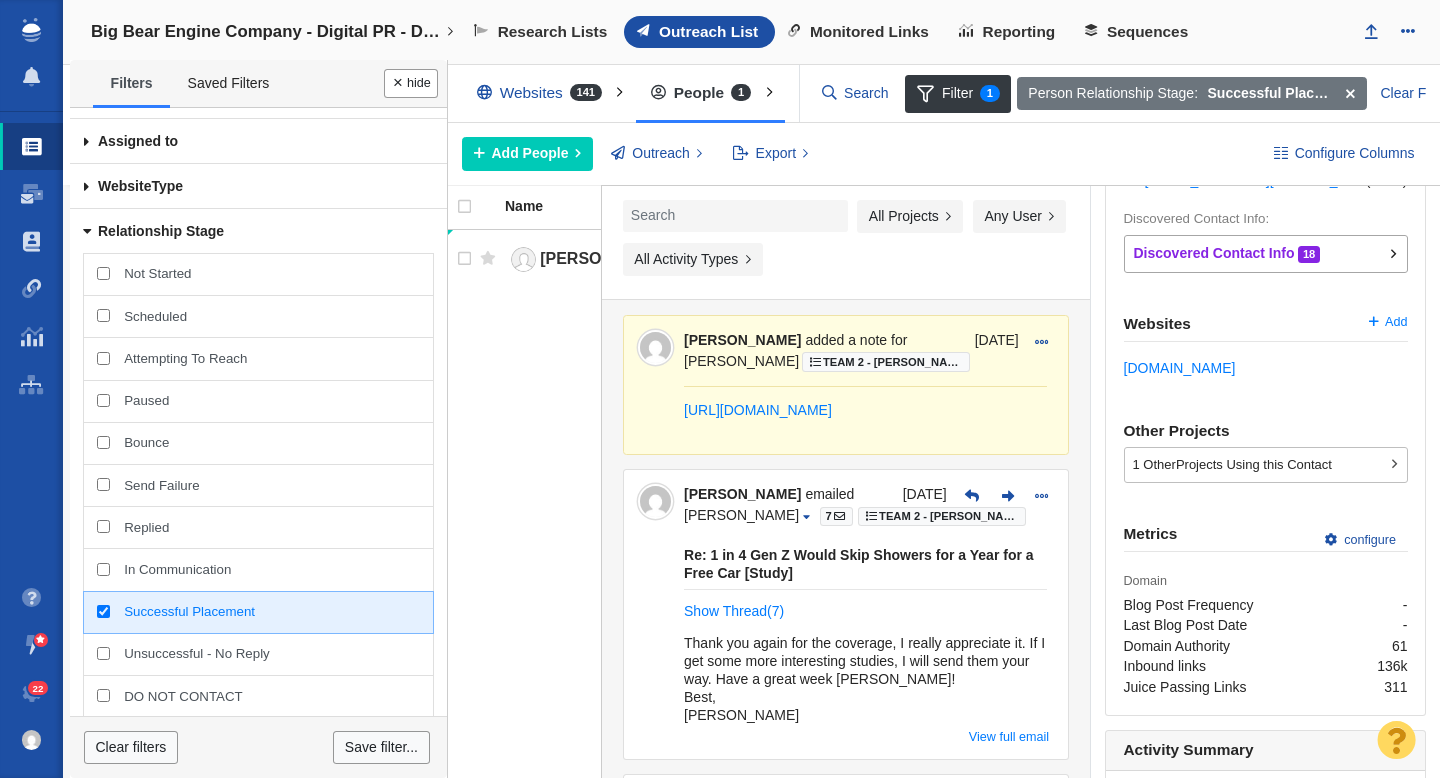 scroll, scrollTop: 555, scrollLeft: 0, axis: vertical 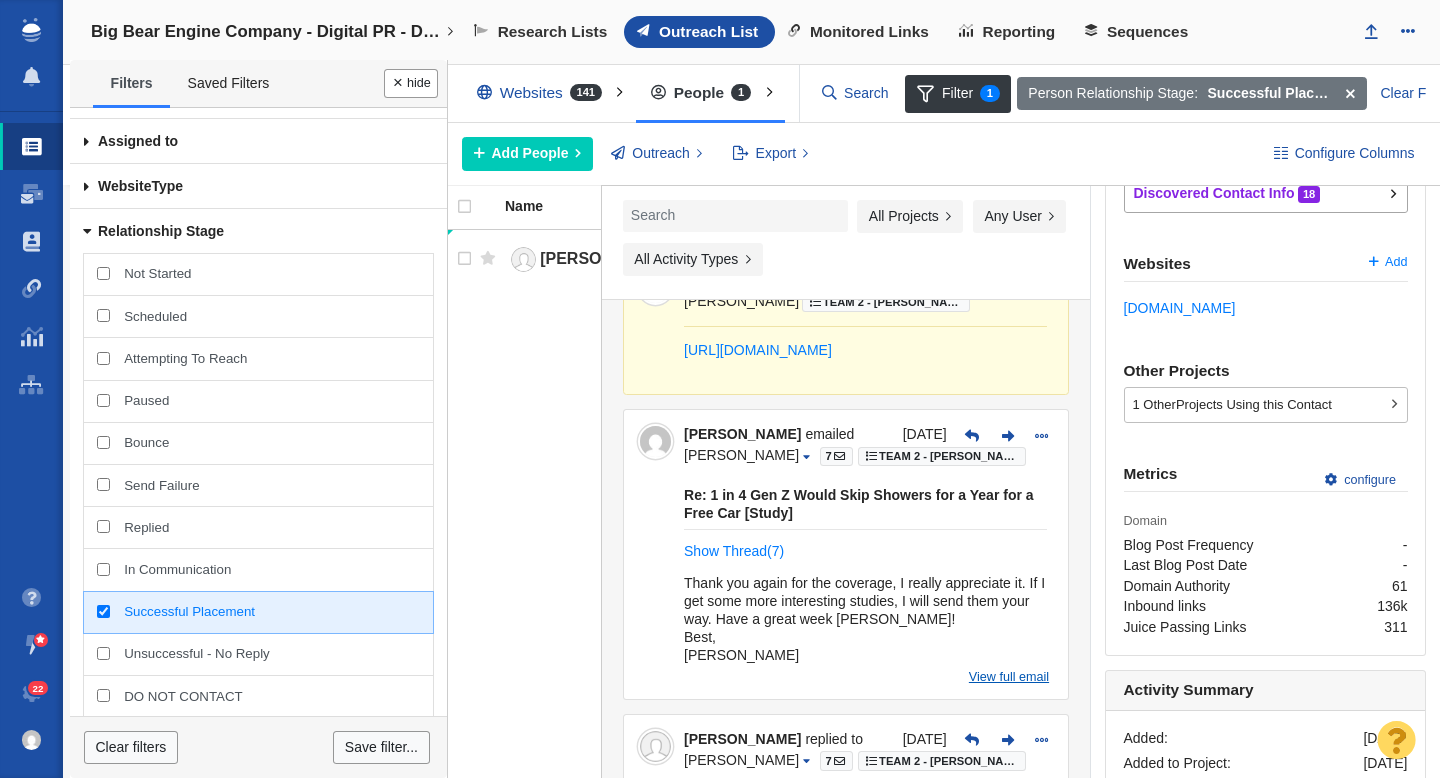 click on "View full email" at bounding box center [1009, 677] 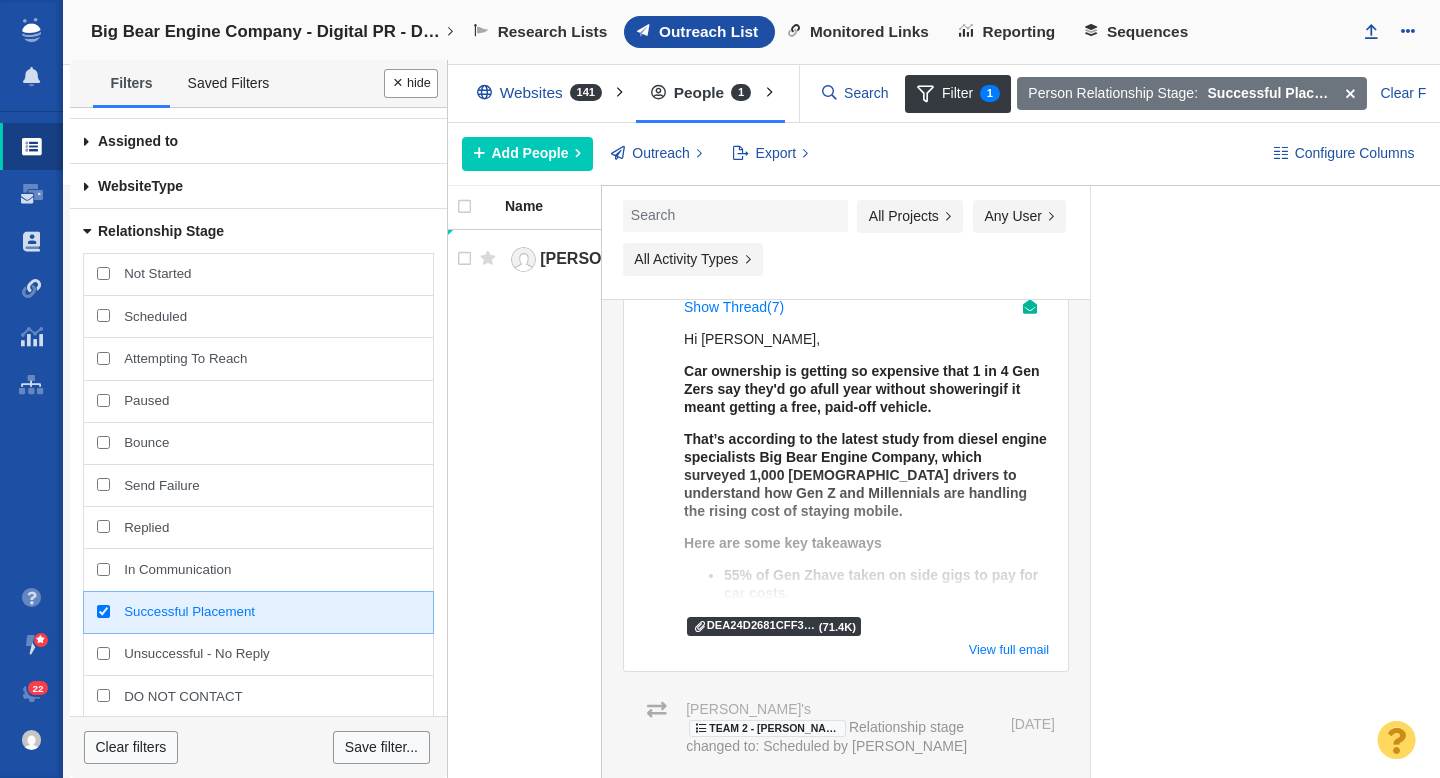 scroll, scrollTop: 3049, scrollLeft: 0, axis: vertical 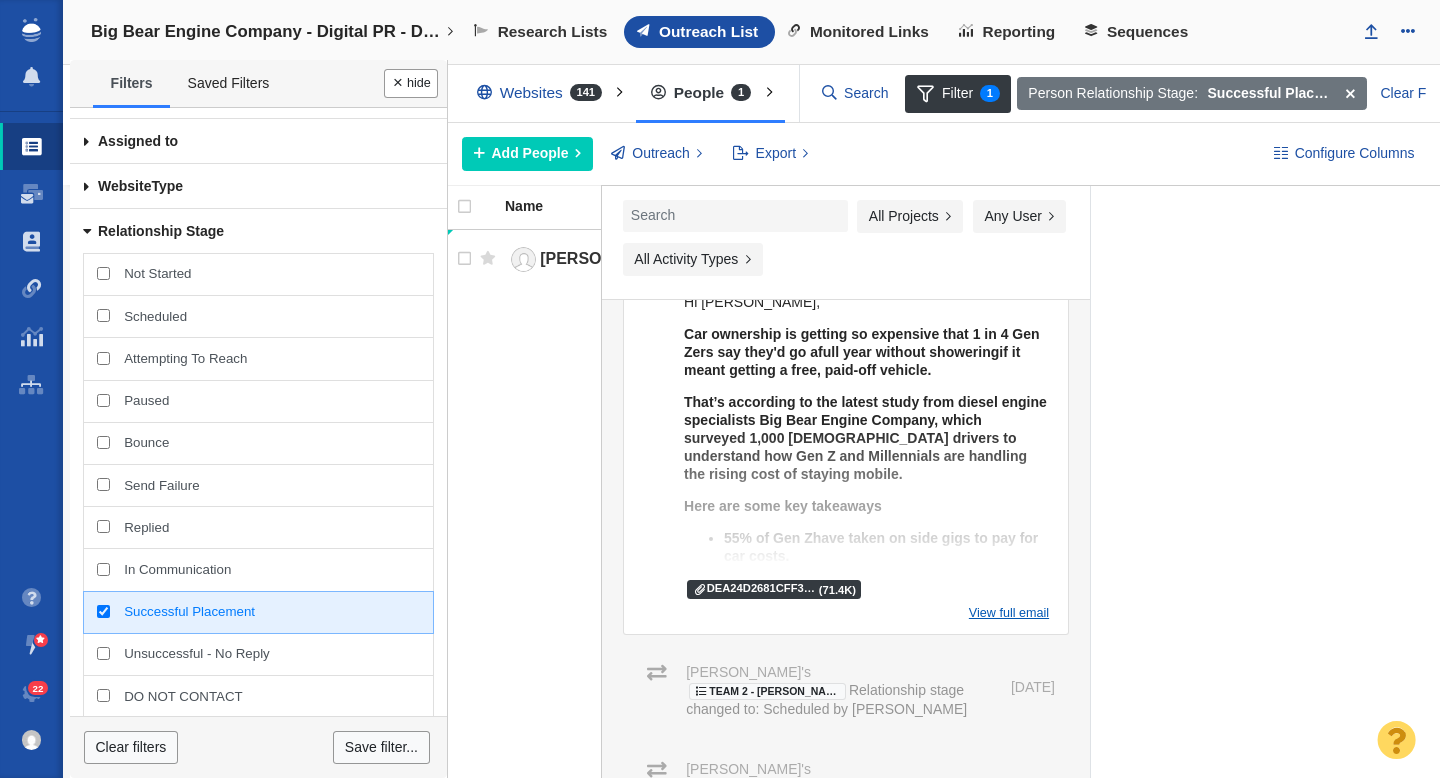click on "View full email" at bounding box center [1009, 613] 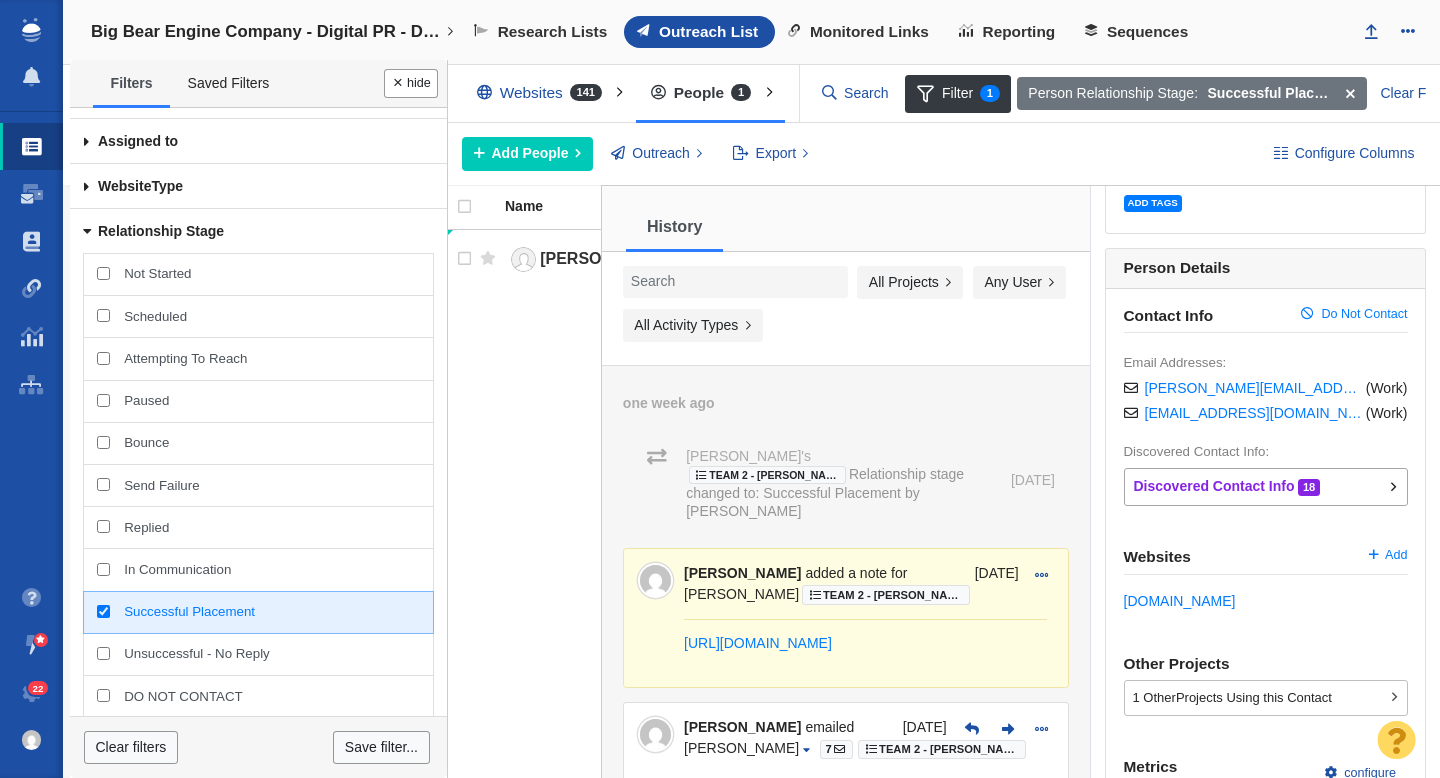 scroll, scrollTop: 233, scrollLeft: 0, axis: vertical 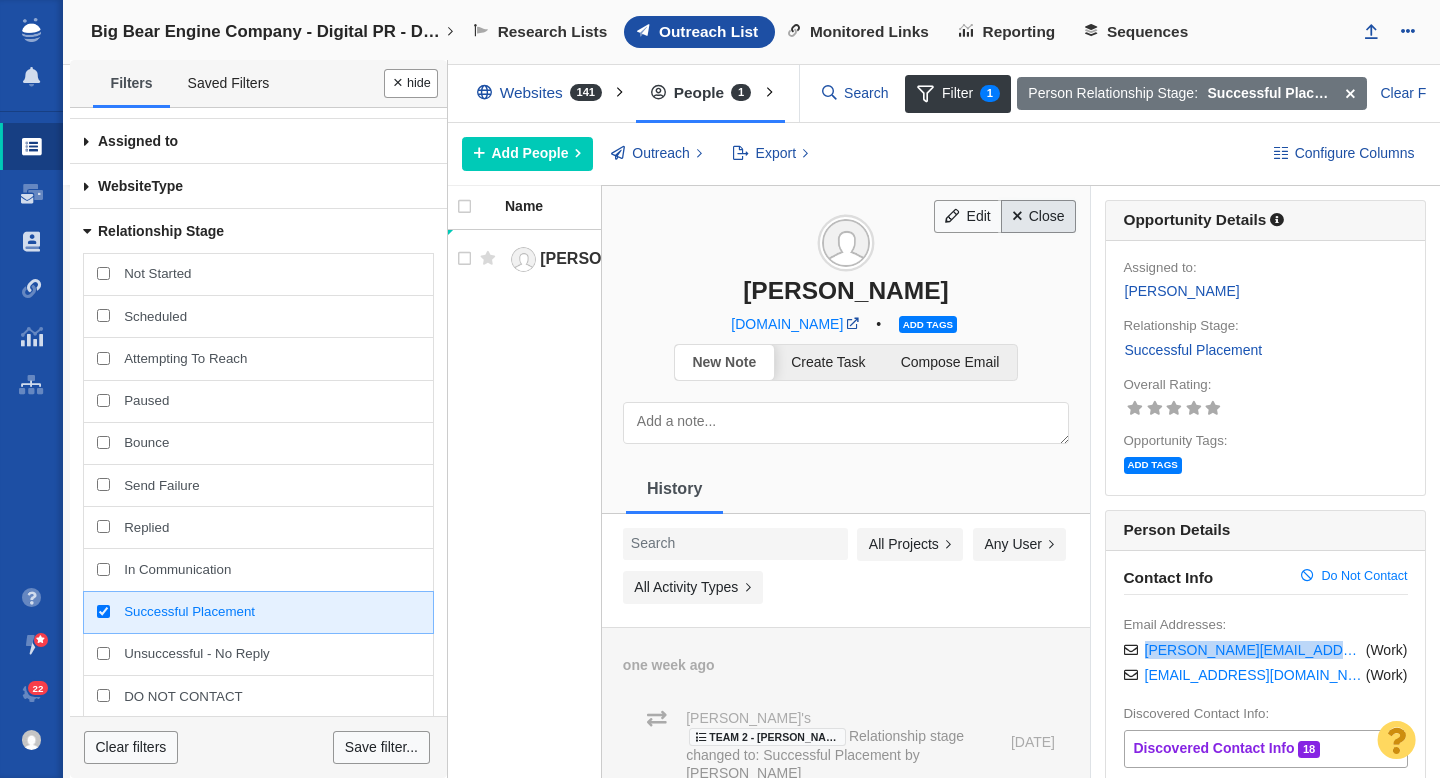 click on "Close" at bounding box center [1038, 217] 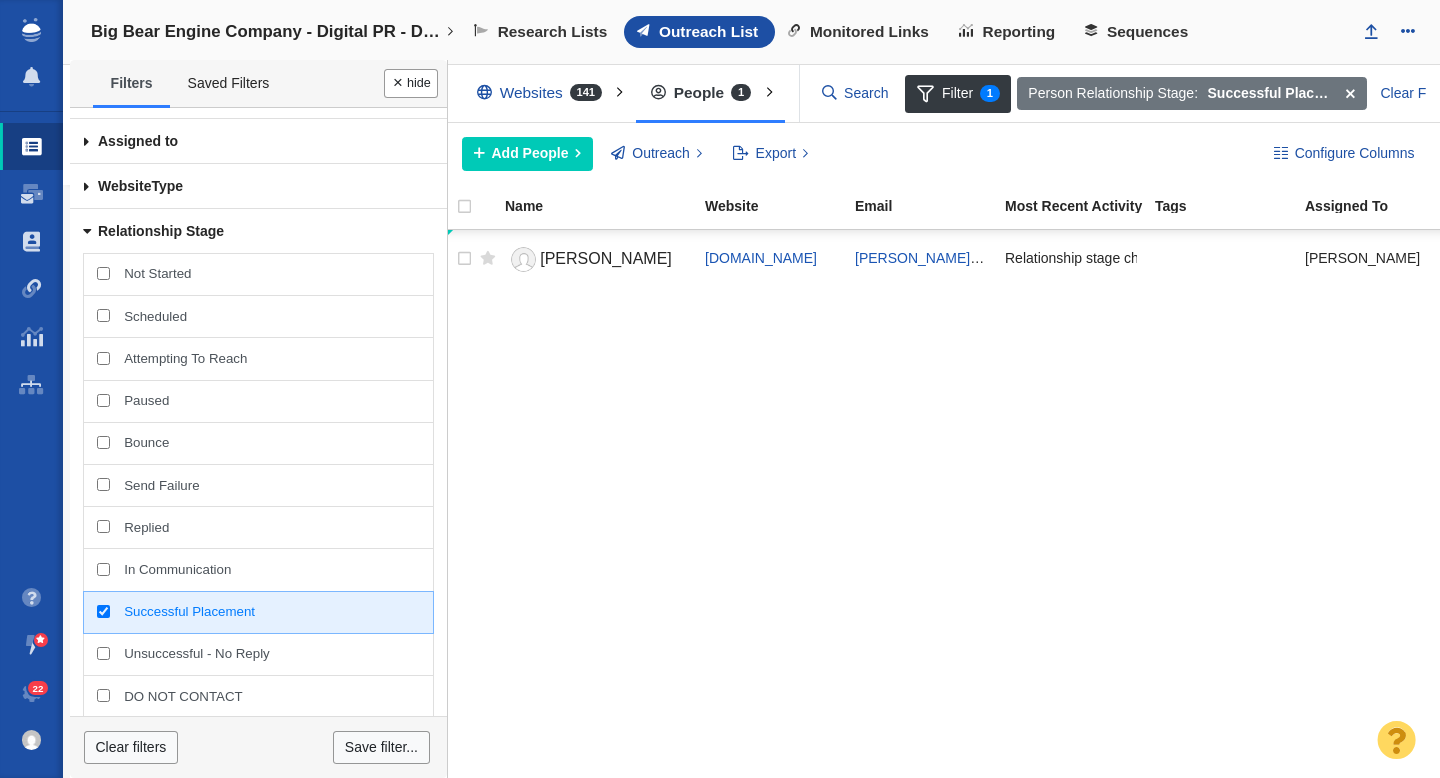 click on "Successful Placement" at bounding box center (258, 612) 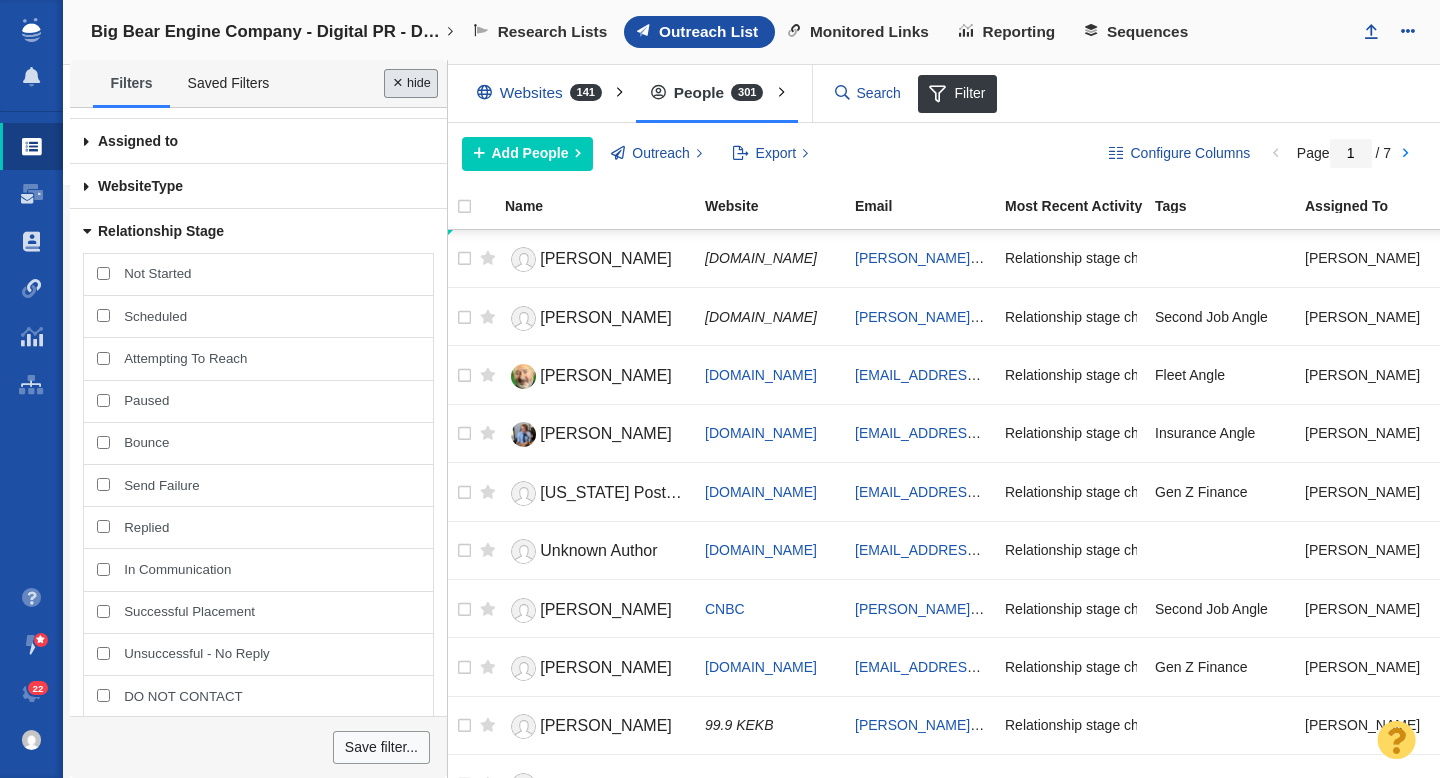 click on "Done" at bounding box center [411, 83] 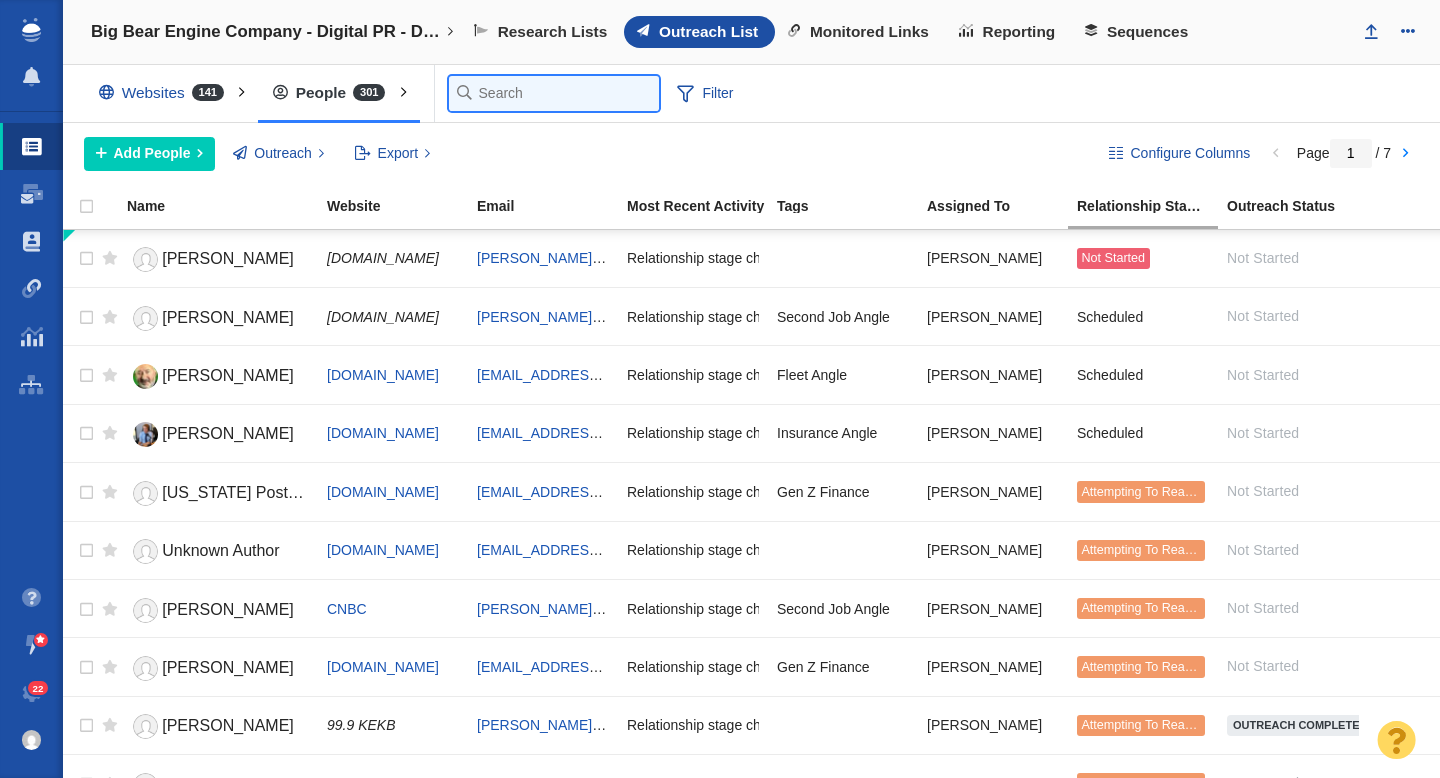 click at bounding box center [554, 93] 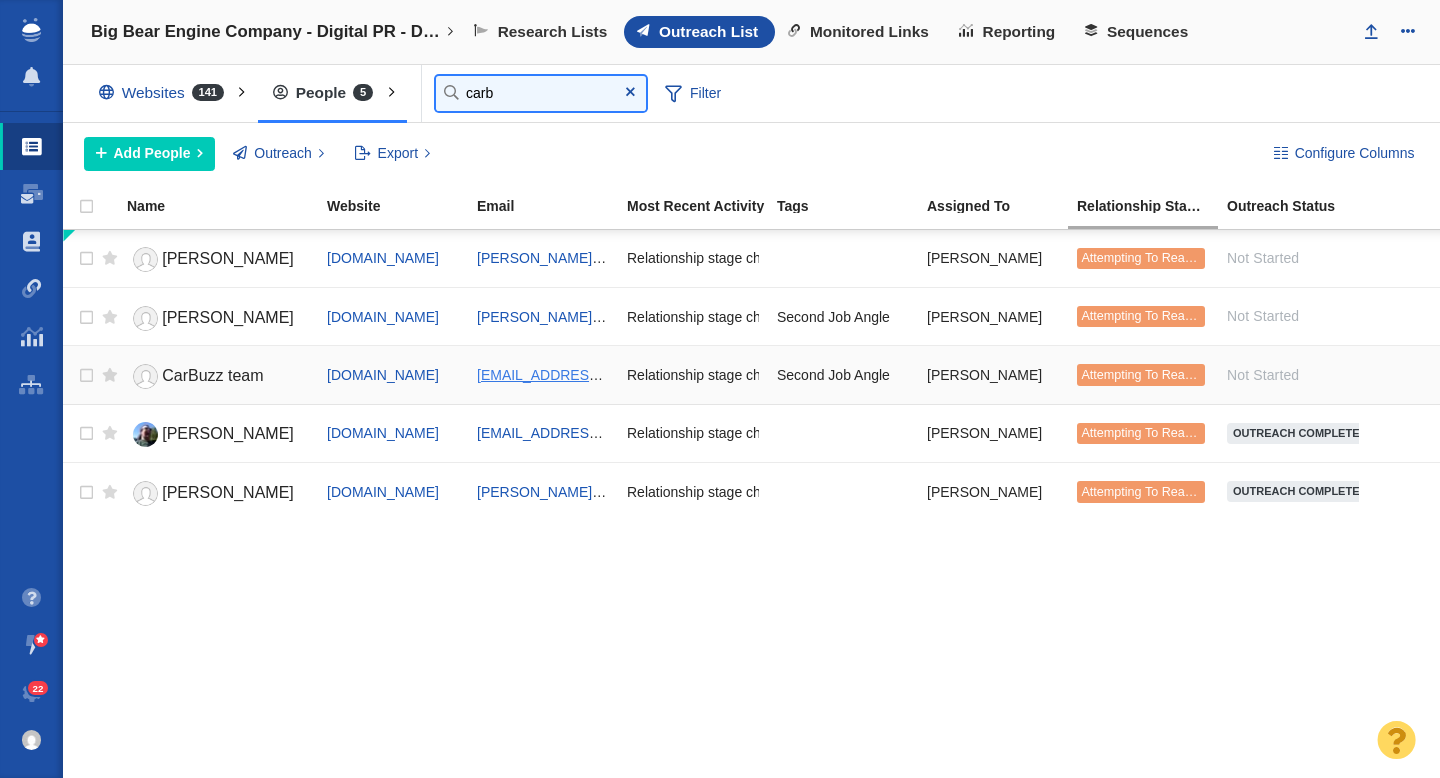 type on "carb" 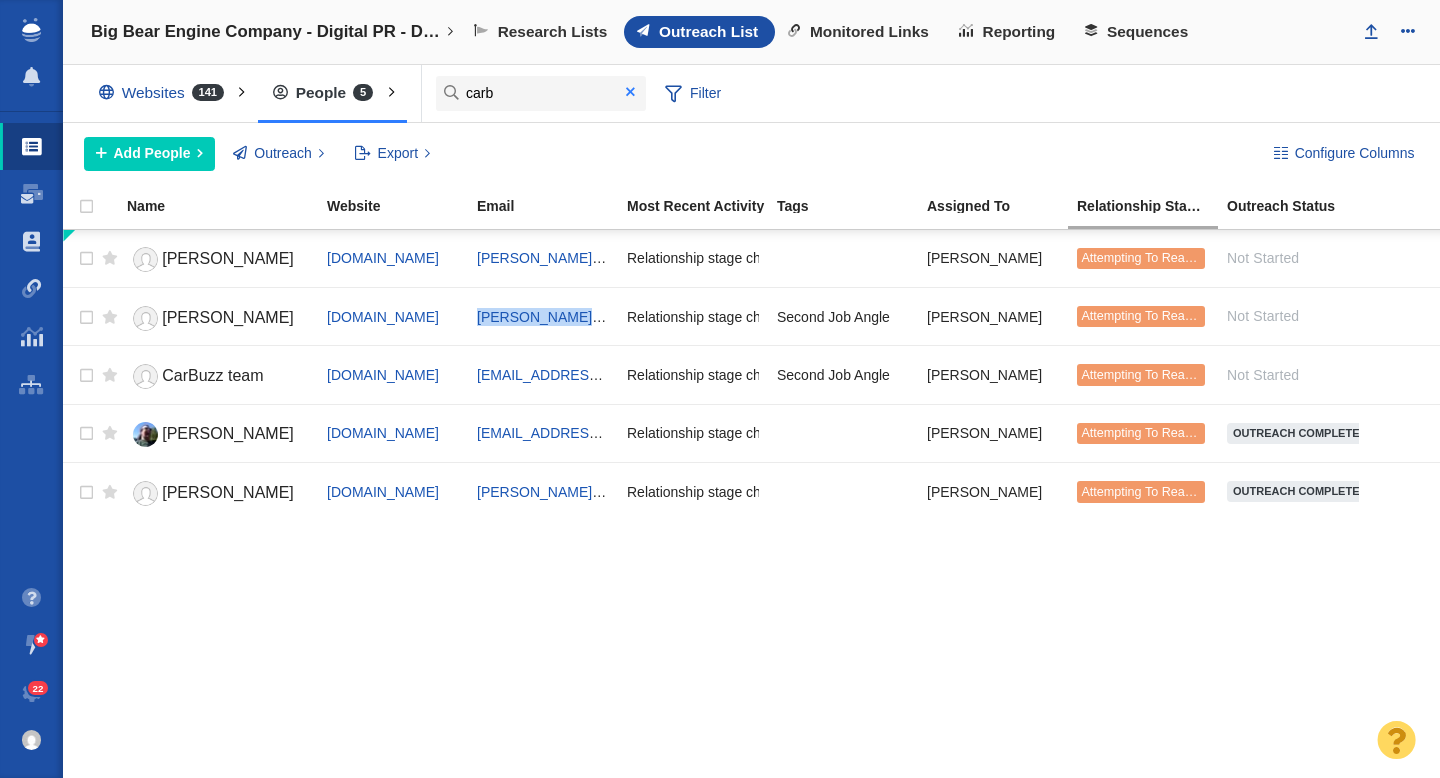 click at bounding box center (630, 92) 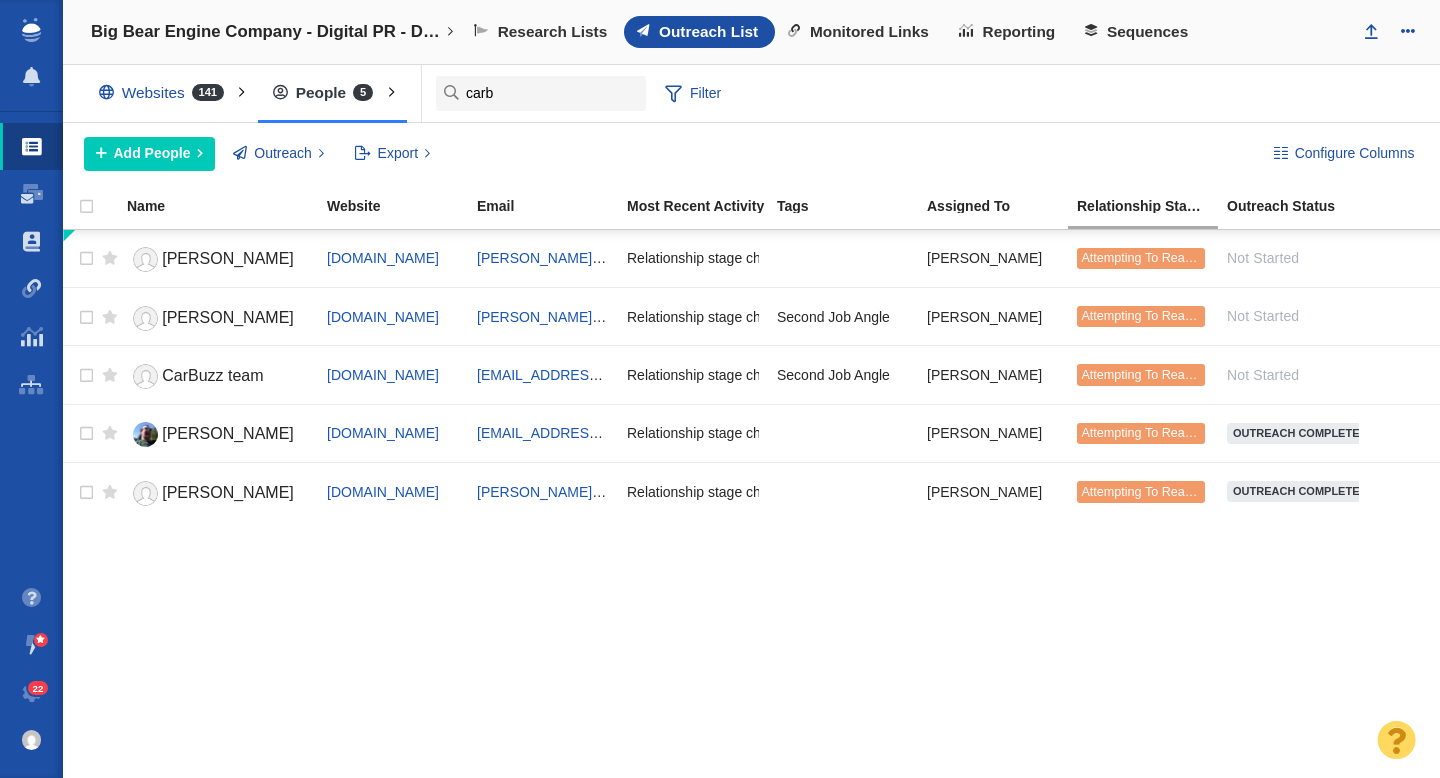 click on "Websites 141   All Websites Assigned To Me Recently Viewed Starred People 5   All People Assigned To Me Recently Viewed Starred carb Filter  Filter" at bounding box center (751, 94) 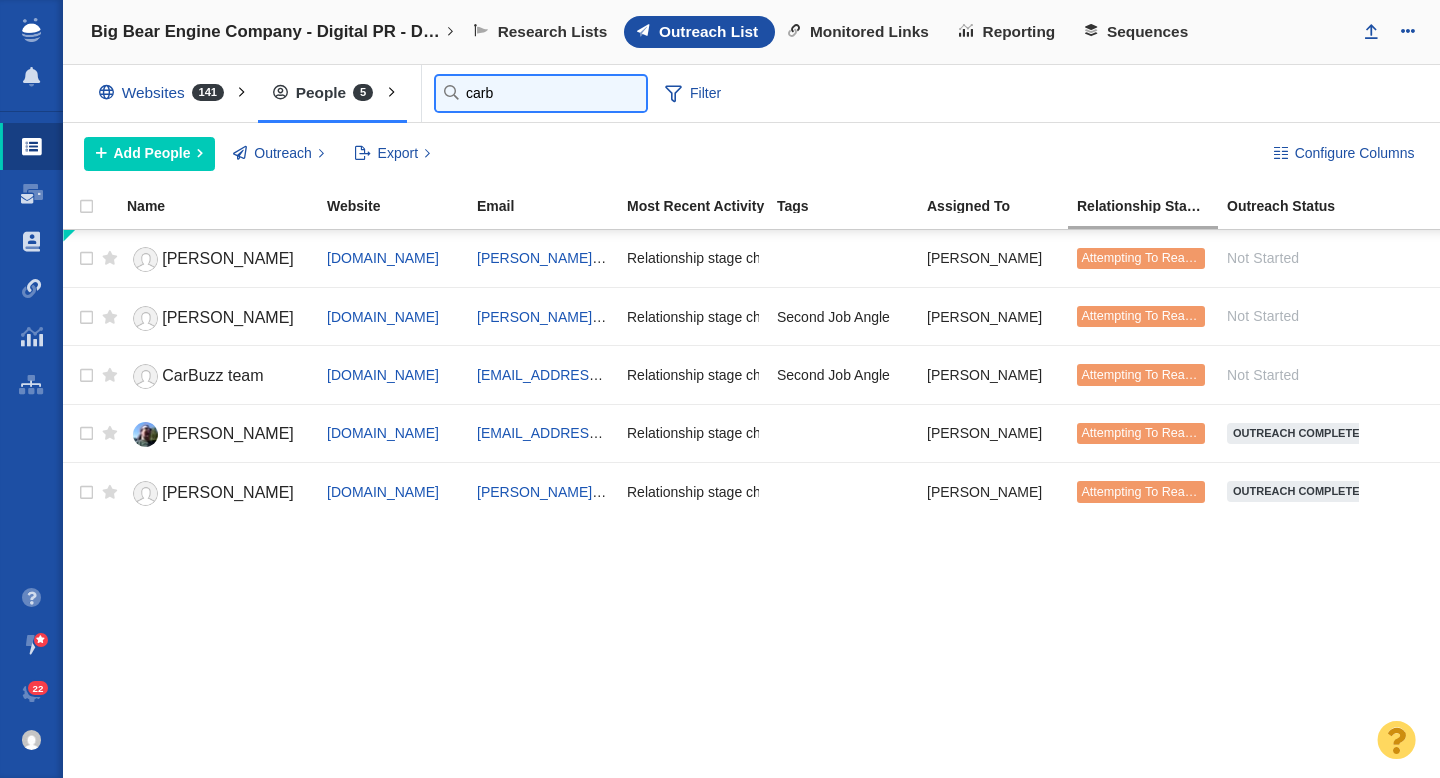 click on "carb" at bounding box center (541, 93) 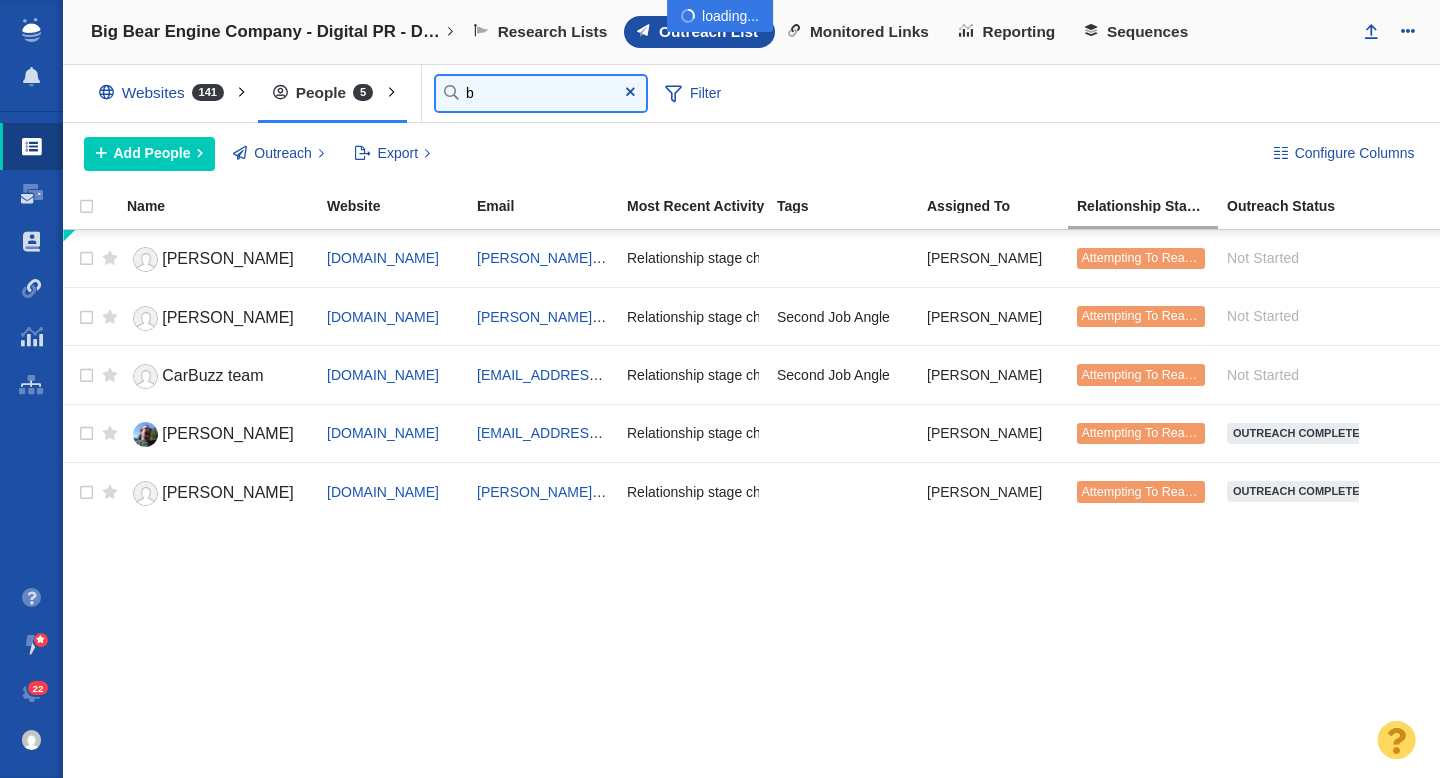 type on "ba" 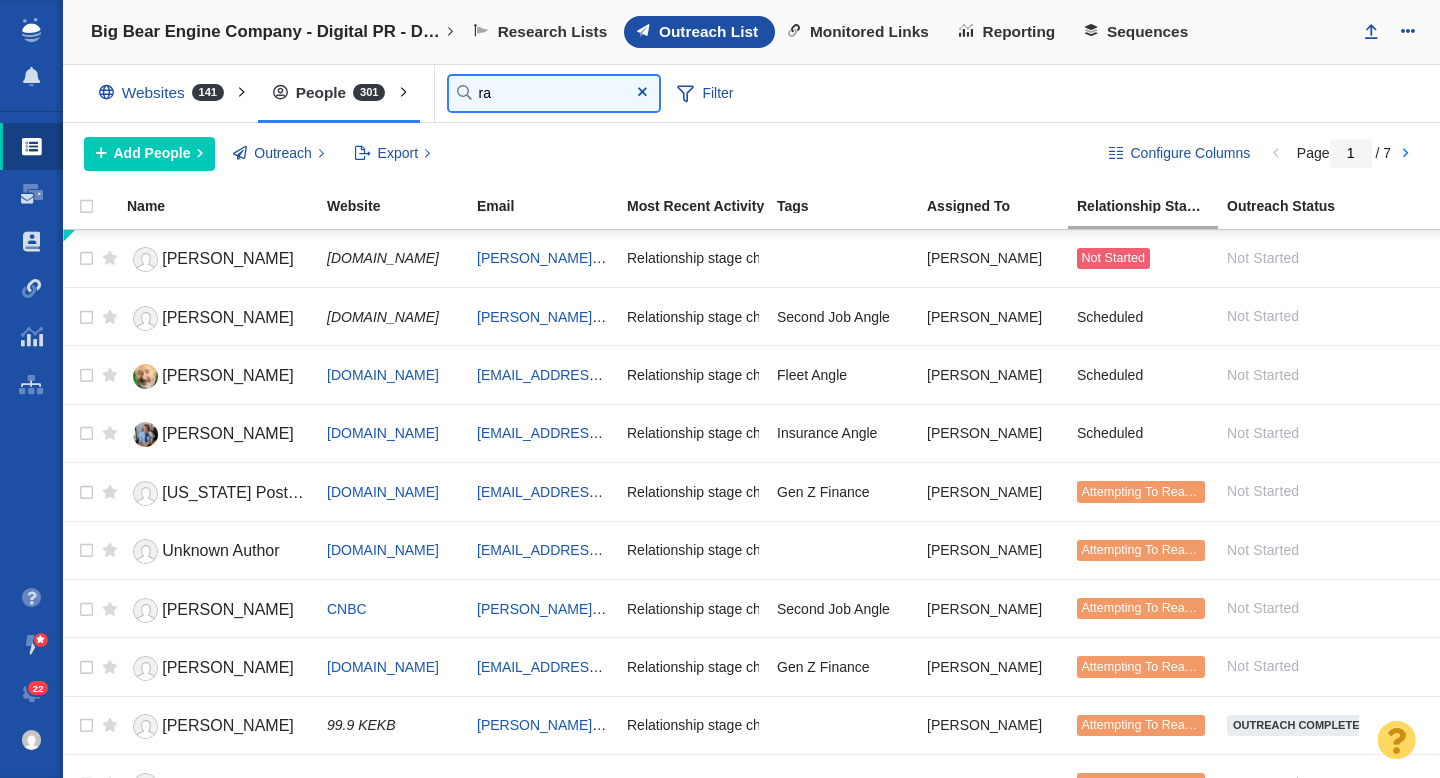 type on "r" 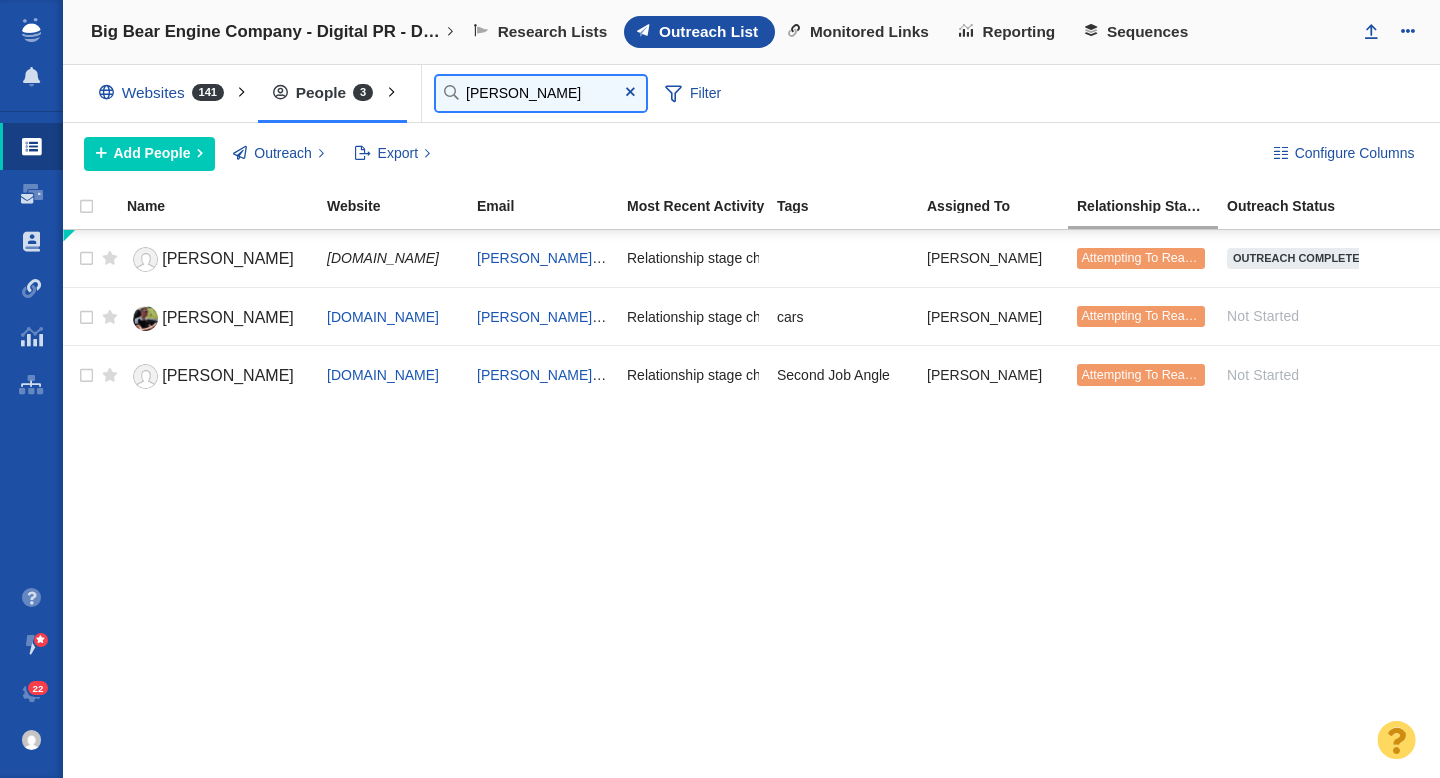 click on "brad" at bounding box center [541, 93] 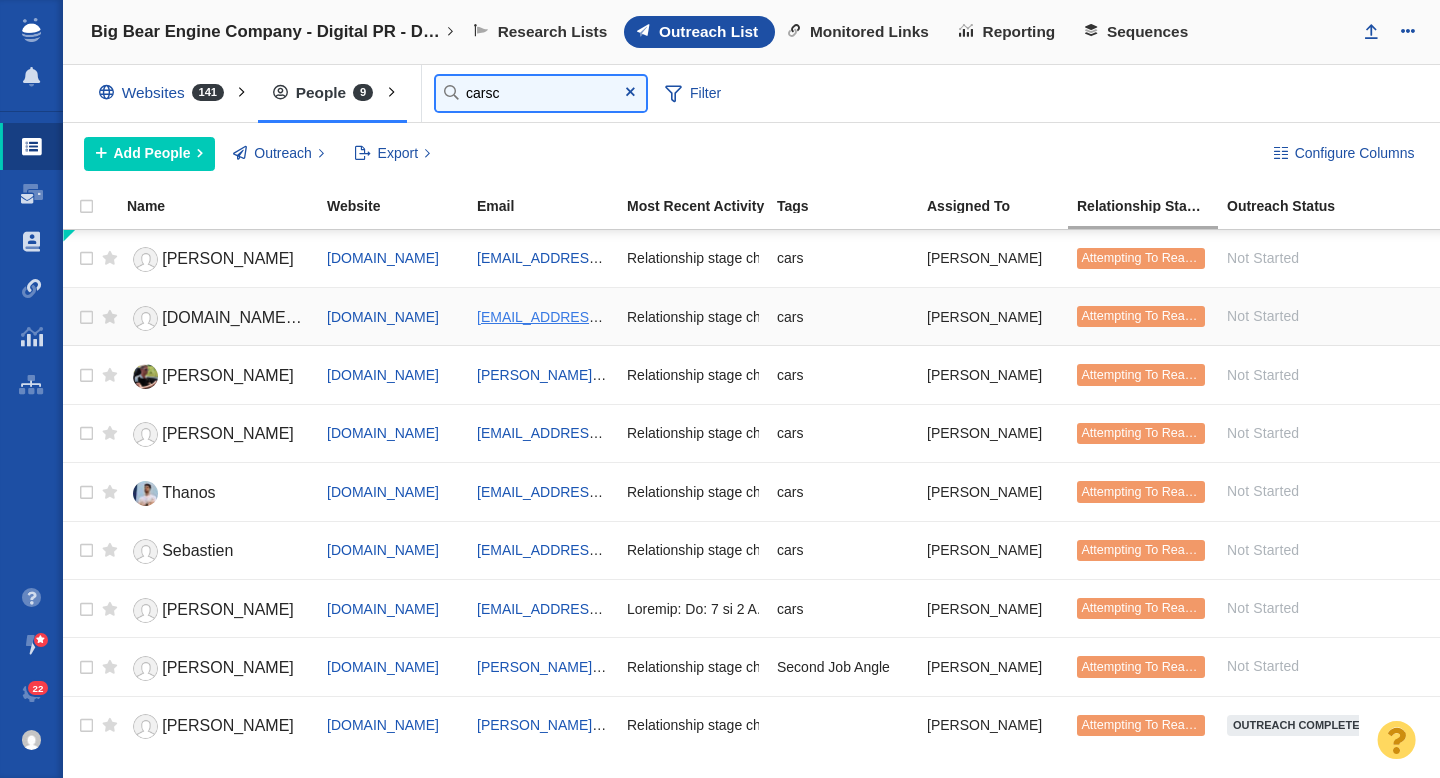 type on "carsc" 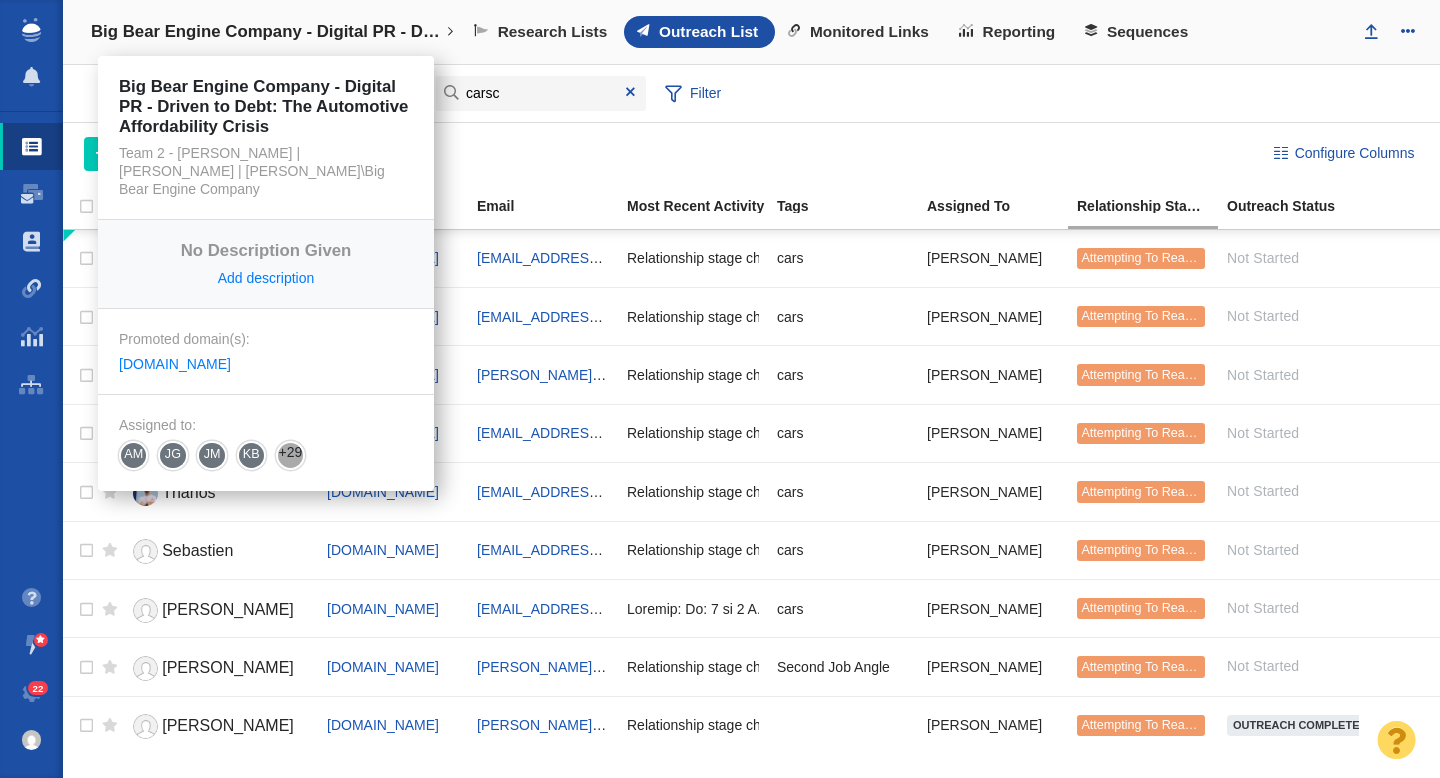 click on "Big Bear Engine Company - Digital PR - Driven to Debt: The Automotive Affordability Crisis" at bounding box center [272, 32] 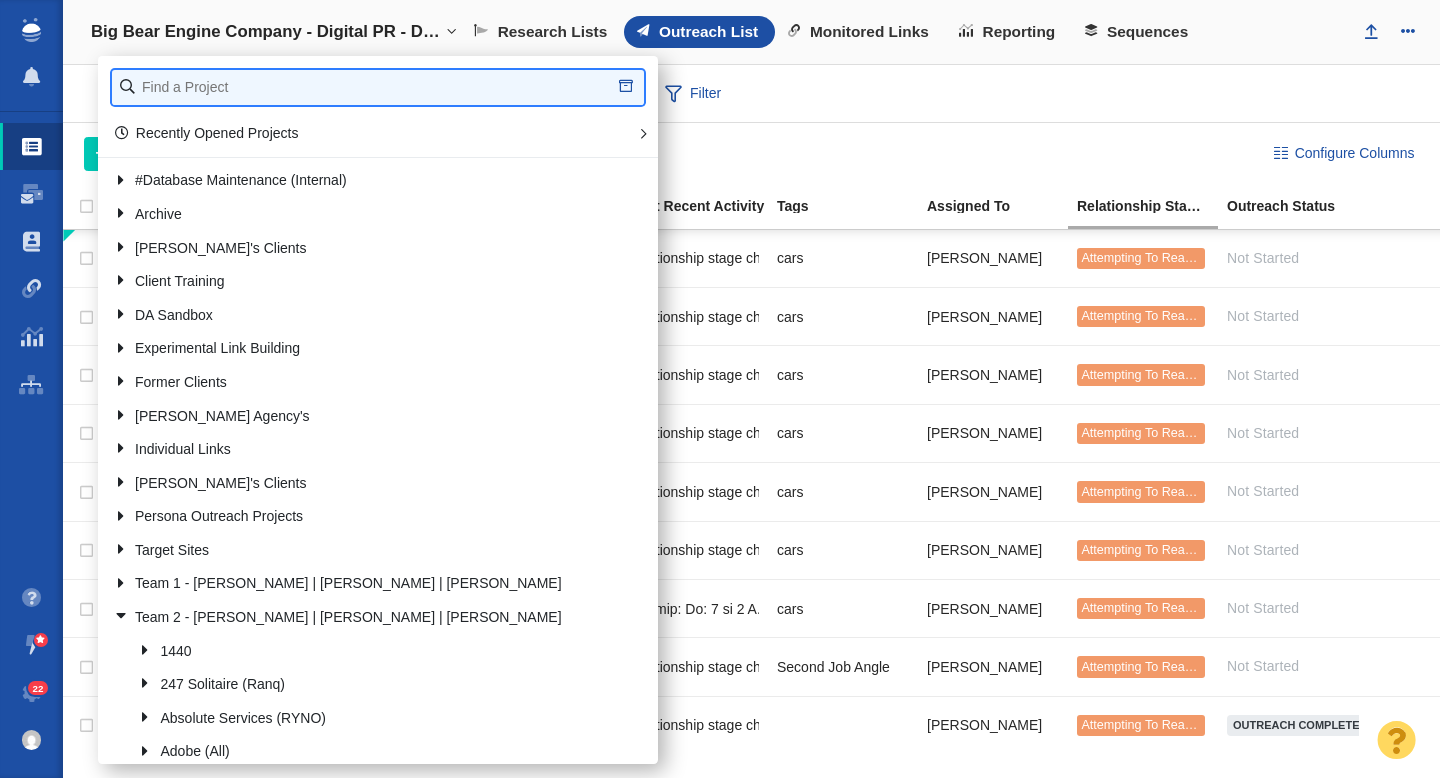 click at bounding box center [378, 87] 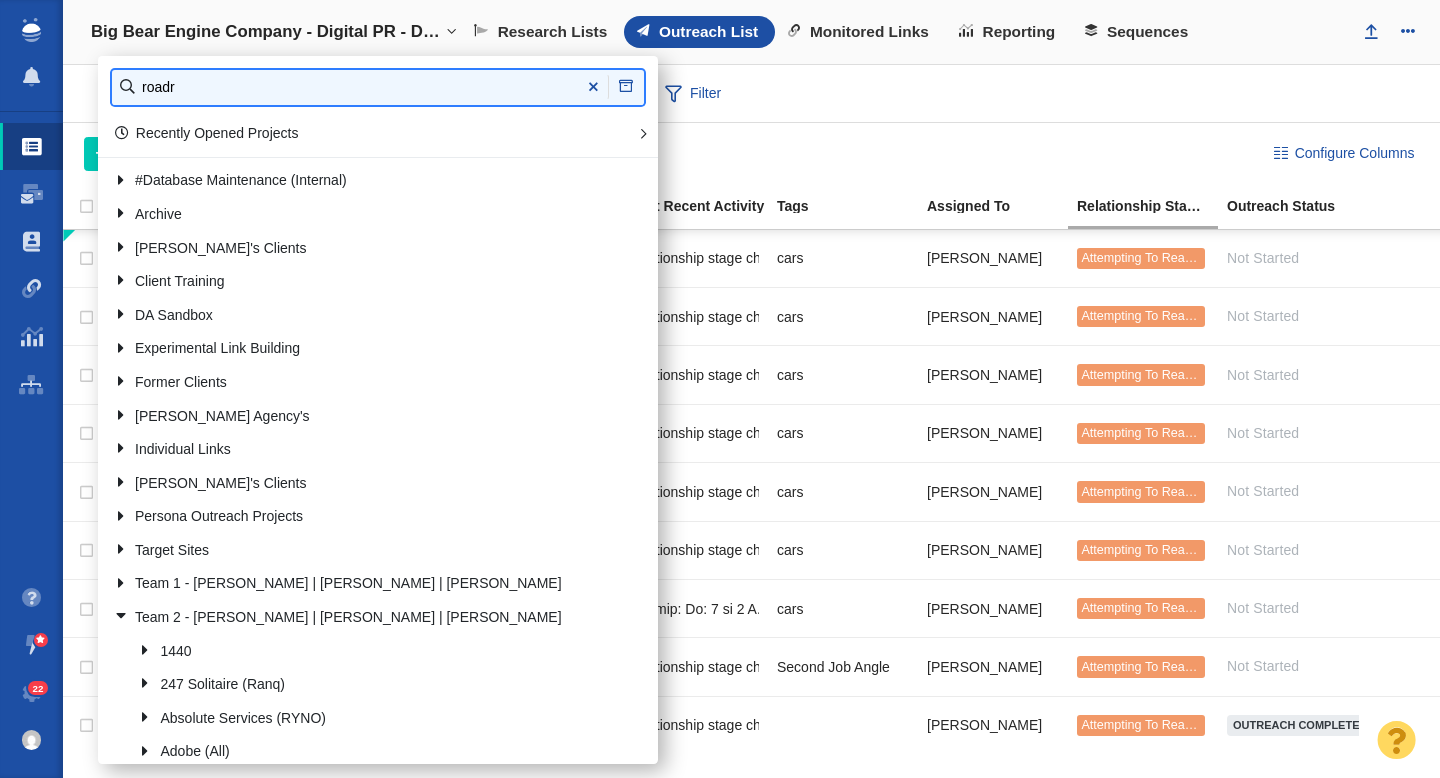 type on "roadr" 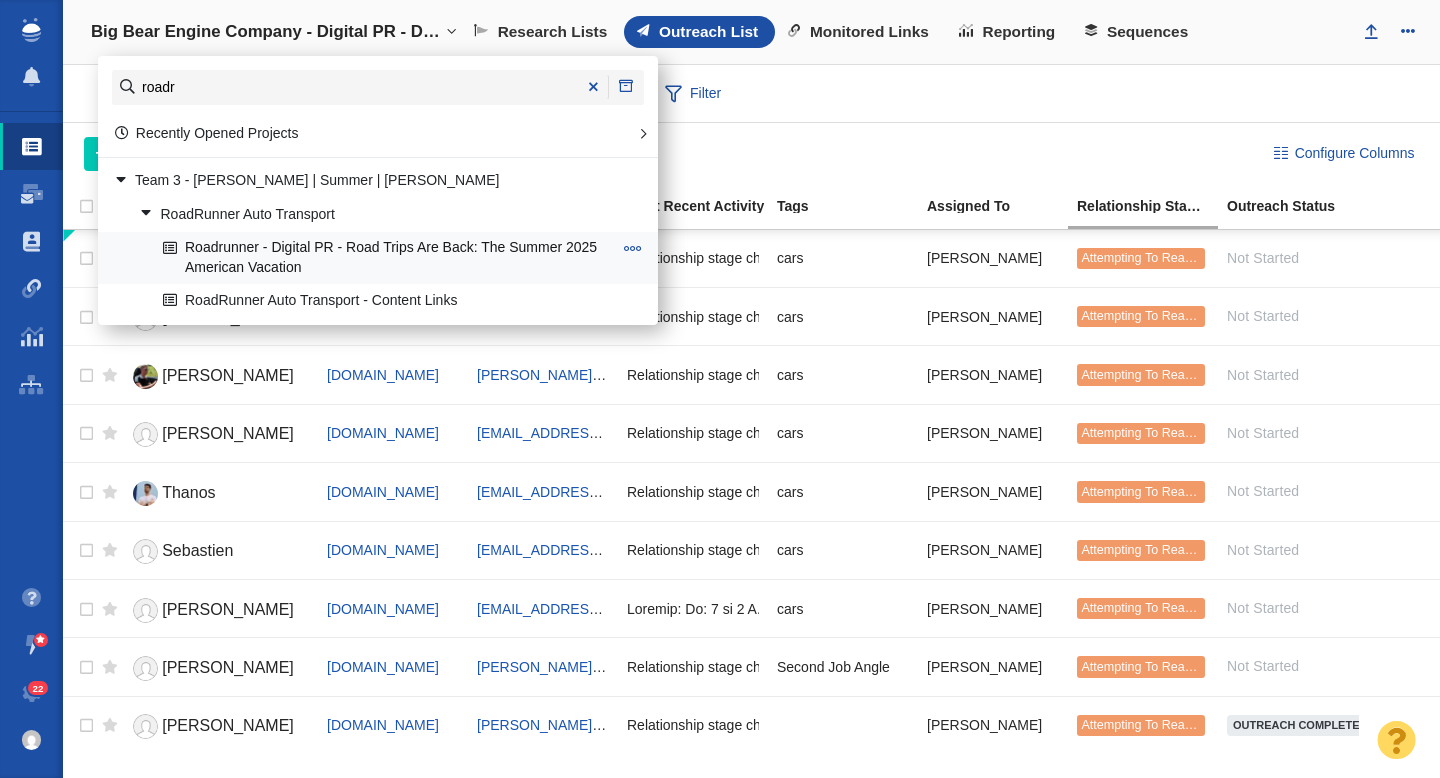 click on "Roadrunner - Digital PR - Road Trips Are Back: The Summer 2025 American Vacation" at bounding box center (387, 258) 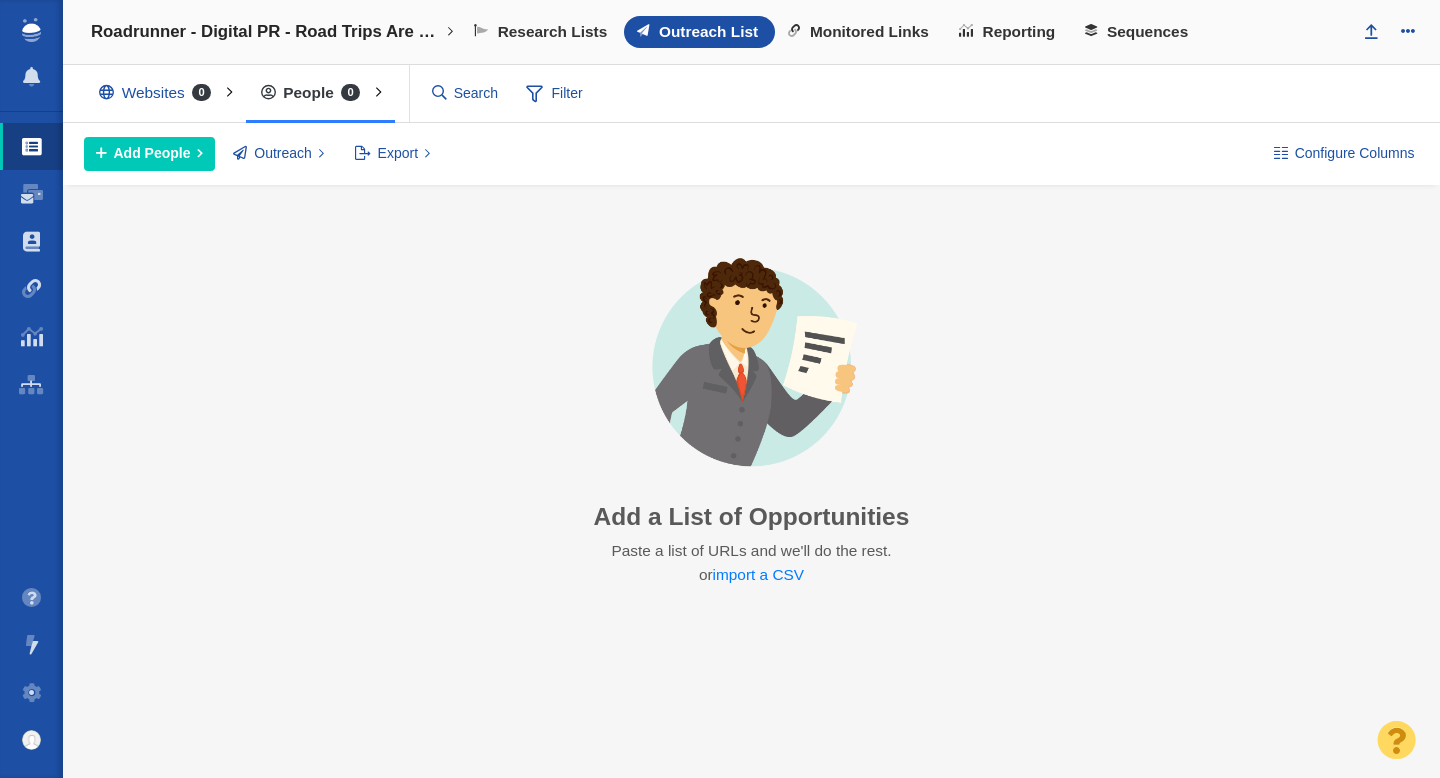 scroll, scrollTop: 0, scrollLeft: 0, axis: both 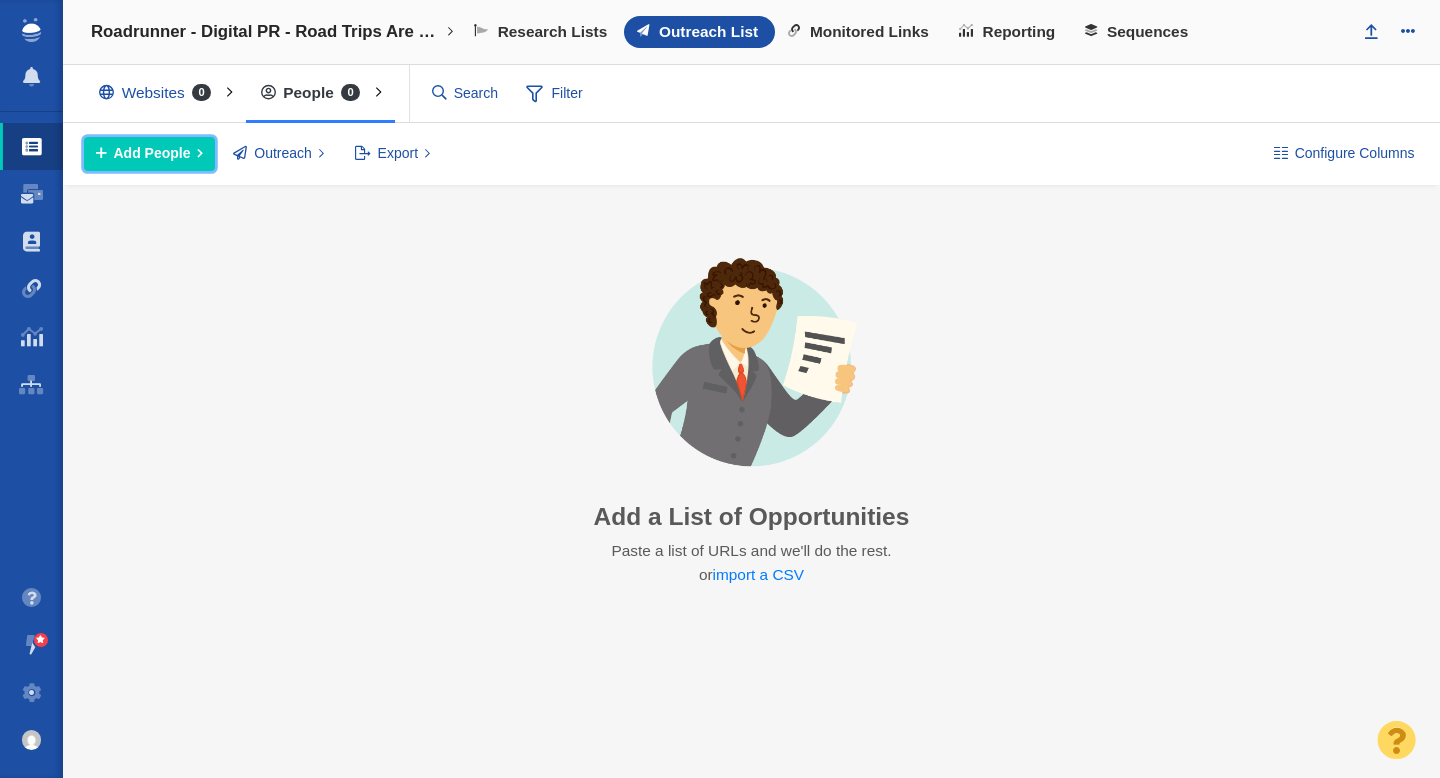 click on "Add People" at bounding box center [152, 153] 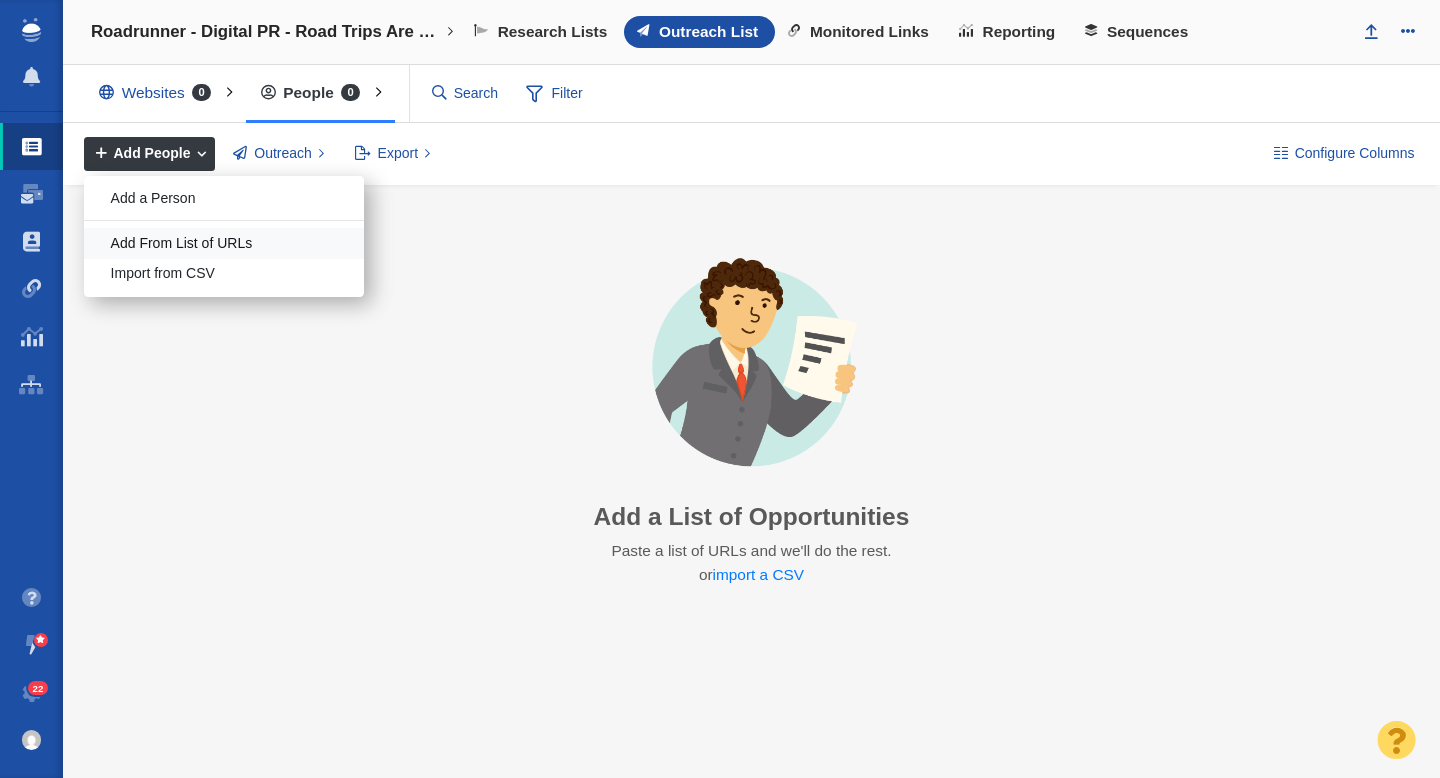 click on "Add From List of URLs" at bounding box center (224, 243) 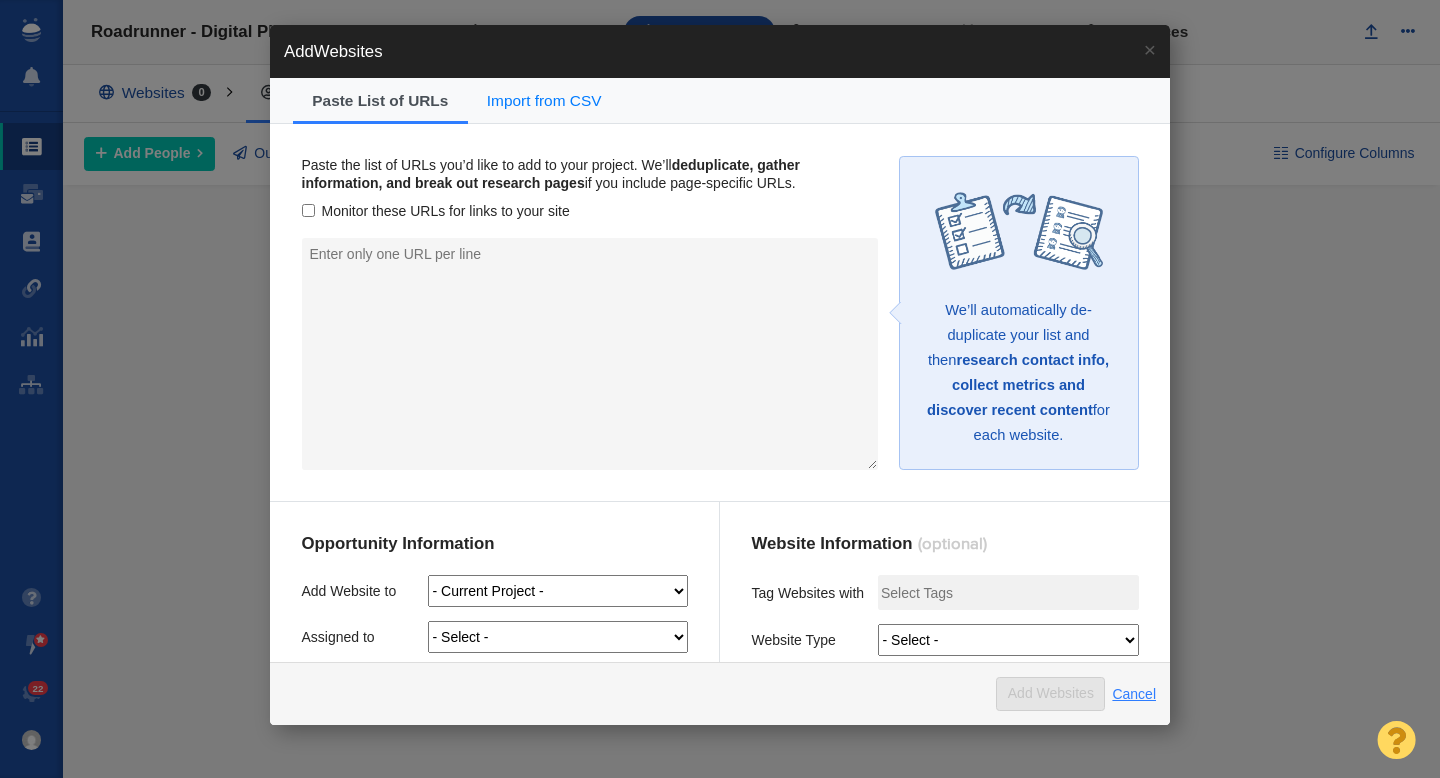 click on "Cancel" at bounding box center (1134, 694) 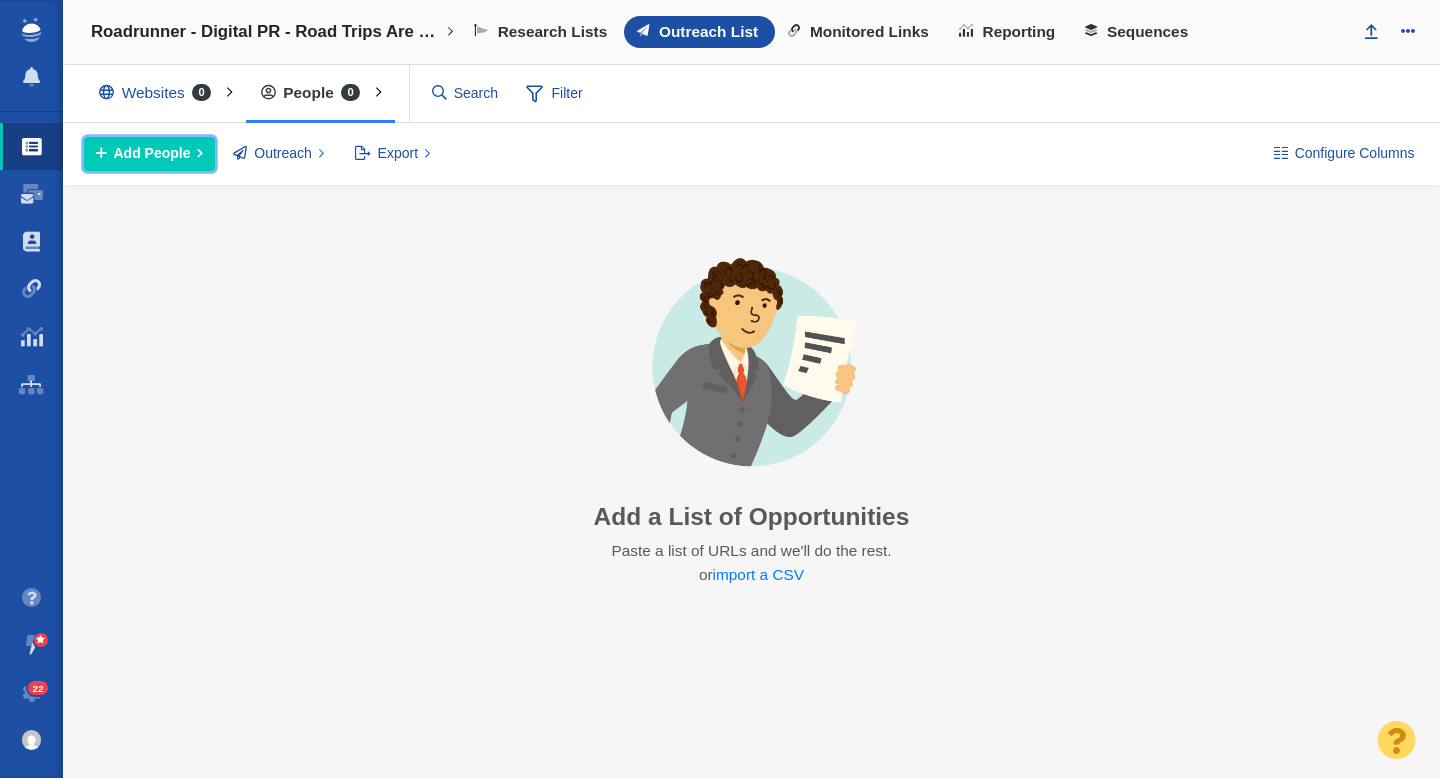 click on "Add People" at bounding box center [152, 153] 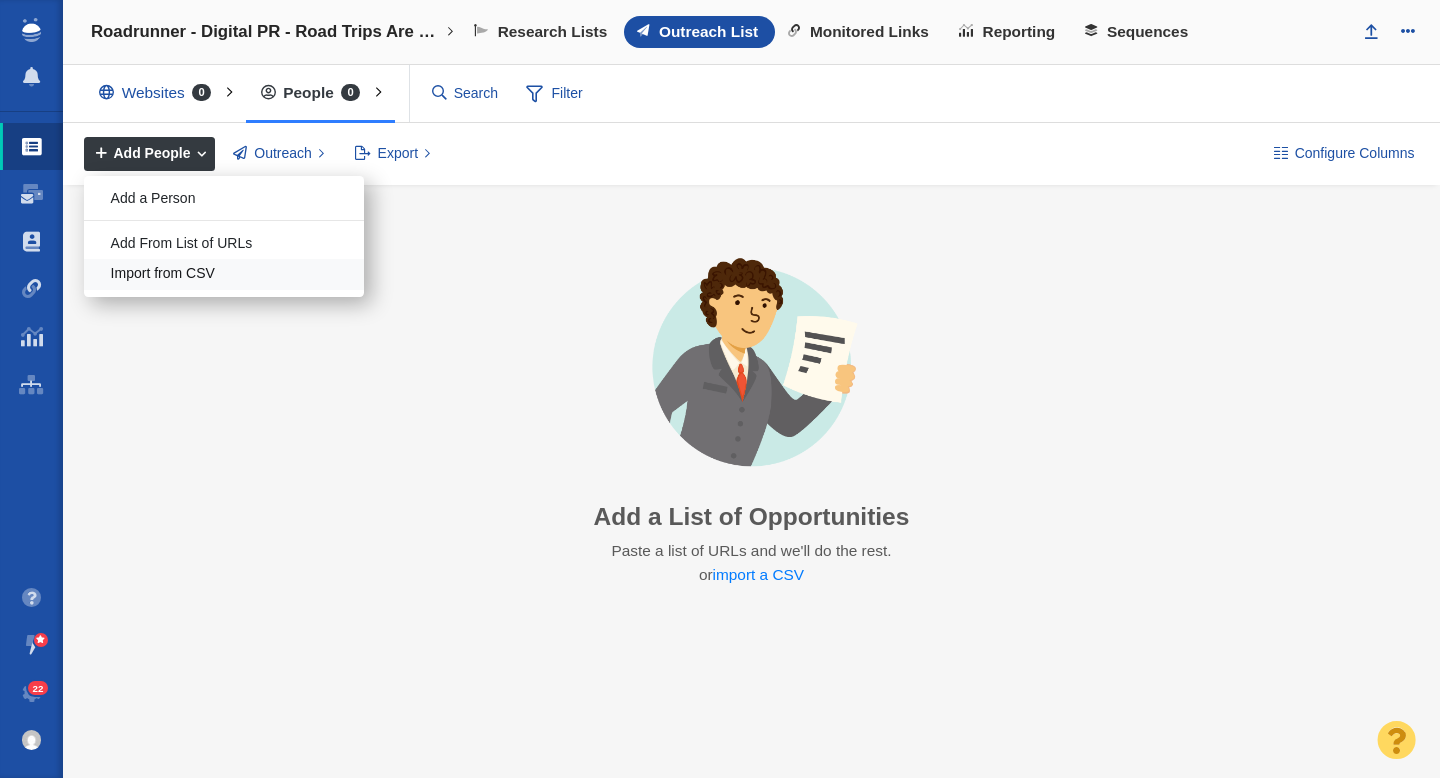 click on "Import from CSV" at bounding box center [224, 274] 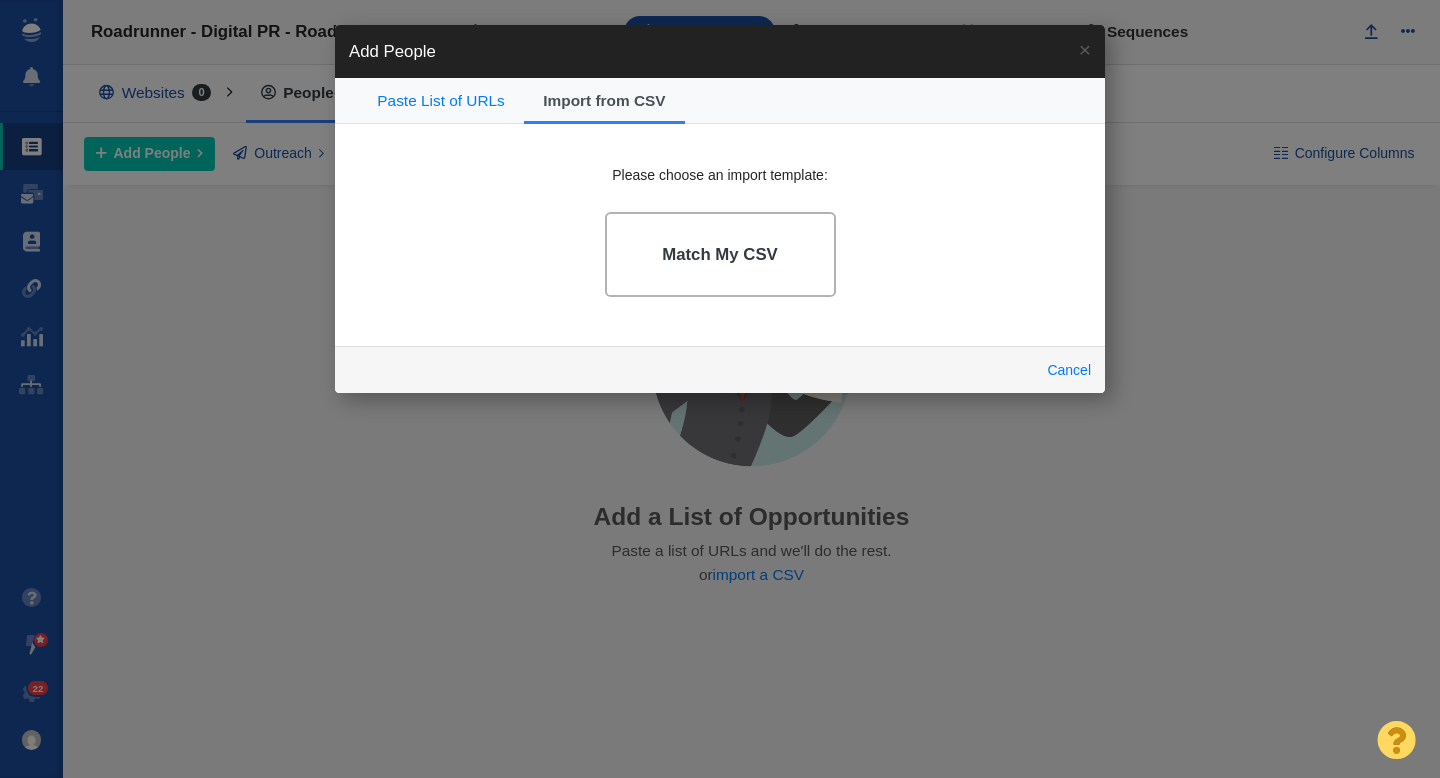 click on "Match My CSV" at bounding box center (720, 255) 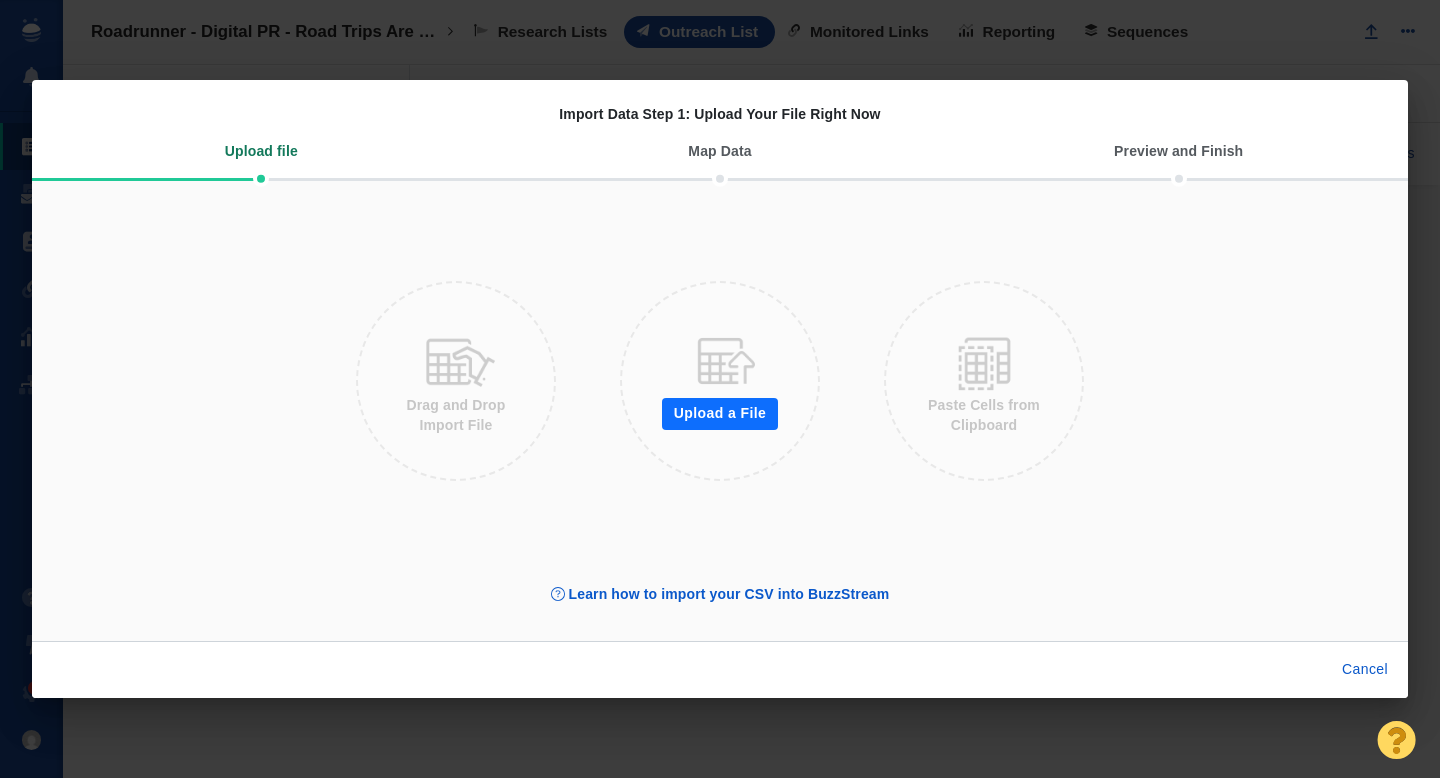 click on "Upload a File" at bounding box center [720, 414] 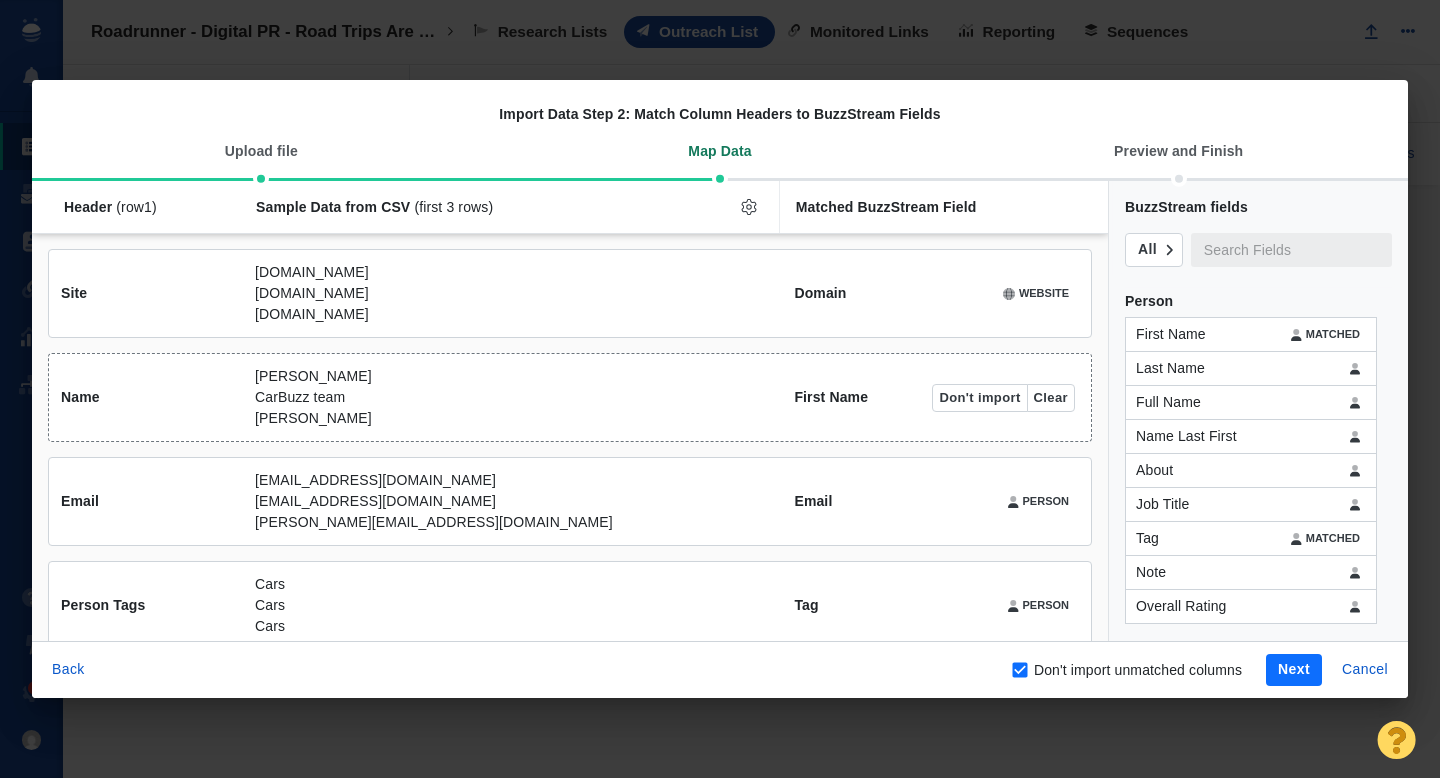 scroll, scrollTop: 25, scrollLeft: 0, axis: vertical 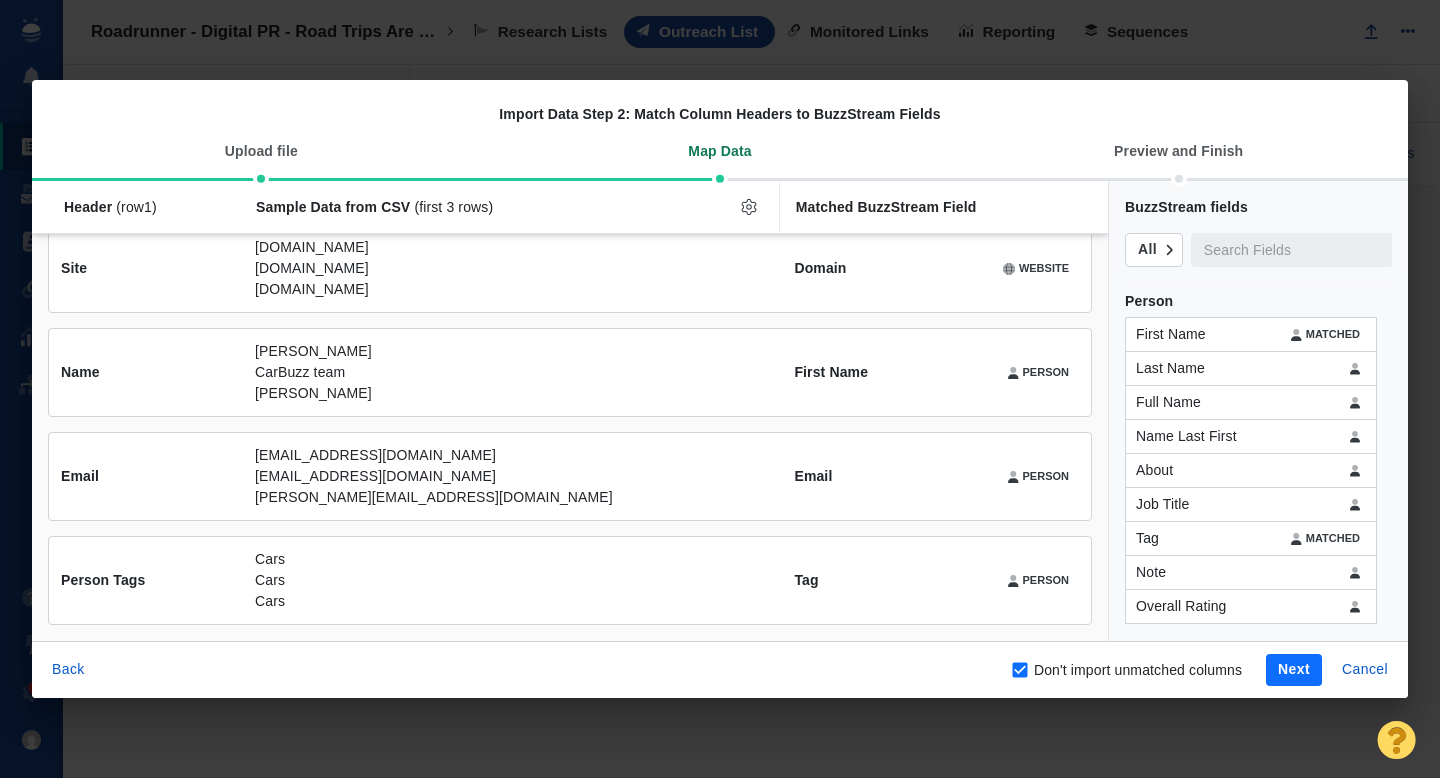 click on "Next" at bounding box center (1294, 670) 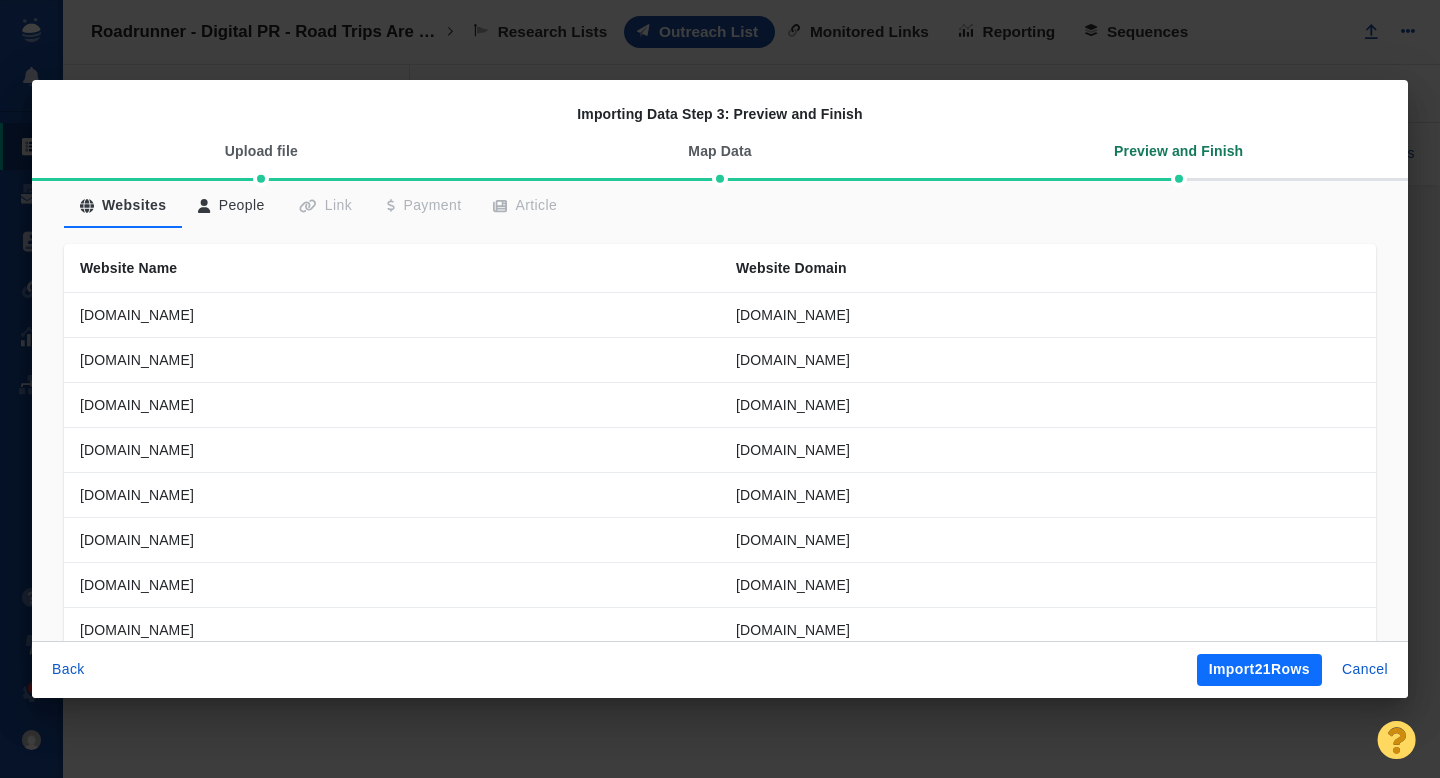 scroll, scrollTop: 0, scrollLeft: 0, axis: both 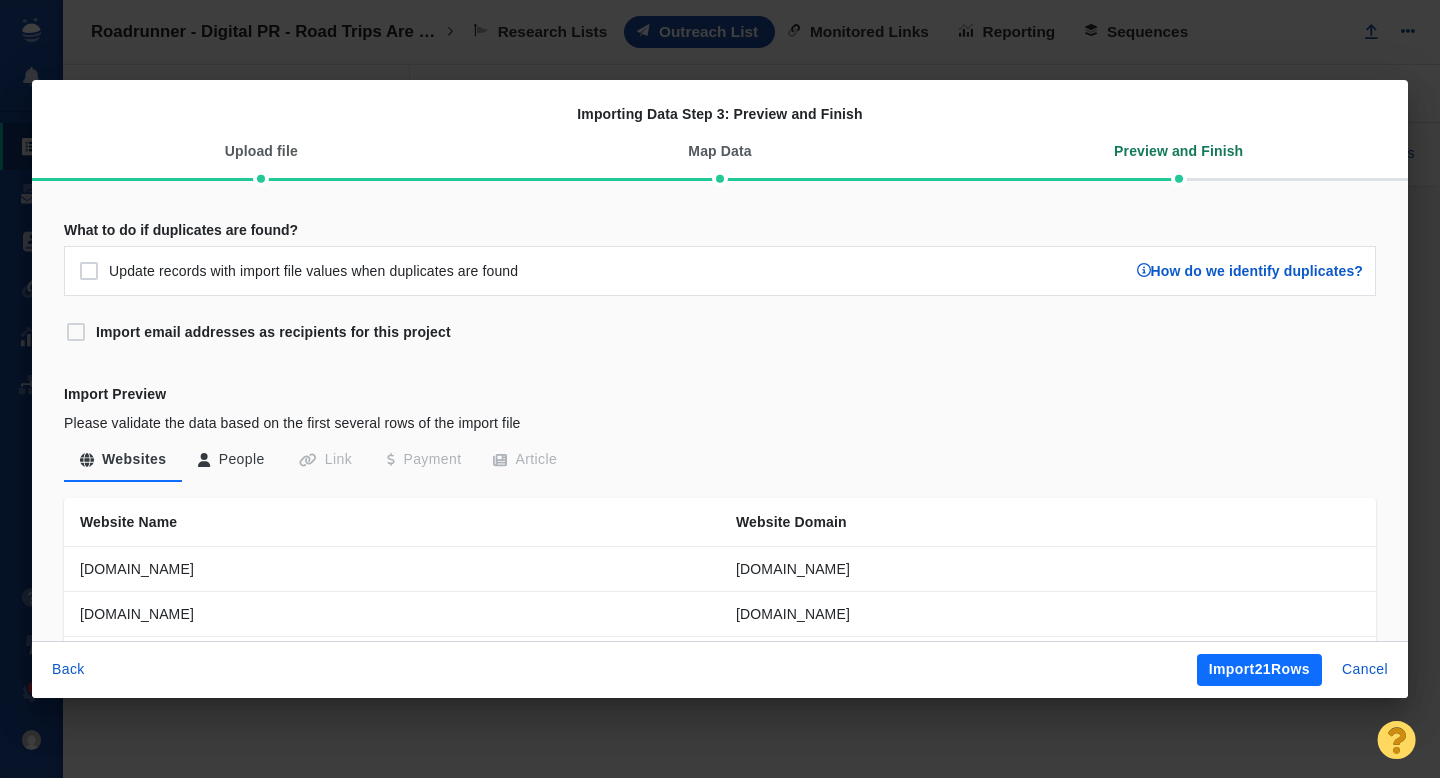 click on "People" at bounding box center (231, 460) 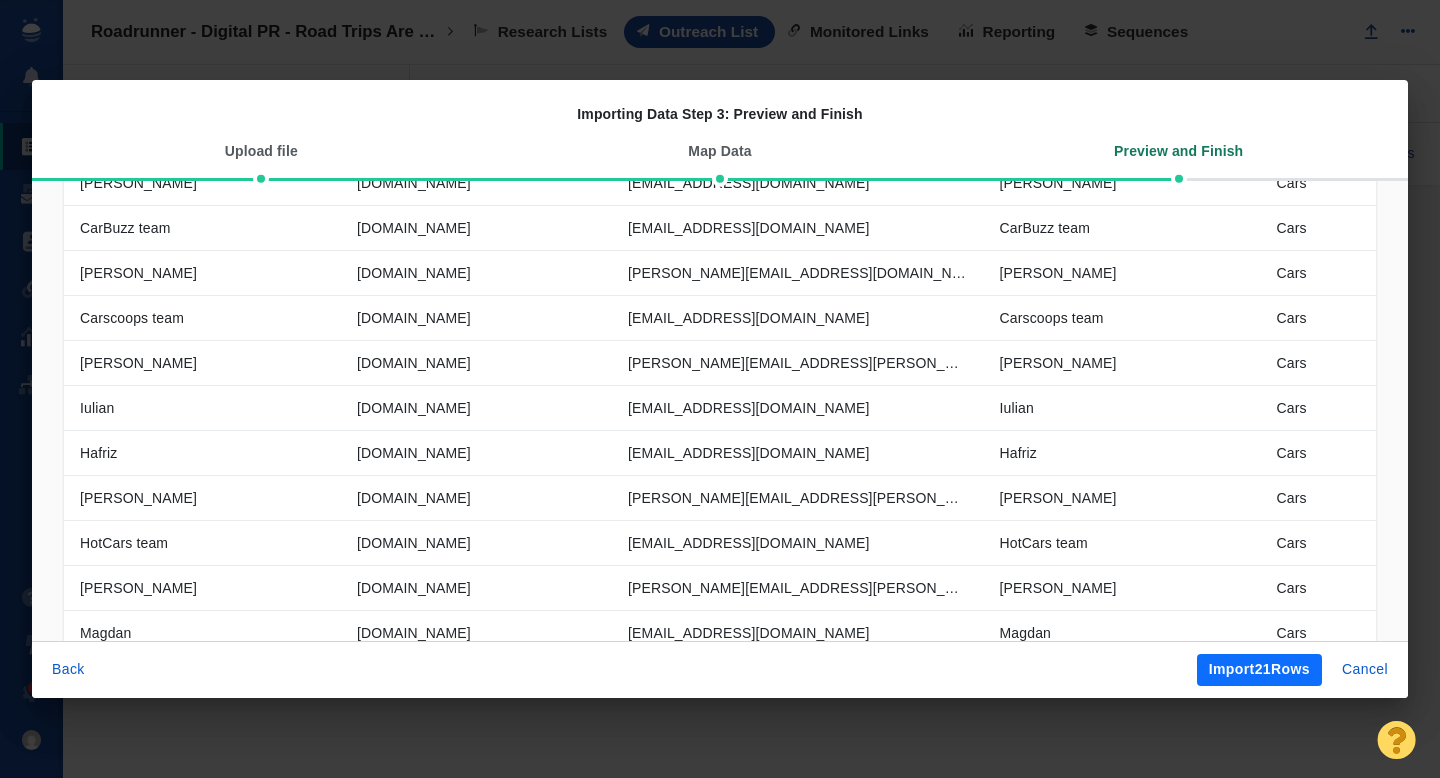 scroll, scrollTop: 282, scrollLeft: 0, axis: vertical 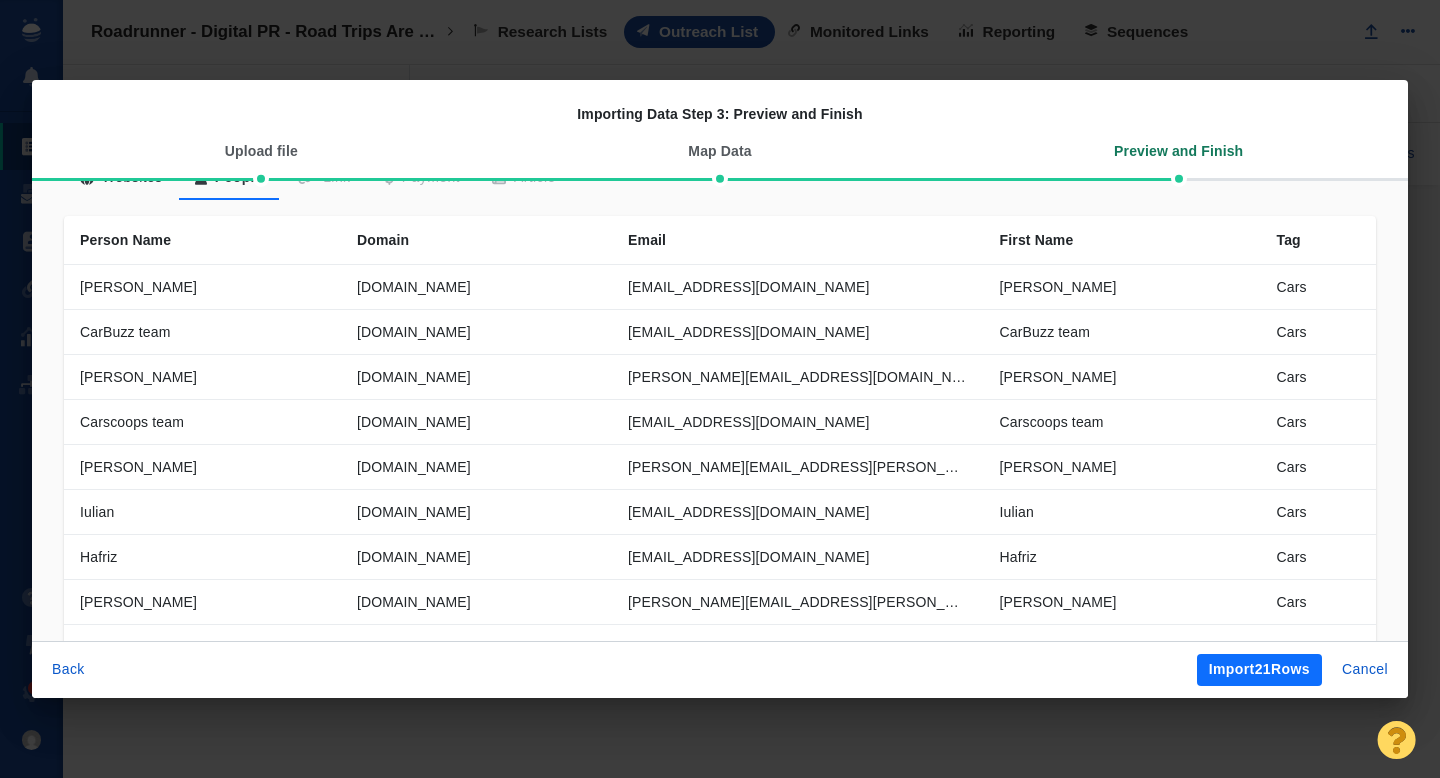 click on "Import  21  Rows" at bounding box center [1259, 670] 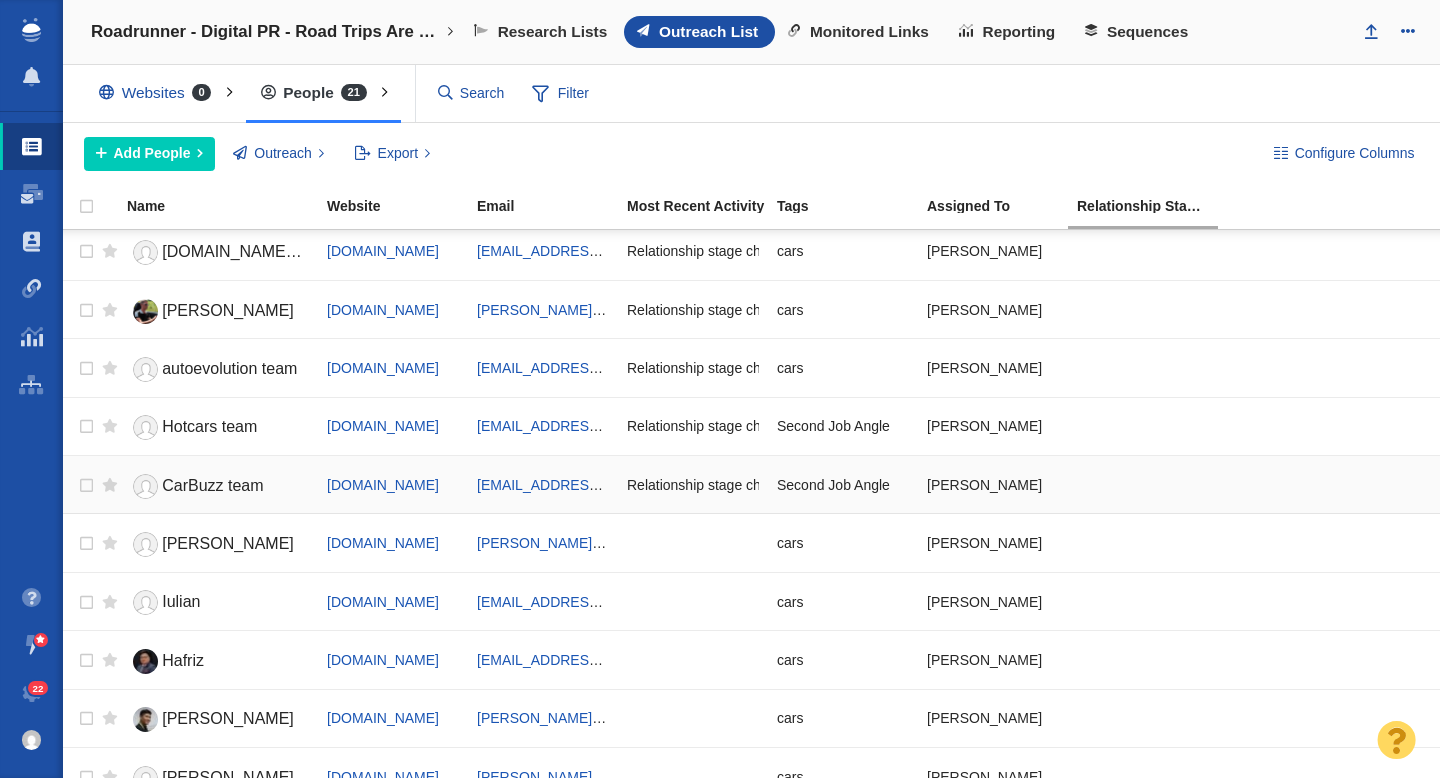 scroll, scrollTop: 285, scrollLeft: 0, axis: vertical 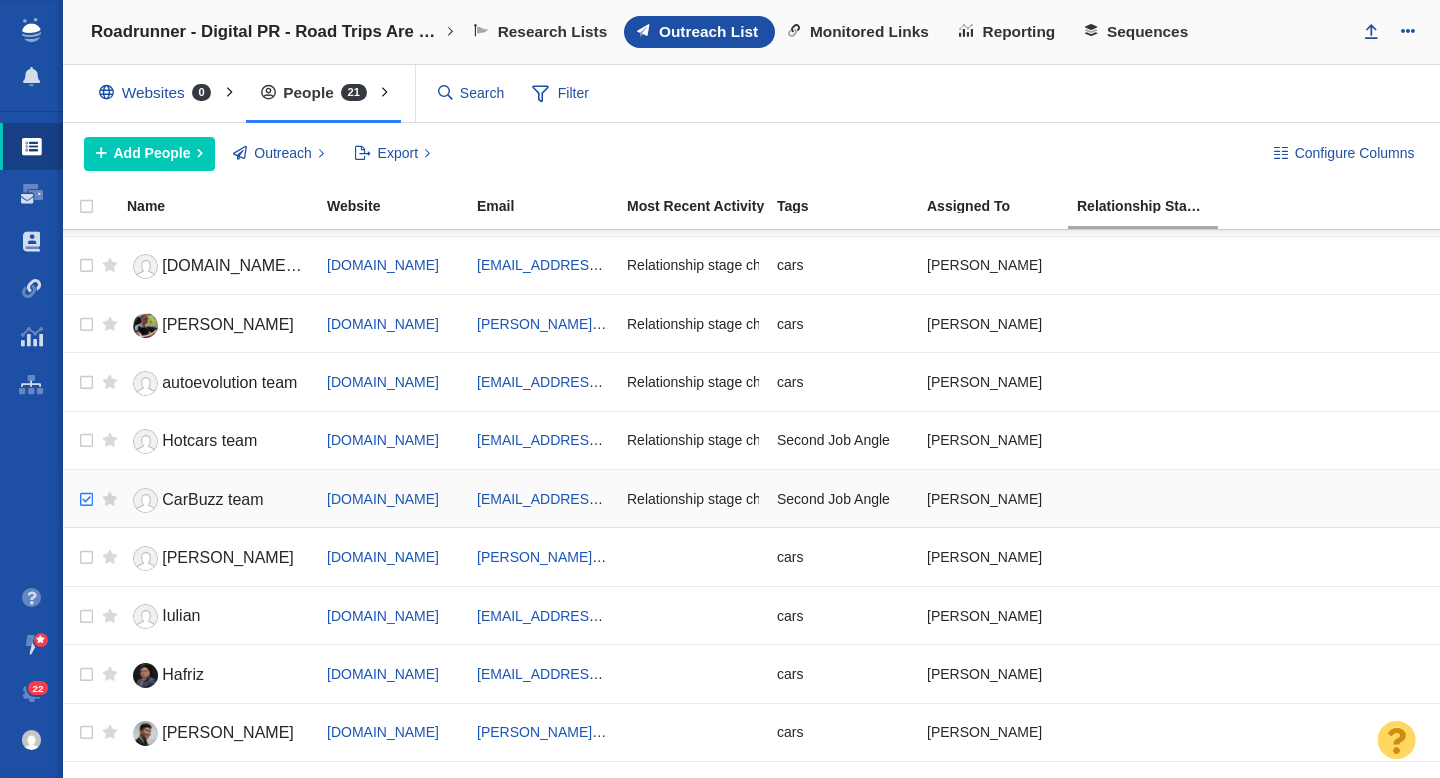 checkbox on "true" 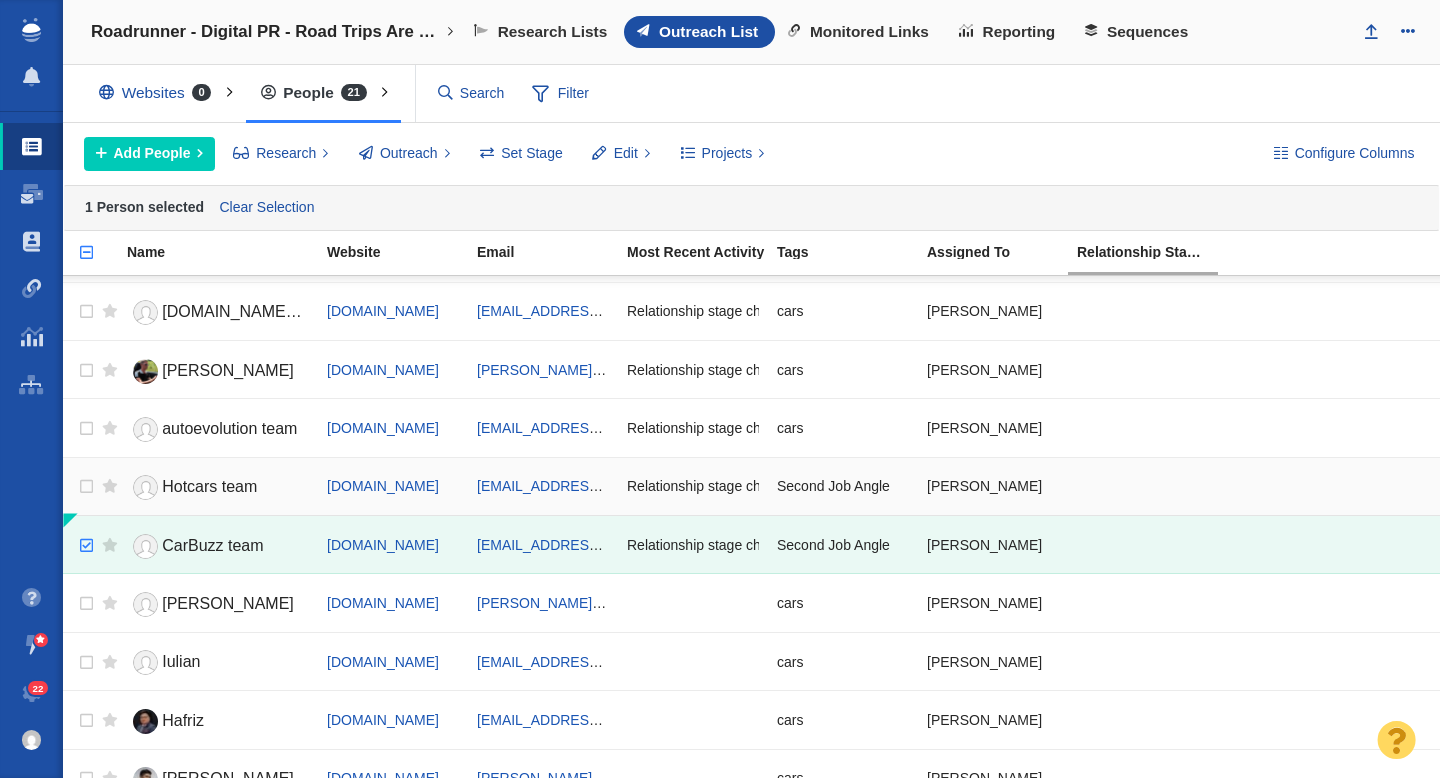 scroll, scrollTop: 0, scrollLeft: 0, axis: both 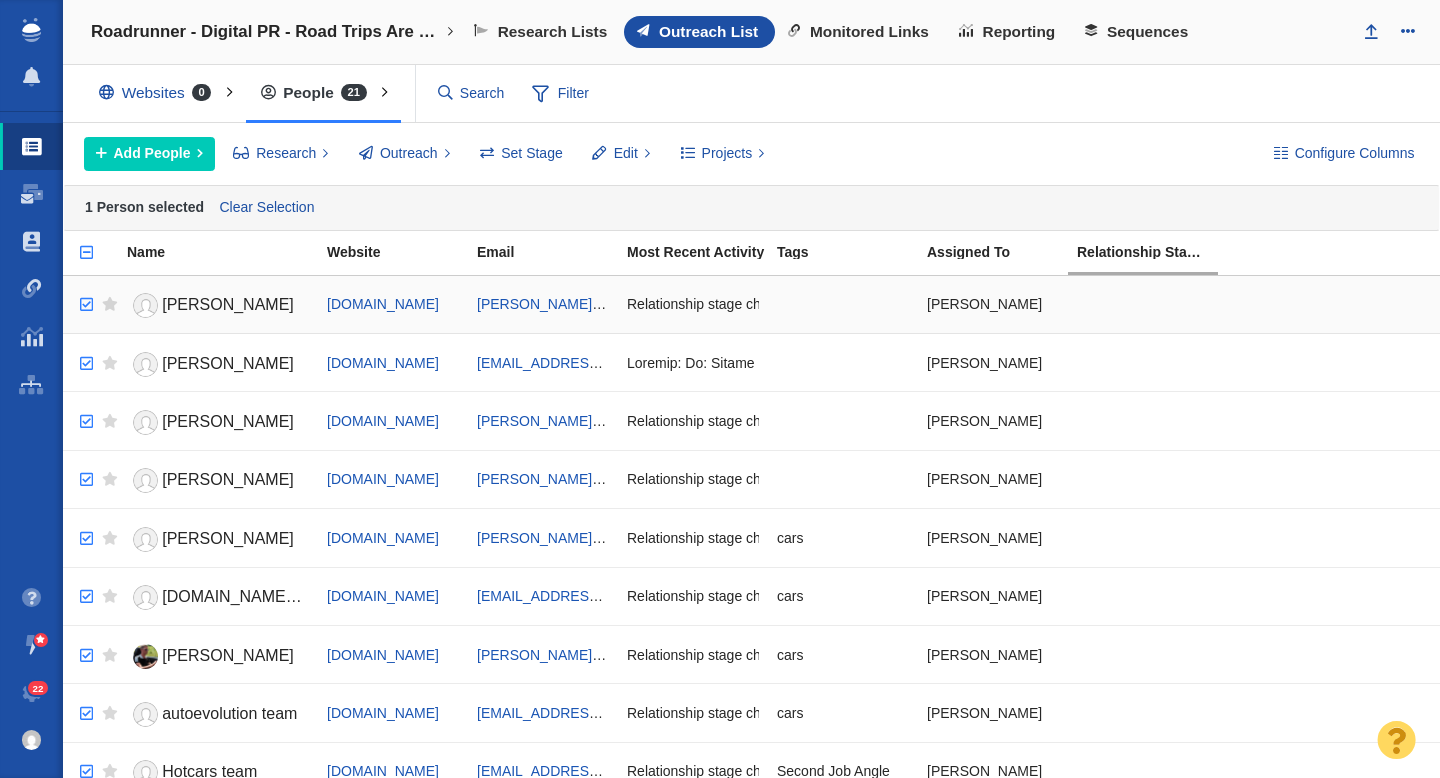 checkbox on "true" 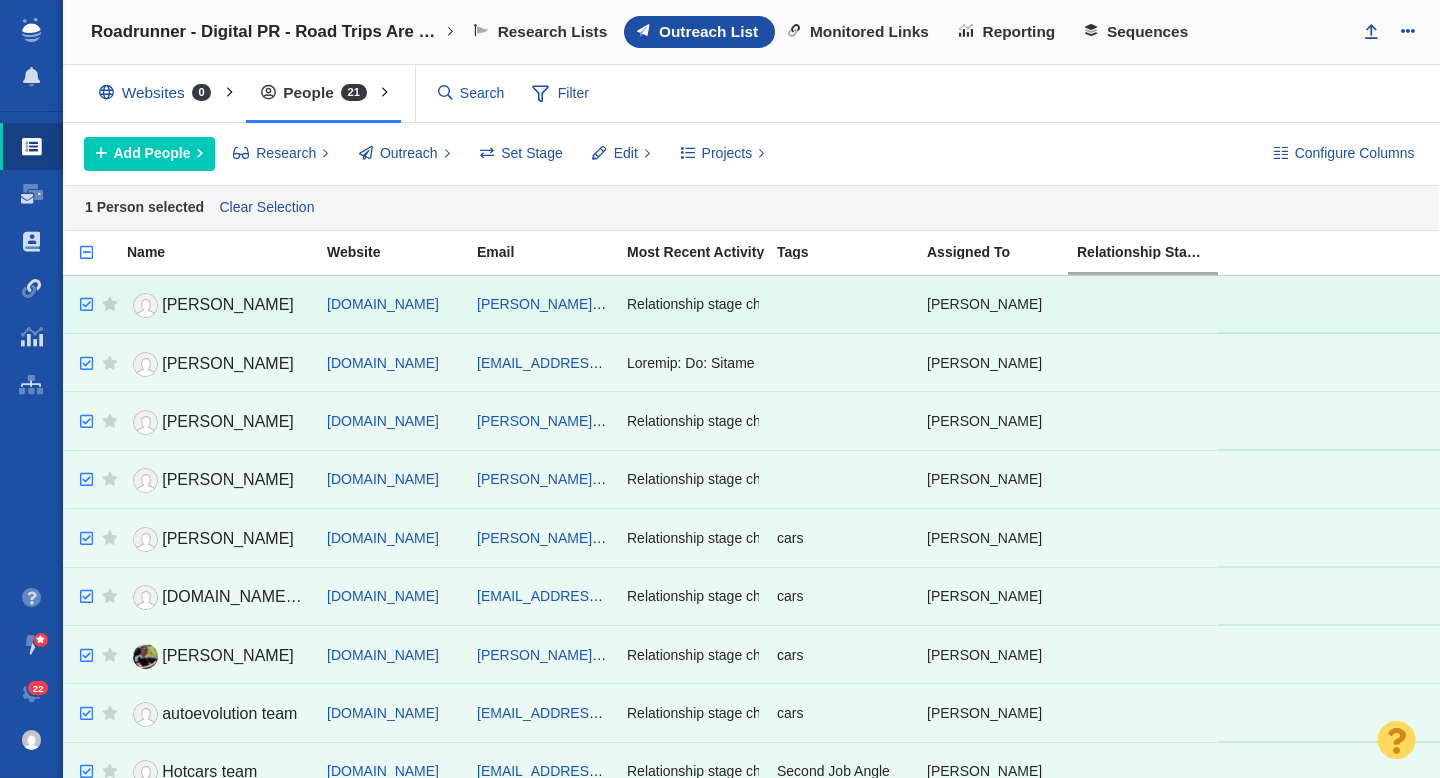 click at bounding box center (84, 305) 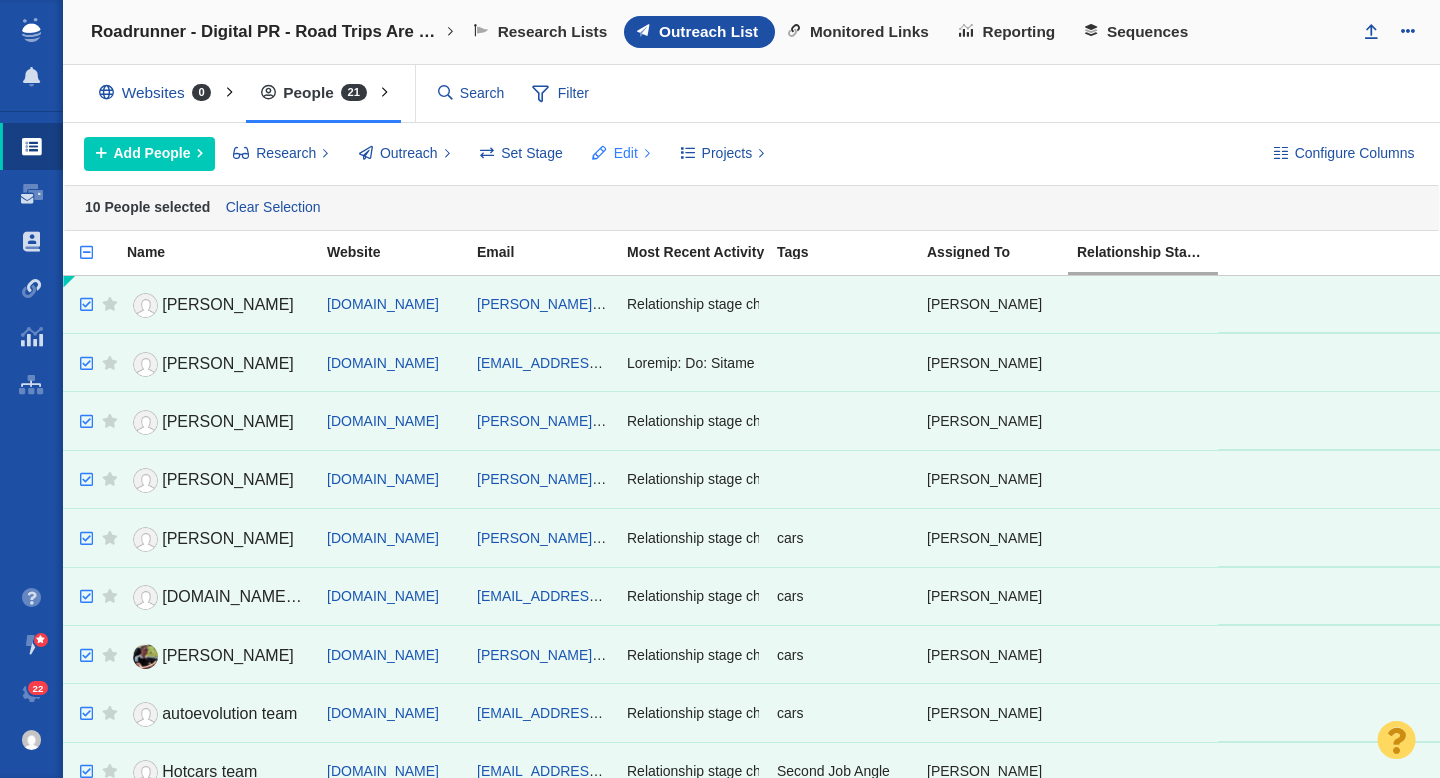 click on "Edit" at bounding box center (626, 153) 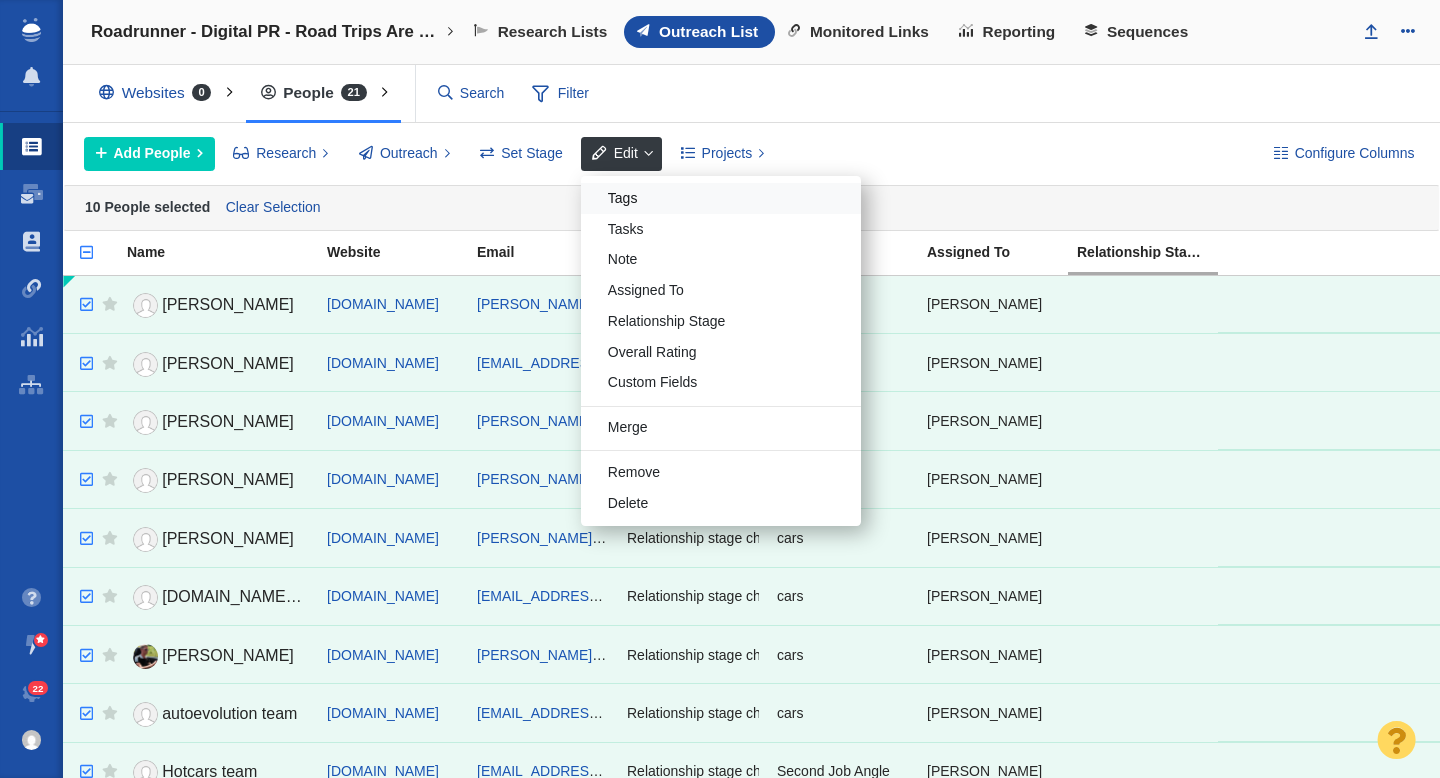 click on "Tags" at bounding box center (721, 198) 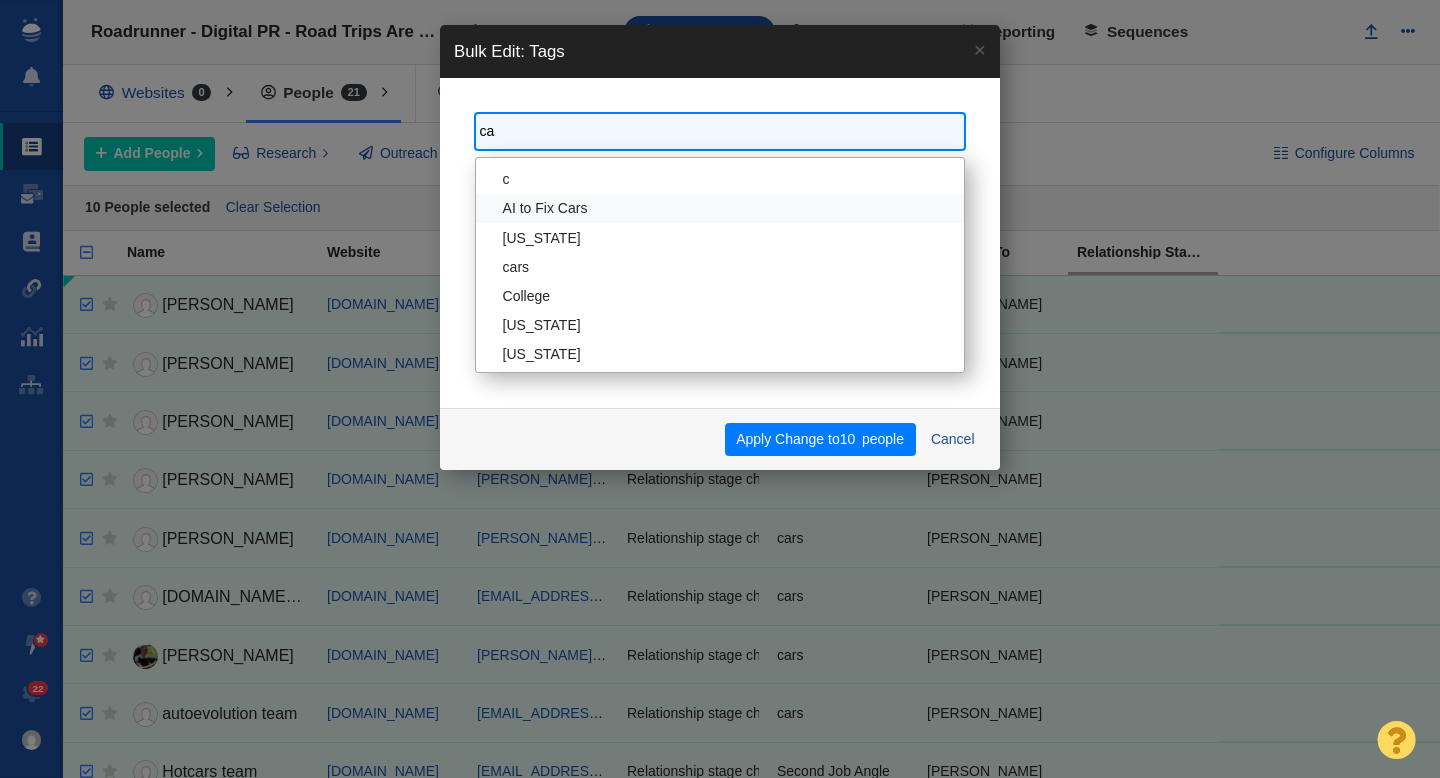 type on "car" 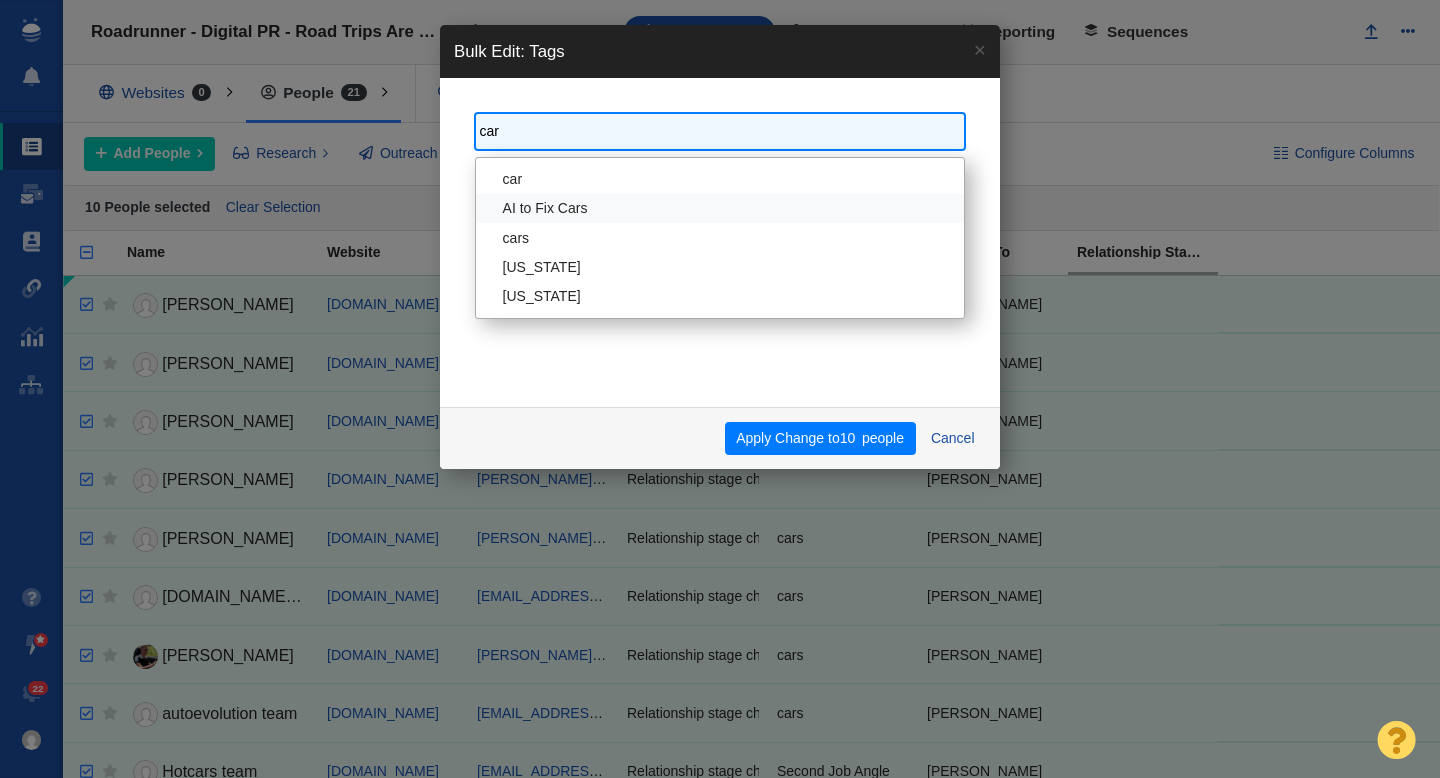 type on "cars" 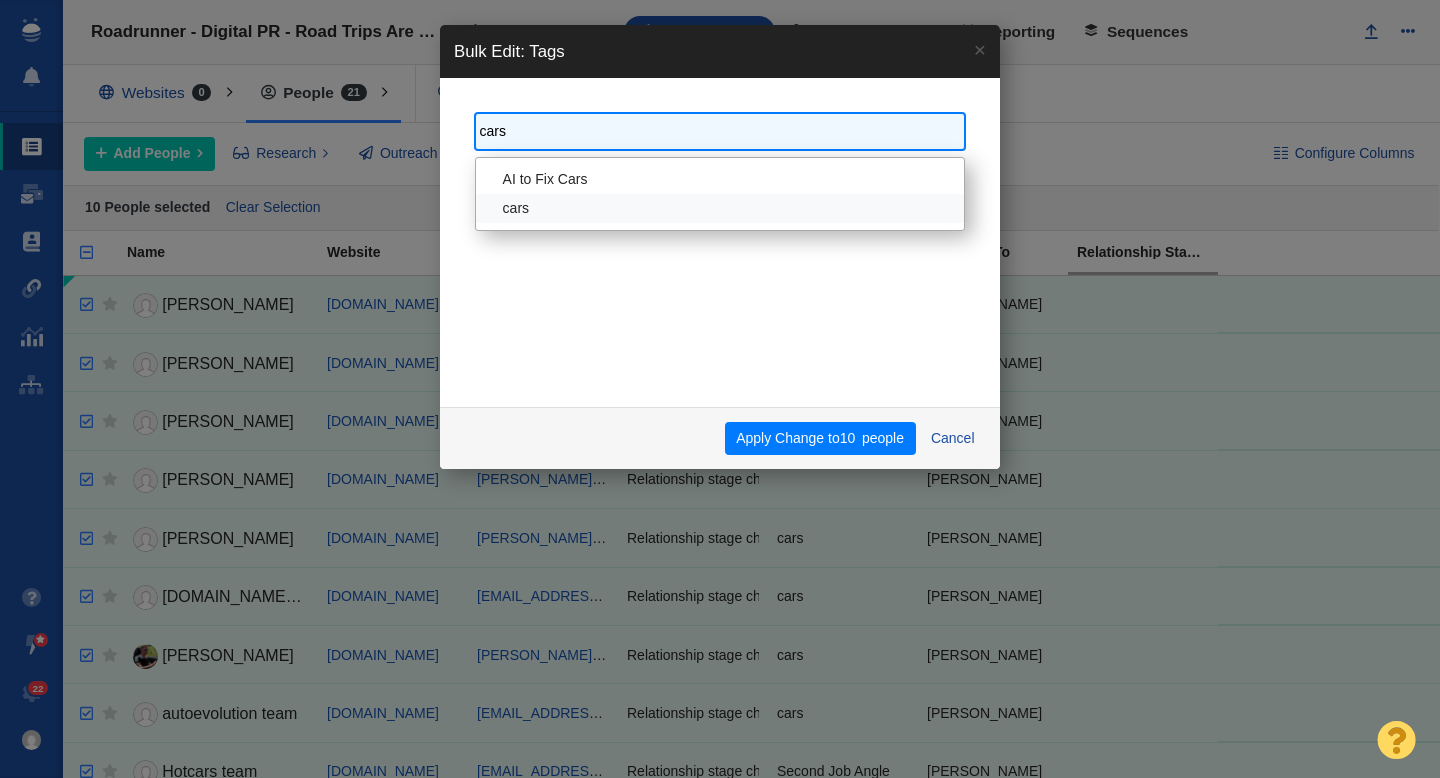 type 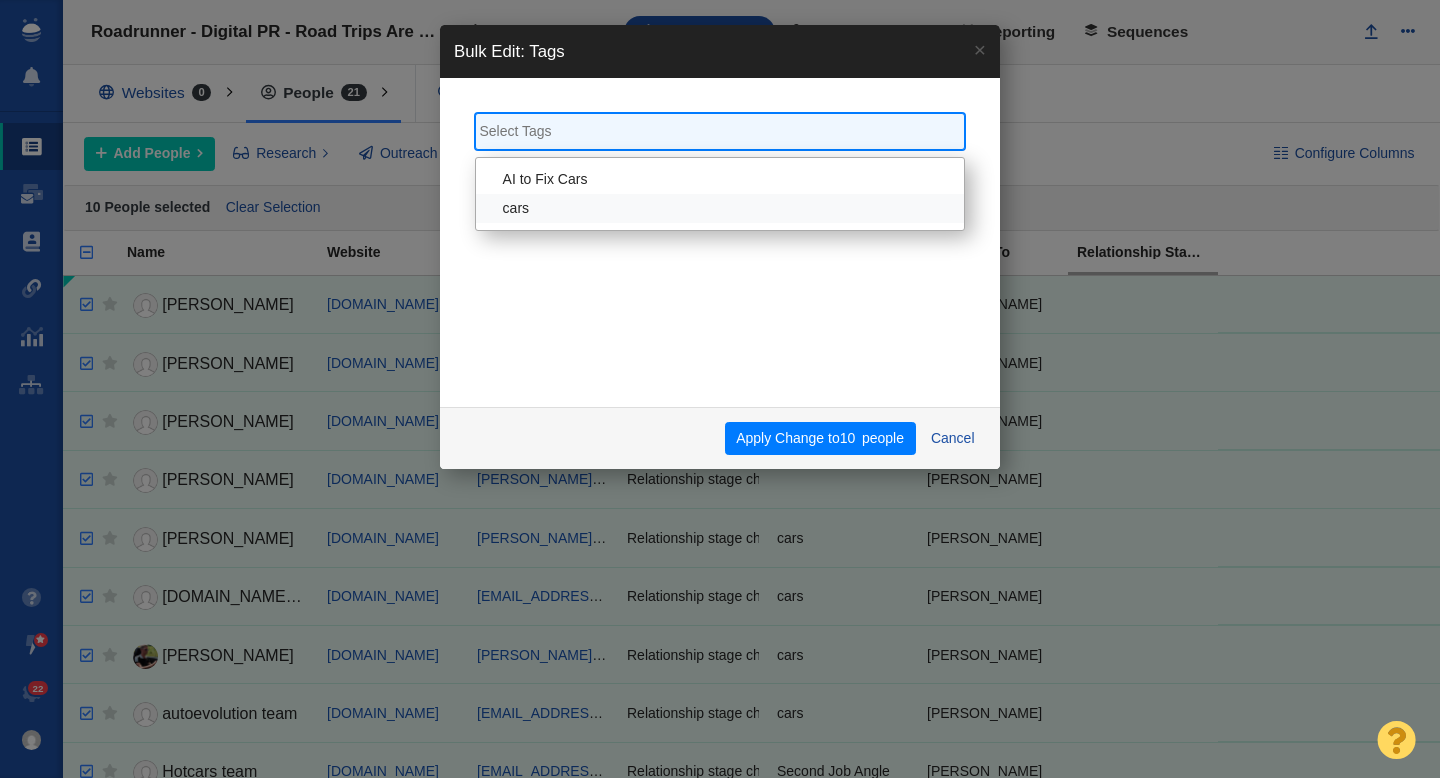 select on "cars" 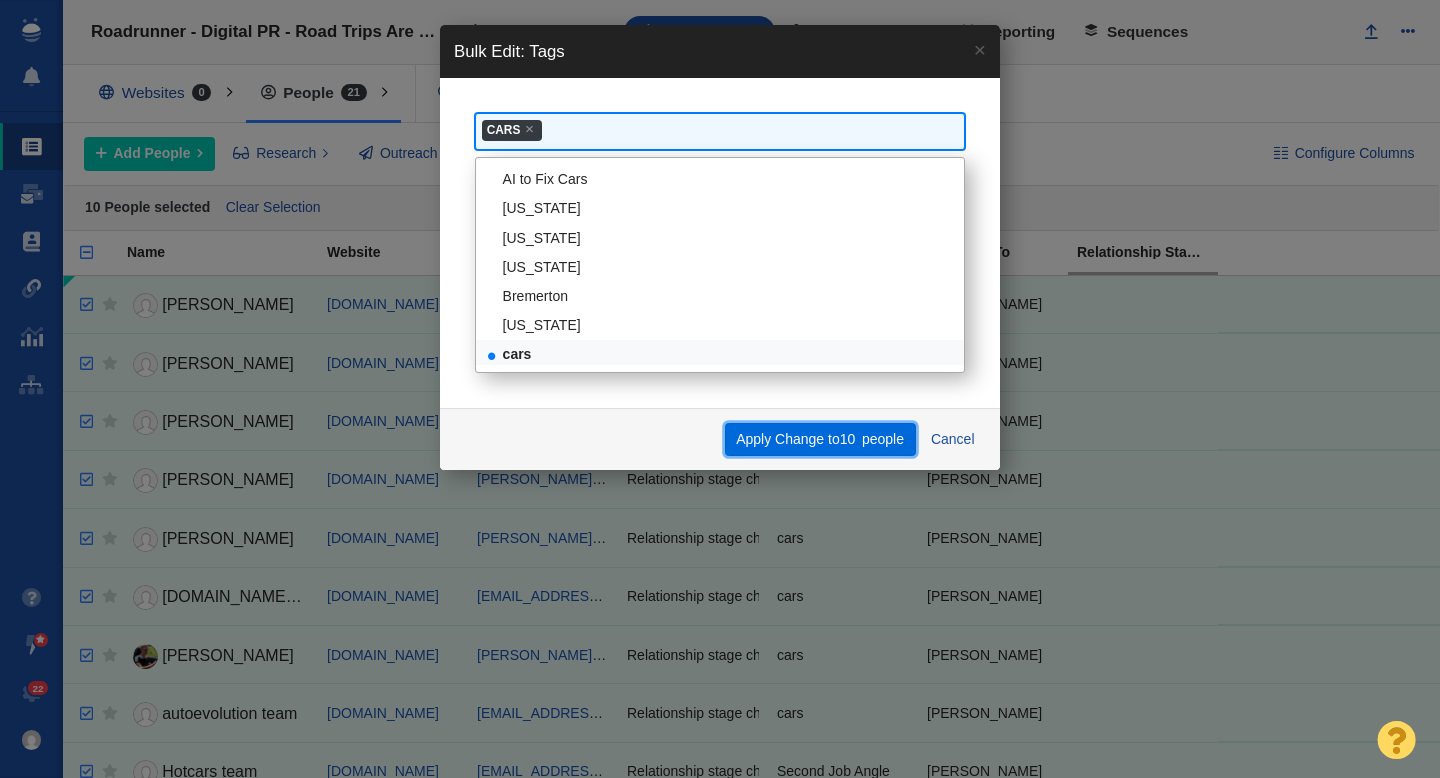 click on "Apply Change to  10   people" at bounding box center (820, 440) 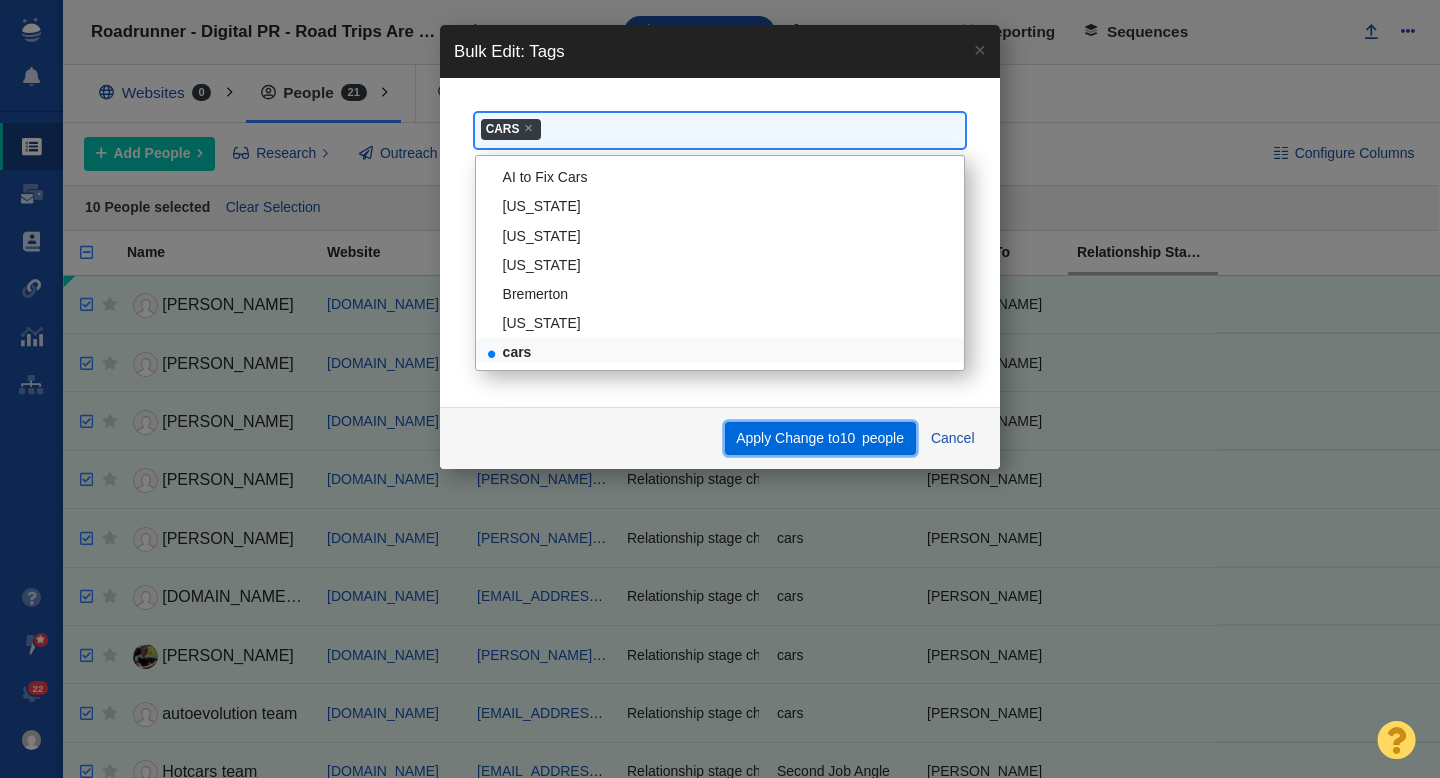 scroll, scrollTop: 146, scrollLeft: 0, axis: vertical 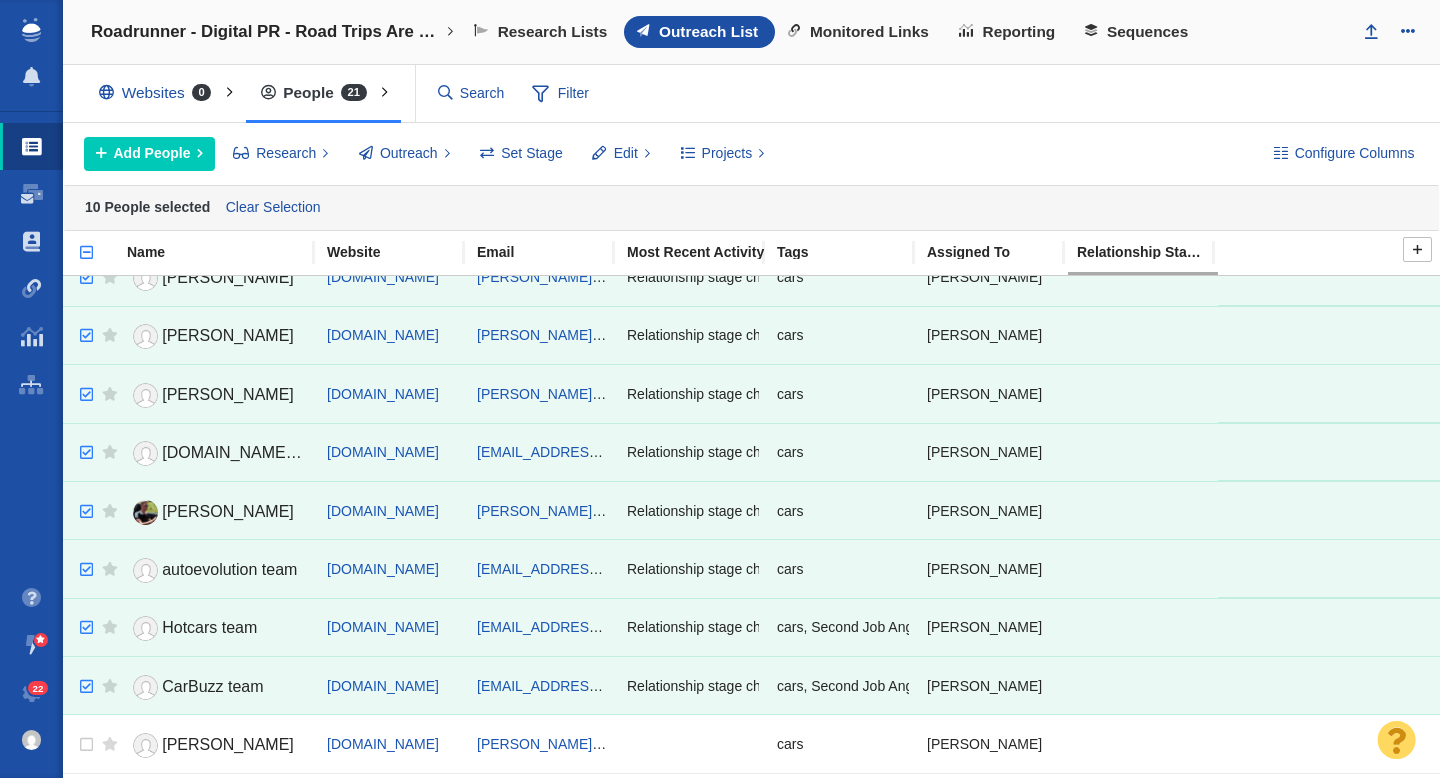 click at bounding box center [78, 263] 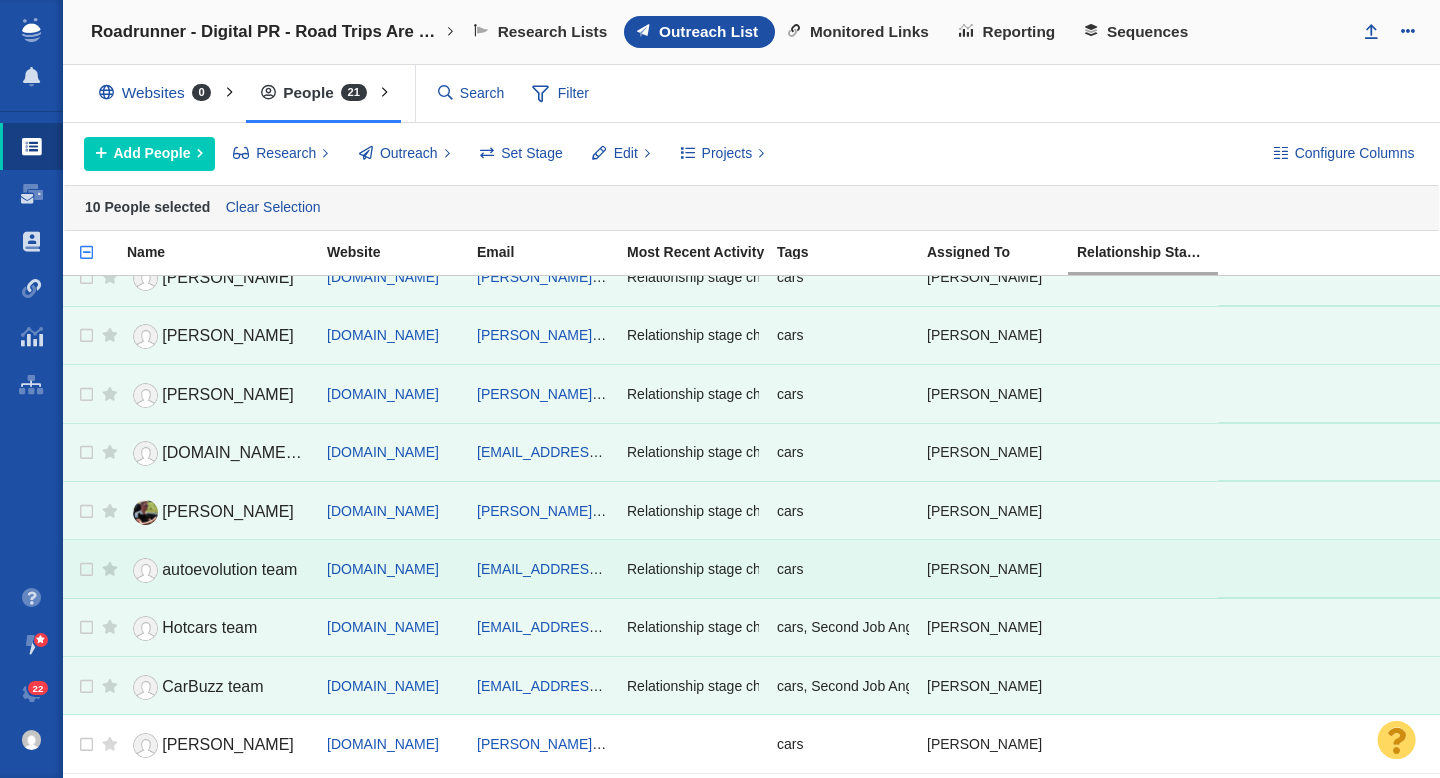 checkbox on "false" 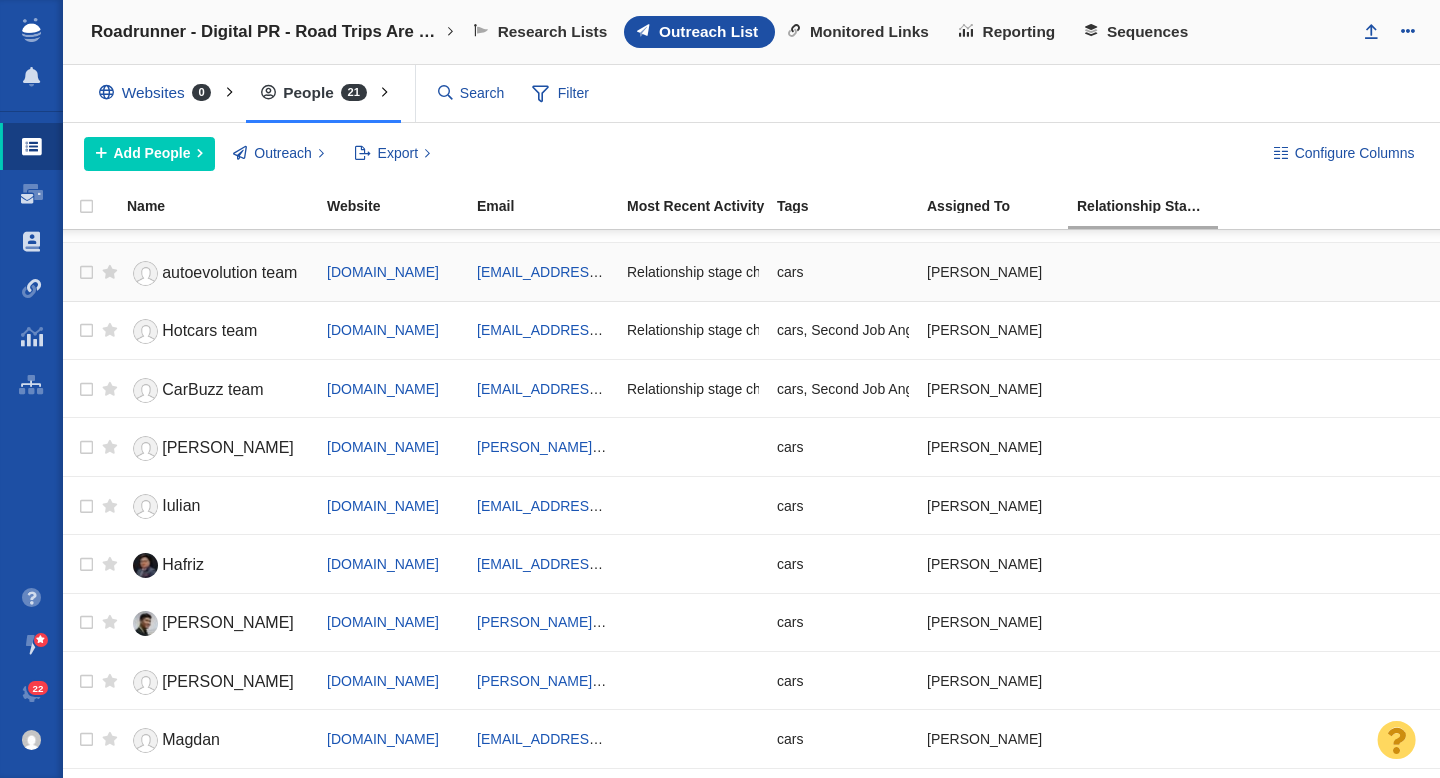 scroll, scrollTop: 381, scrollLeft: 0, axis: vertical 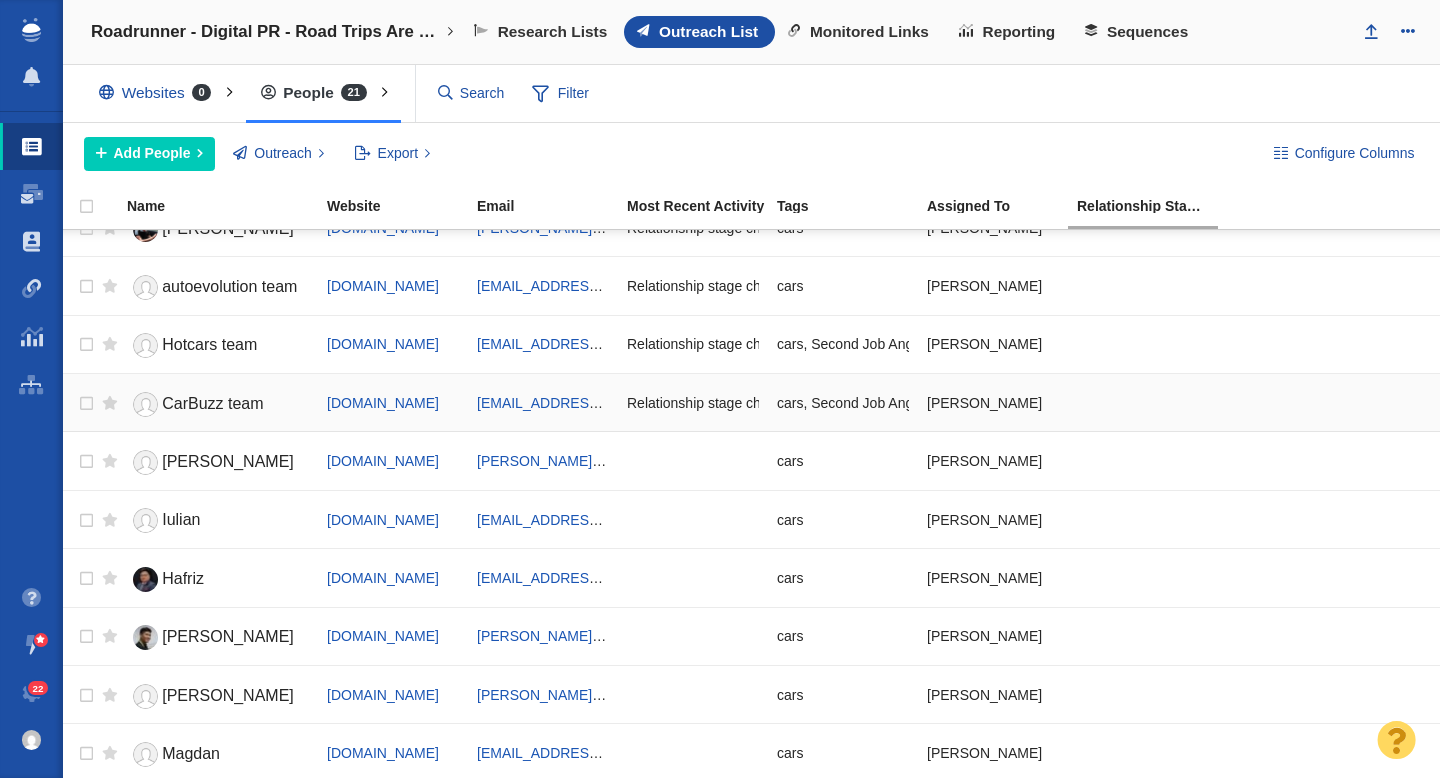 click at bounding box center [105, 403] 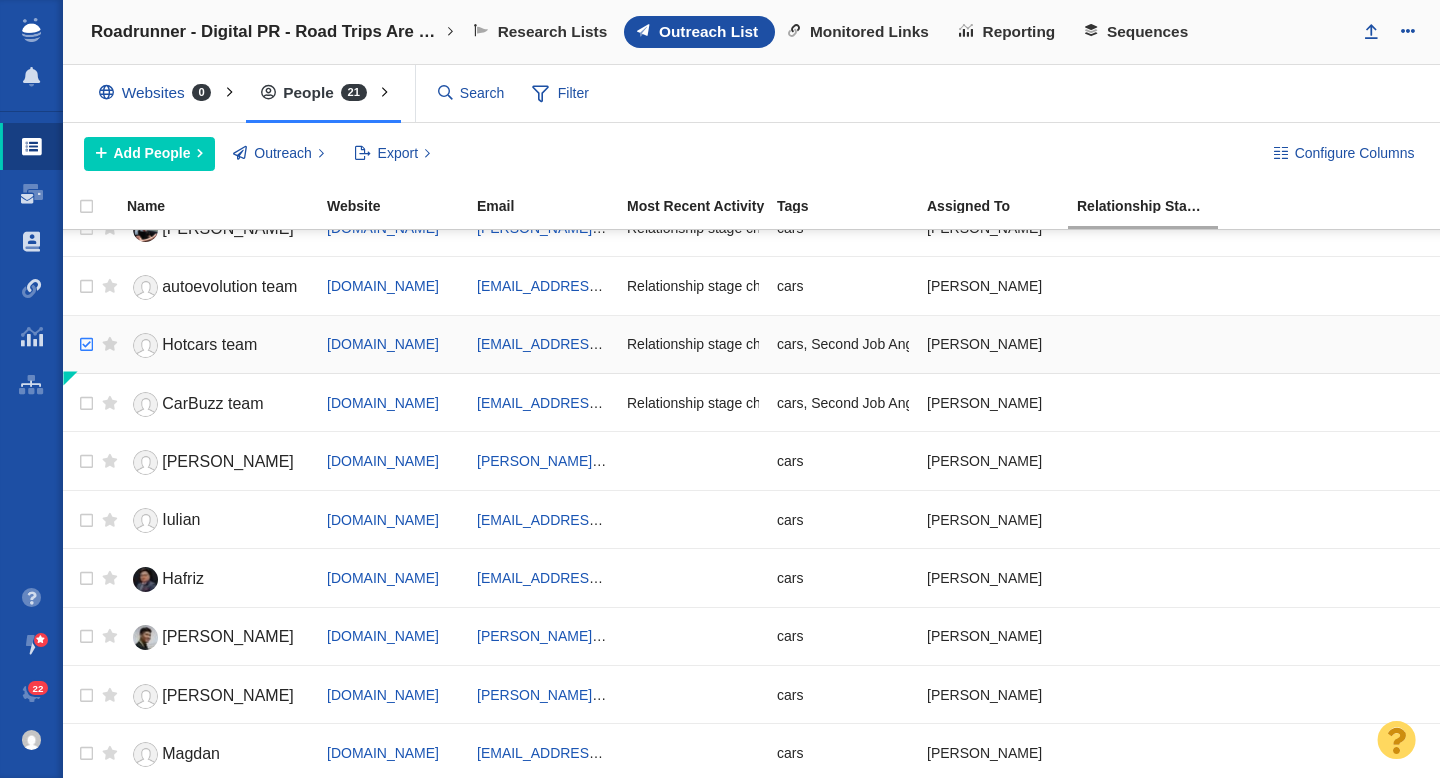 click at bounding box center [84, 345] 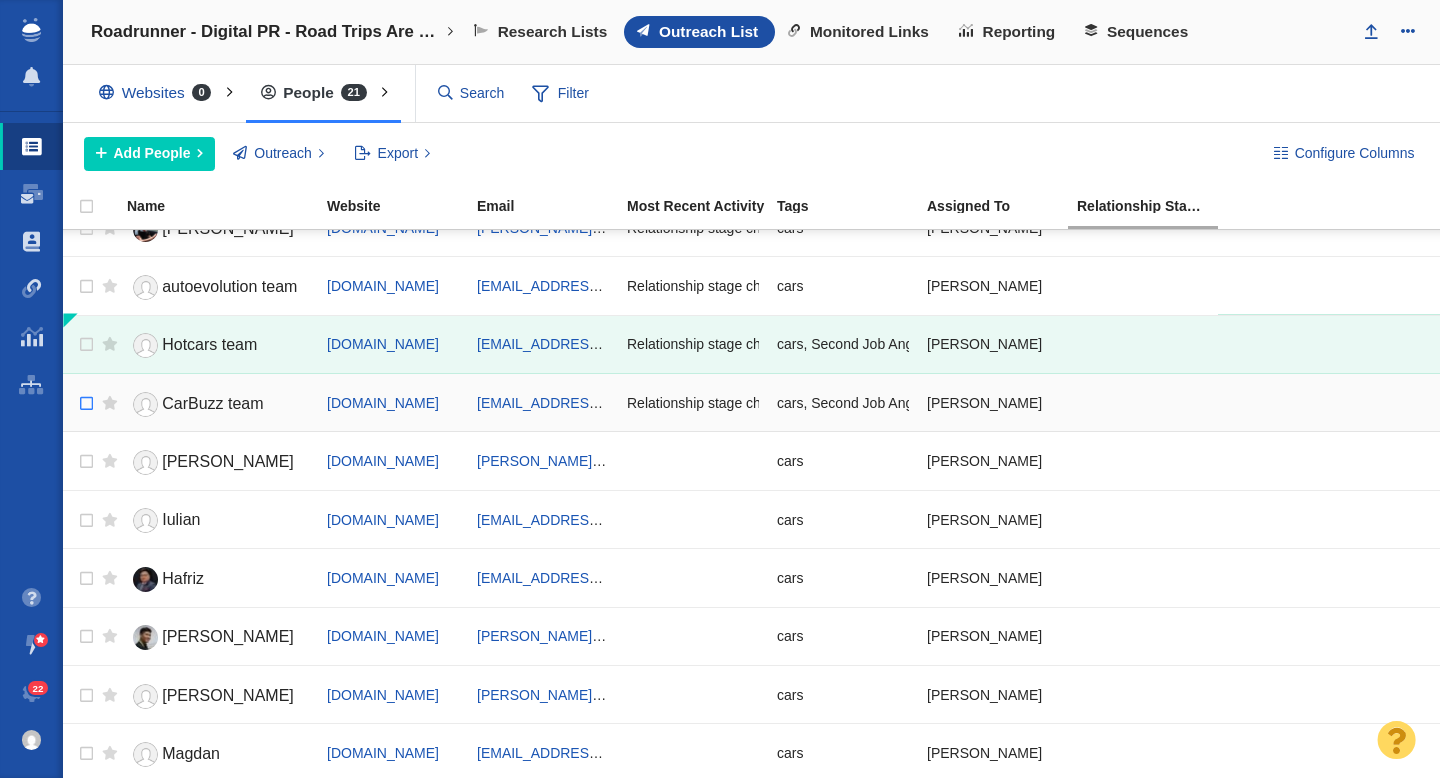 click at bounding box center (84, 345) 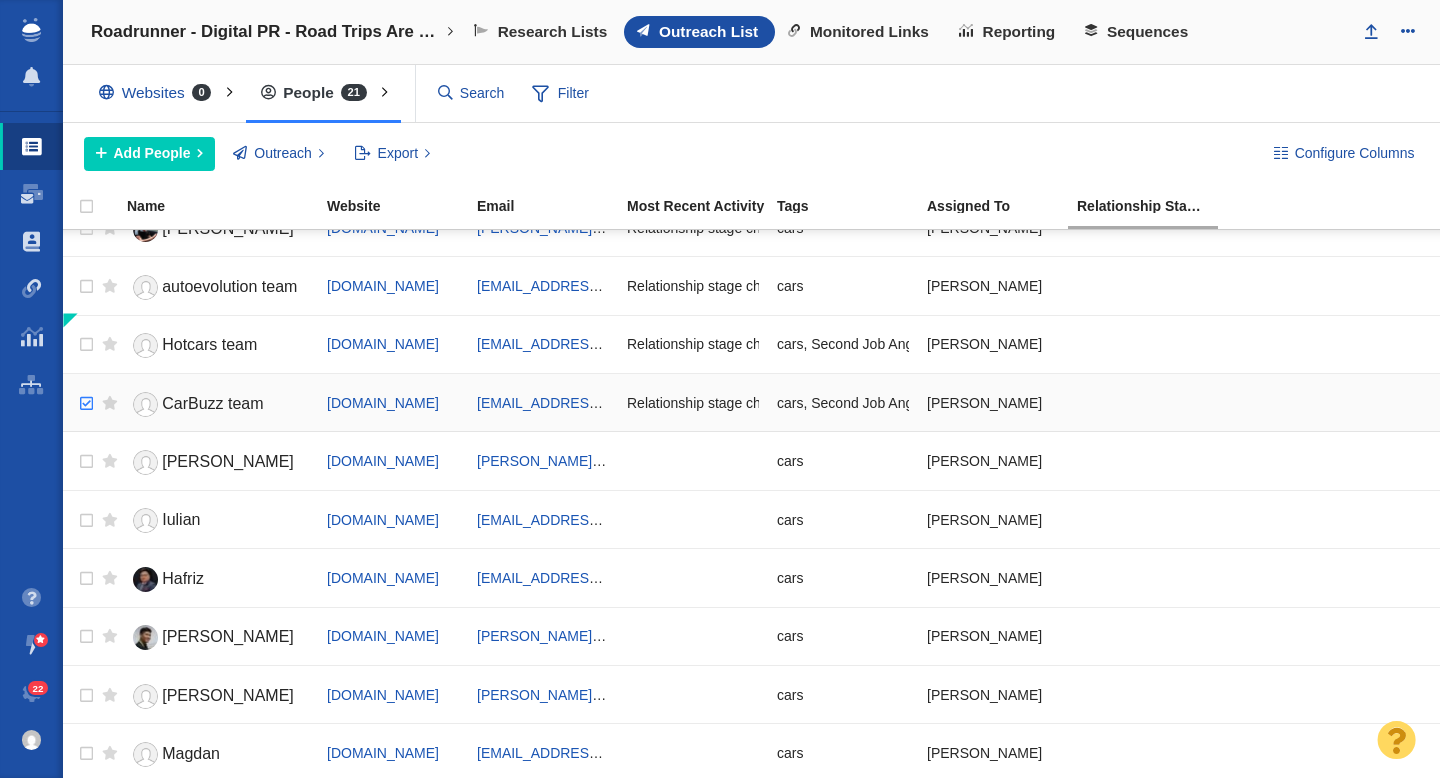 checkbox on "true" 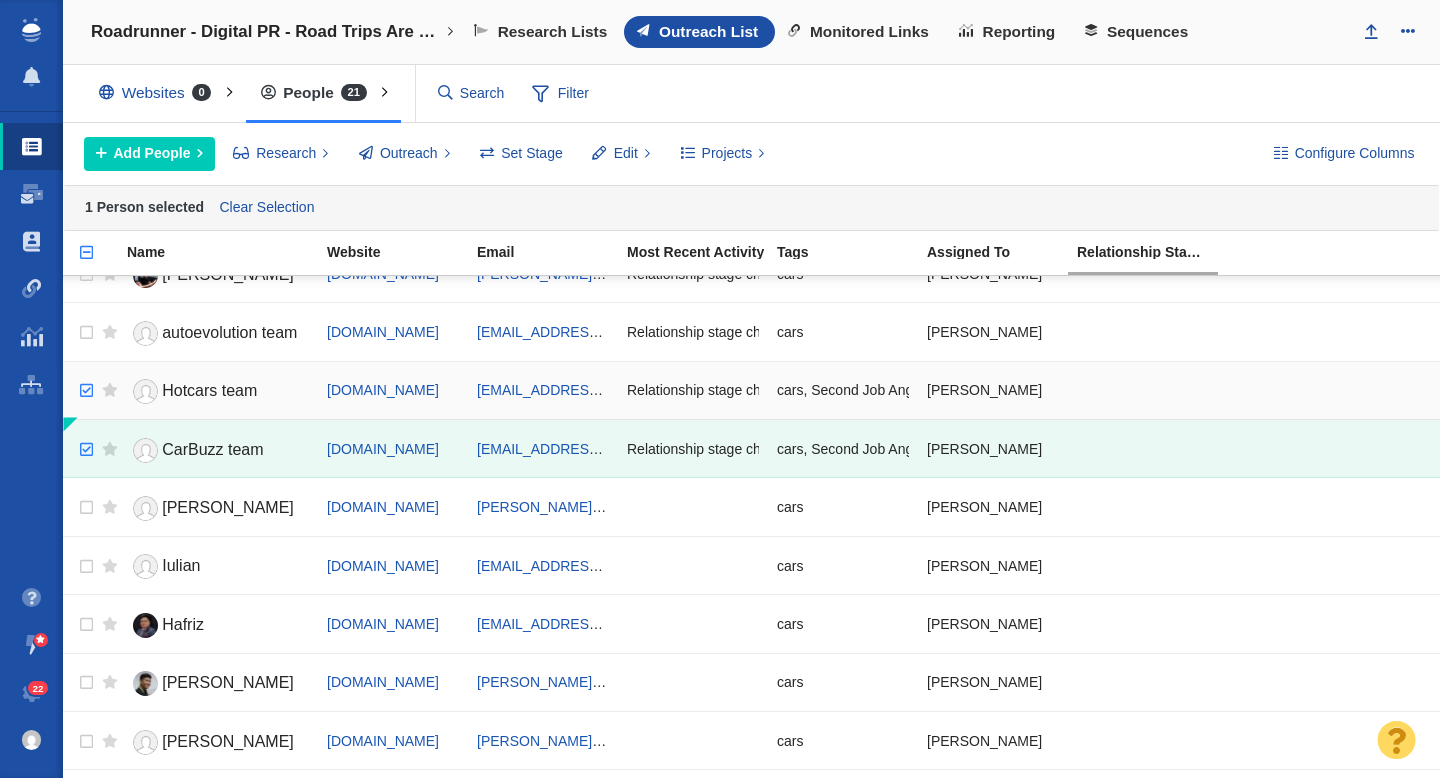 checkbox on "true" 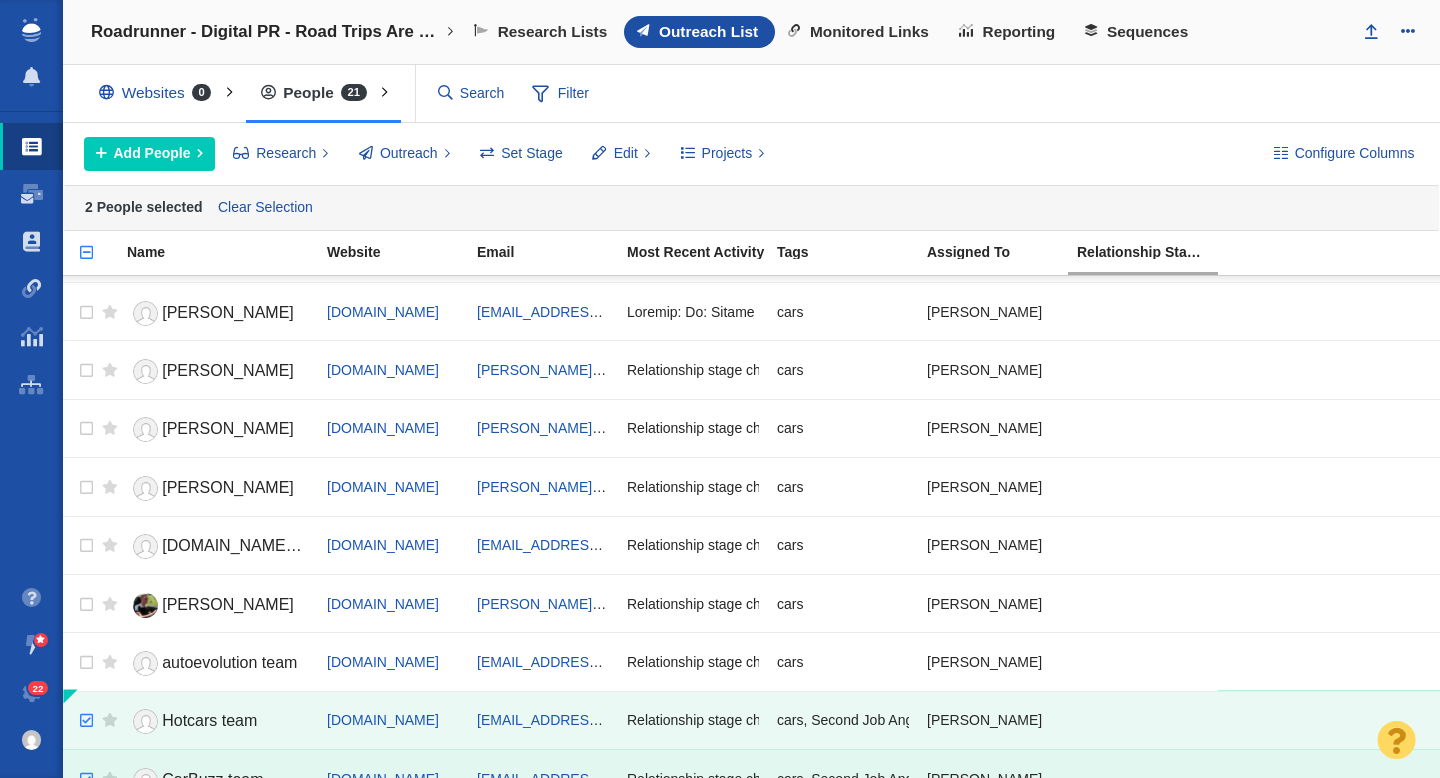 scroll, scrollTop: 0, scrollLeft: 0, axis: both 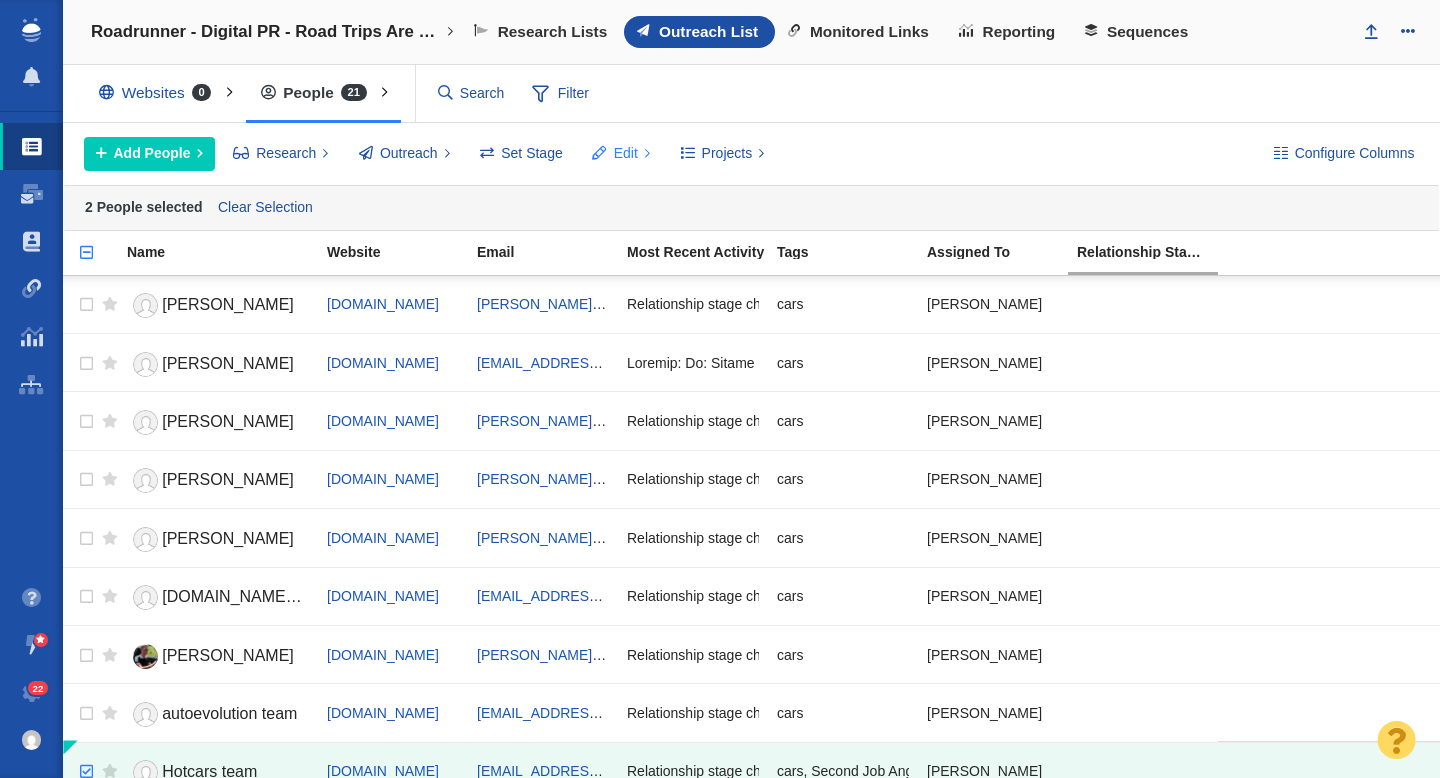 click on "Edit" at bounding box center [626, 153] 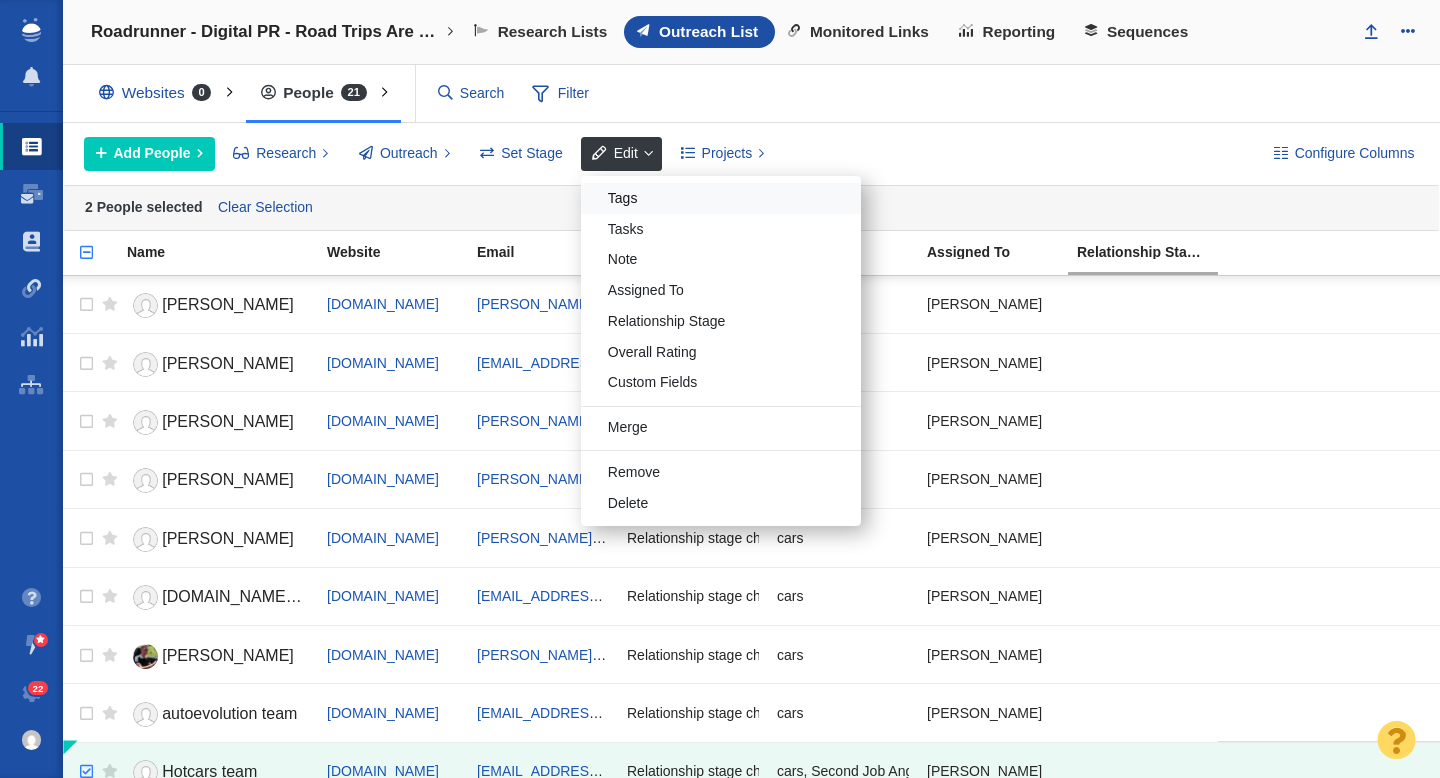 click on "Tags" at bounding box center (721, 198) 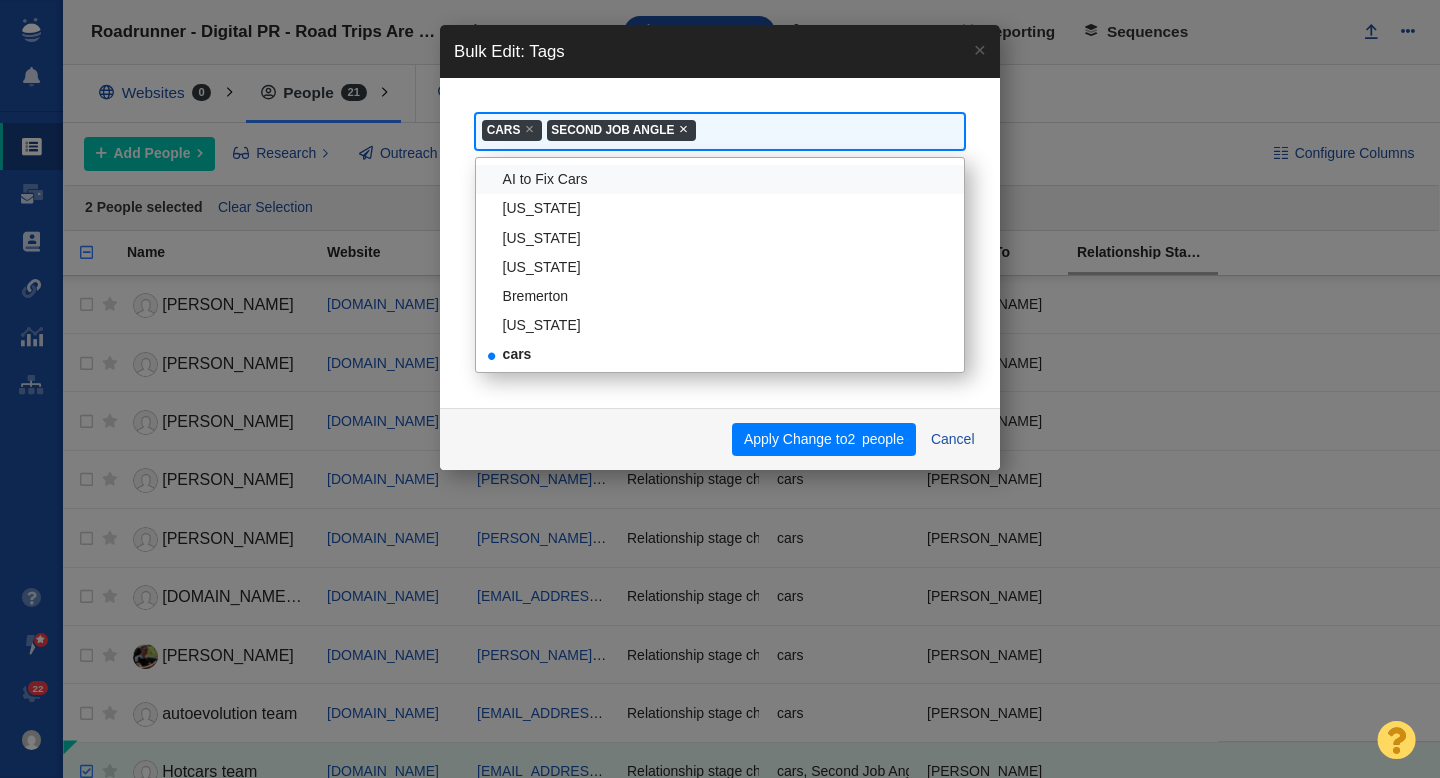 click on "×" at bounding box center [683, 128] 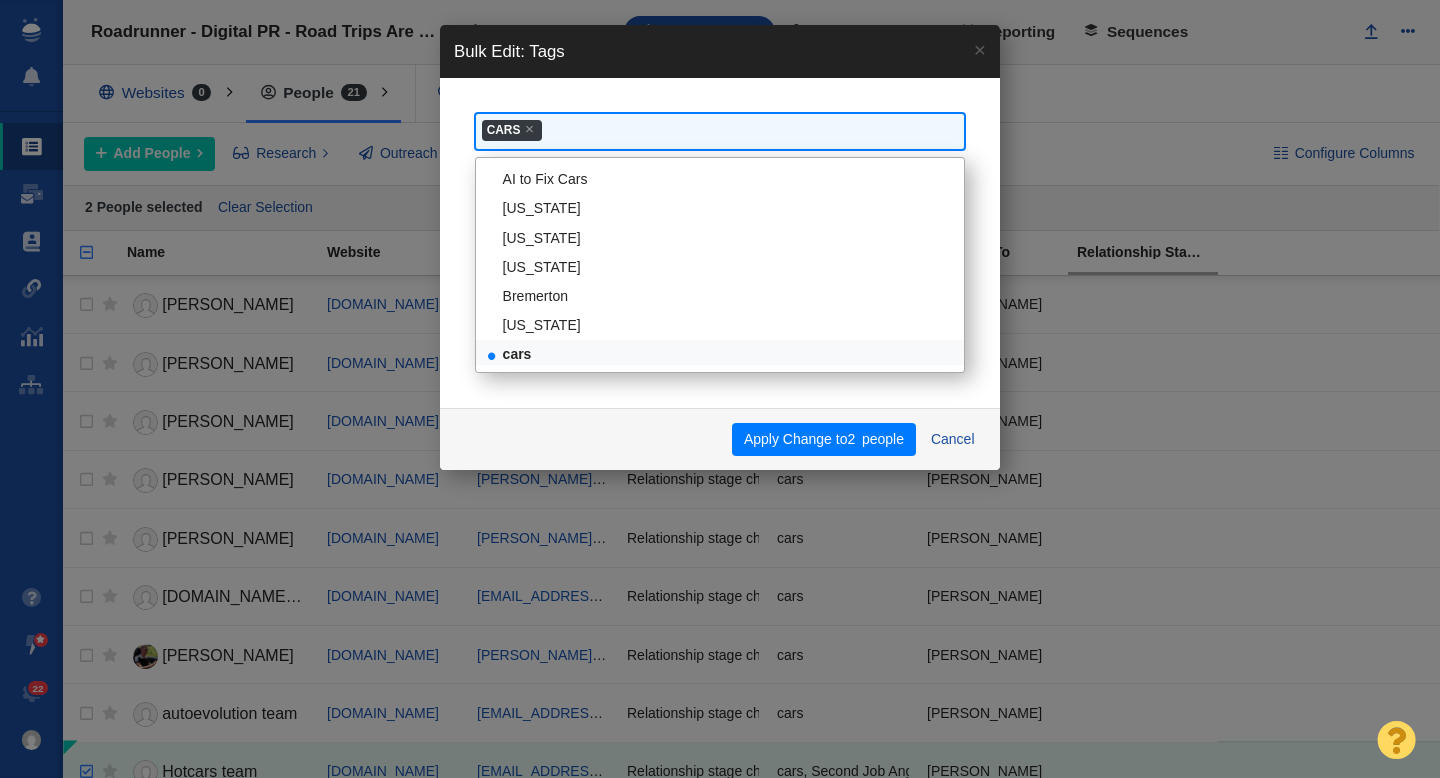 scroll, scrollTop: 146, scrollLeft: 0, axis: vertical 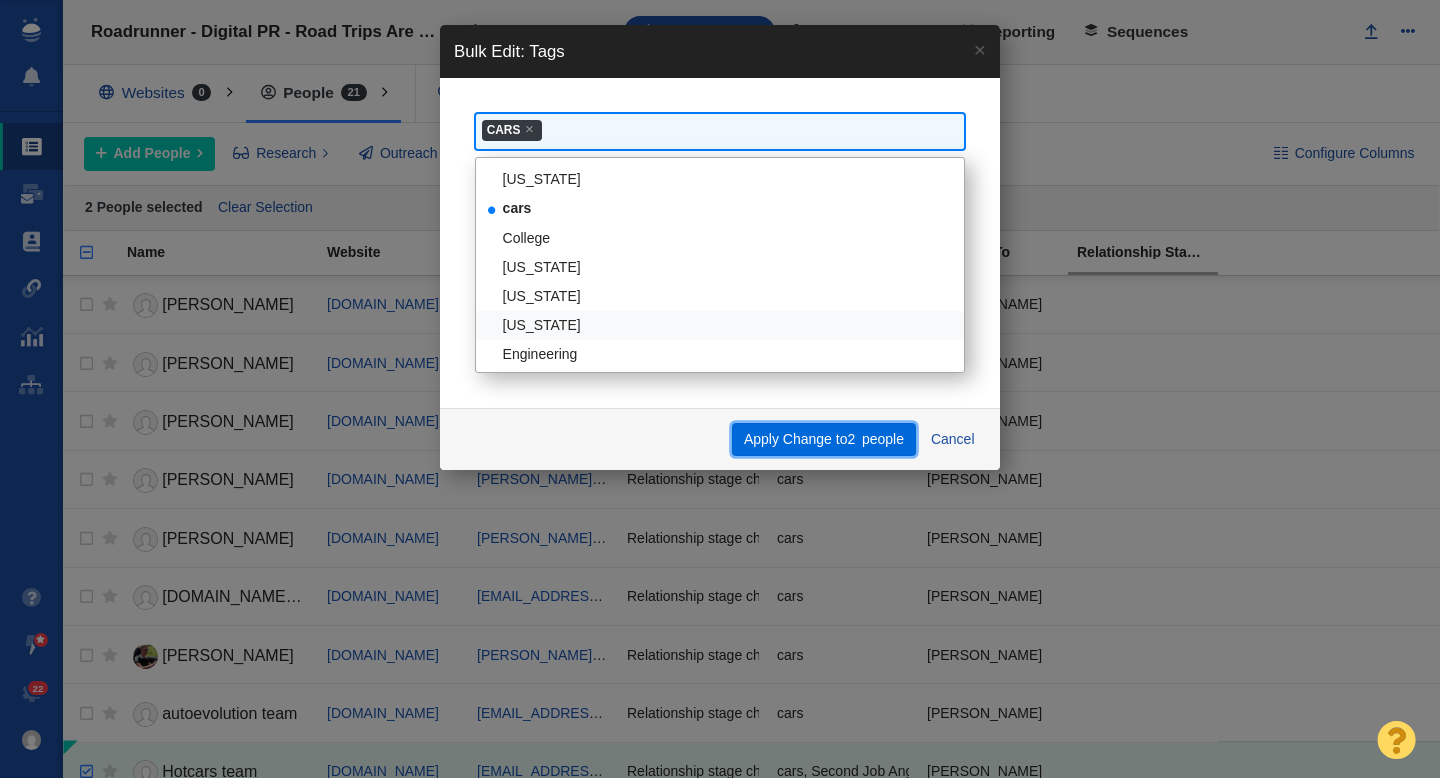 click on "Apply Change to  2   people" at bounding box center [823, 440] 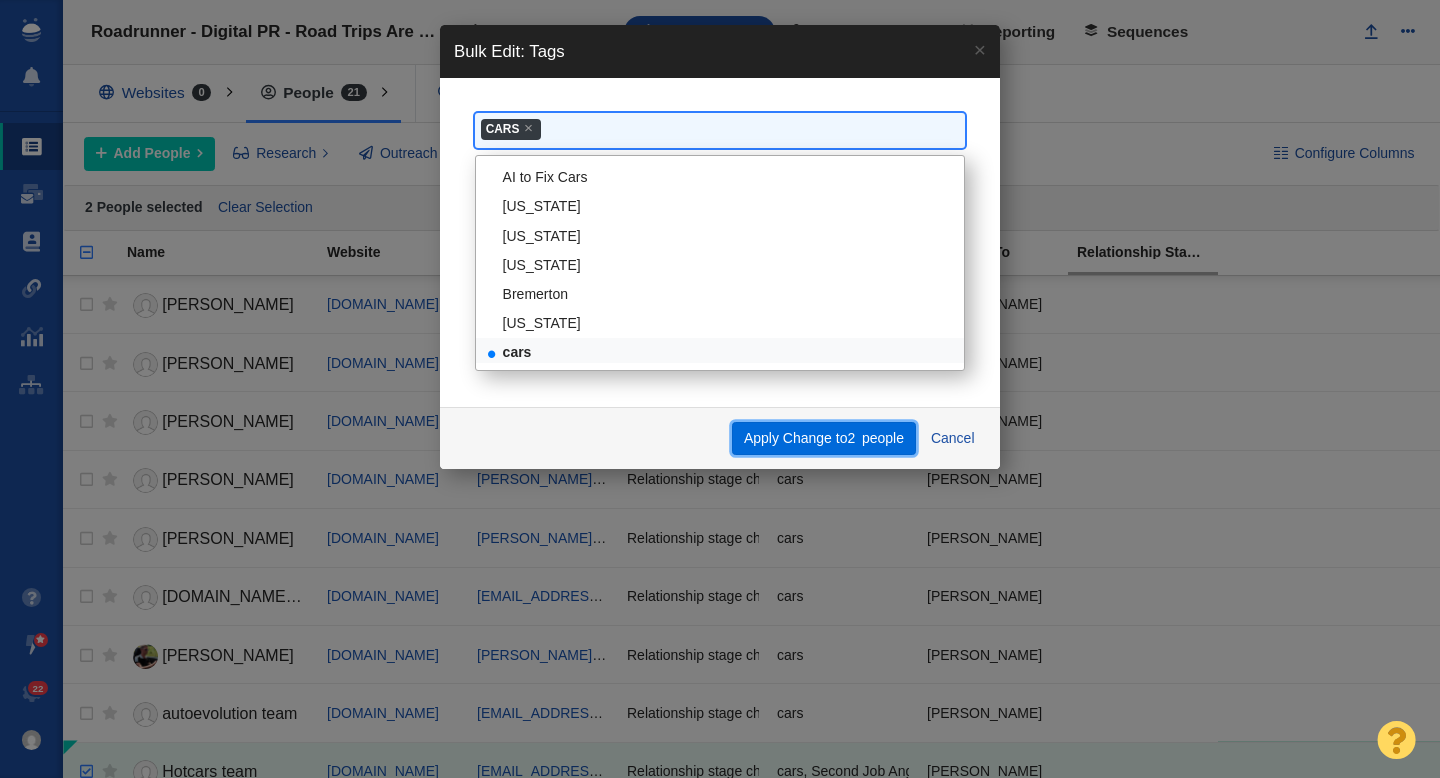 scroll, scrollTop: 146, scrollLeft: 0, axis: vertical 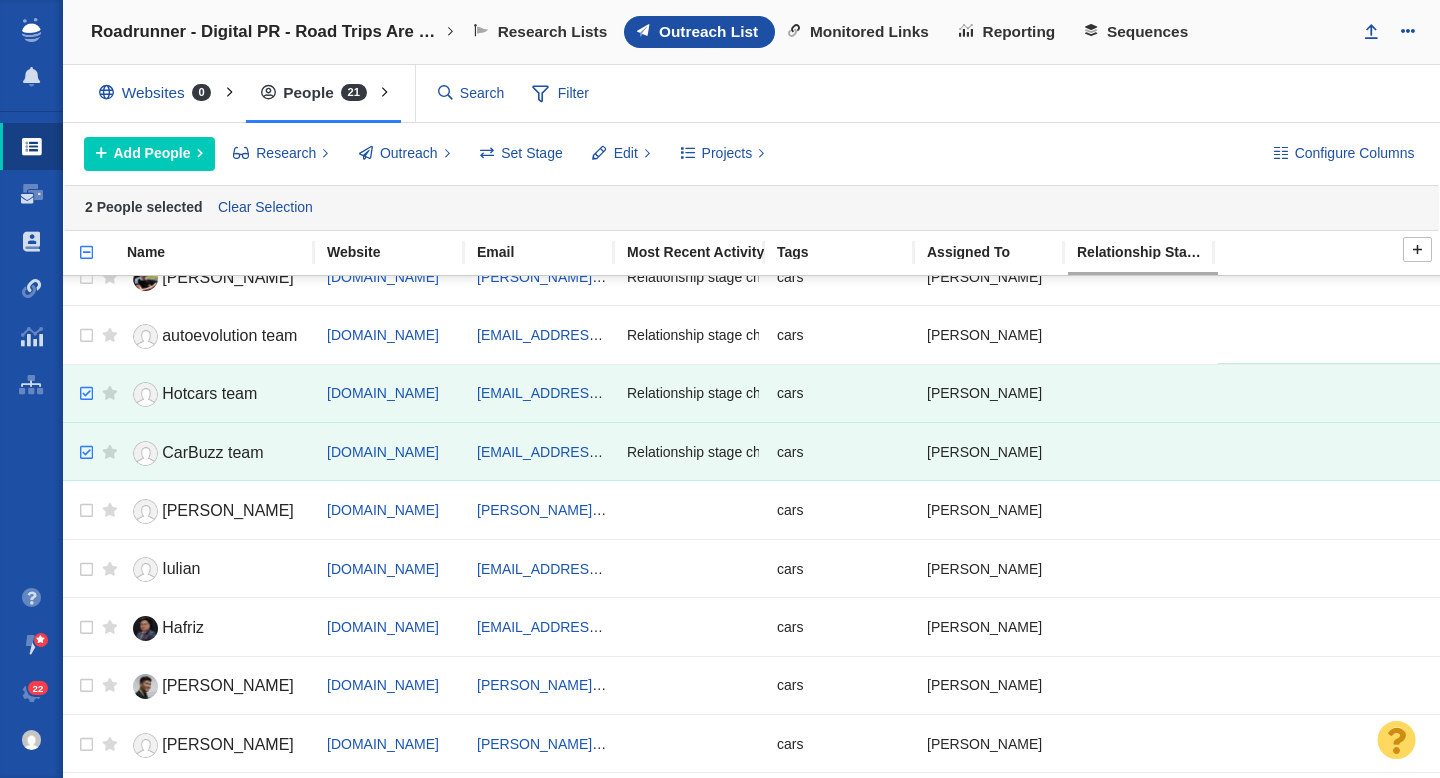 click at bounding box center [78, 263] 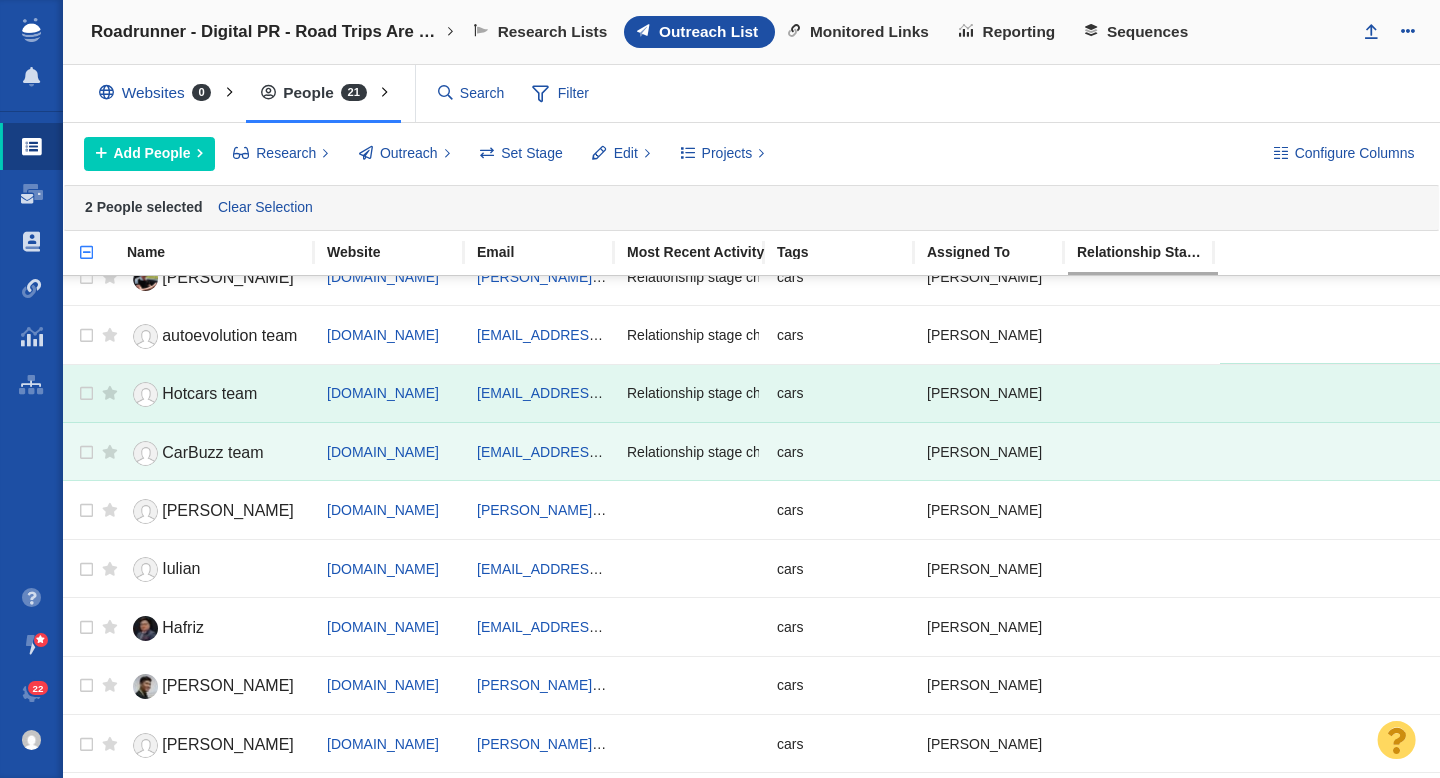 checkbox on "false" 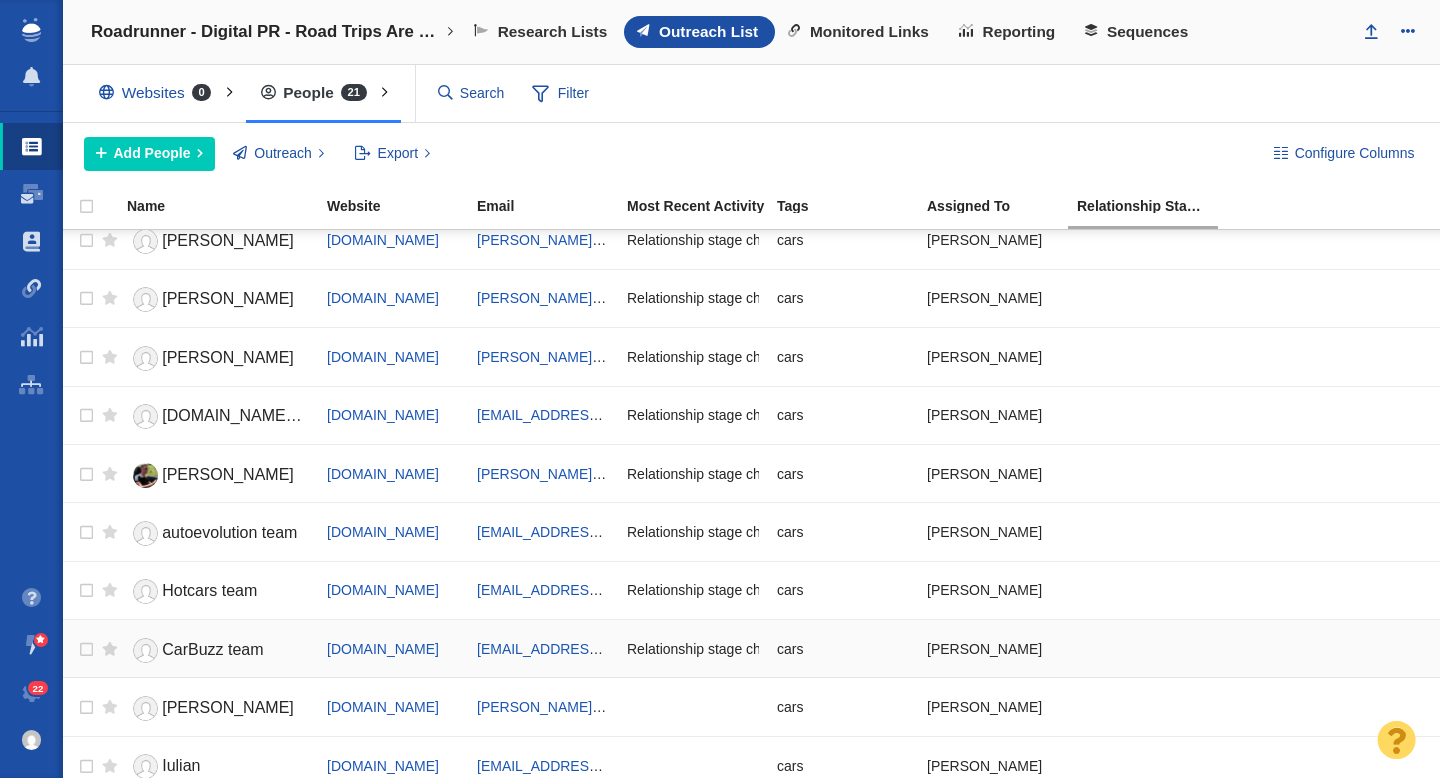 scroll, scrollTop: 0, scrollLeft: 0, axis: both 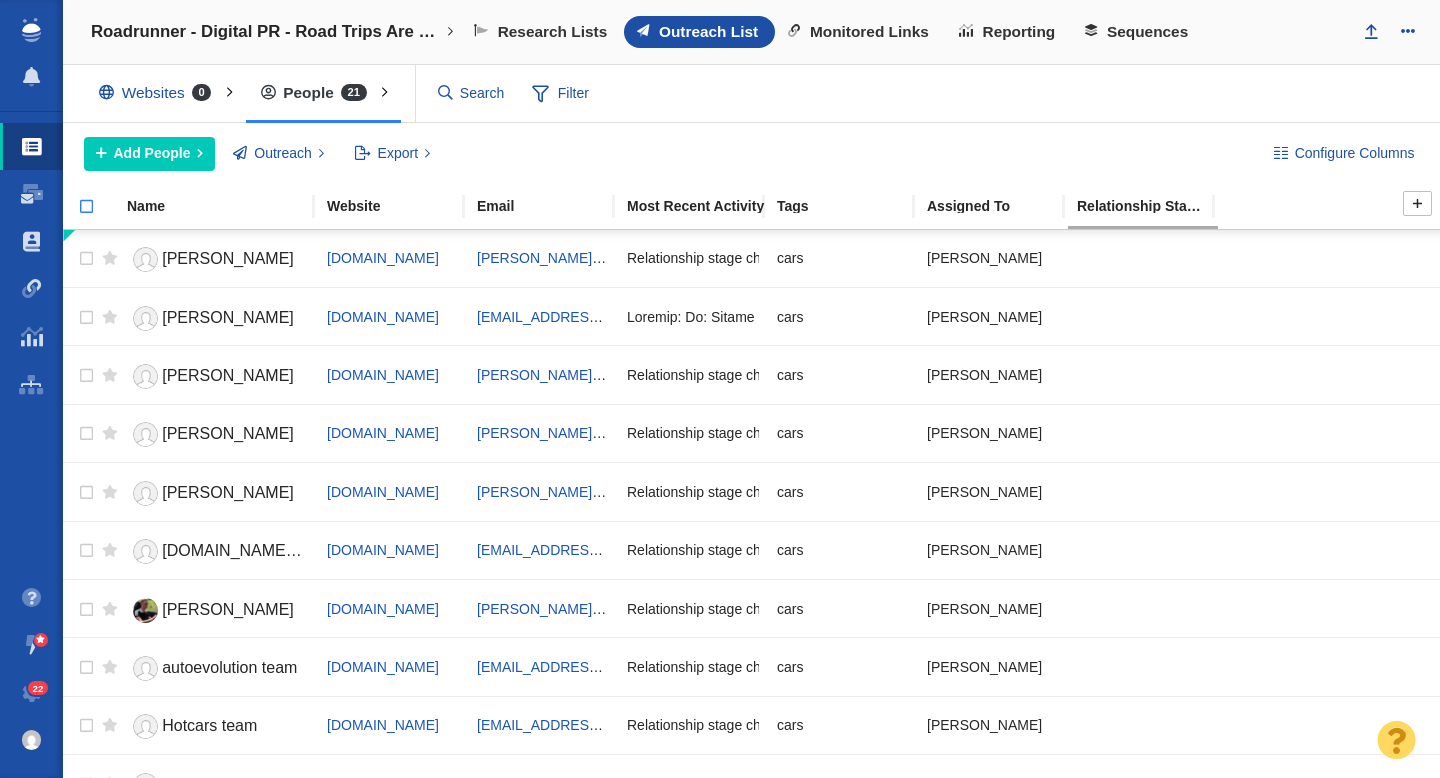 click at bounding box center (78, 217) 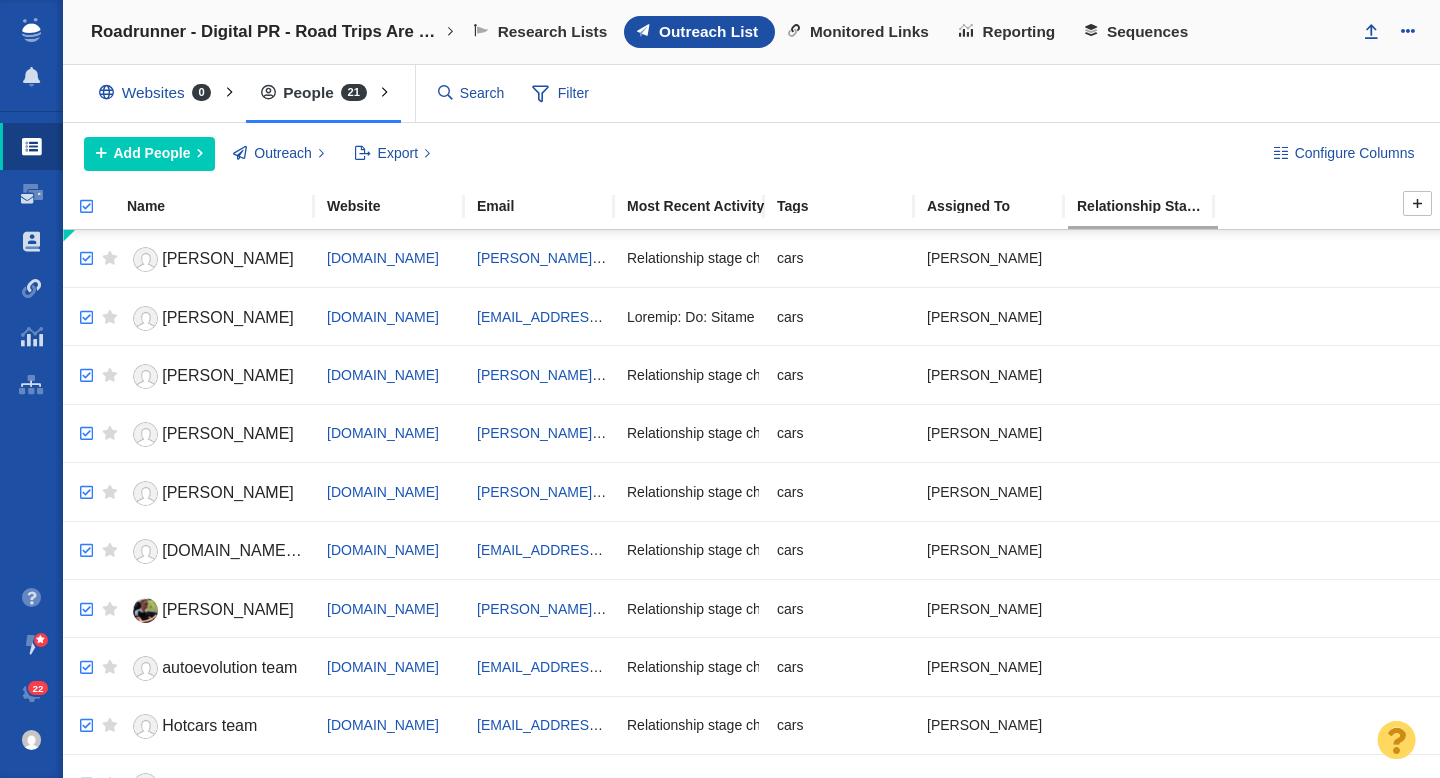 checkbox on "true" 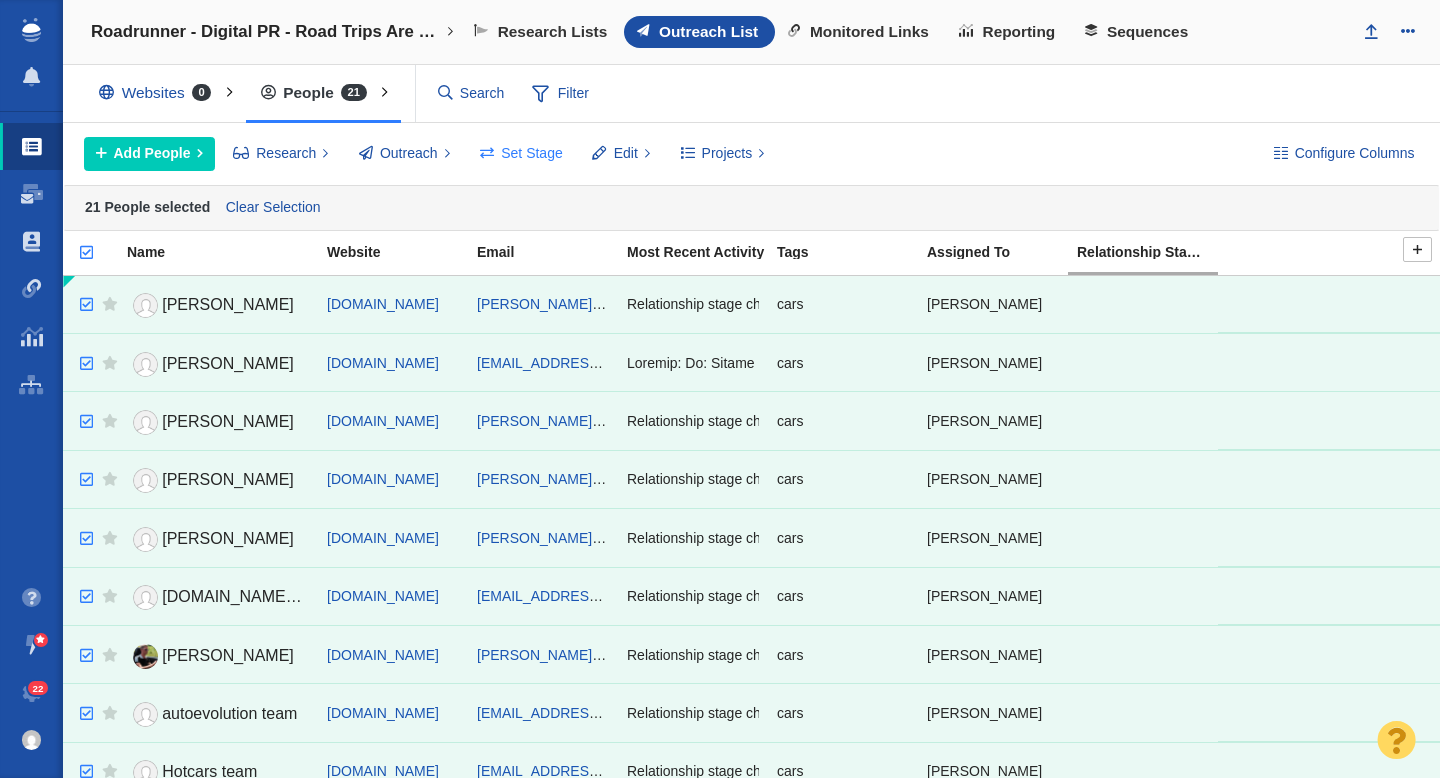 click on "Set Stage" at bounding box center (532, 153) 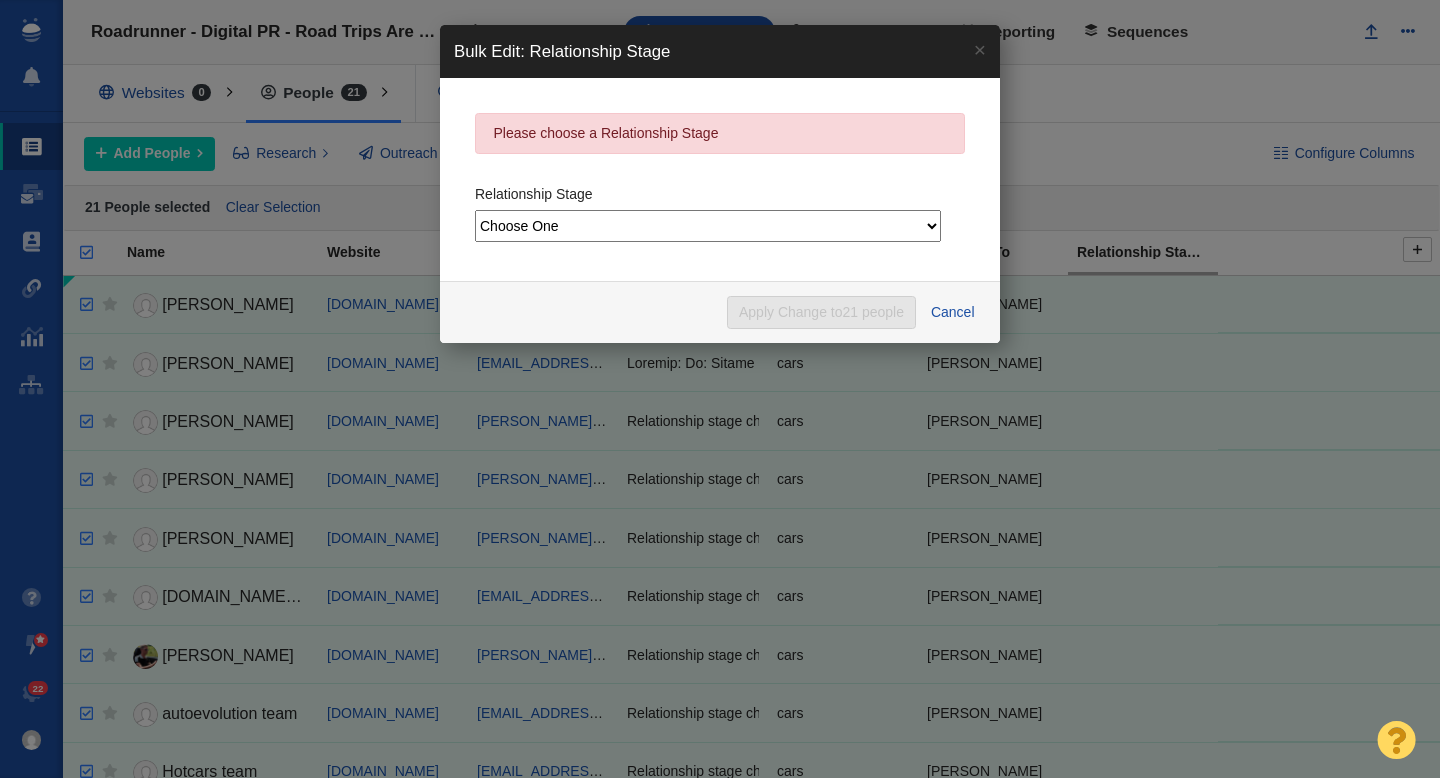 click on "Choose One
Not Started
Scheduled
Attempting To Reach
Paused
Bounce
Send Failure
Replied
In Communication
Successful Placement
Unsuccessful - No Reply
DO NOT CONTACT
Dead" at bounding box center (708, 226) 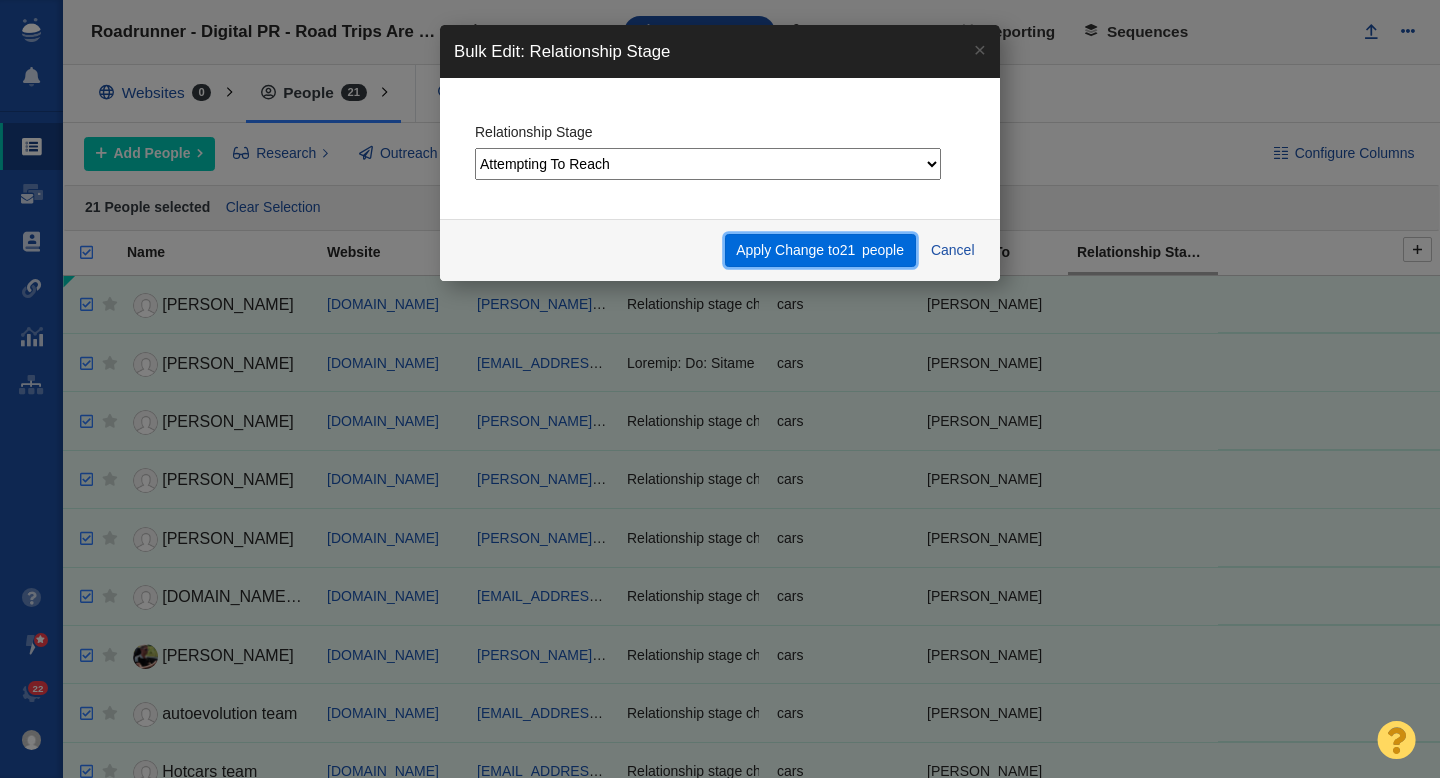 click on "Apply Change to  21   people" at bounding box center [820, 251] 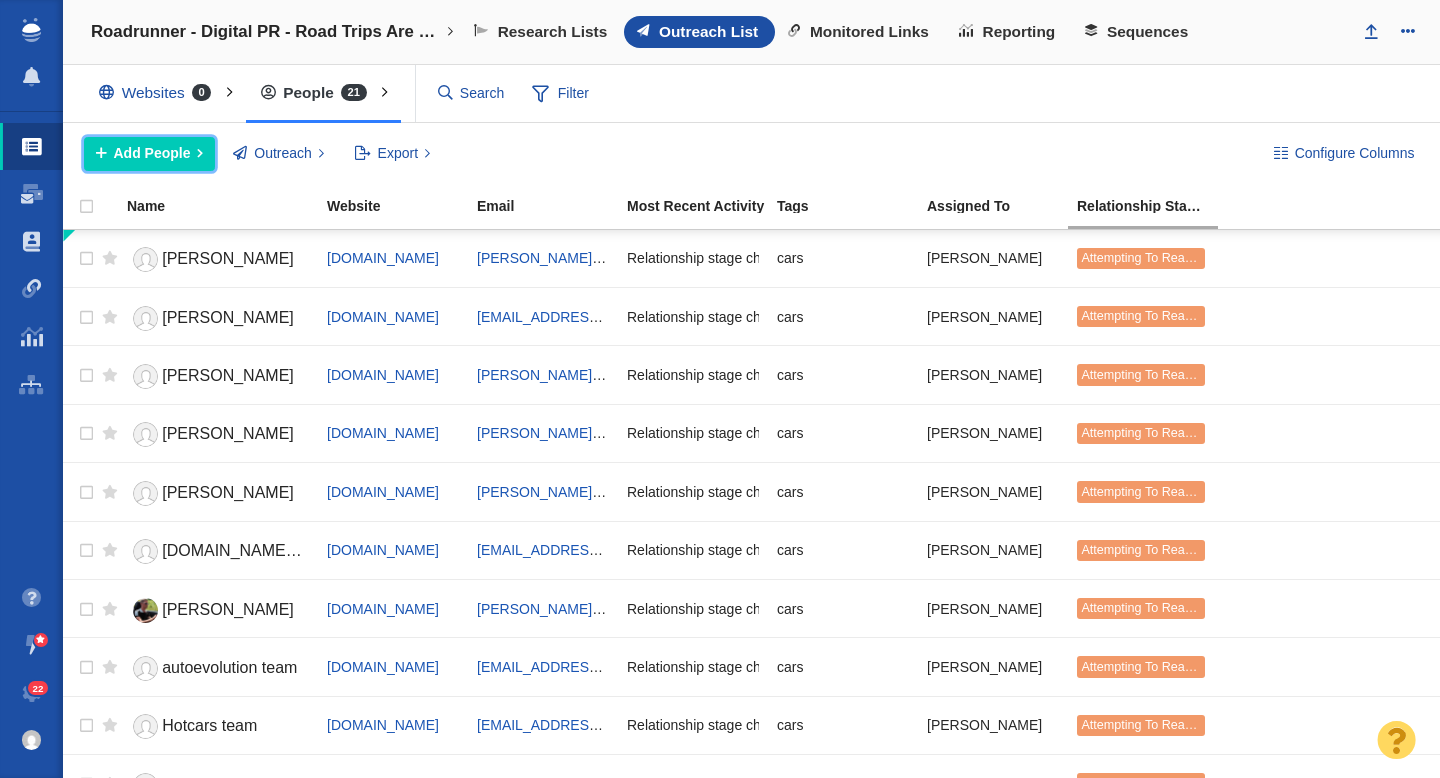 click on "Add People" at bounding box center (152, 153) 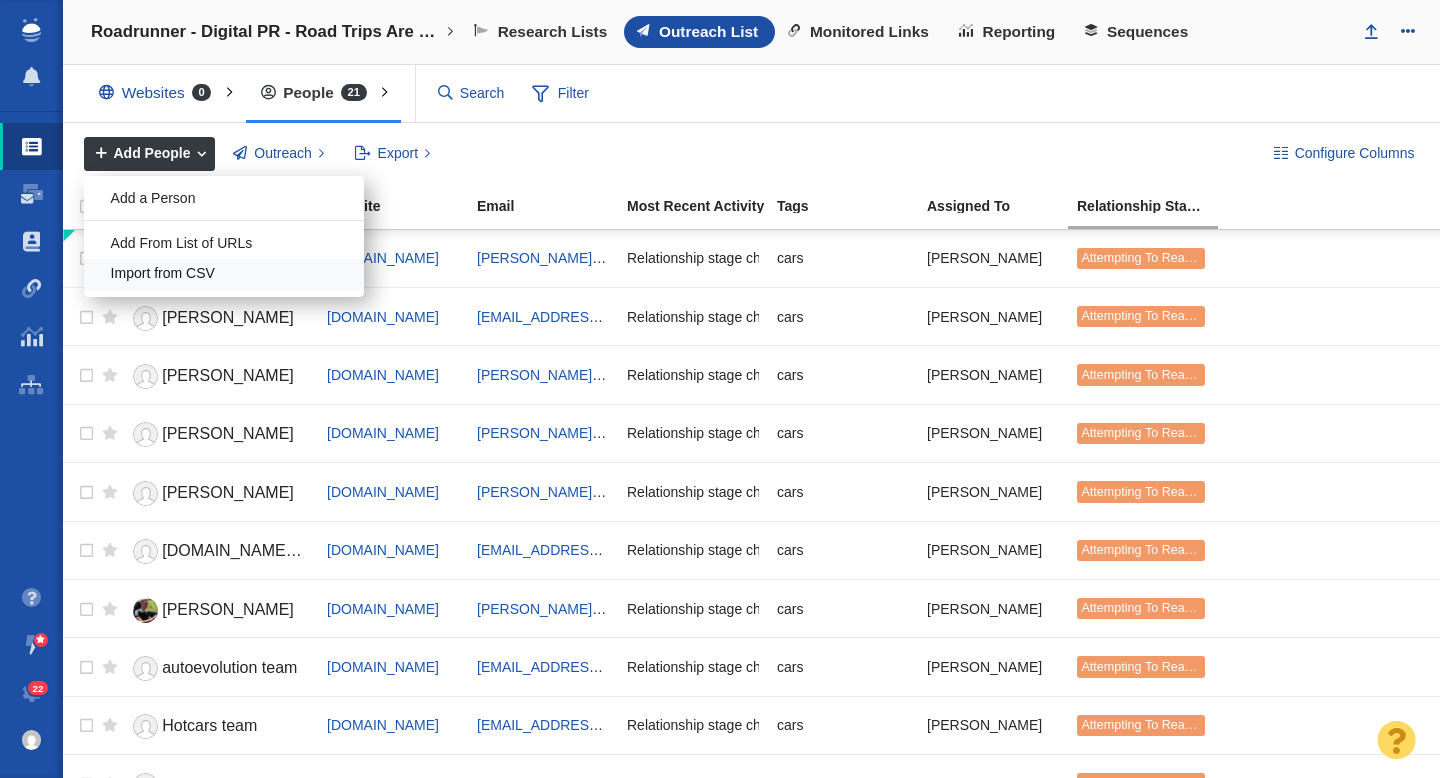 click on "Import from CSV" at bounding box center [224, 274] 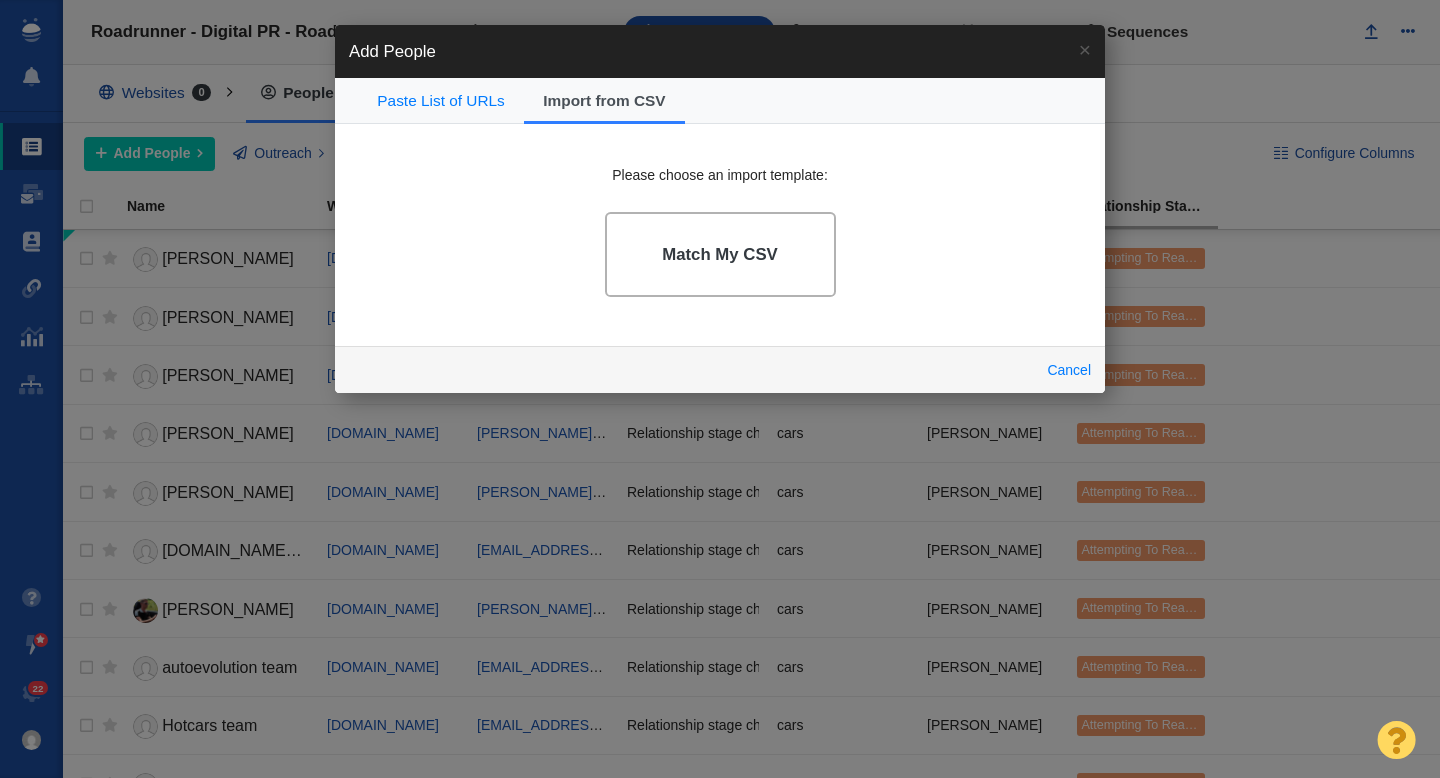 click on "Match My CSV" at bounding box center (720, 255) 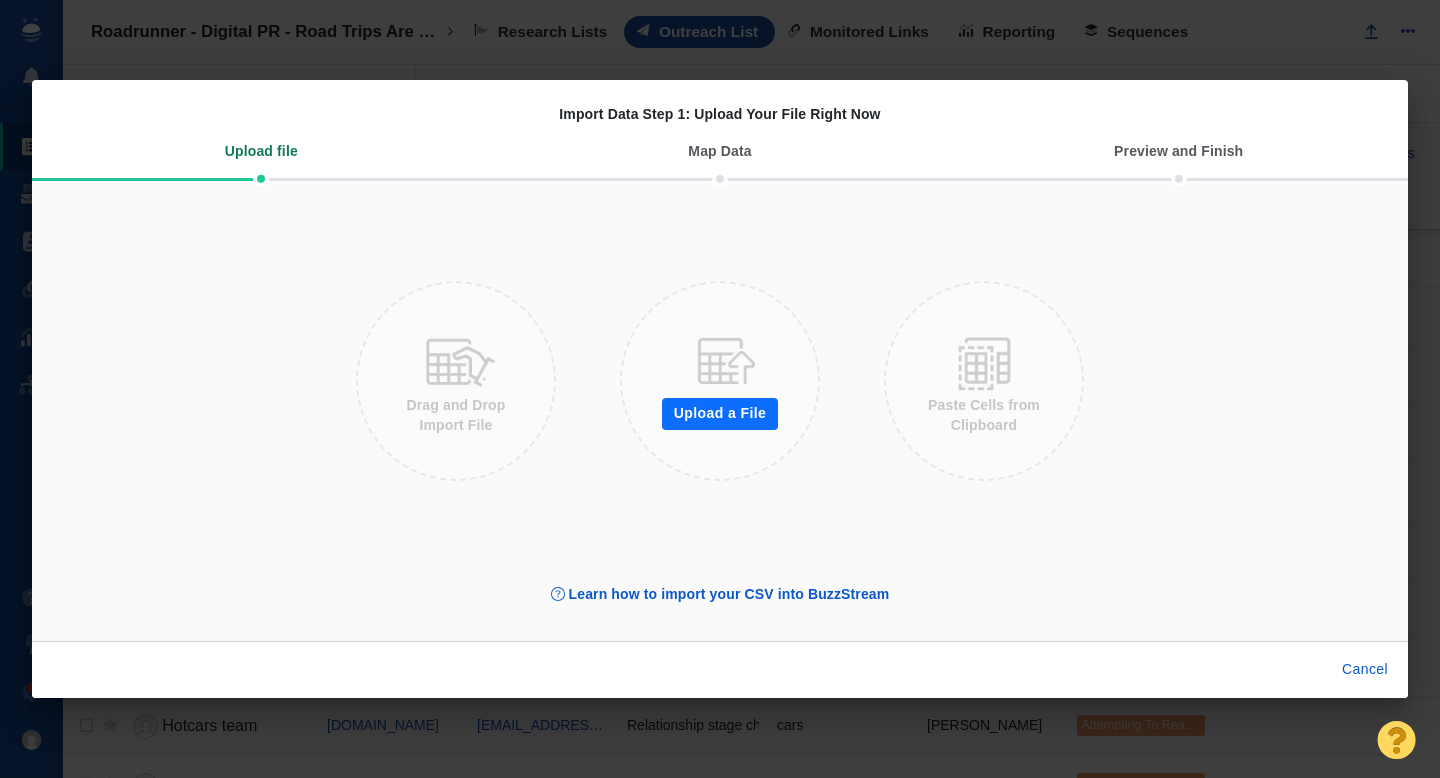 click on "Upload a File" at bounding box center [720, 414] 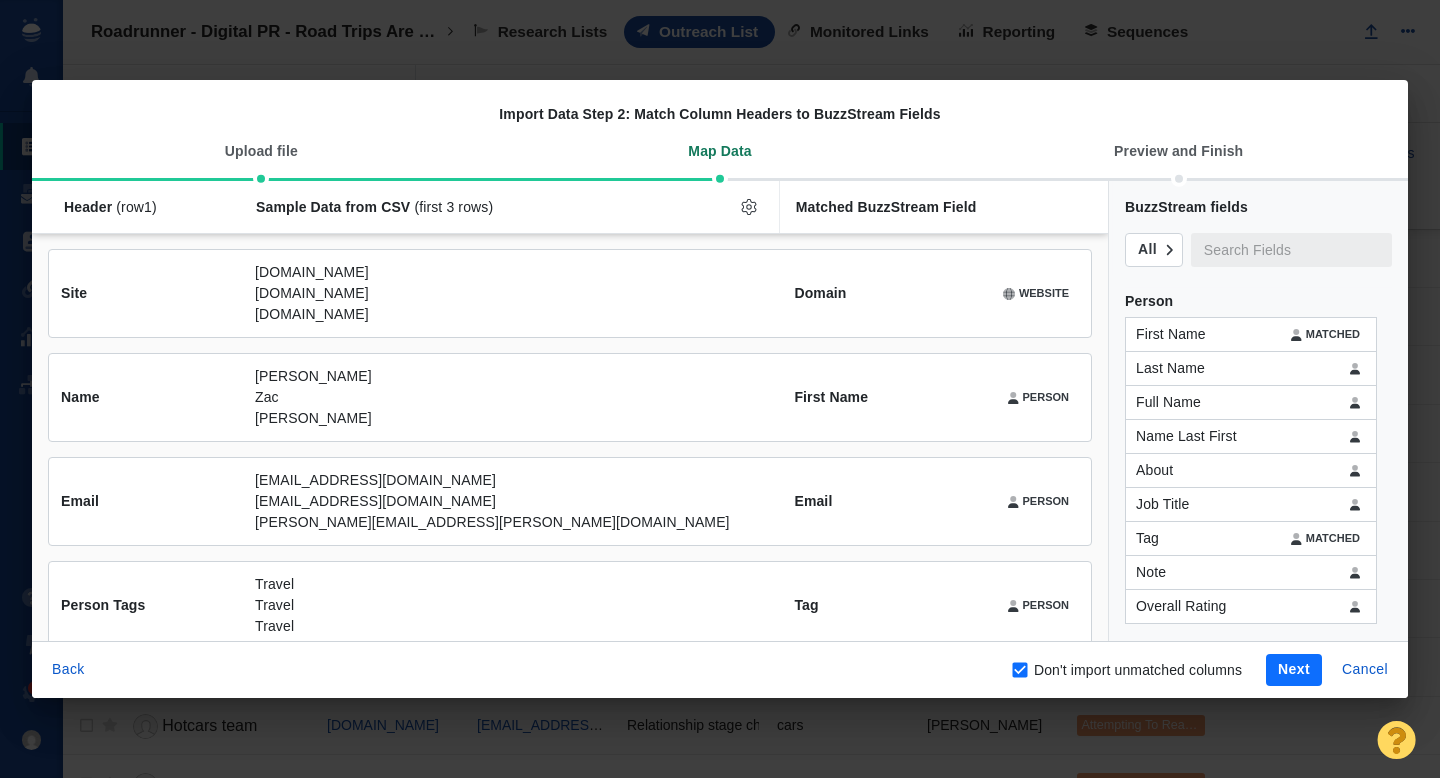 click on "Next" at bounding box center [1294, 670] 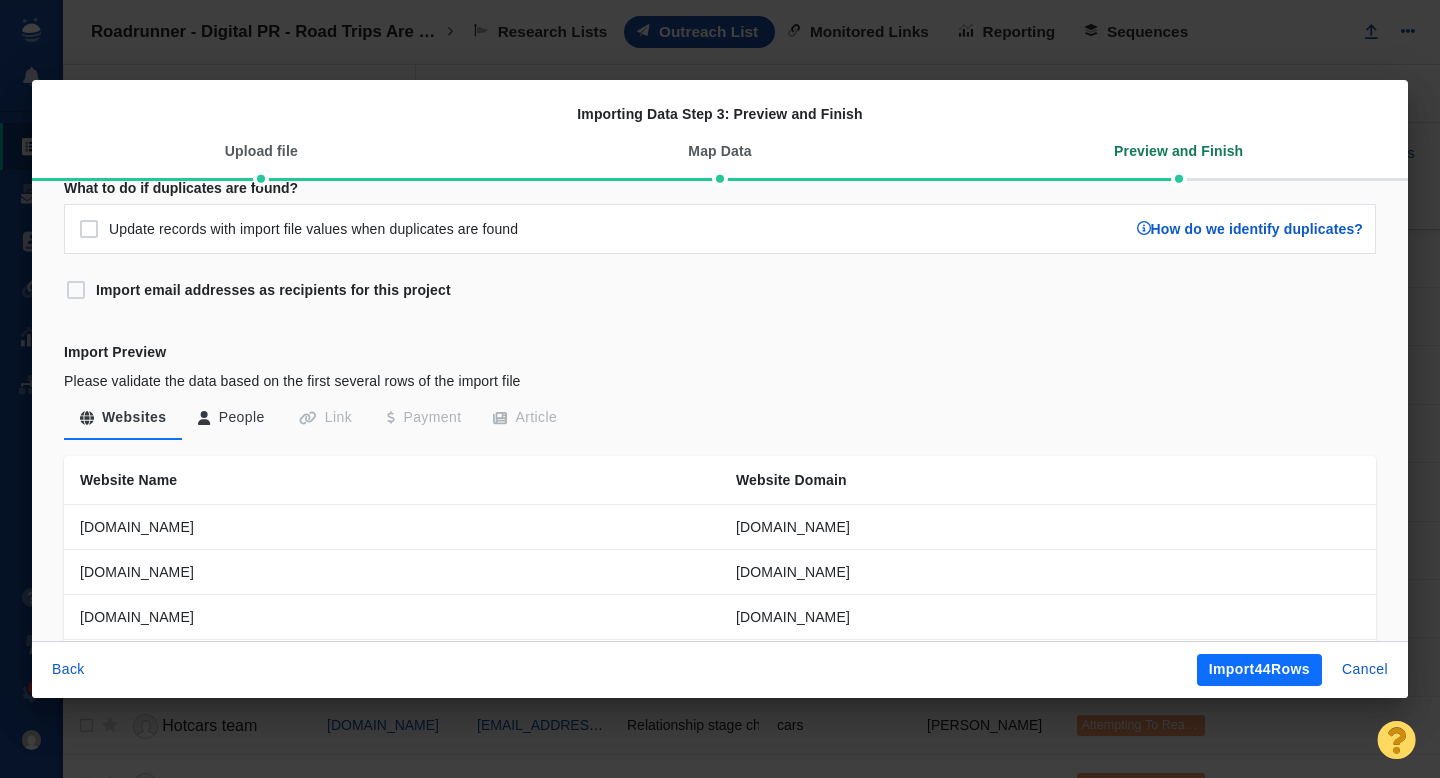 scroll, scrollTop: 67, scrollLeft: 0, axis: vertical 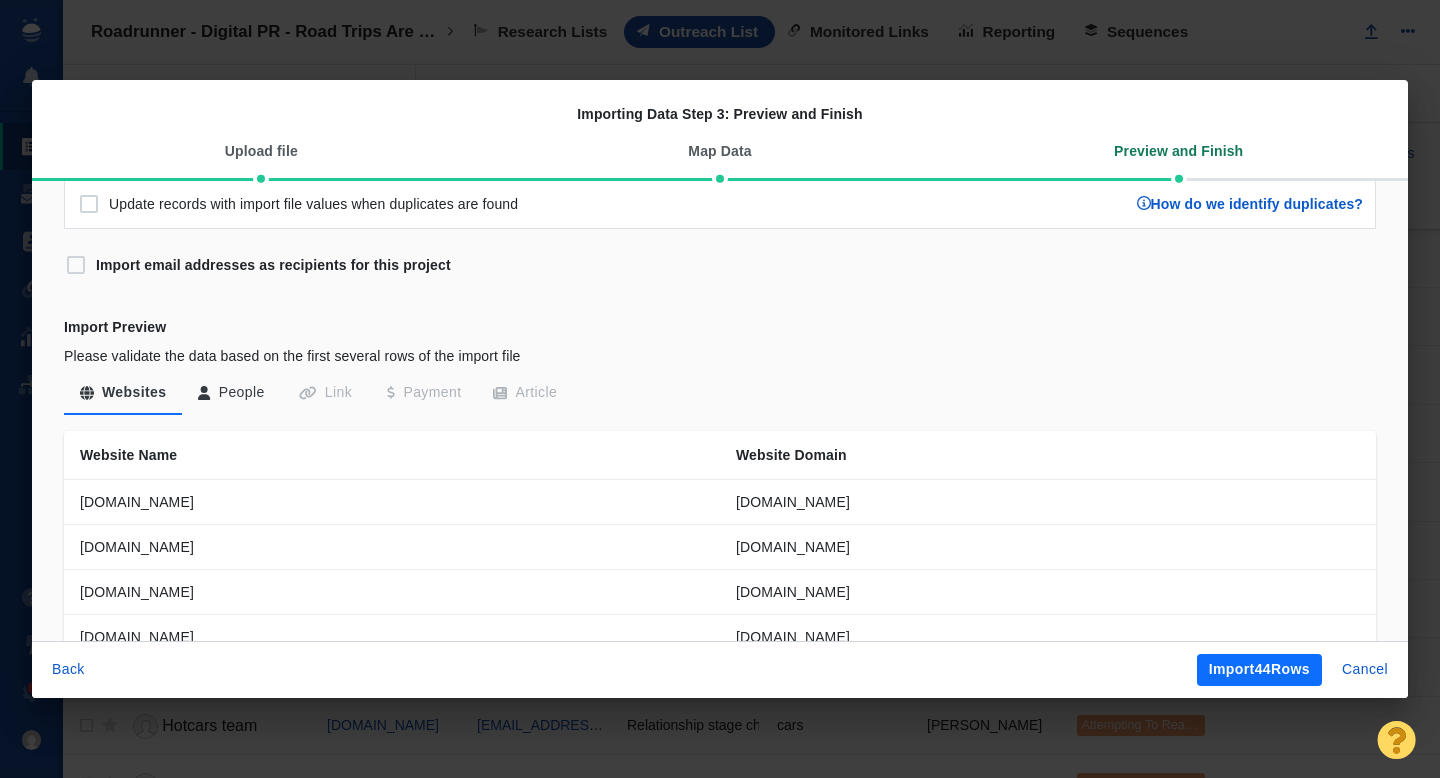click on "People" at bounding box center (231, 393) 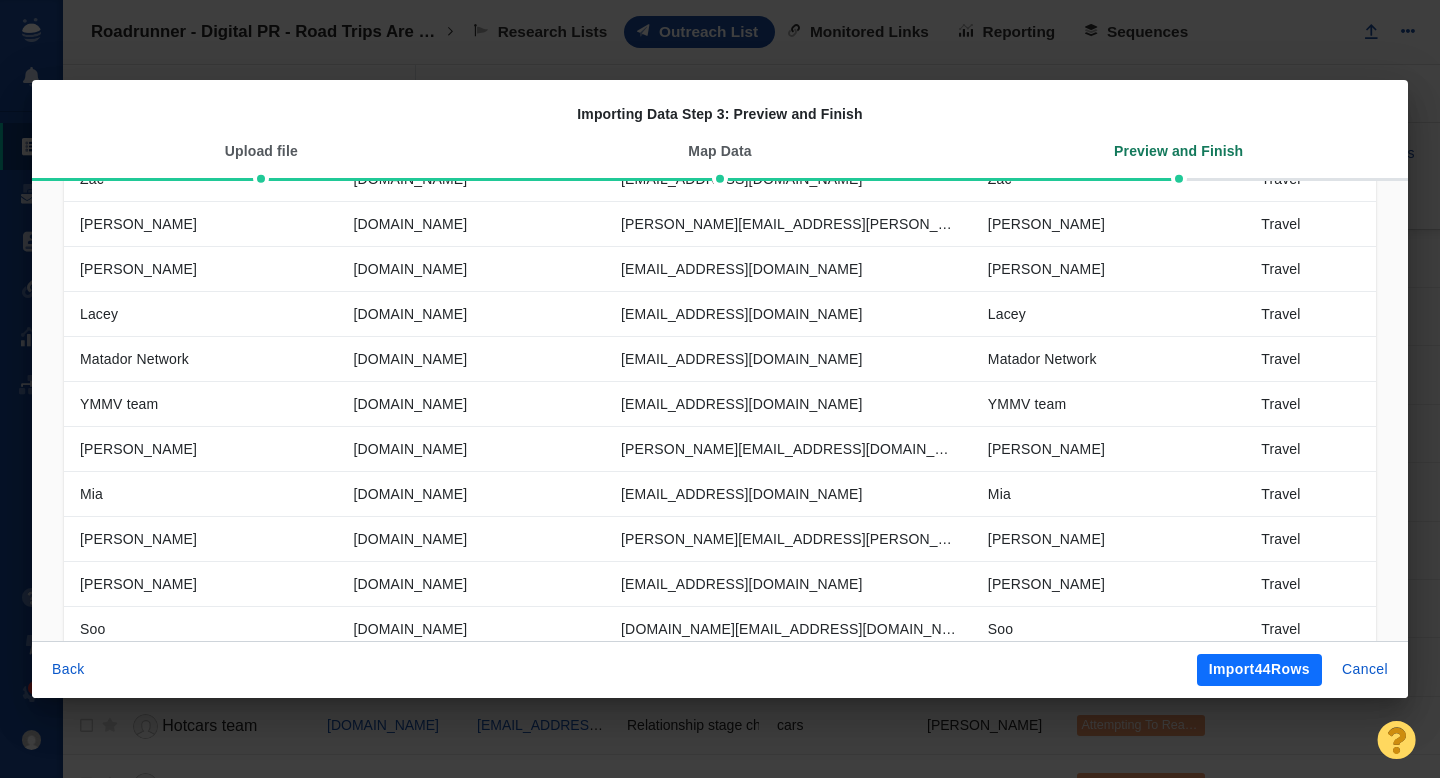 scroll, scrollTop: 567, scrollLeft: 0, axis: vertical 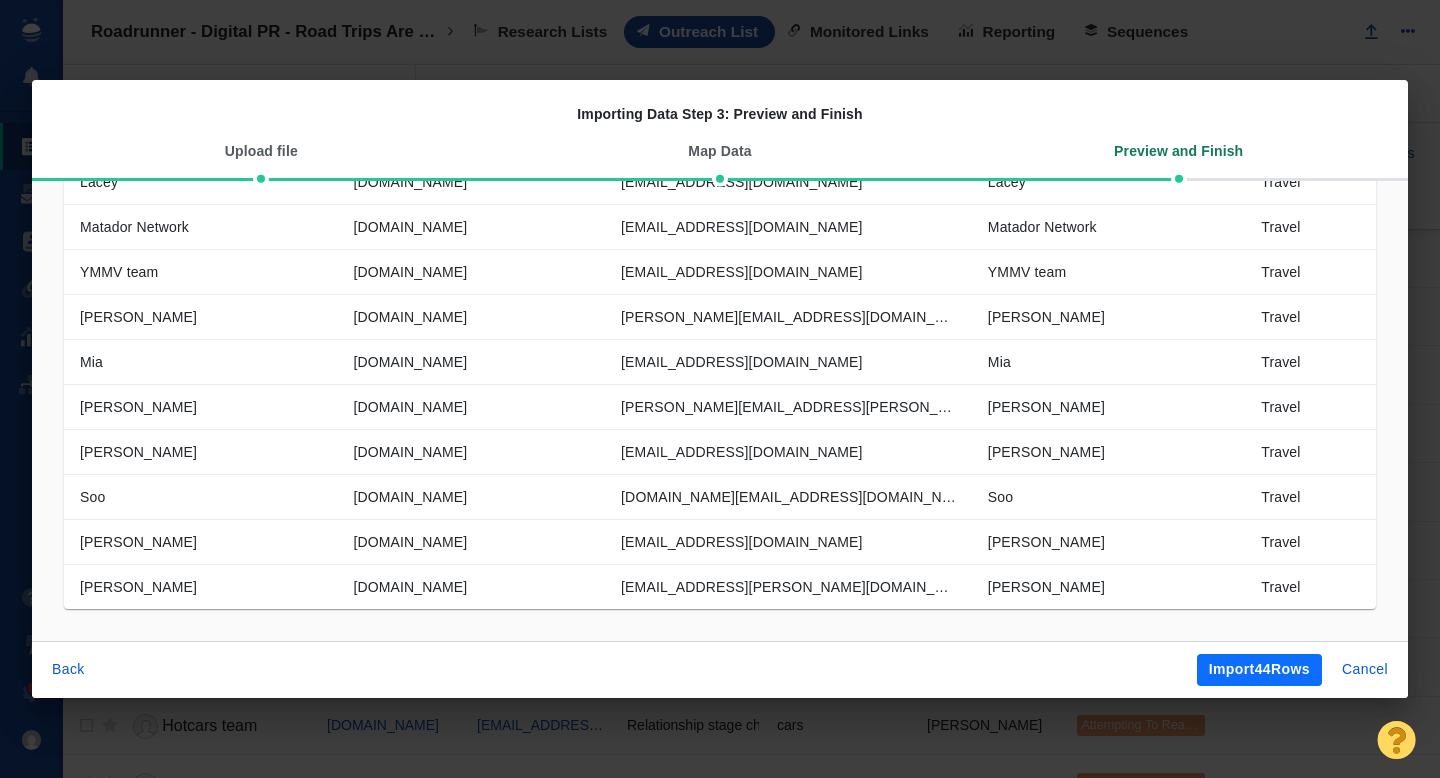 click on "Import  44  Rows" at bounding box center (1259, 670) 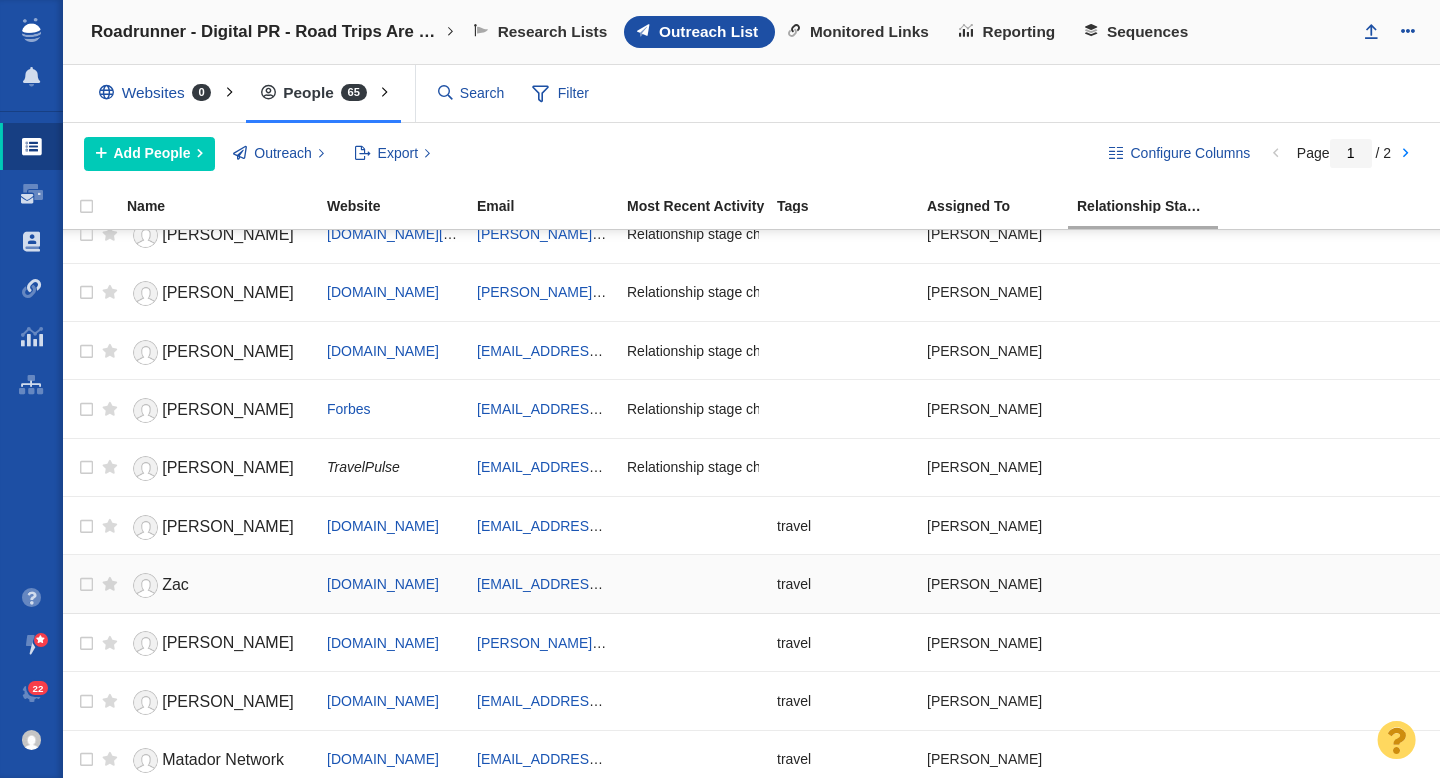 scroll, scrollTop: 241, scrollLeft: 0, axis: vertical 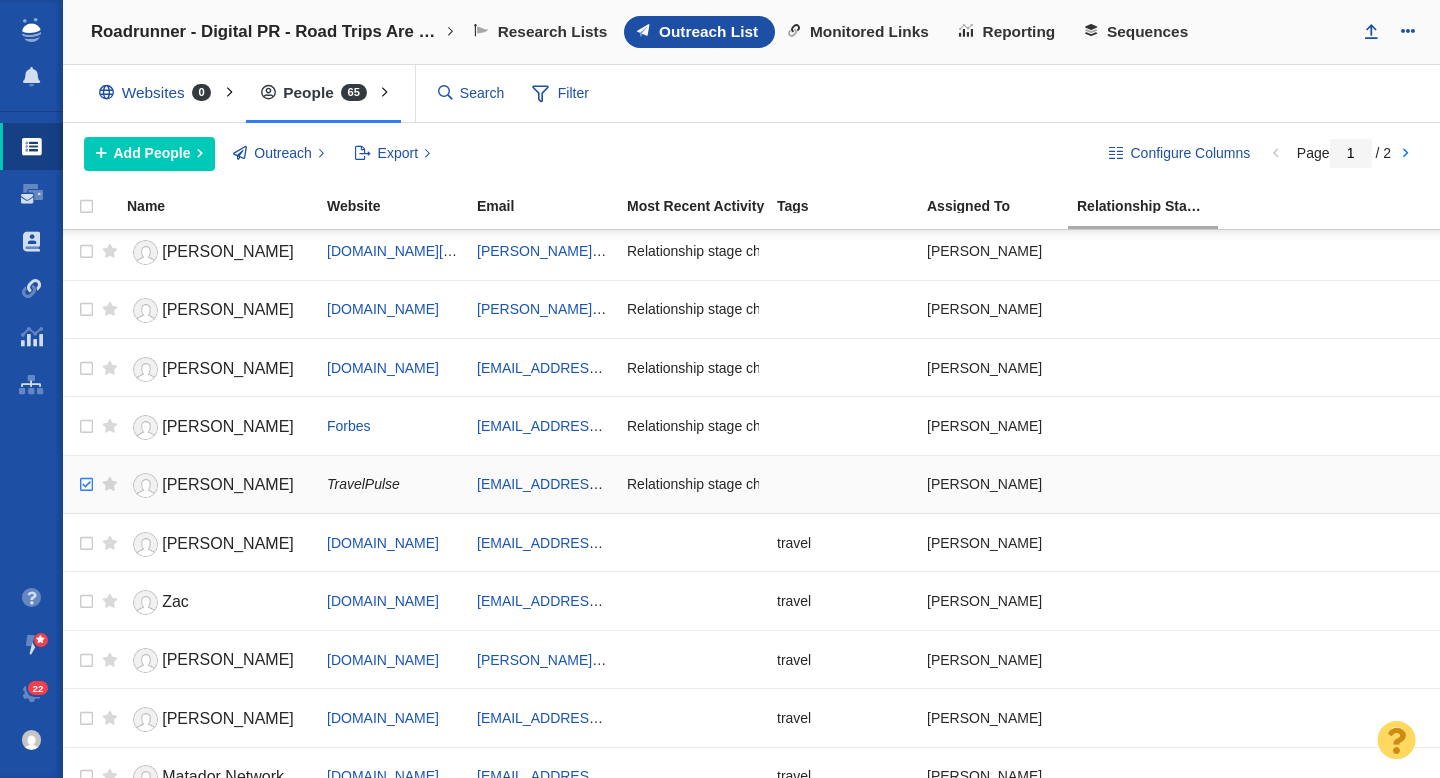 checkbox on "true" 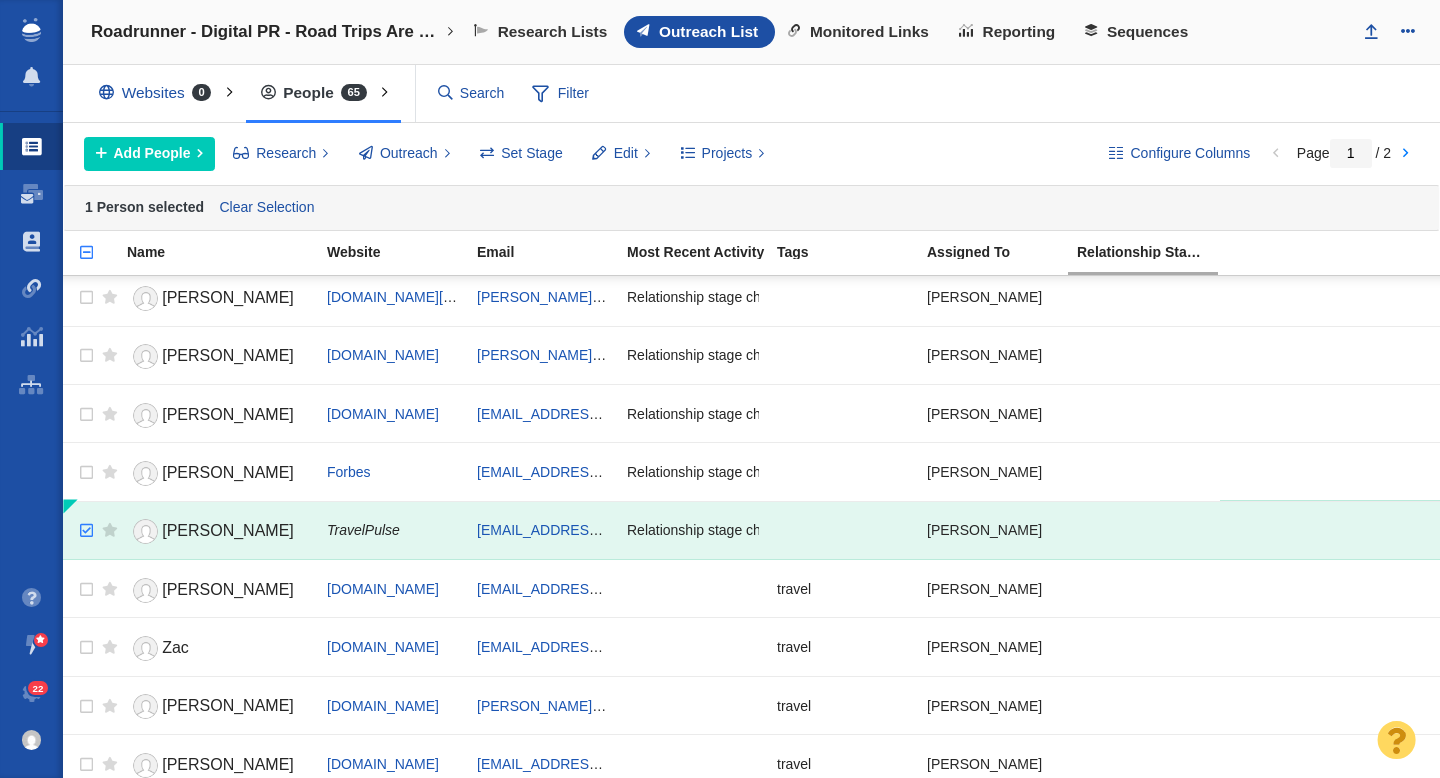 scroll, scrollTop: 0, scrollLeft: 0, axis: both 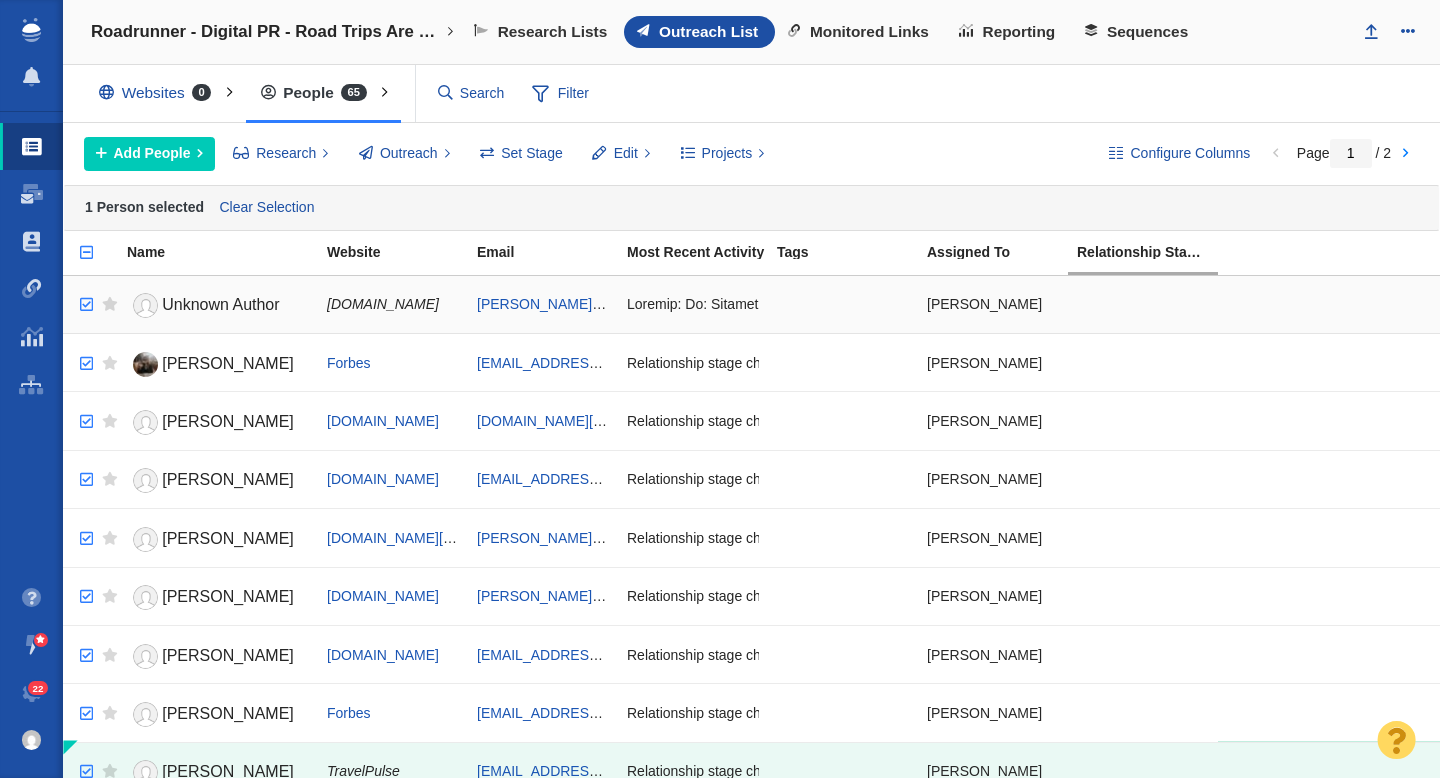 checkbox on "true" 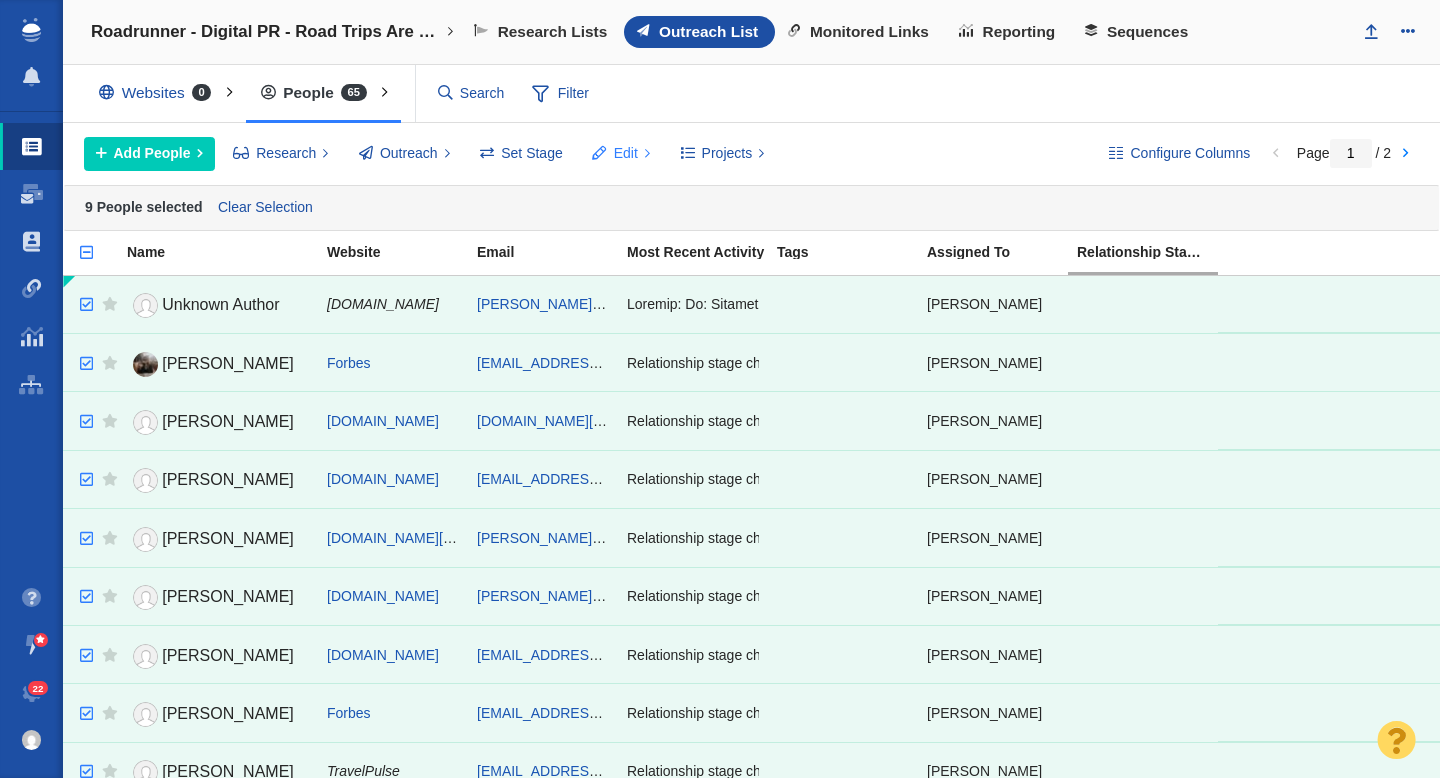 click on "Edit" at bounding box center (626, 153) 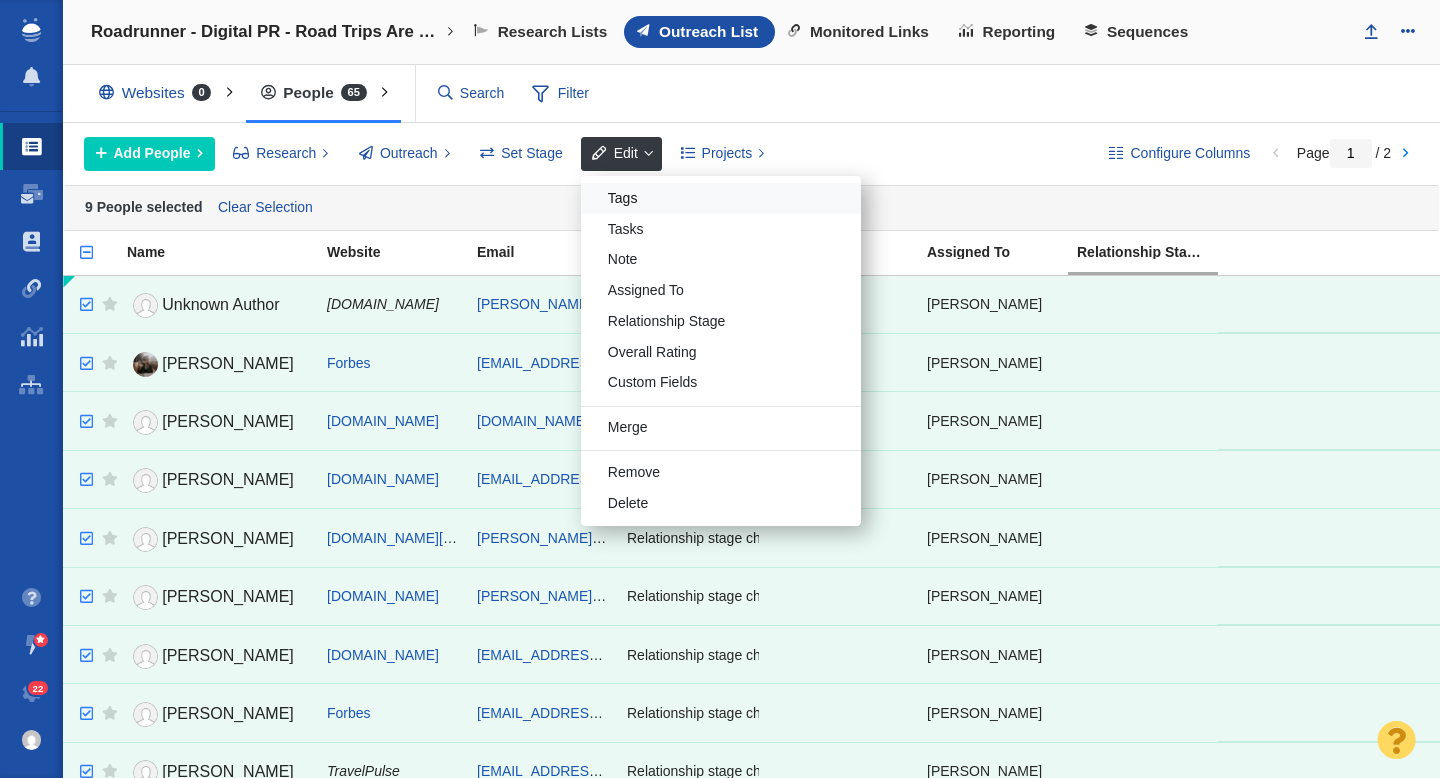 click on "Tags" at bounding box center [721, 198] 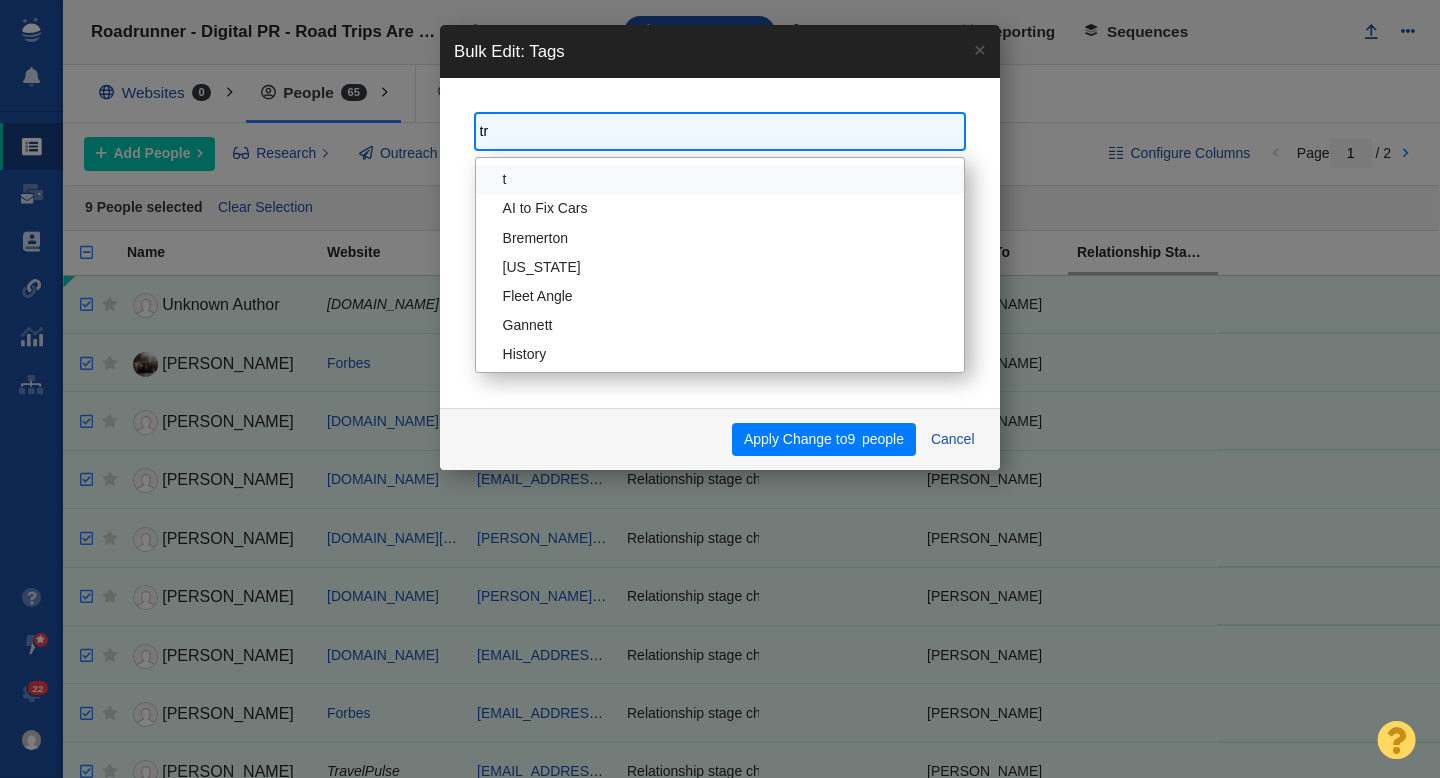 type on "tra" 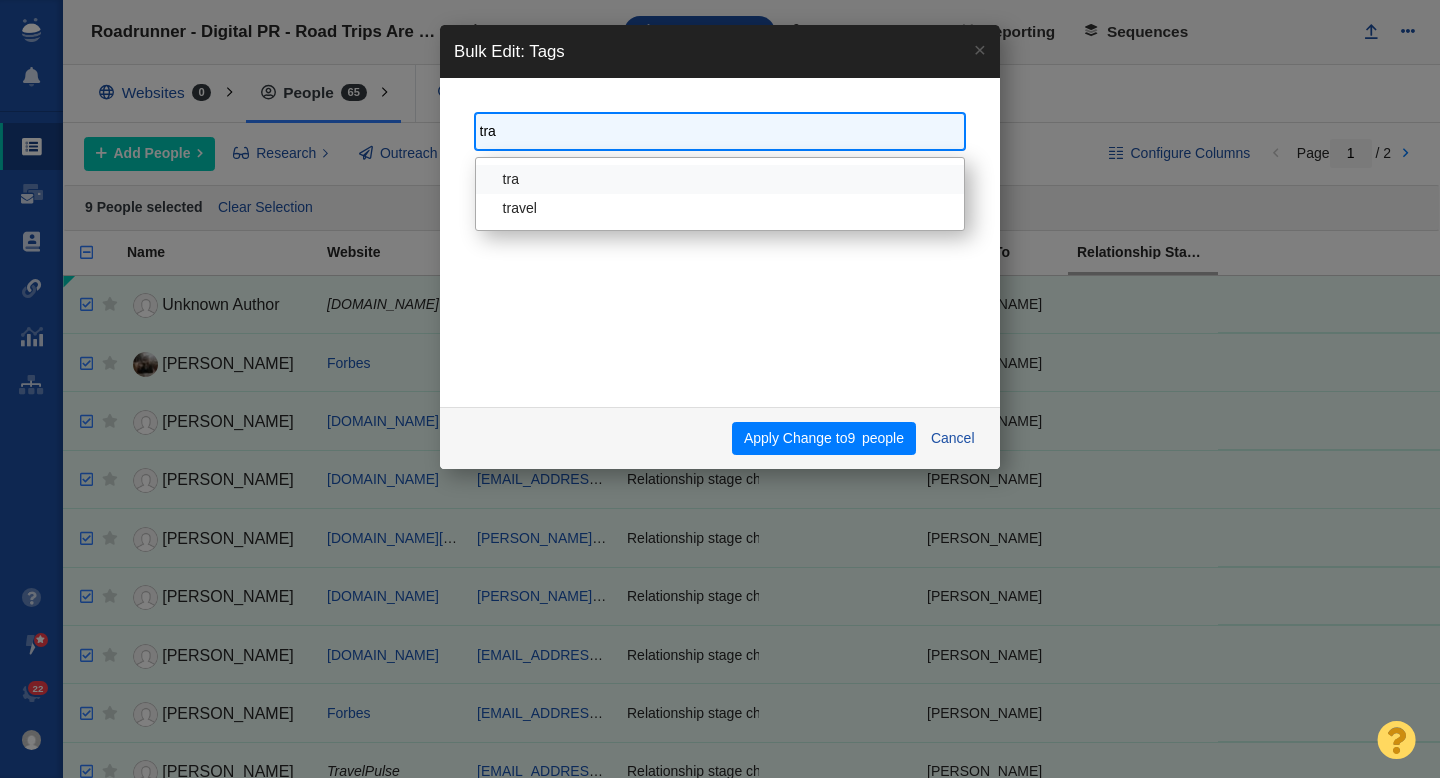 type on "trav" 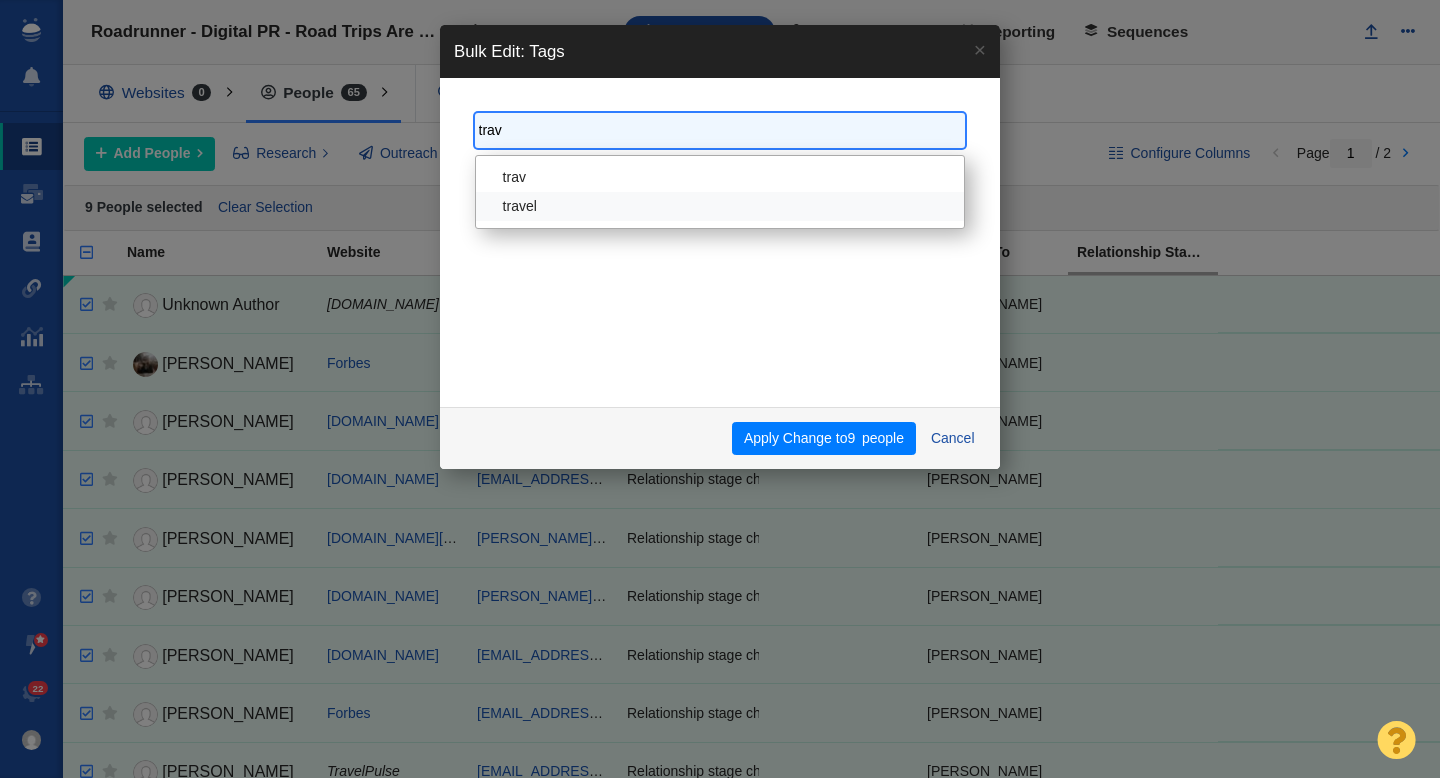 type 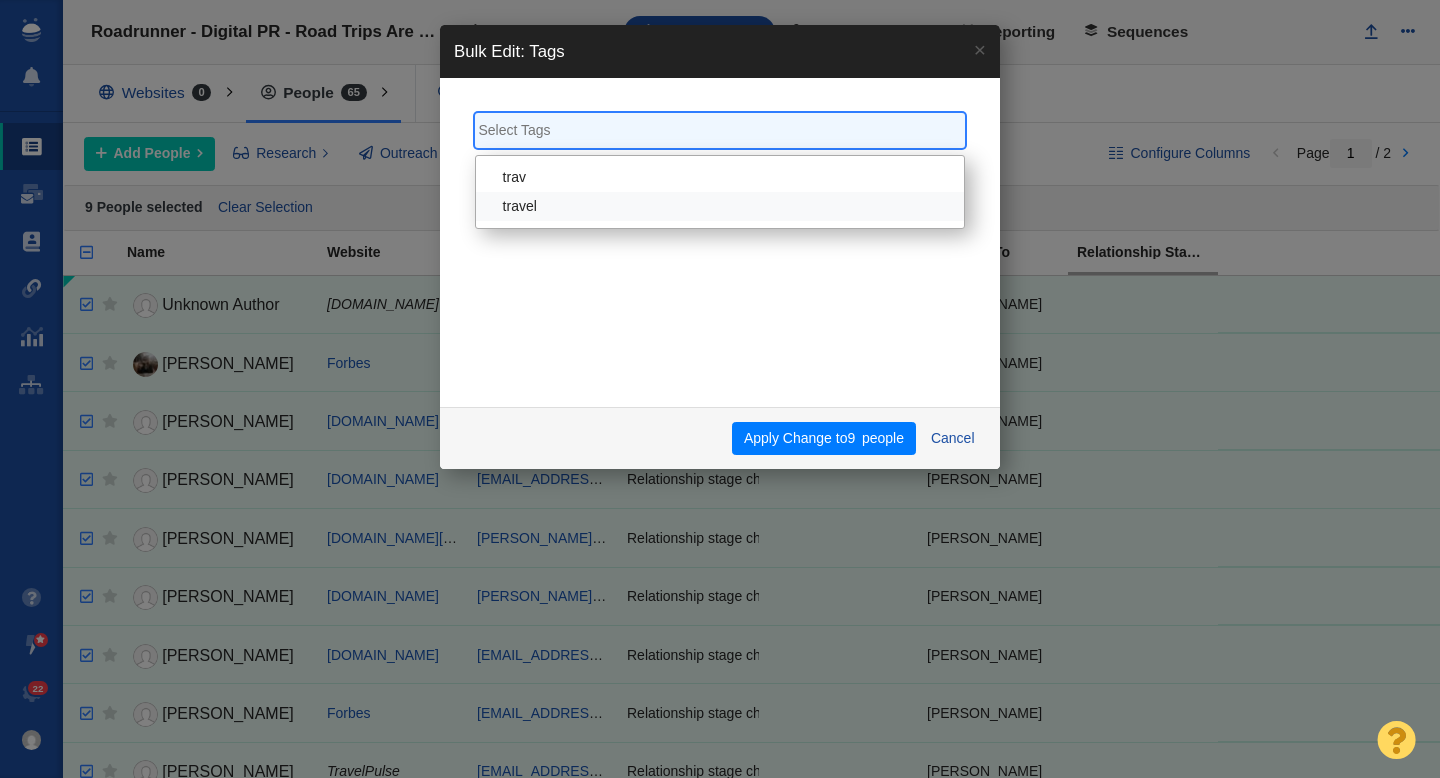 scroll, scrollTop: 1577, scrollLeft: 0, axis: vertical 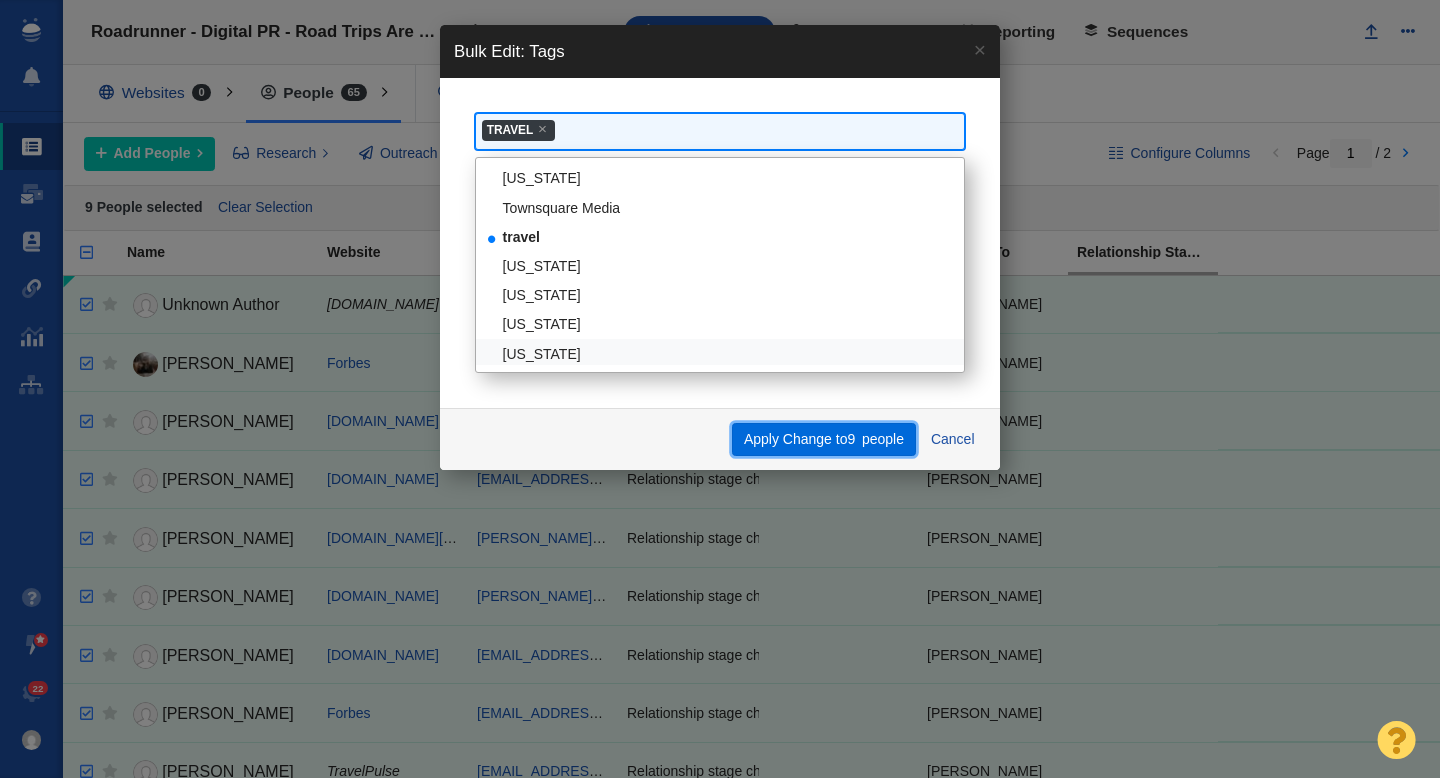click on "Apply Change to  9   people" at bounding box center [823, 440] 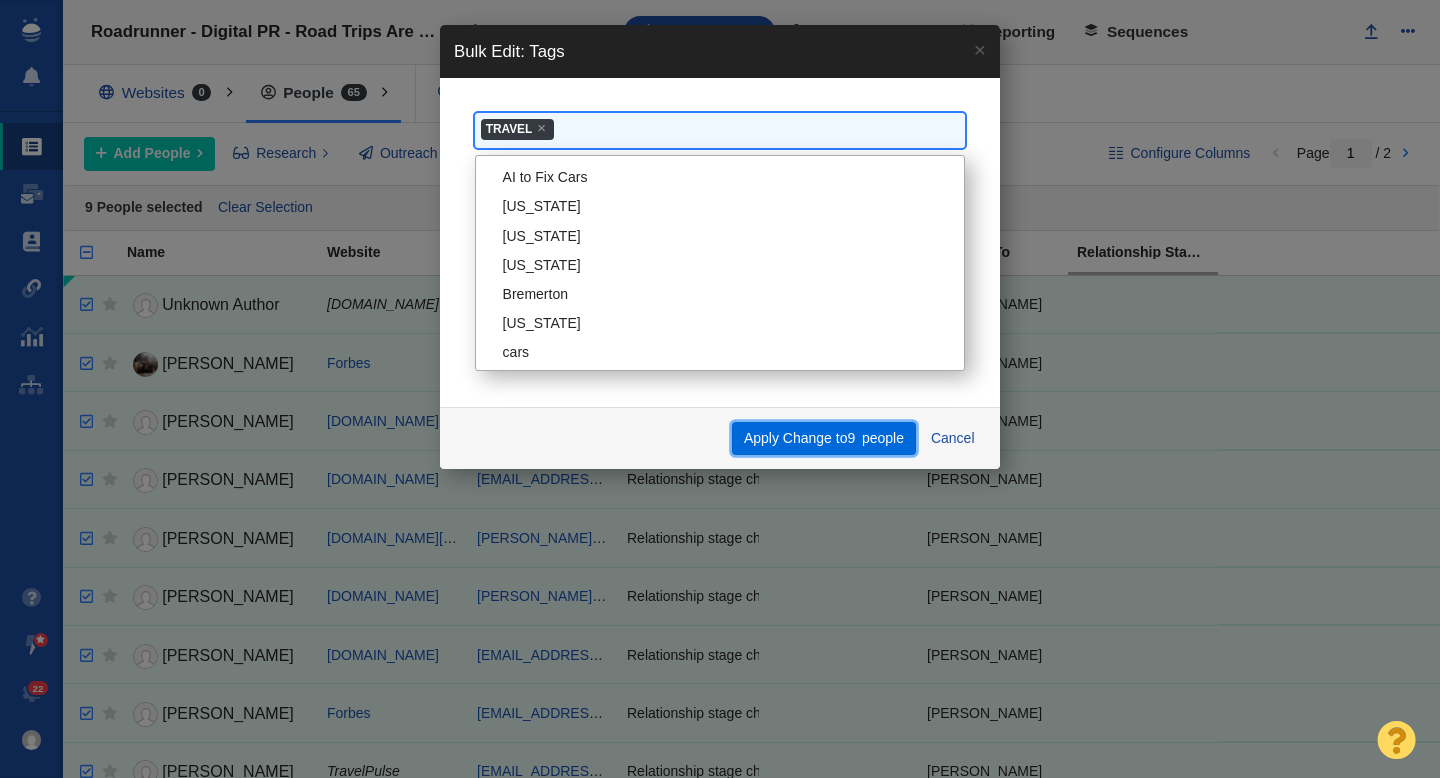 scroll, scrollTop: 1606, scrollLeft: 0, axis: vertical 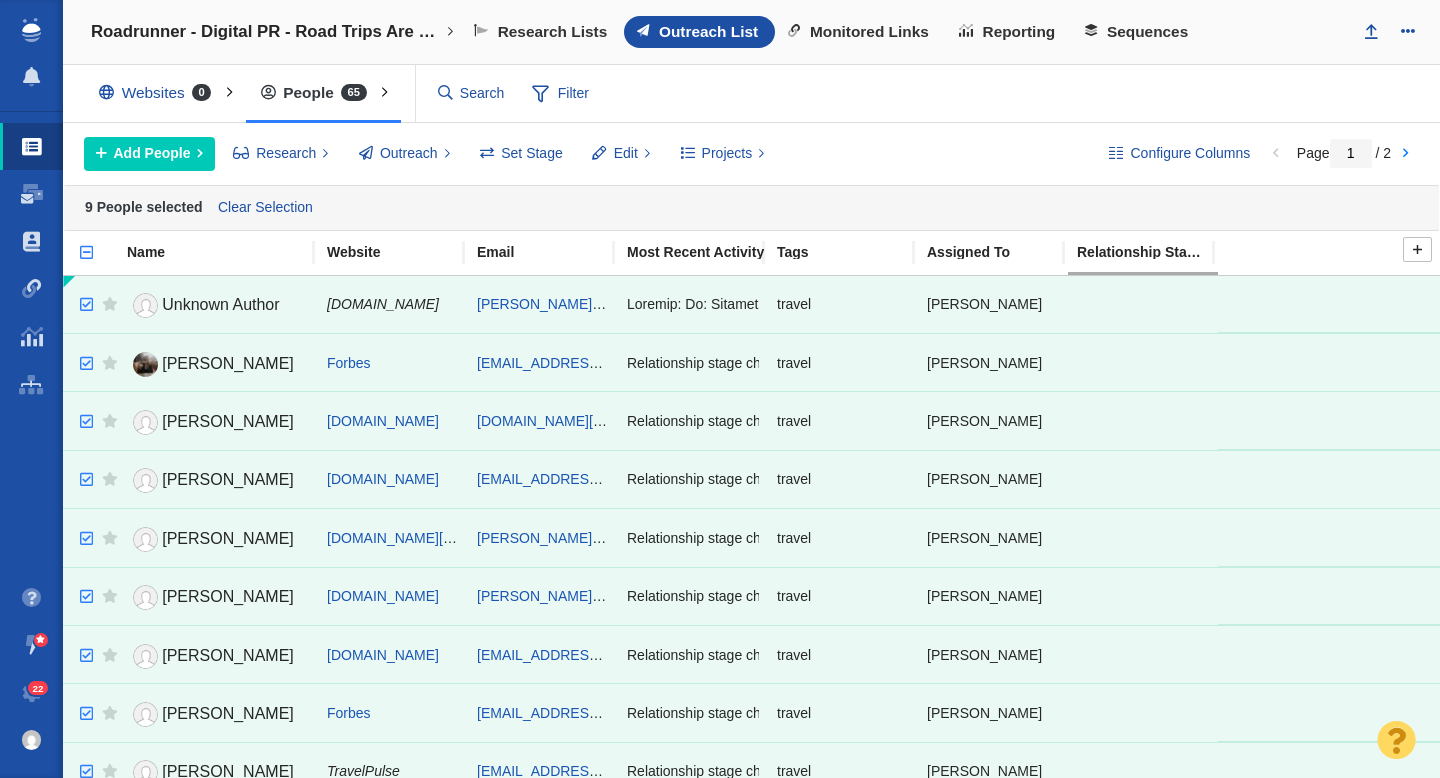 click at bounding box center (78, 263) 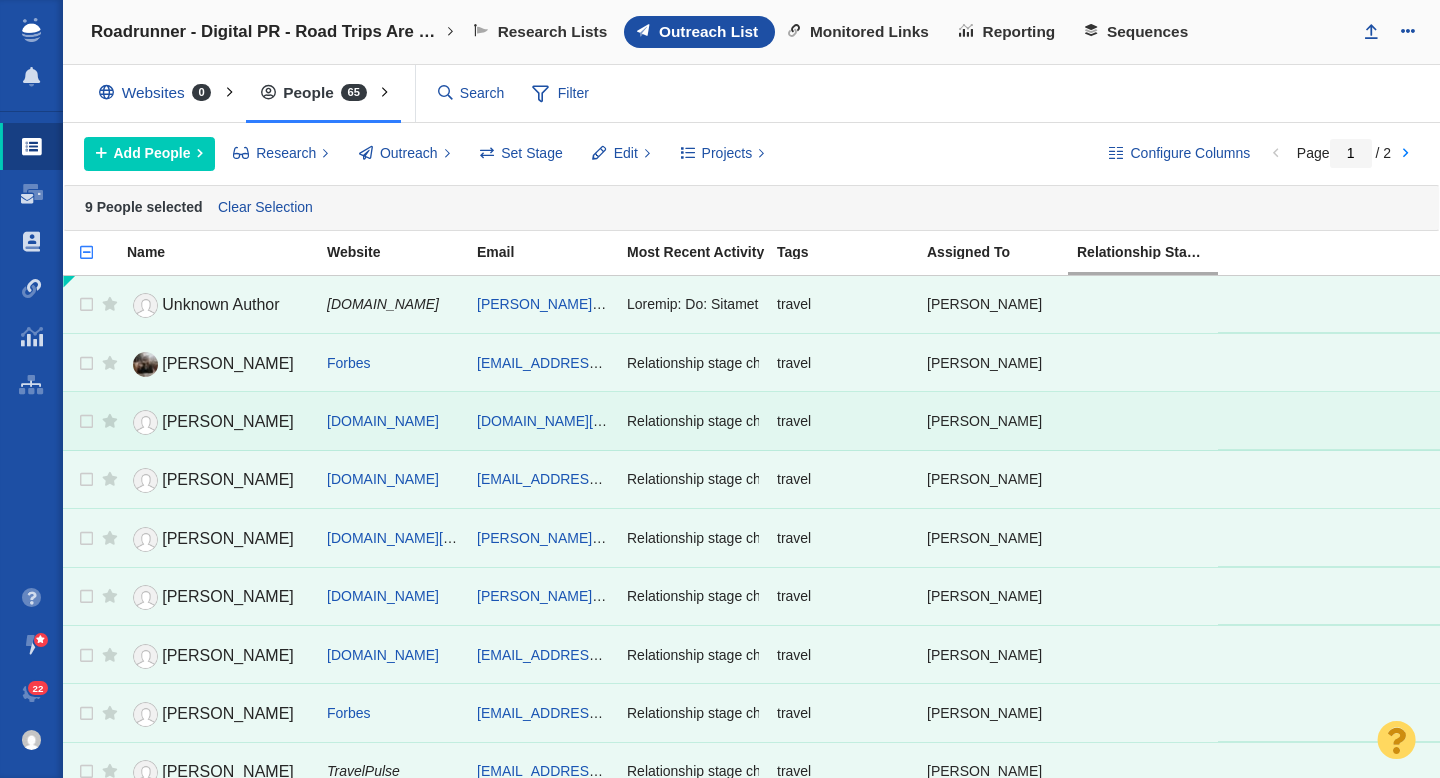 checkbox on "false" 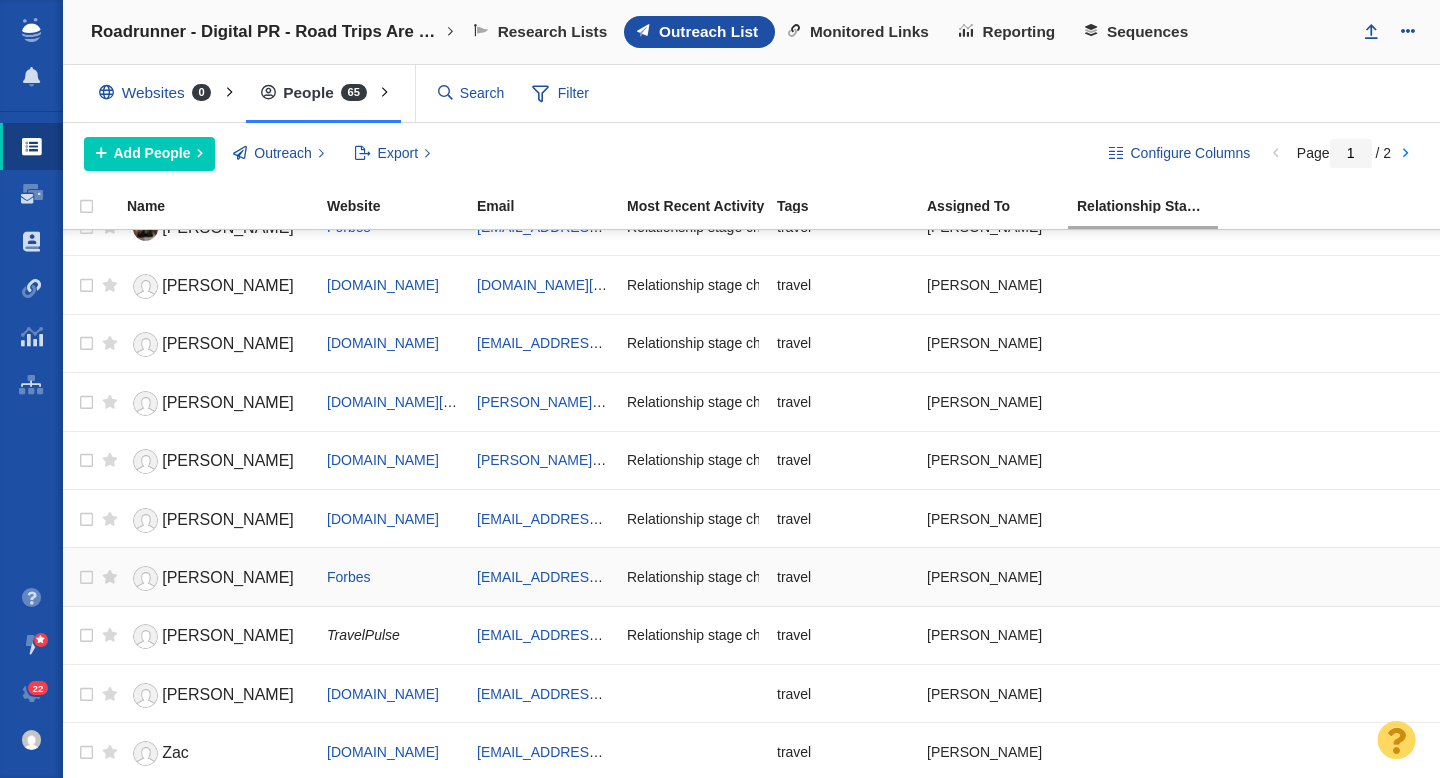 scroll, scrollTop: 0, scrollLeft: 0, axis: both 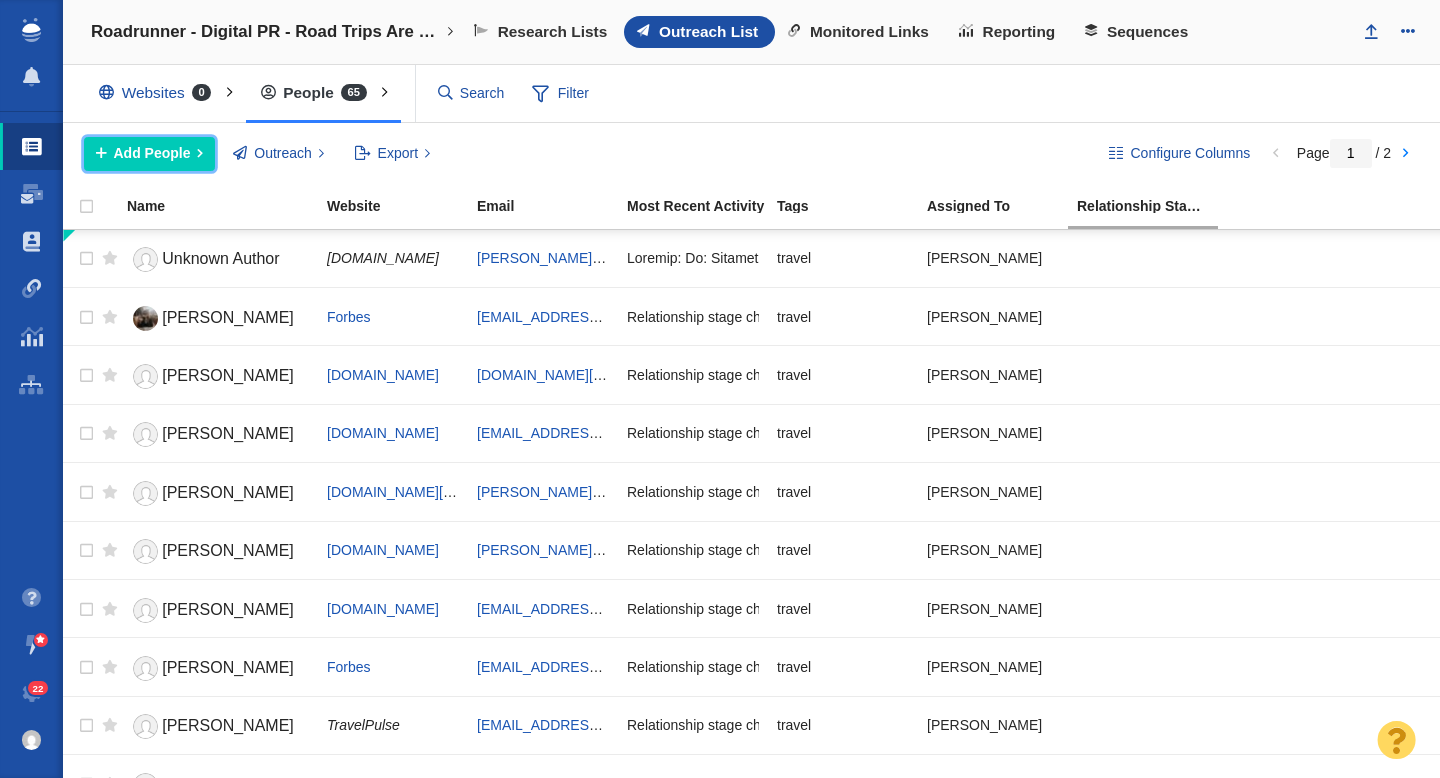 click on "Add People" at bounding box center (152, 153) 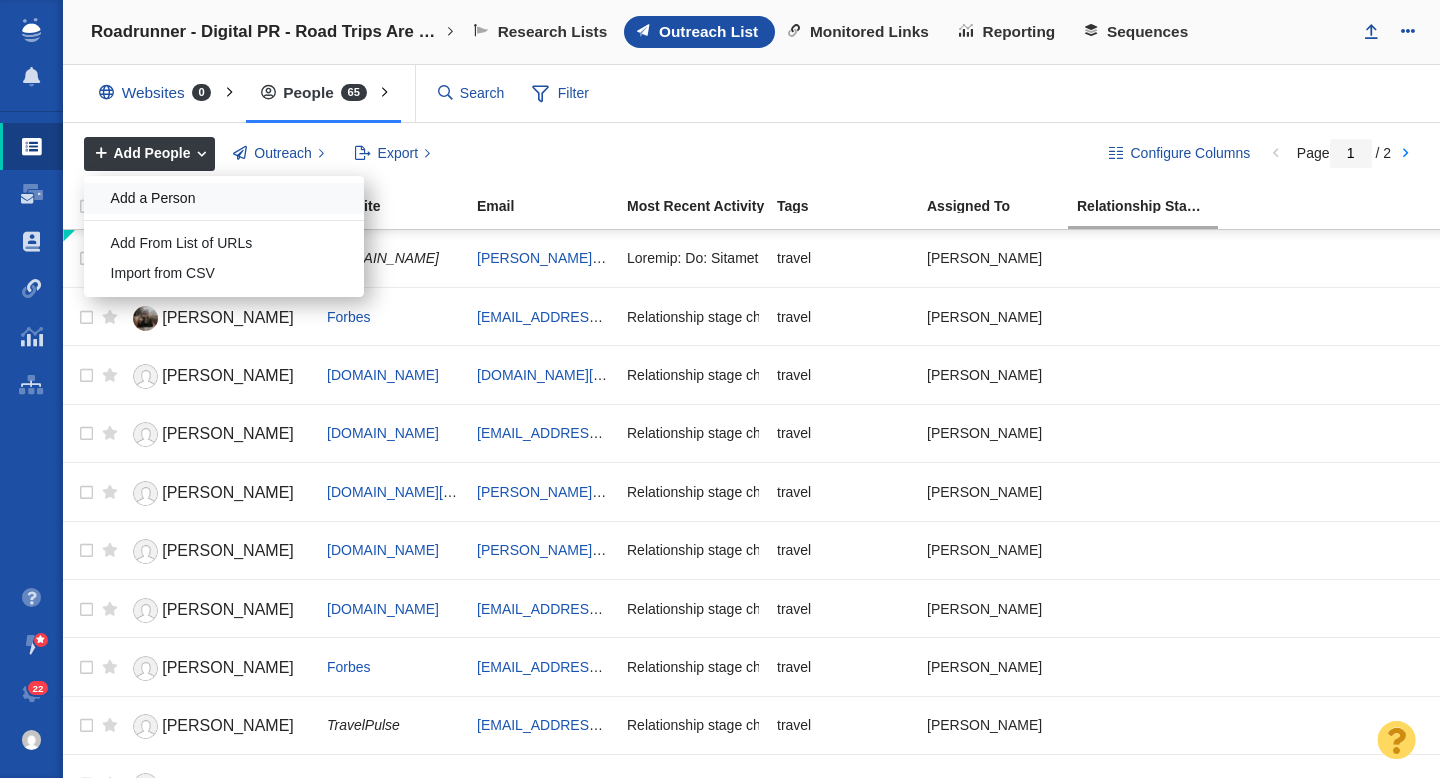 click on "Add a Person" at bounding box center [224, 198] 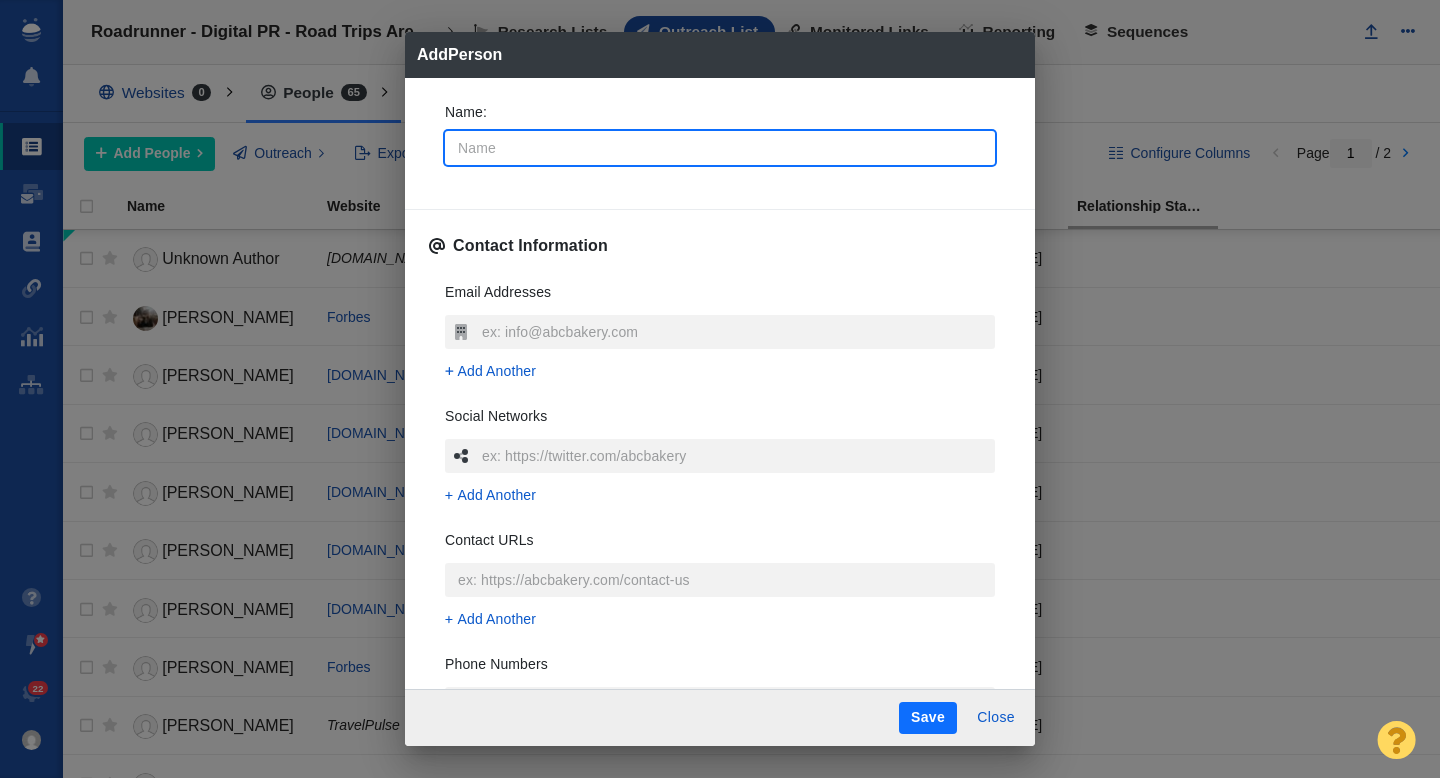 type on "A" 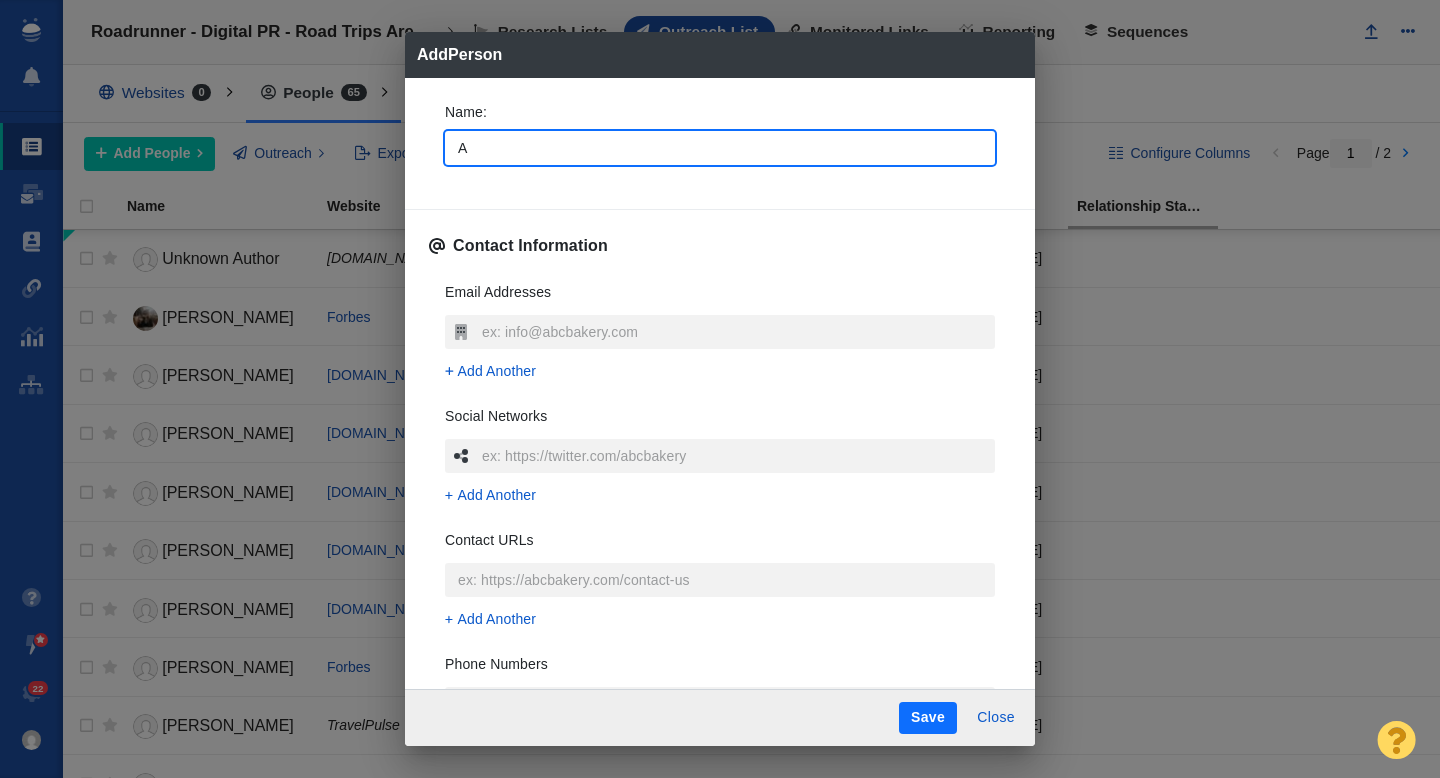 type on "Ad" 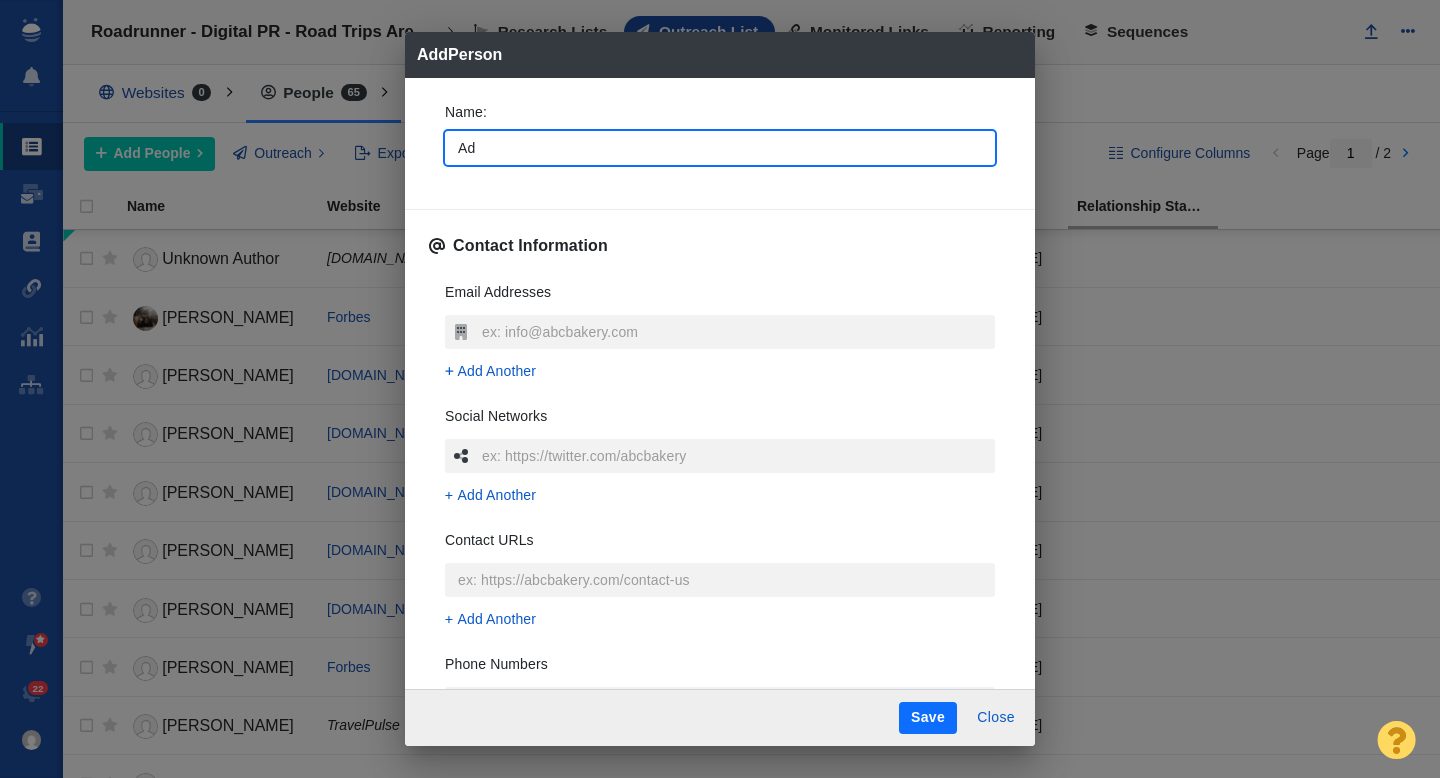 type on "Adr" 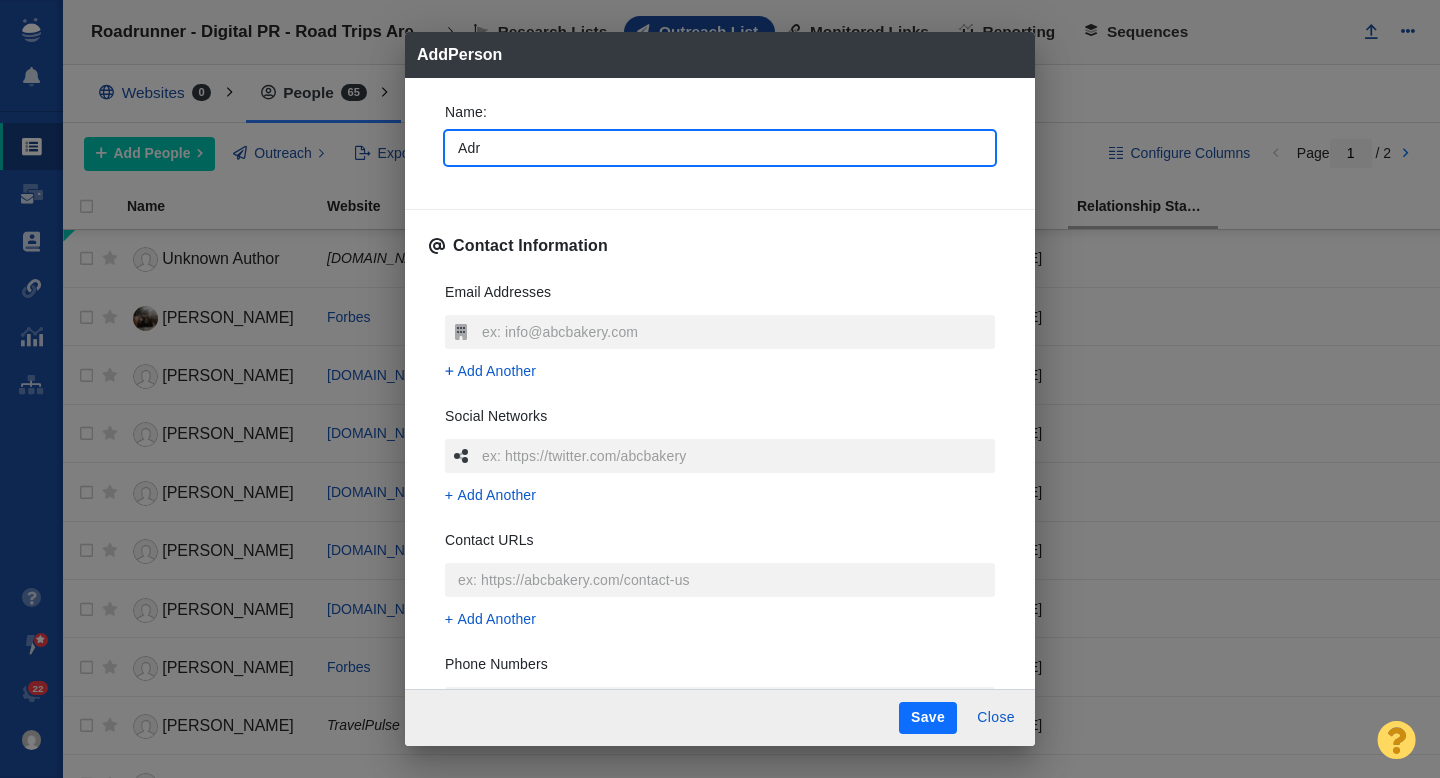 type on "Adri" 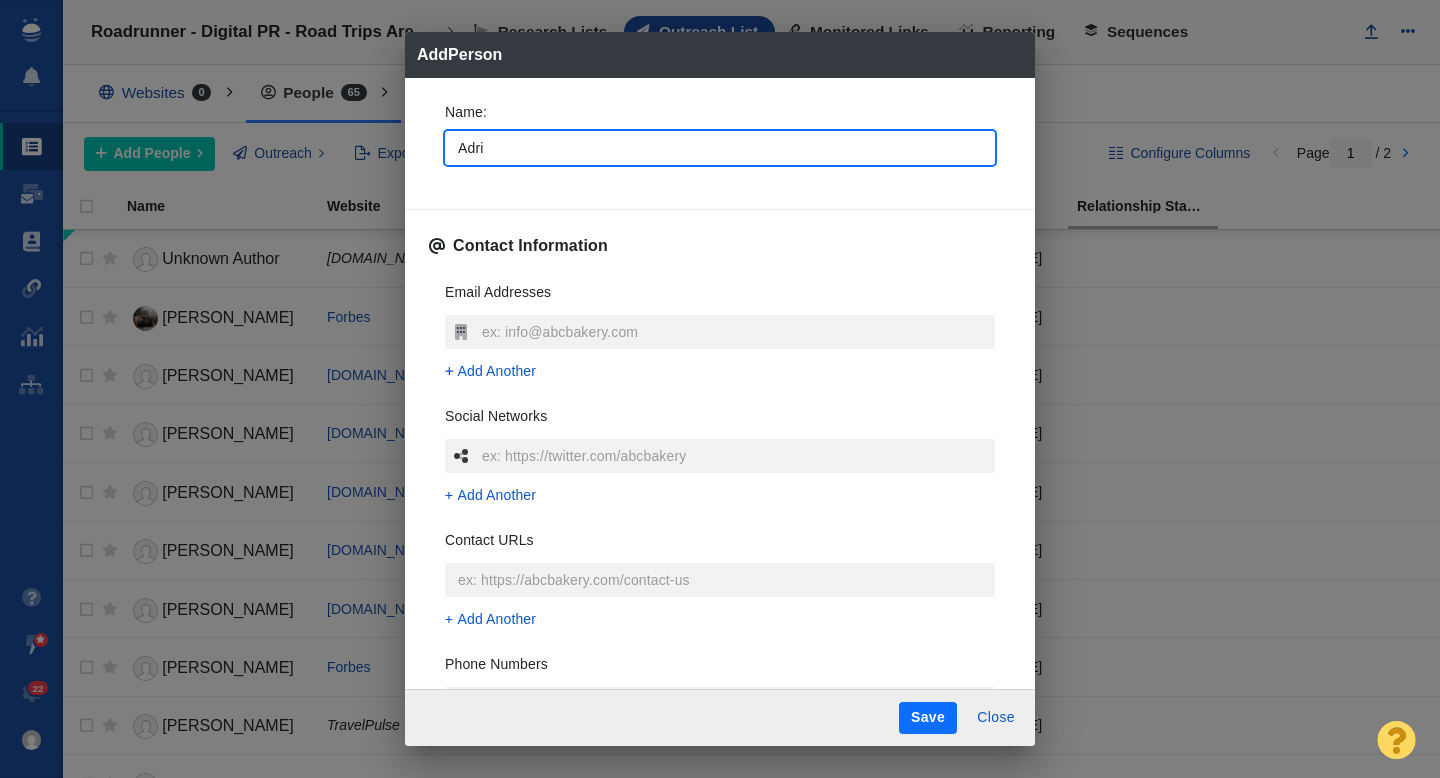 type on "Adria" 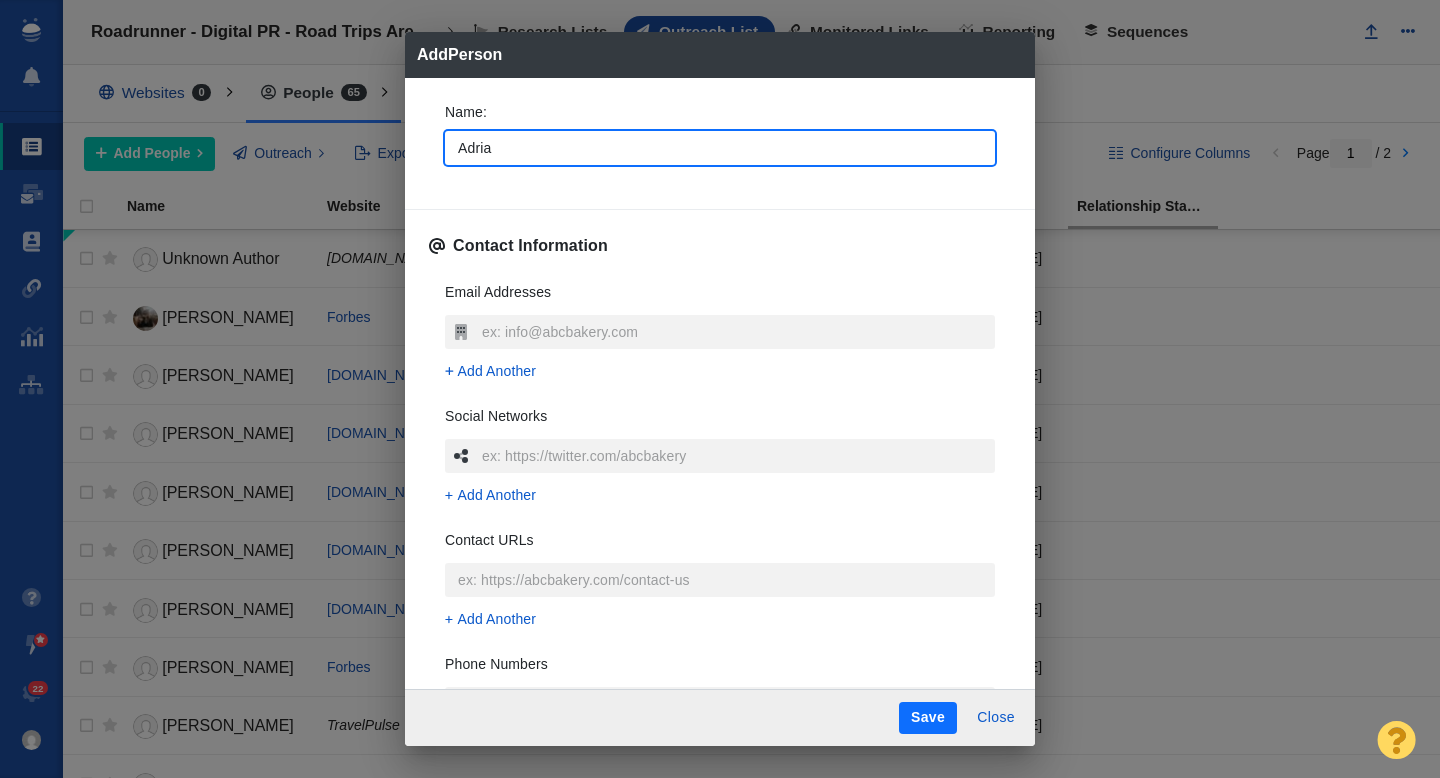 type on "[PERSON_NAME]" 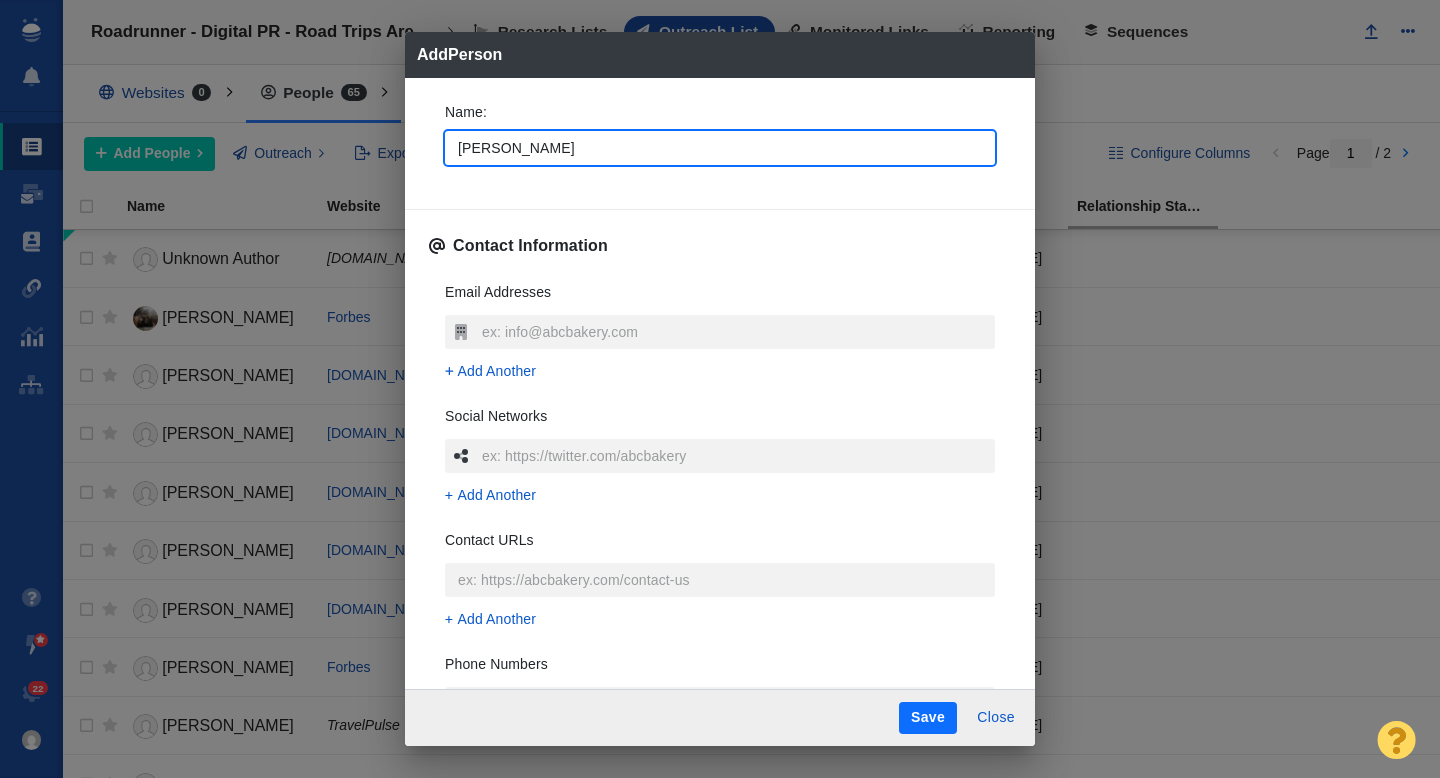 type on "[PERSON_NAME]" 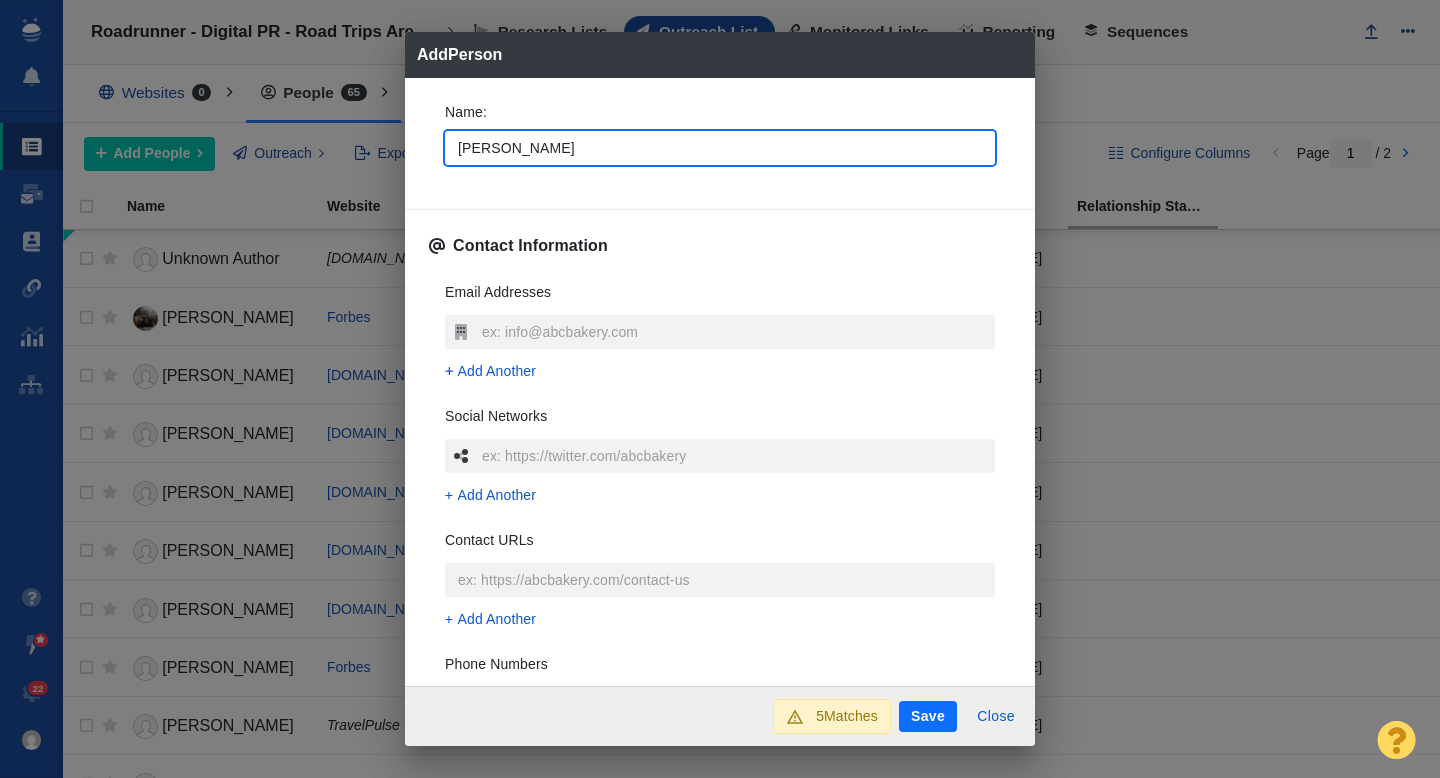 type on "[PERSON_NAME]" 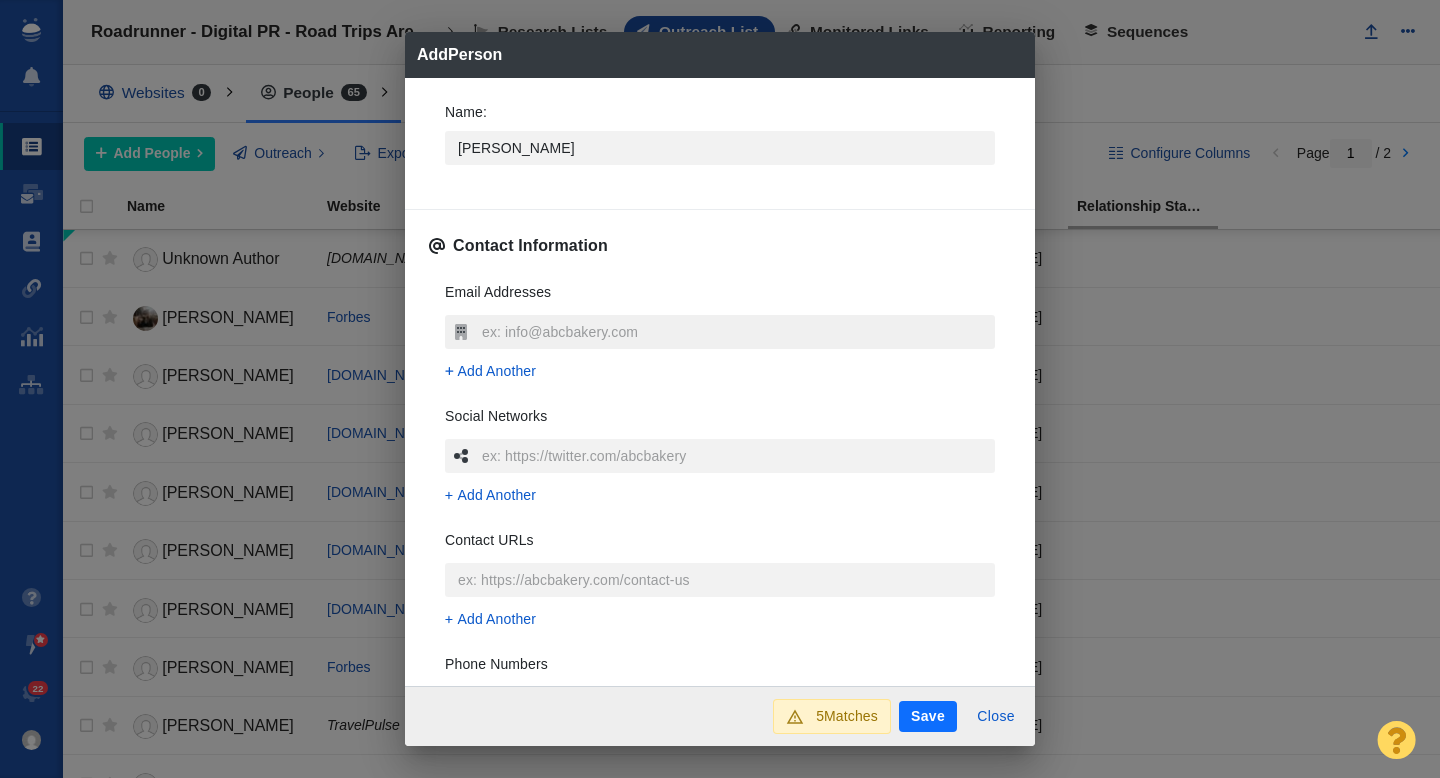 click at bounding box center (736, 332) 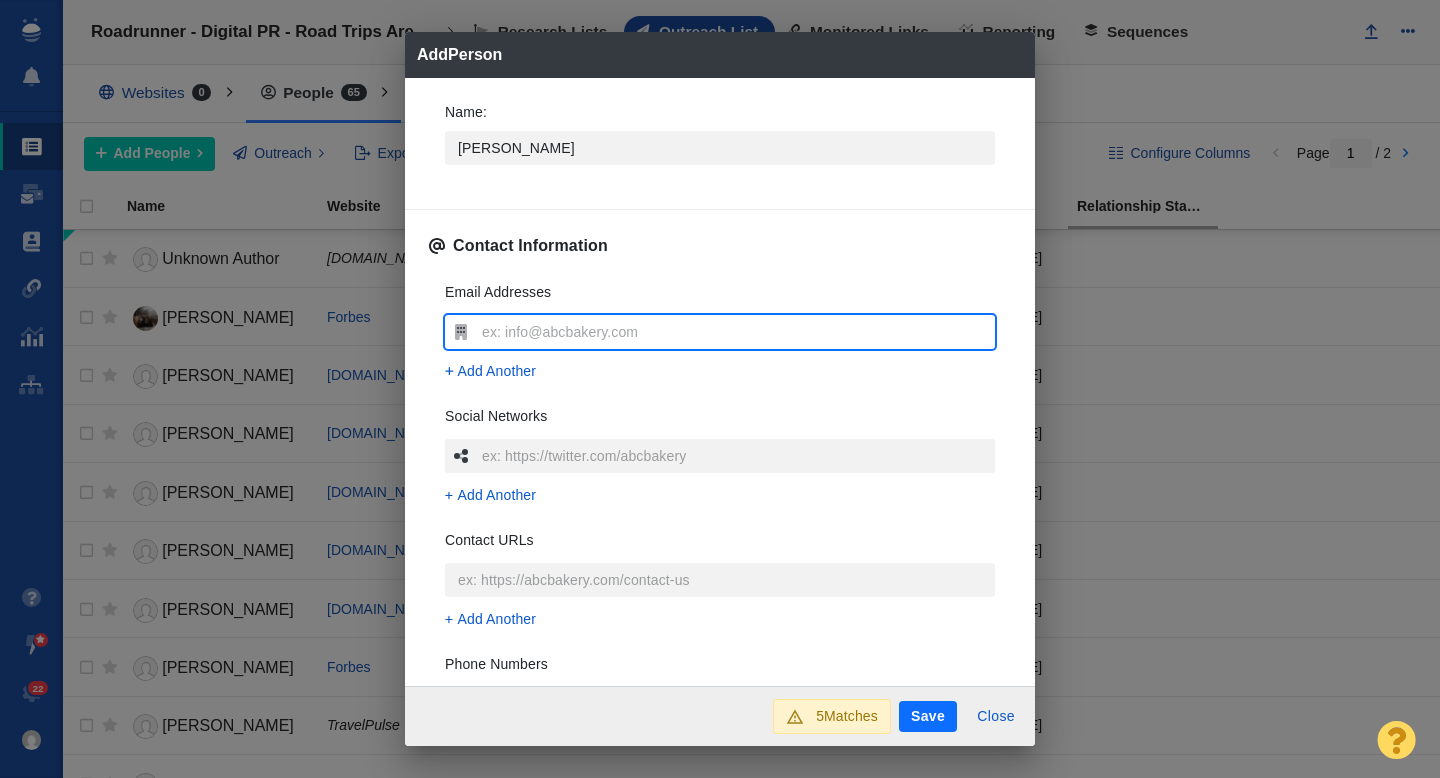 type on "[EMAIL_ADDRESS][DOMAIN_NAME]" 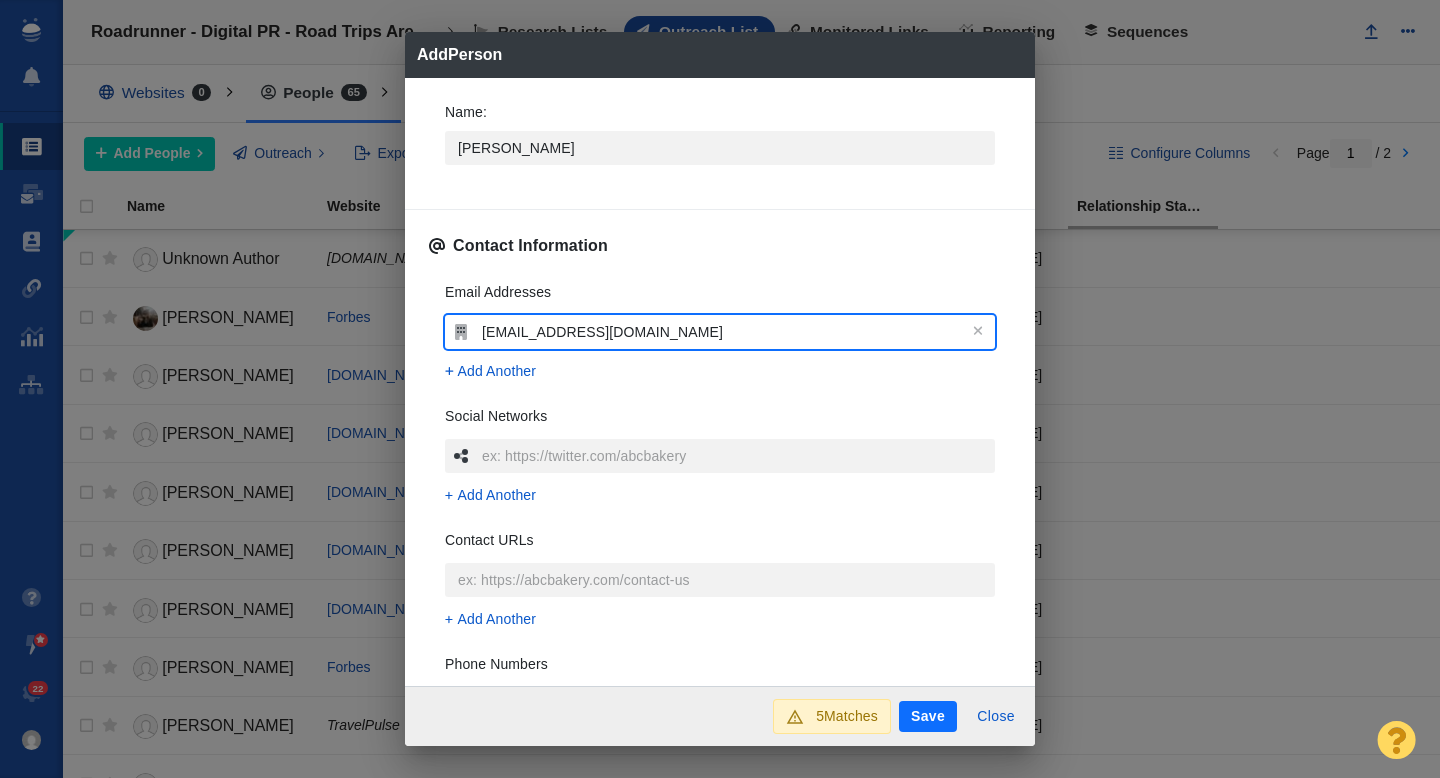 type on "[EMAIL_ADDRESS][DOMAIN_NAME]" 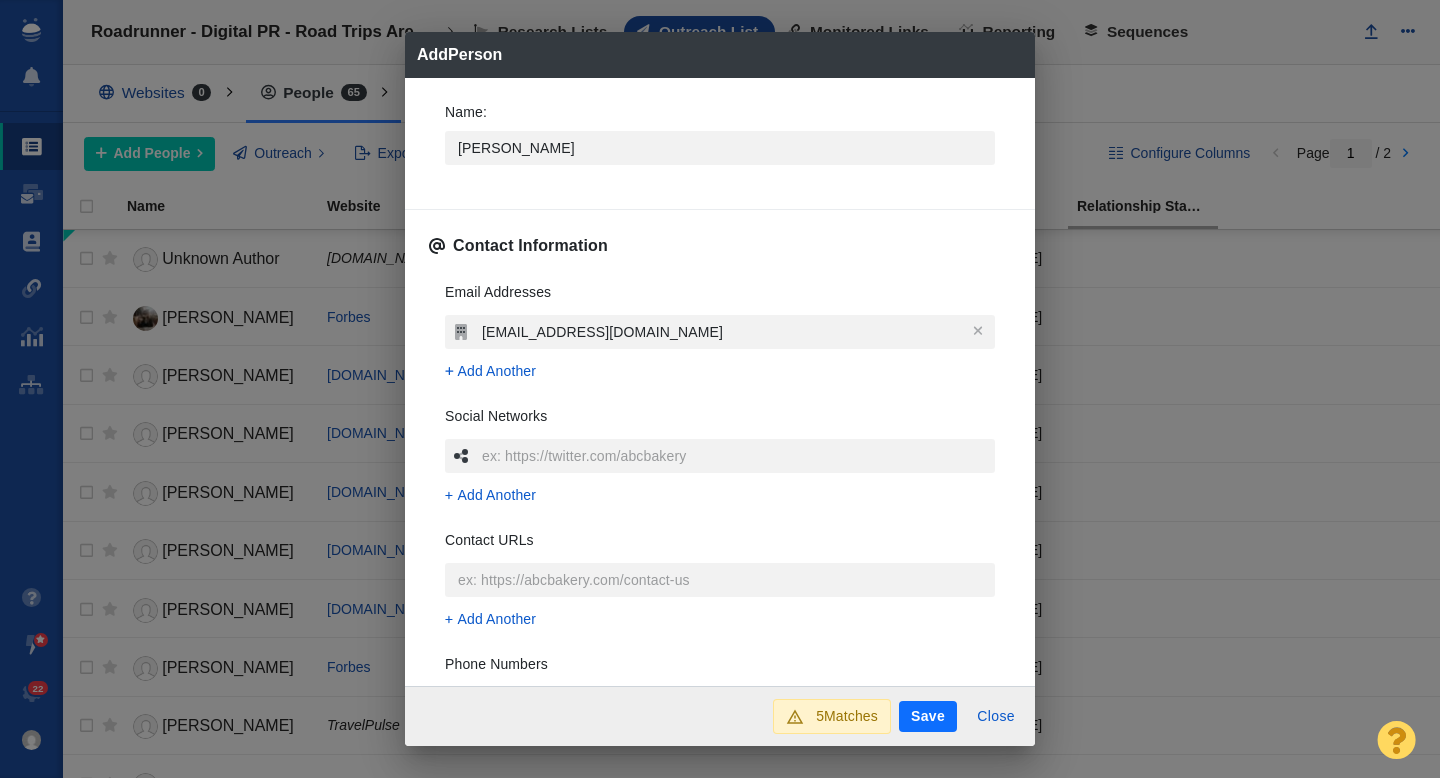 click on "Email Addresses [EMAIL_ADDRESS][DOMAIN_NAME] Add Another Social Networks Add Another Contact URLs Add Another Phone Numbers Add Another Street Addresses Add Street Address" at bounding box center (720, 563) 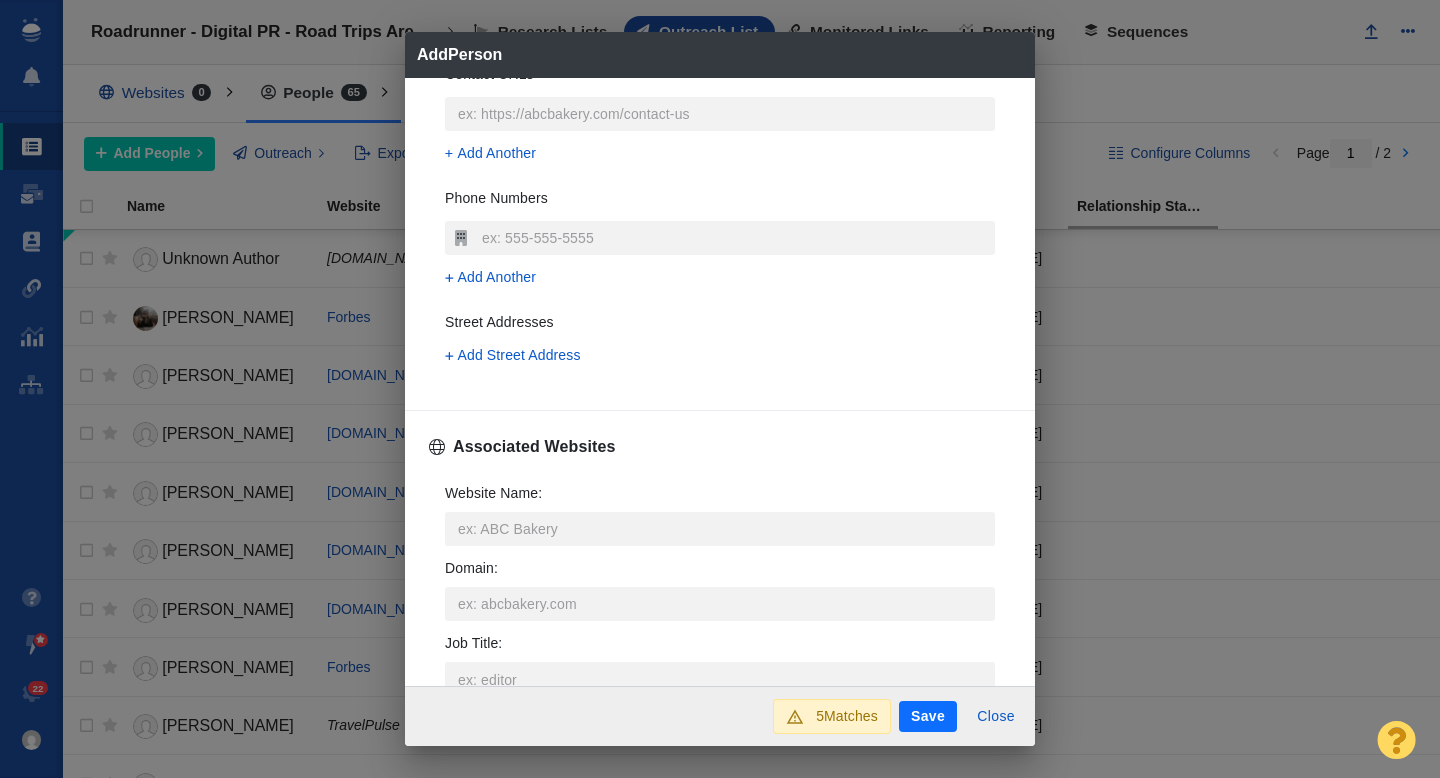 scroll, scrollTop: 471, scrollLeft: 0, axis: vertical 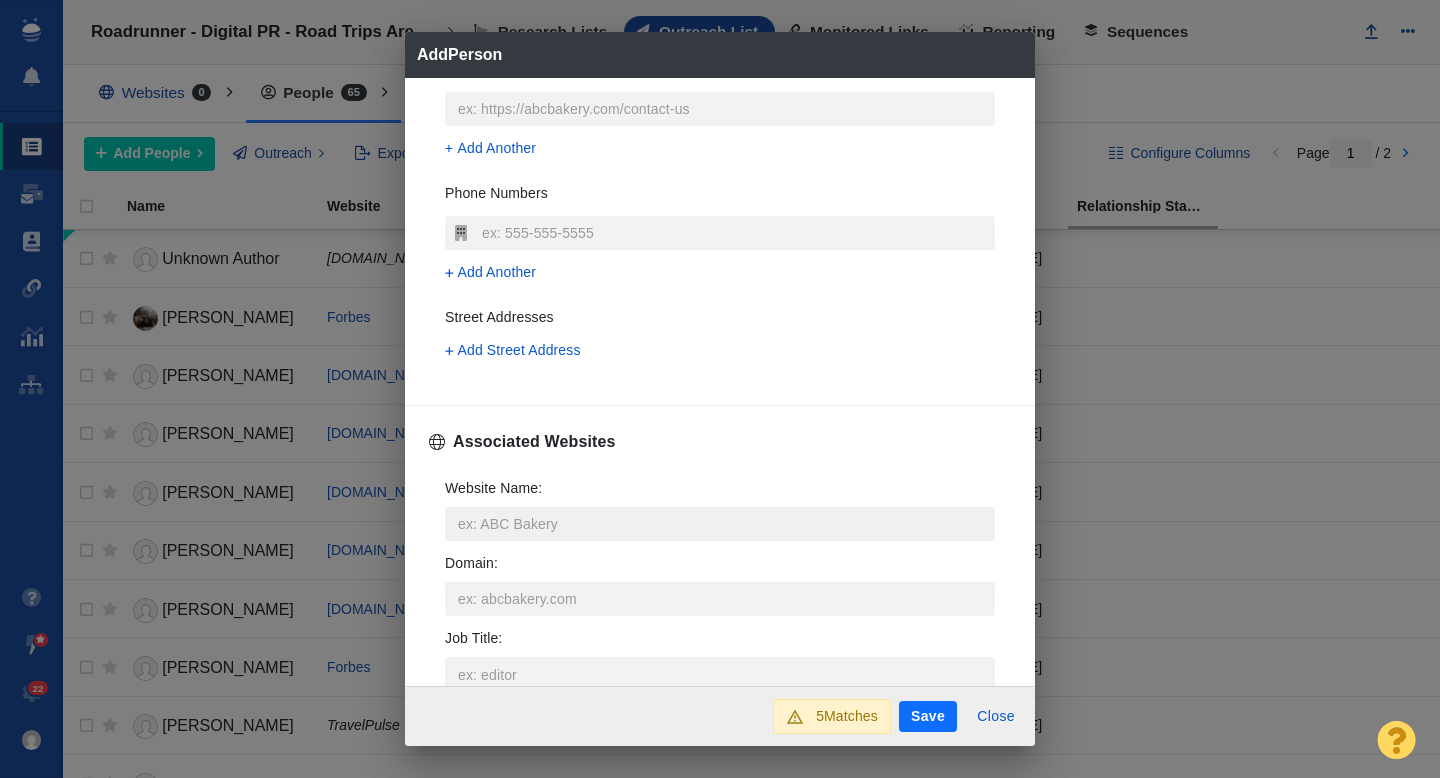 click on "Website Name :" at bounding box center (720, 524) 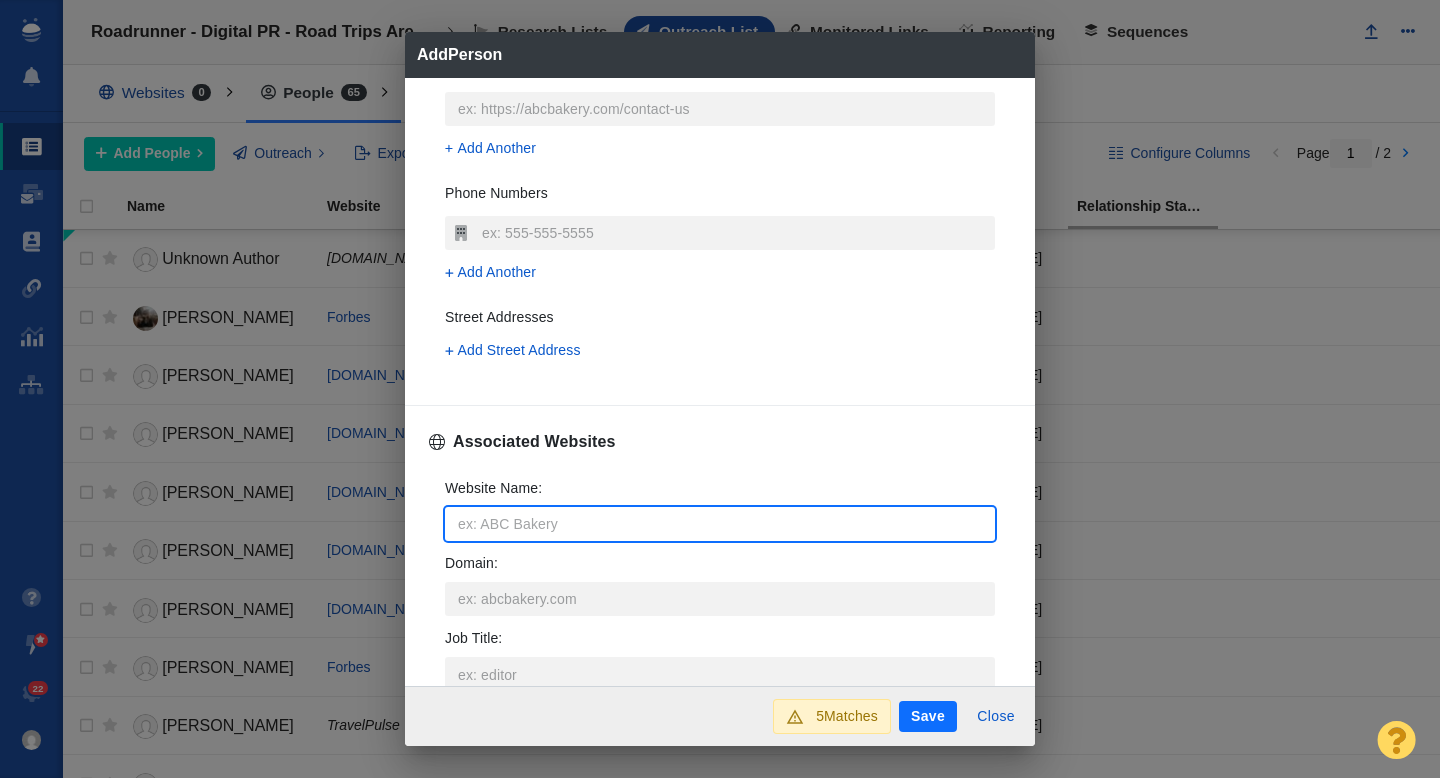 type on "n" 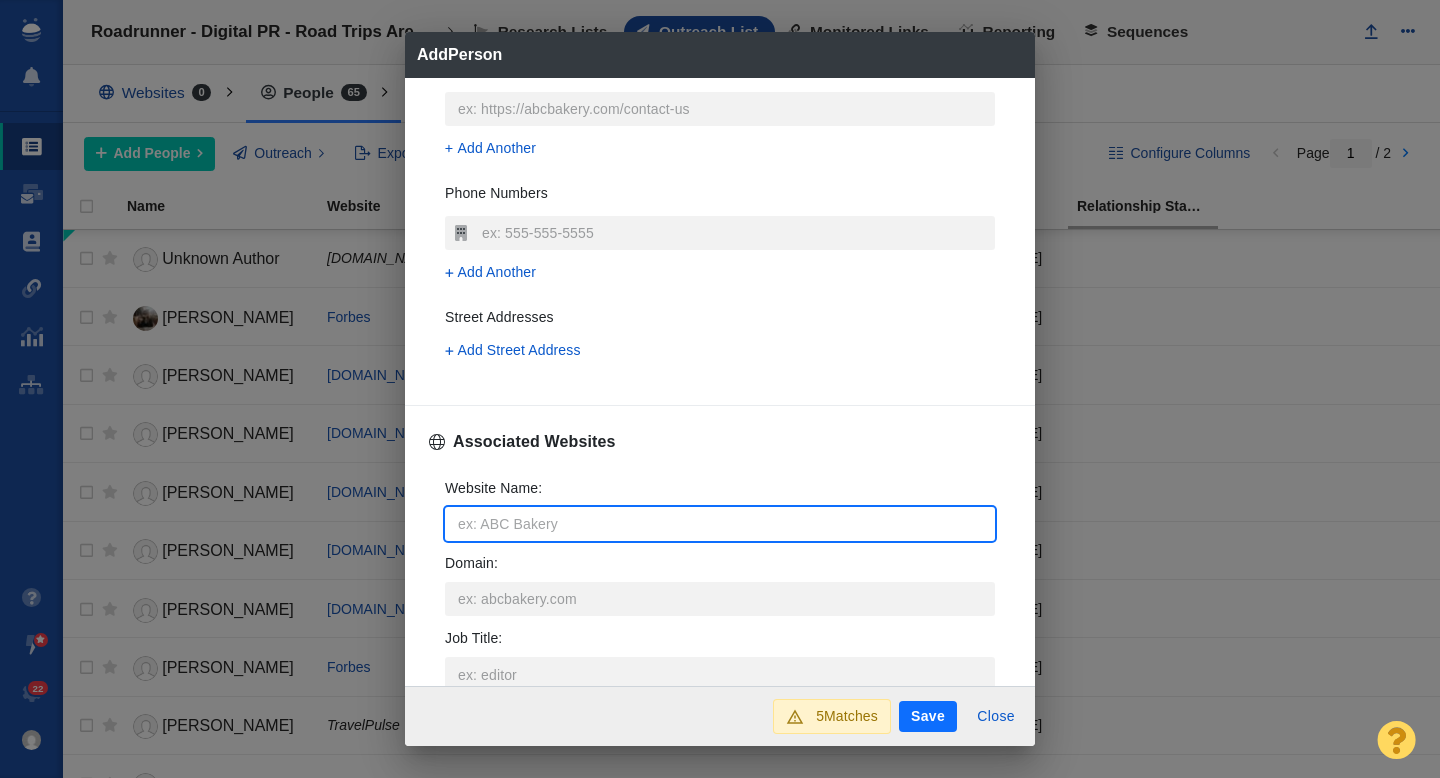 type on "x" 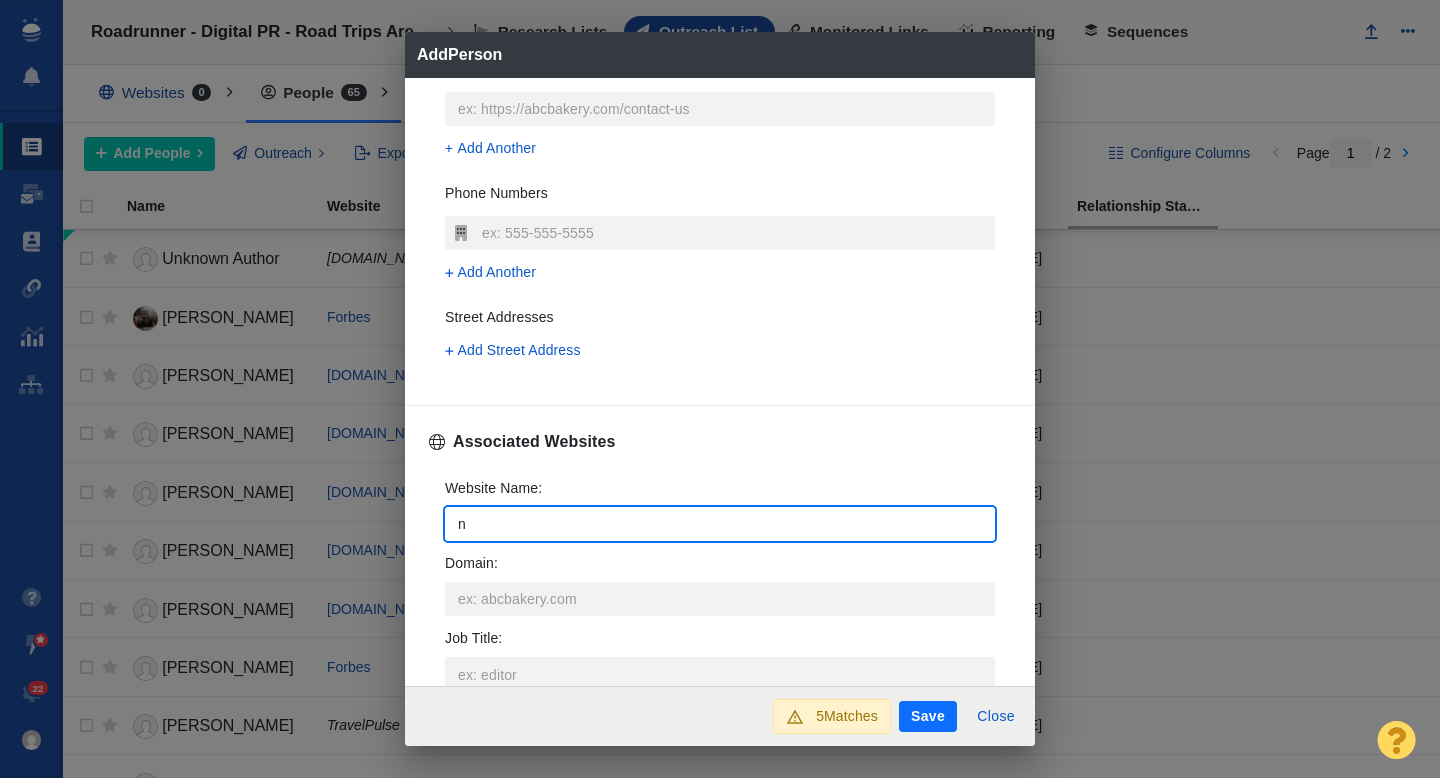 type on "ny" 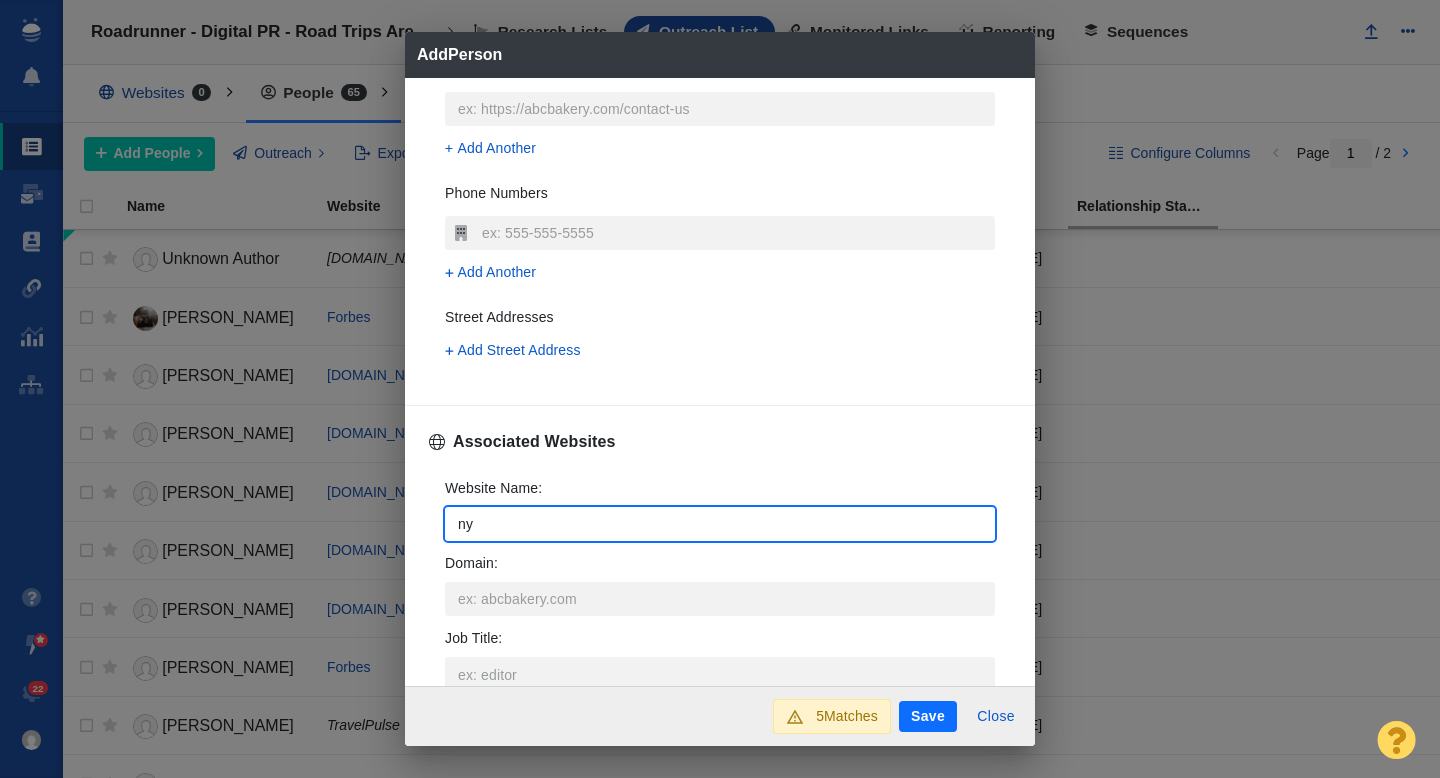 type on "nyp" 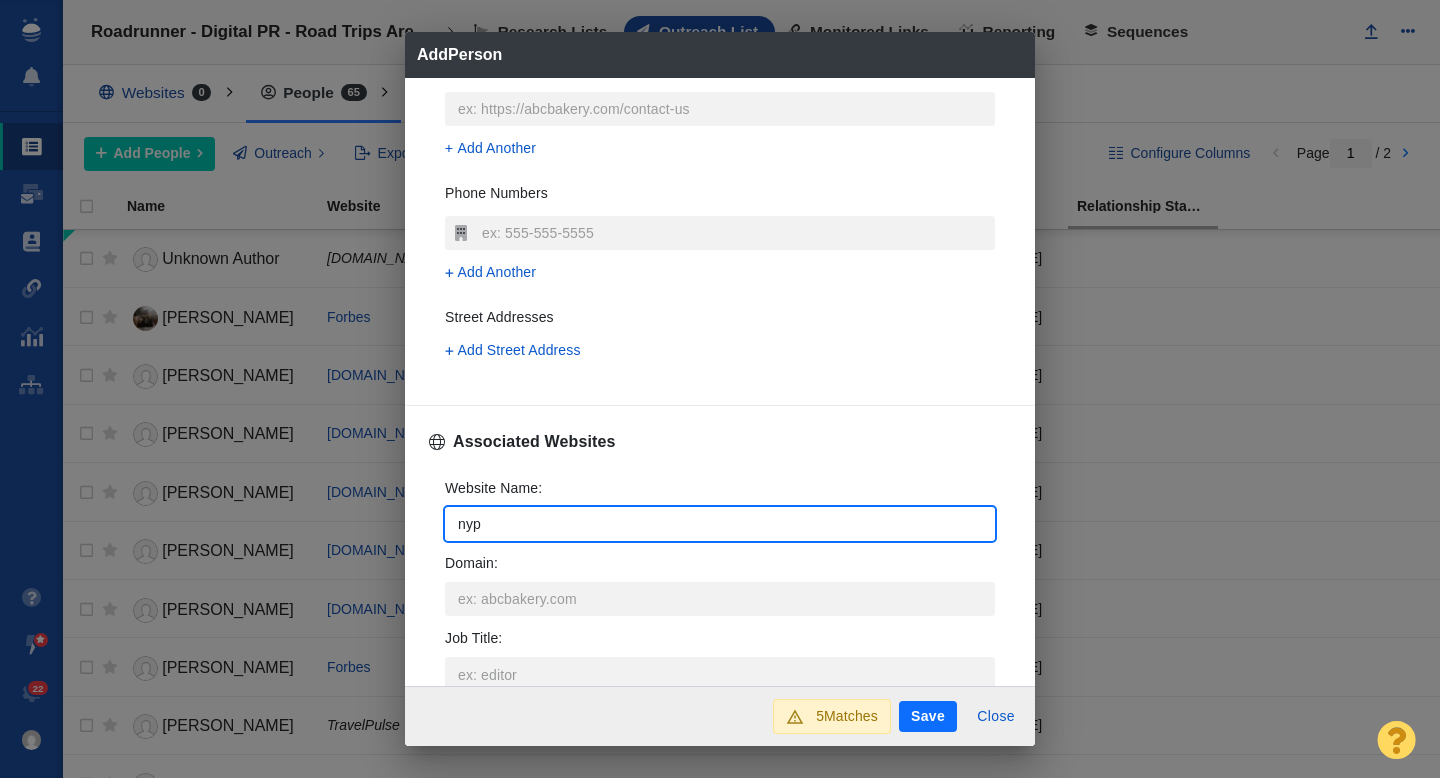 type on "x" 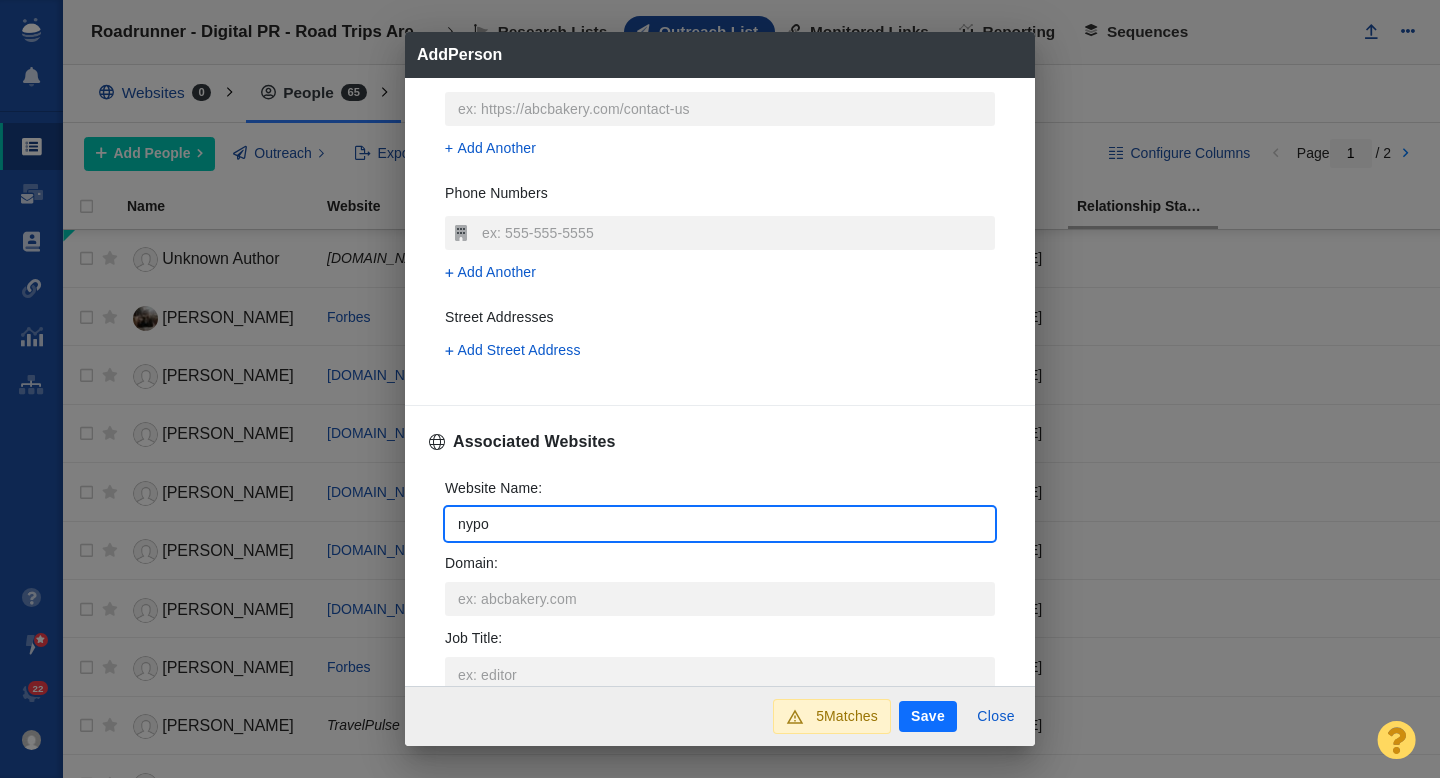 type on "nypos" 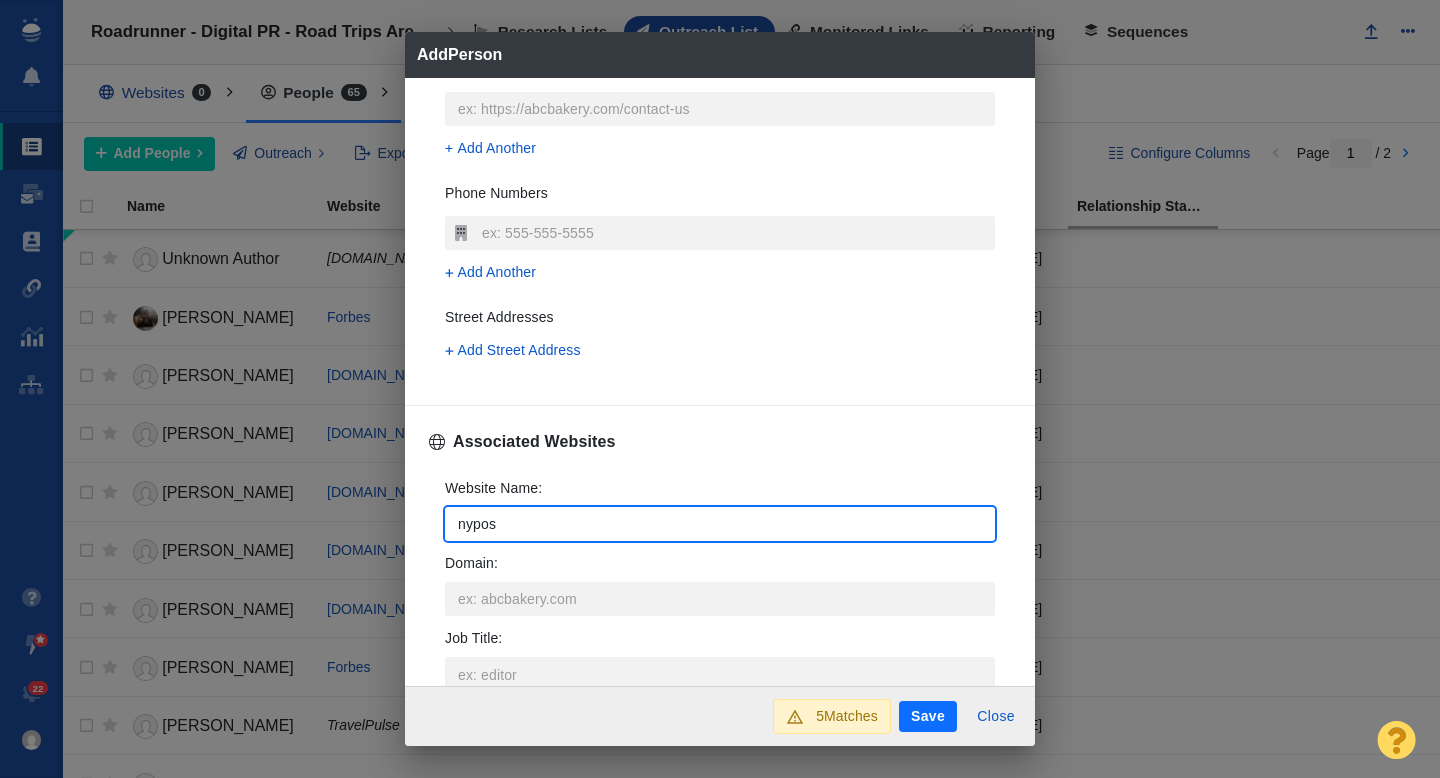 type on "nypost" 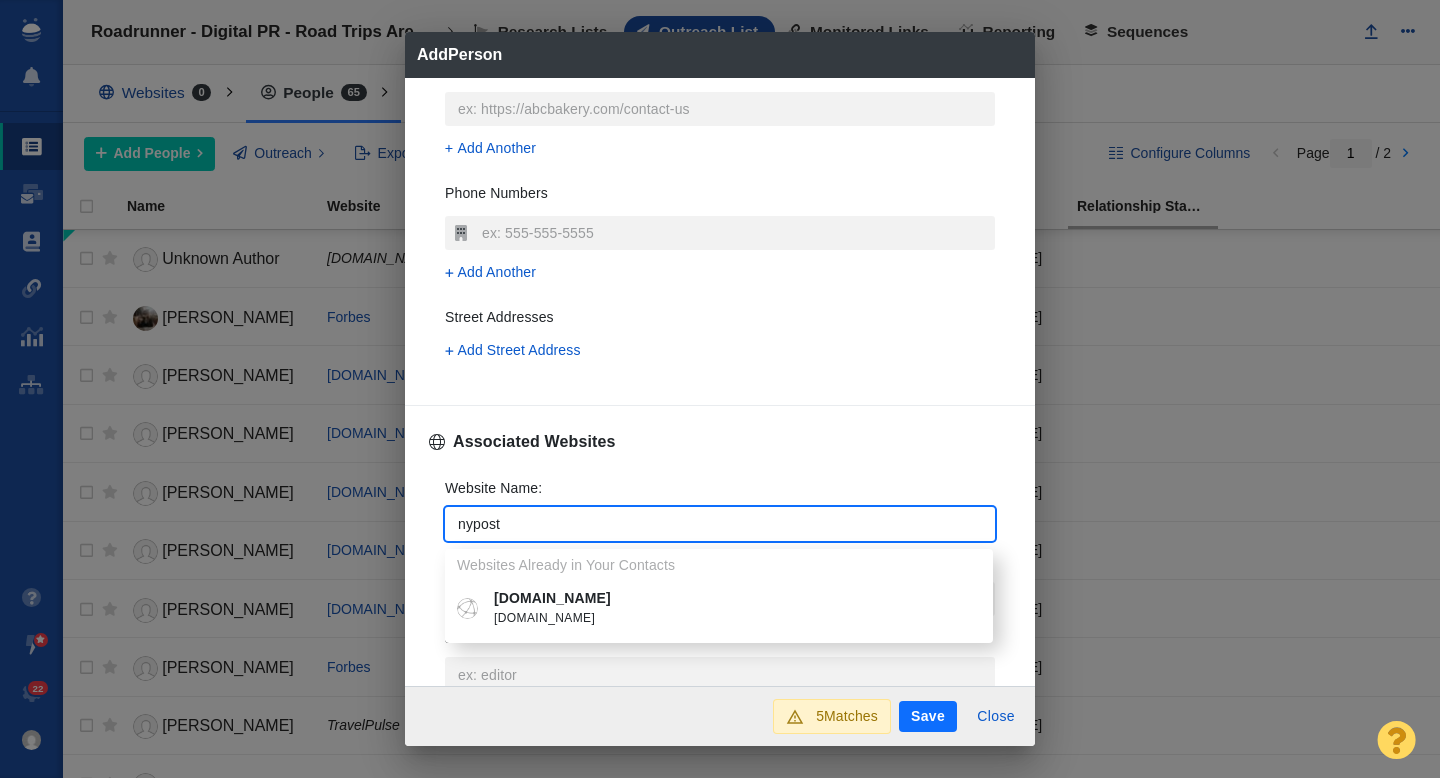 type on "nypost" 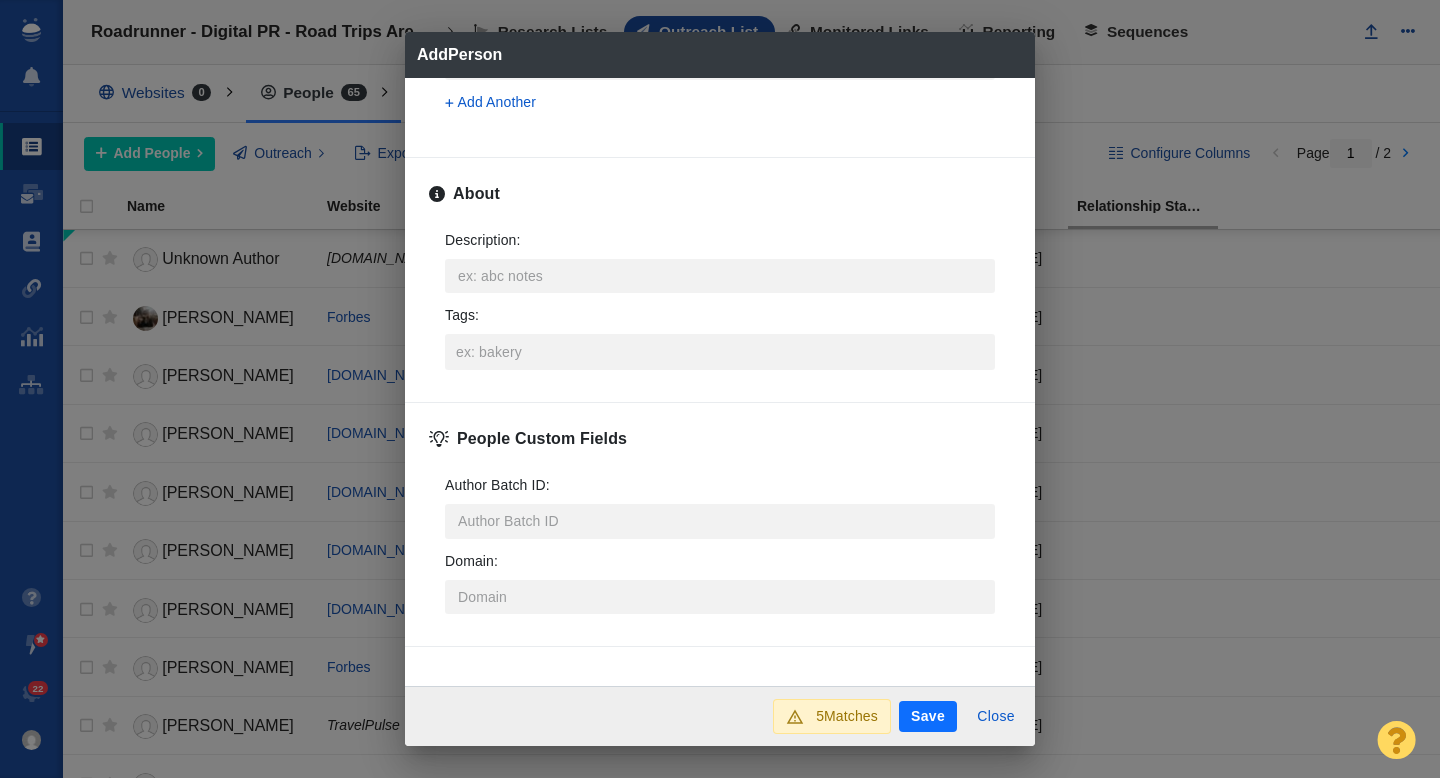 scroll, scrollTop: 989, scrollLeft: 0, axis: vertical 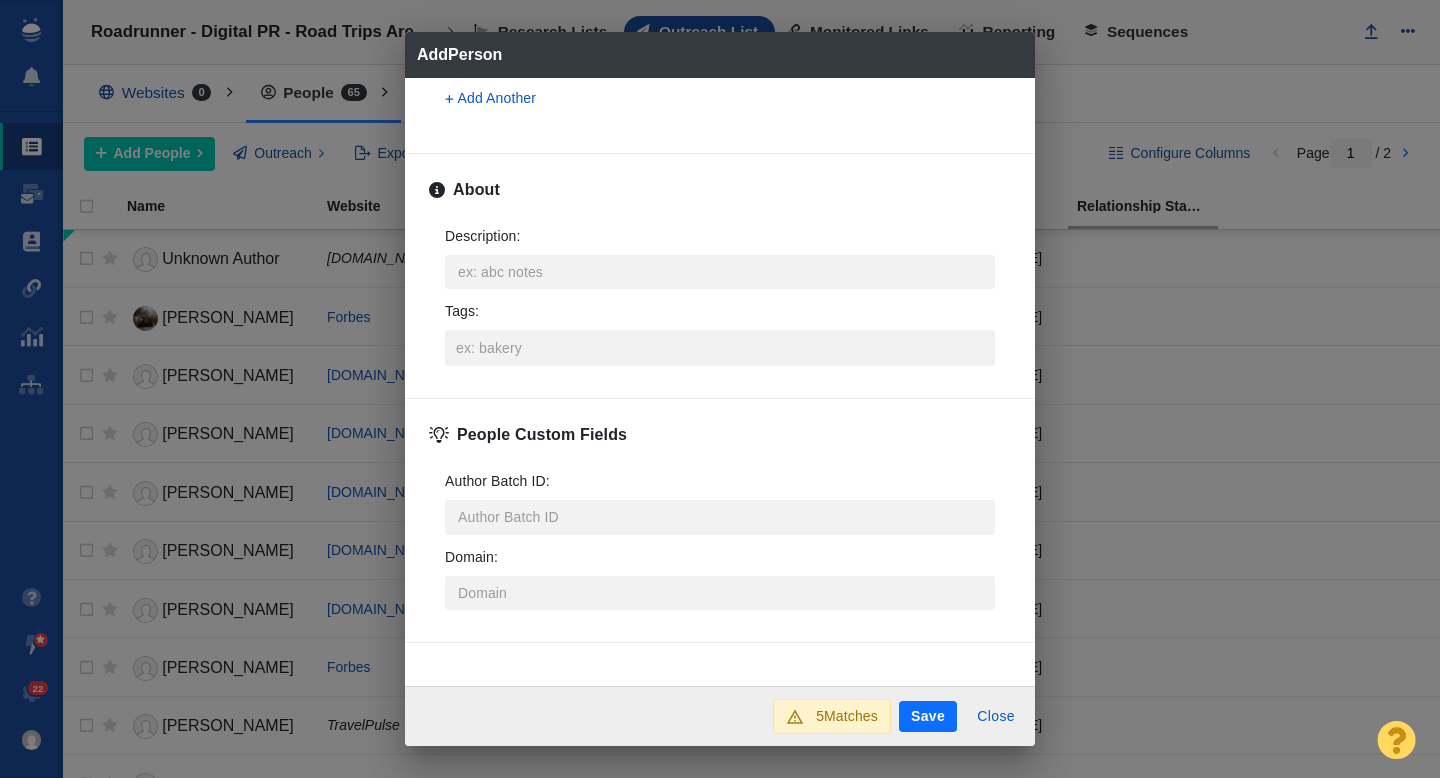 click on "Save" at bounding box center [928, 717] 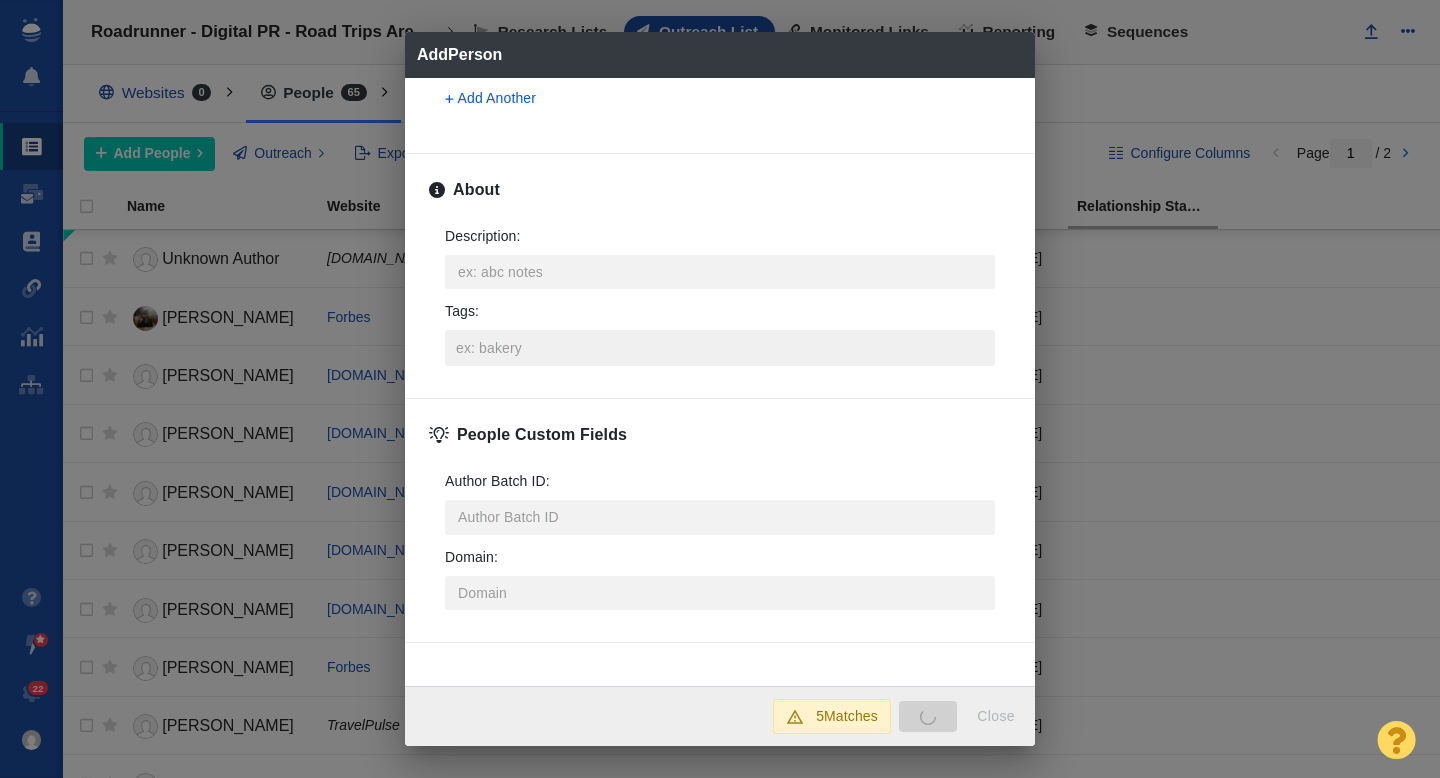 type on "x" 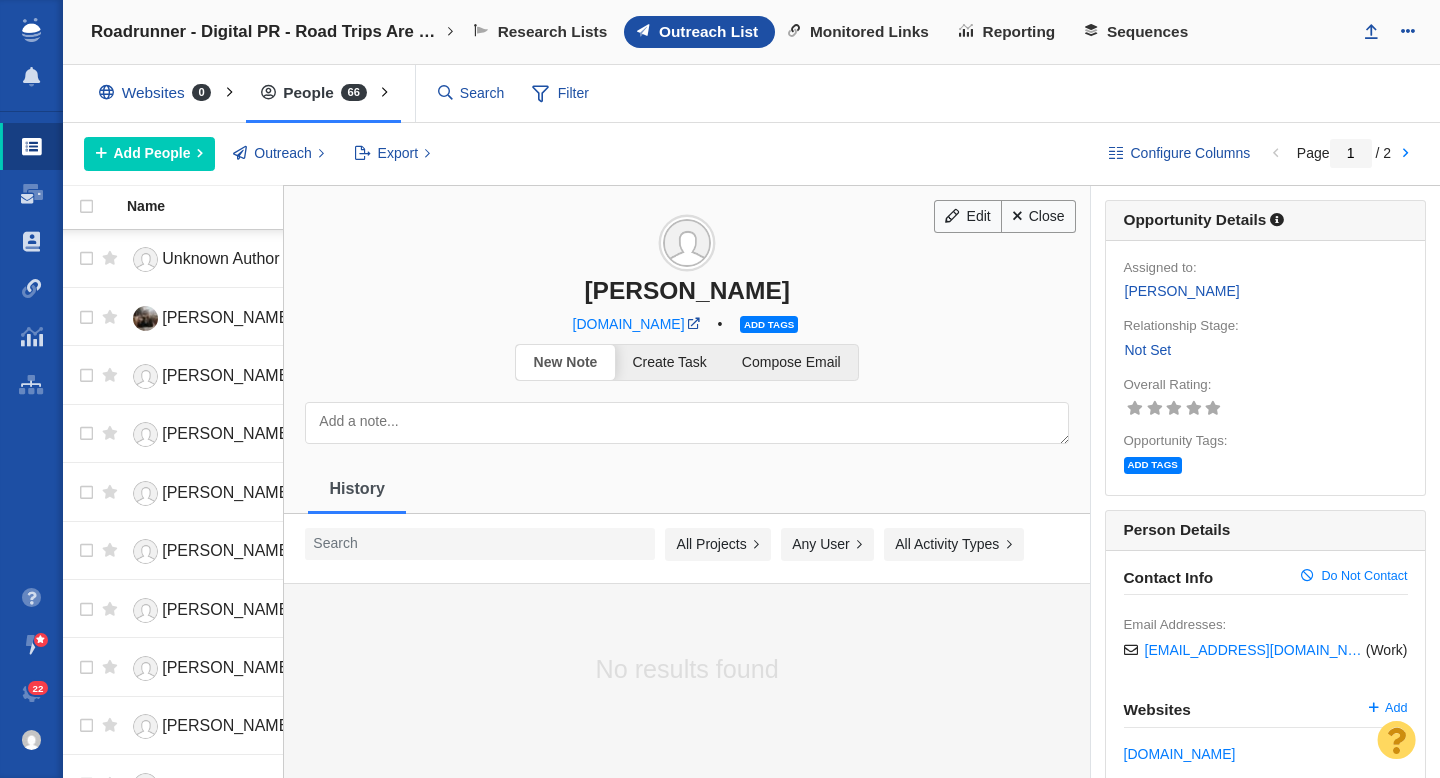 click on "Not Set" at bounding box center [1148, 350] 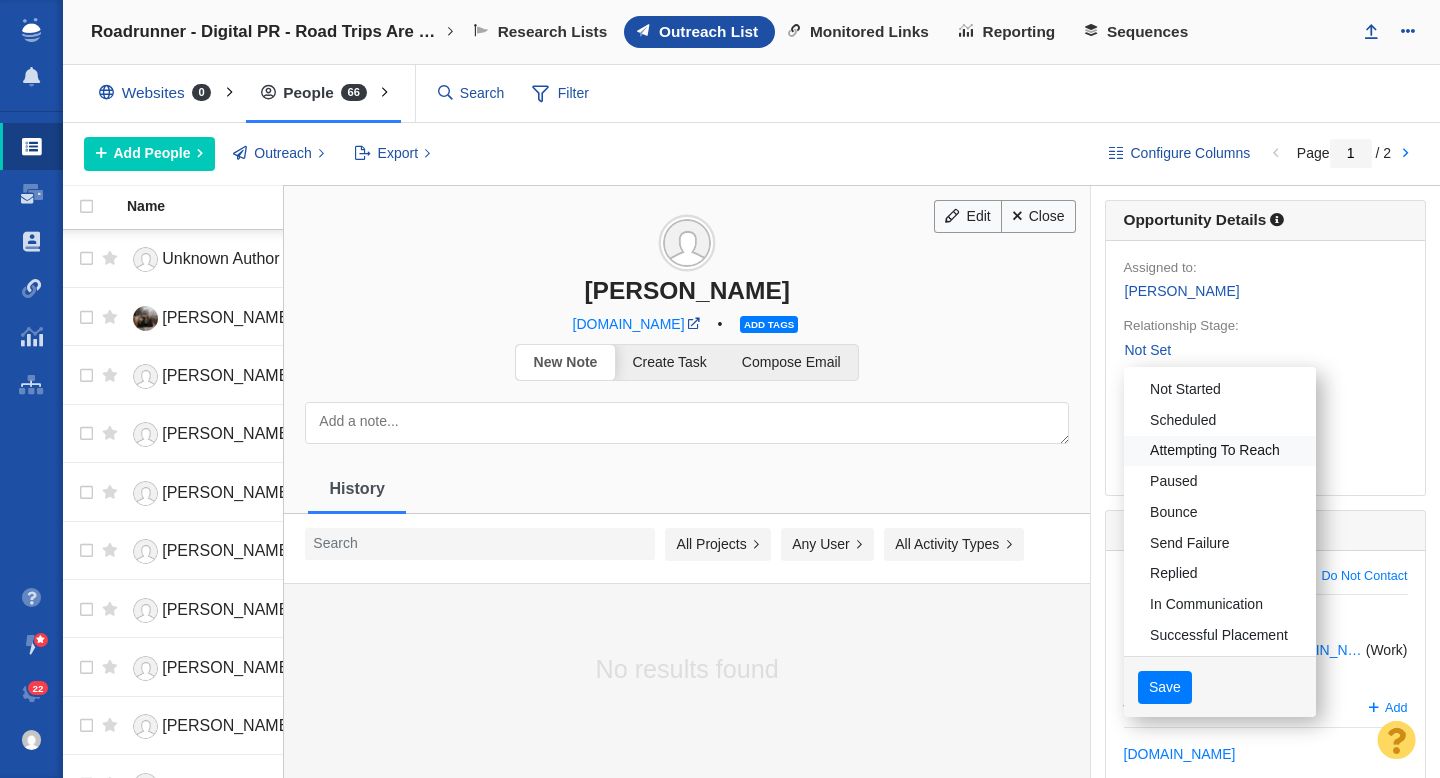 click on "Attempting To Reach" at bounding box center (1220, 451) 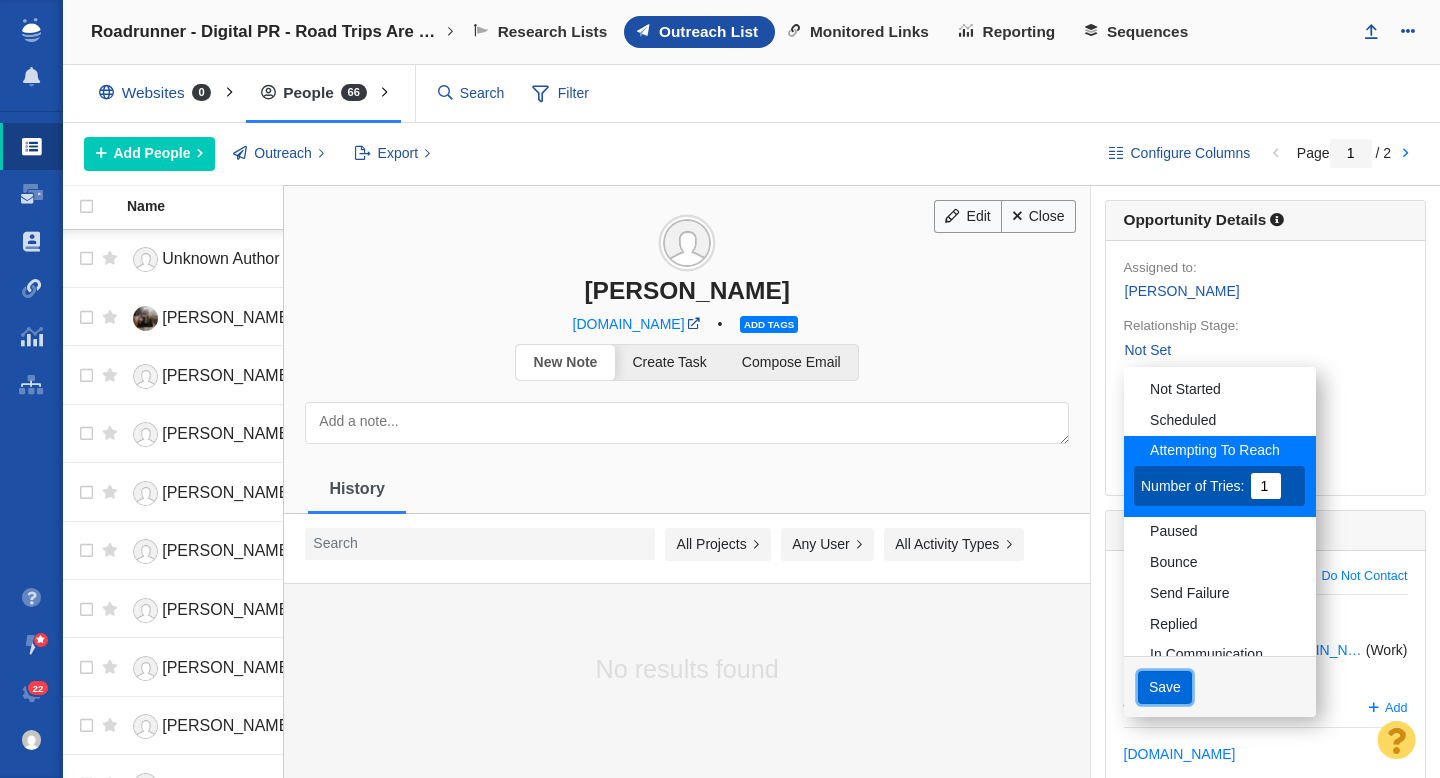 click on "Save" at bounding box center (1165, 688) 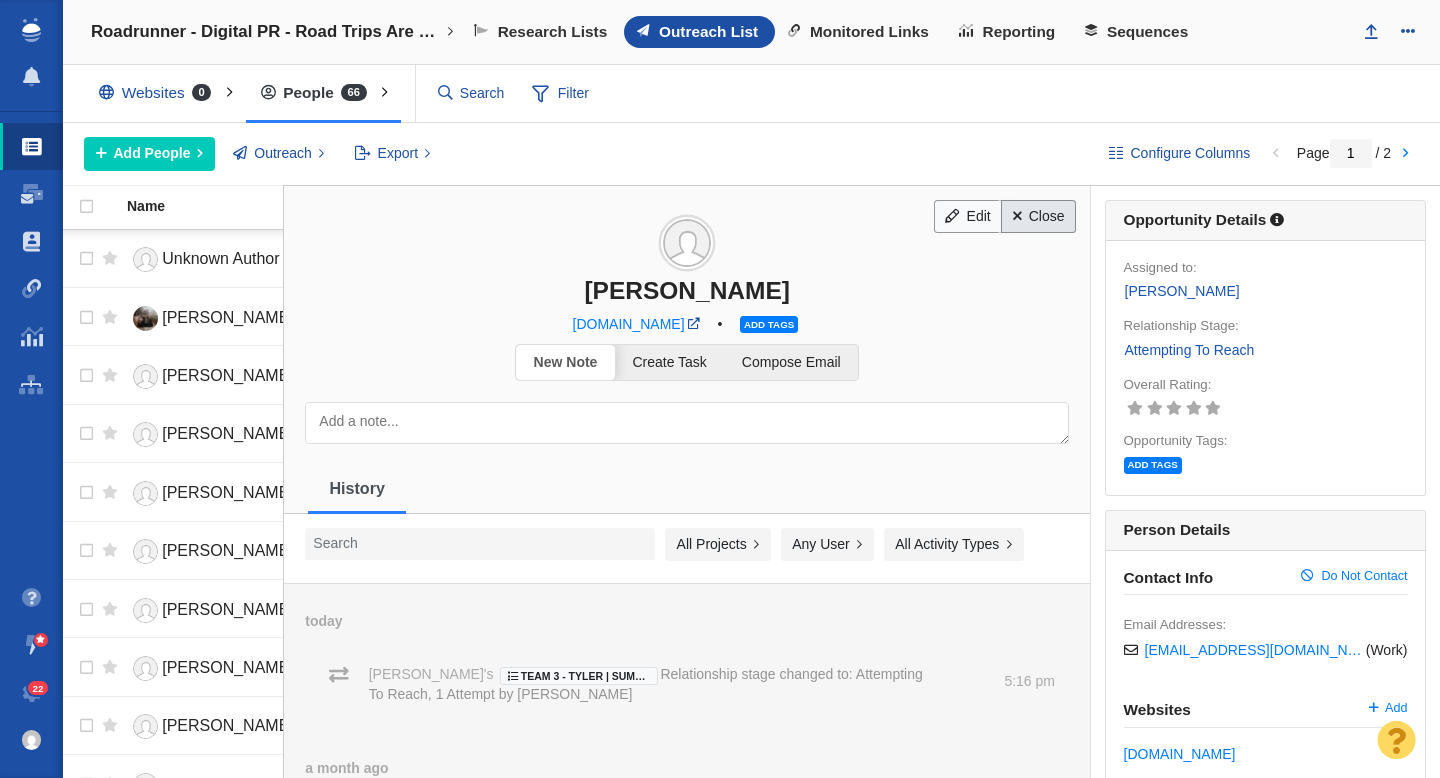 click on "Close" at bounding box center (1038, 217) 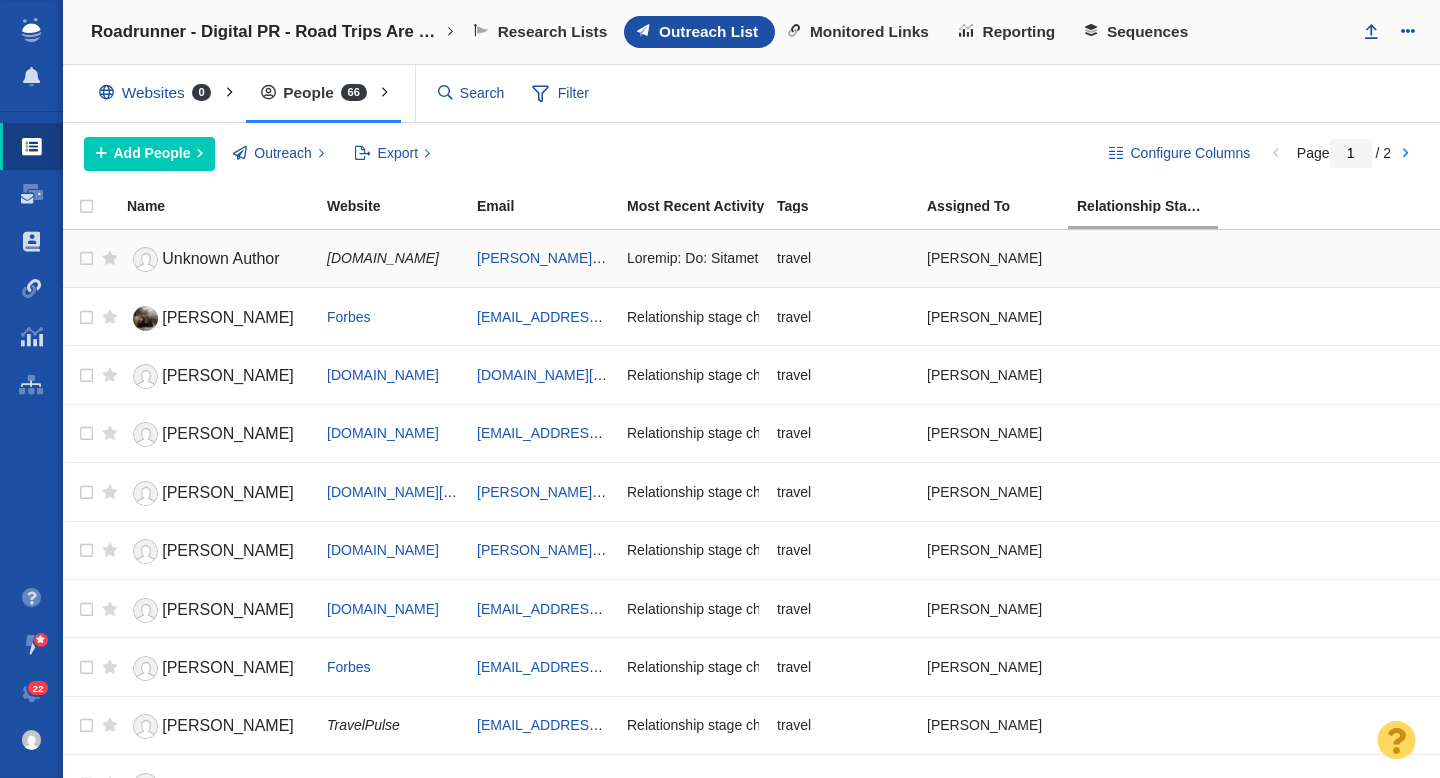 click on "Unknown Author" at bounding box center (220, 258) 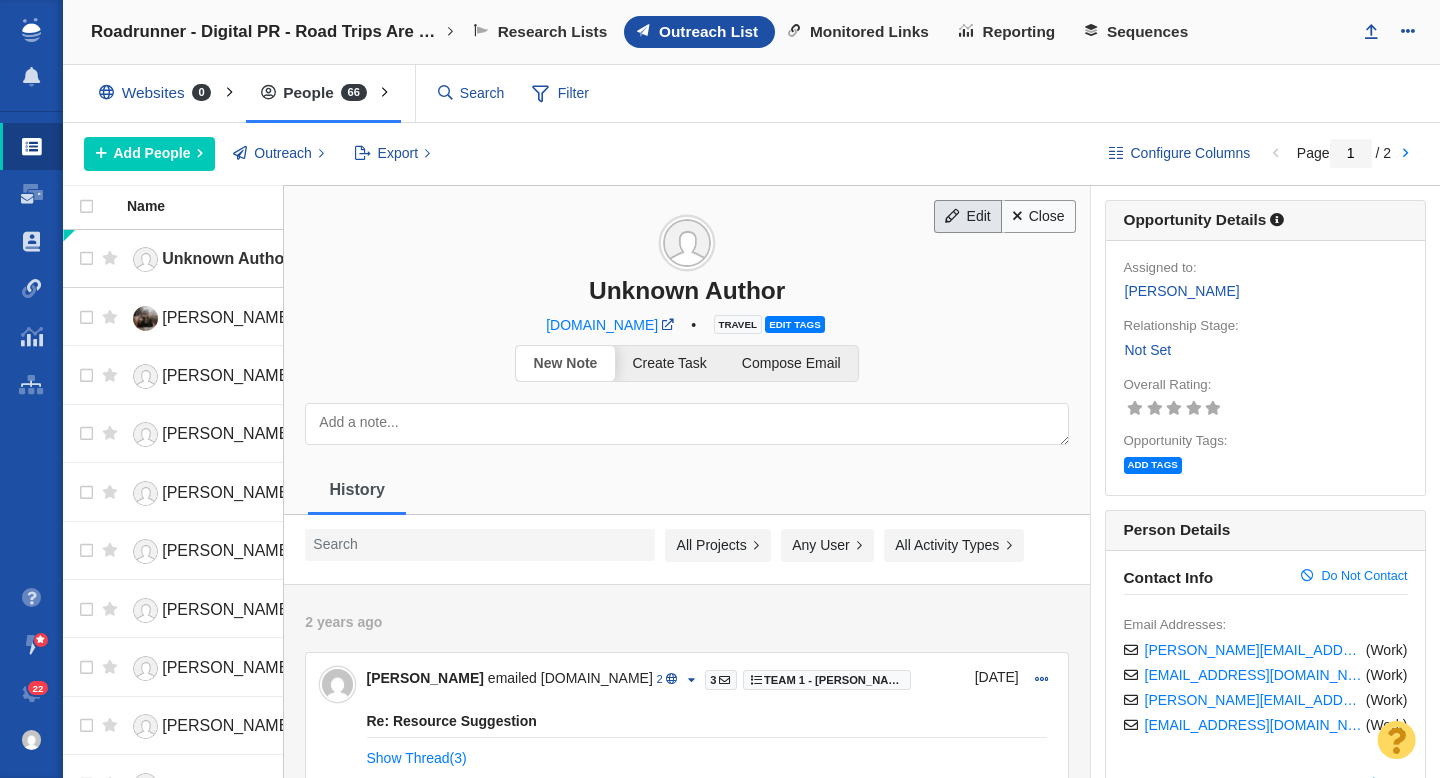click on "Edit" at bounding box center (968, 217) 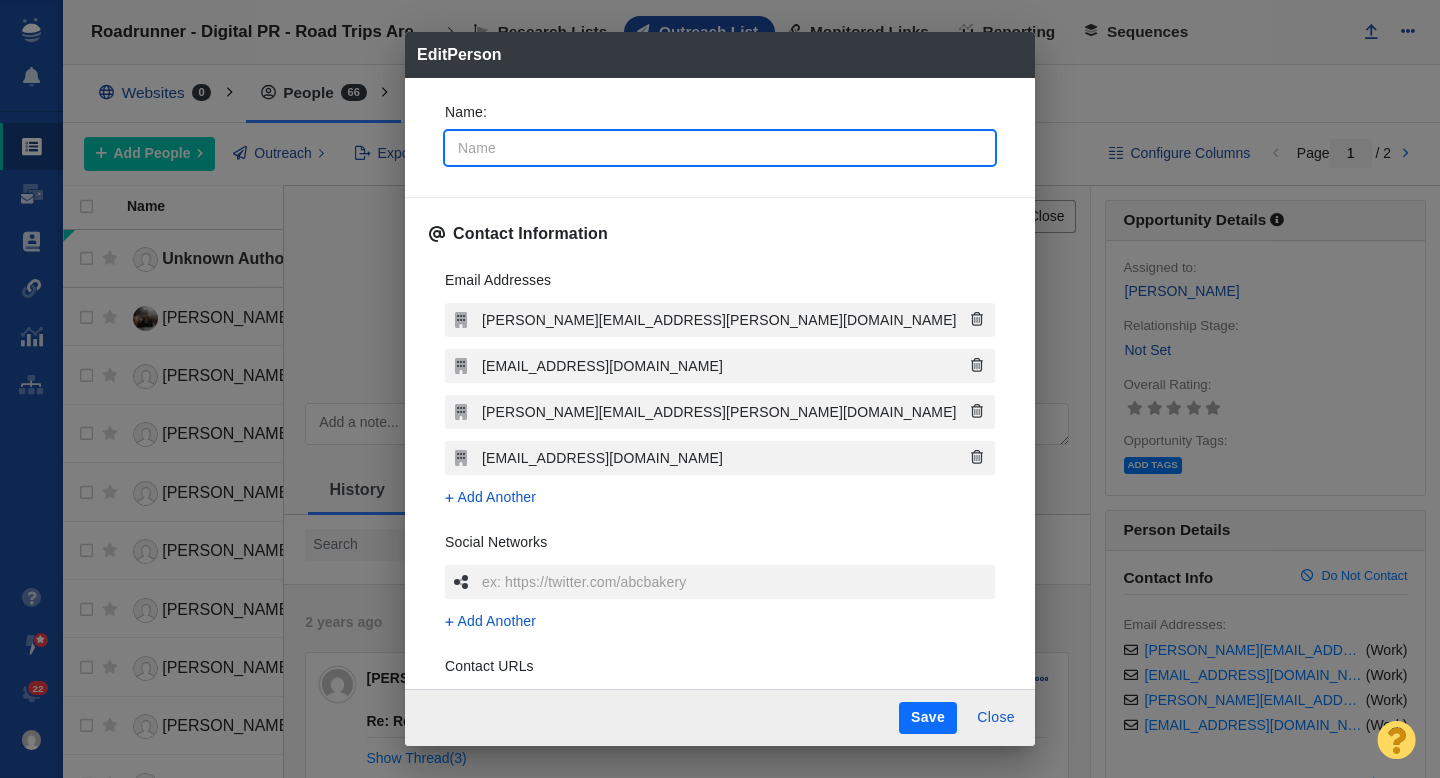 type on "A" 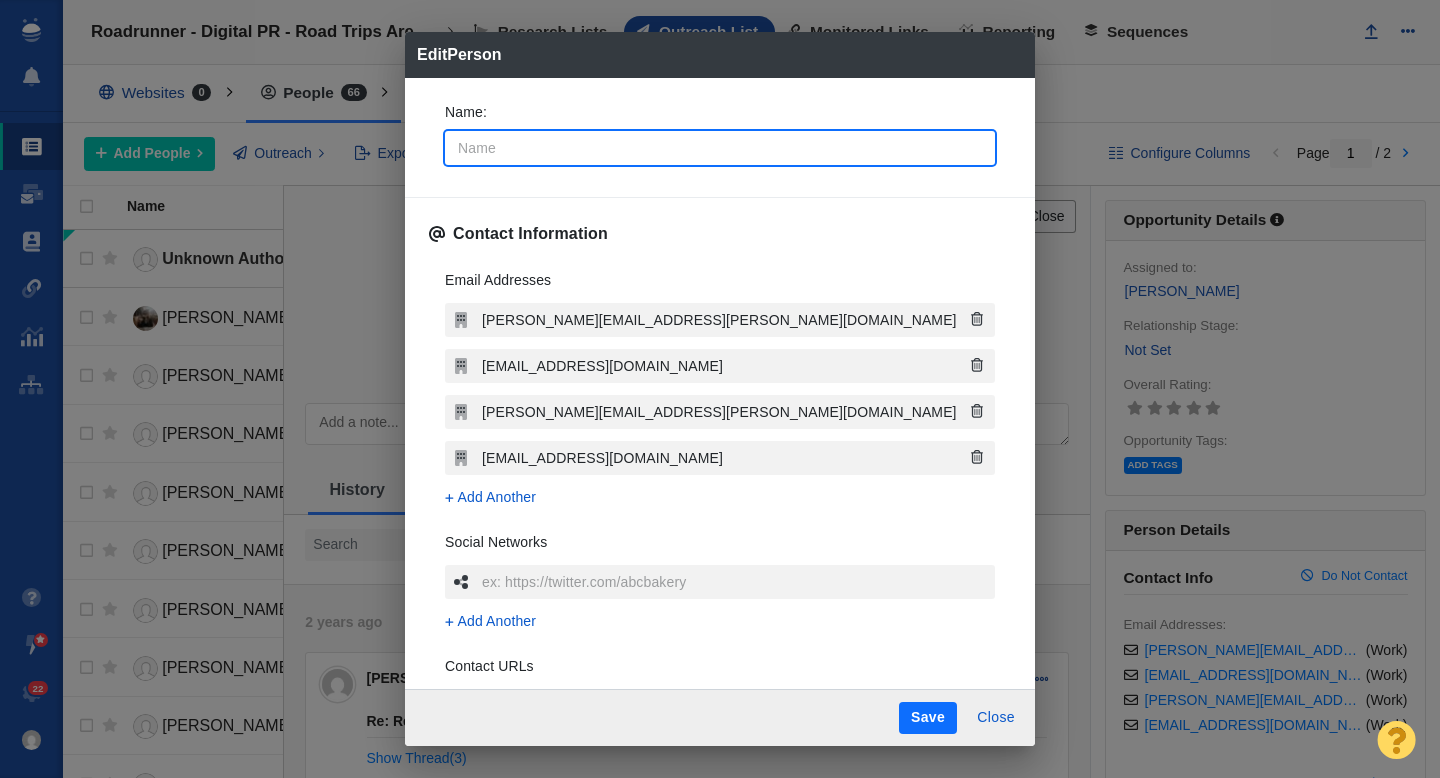 type on "x" 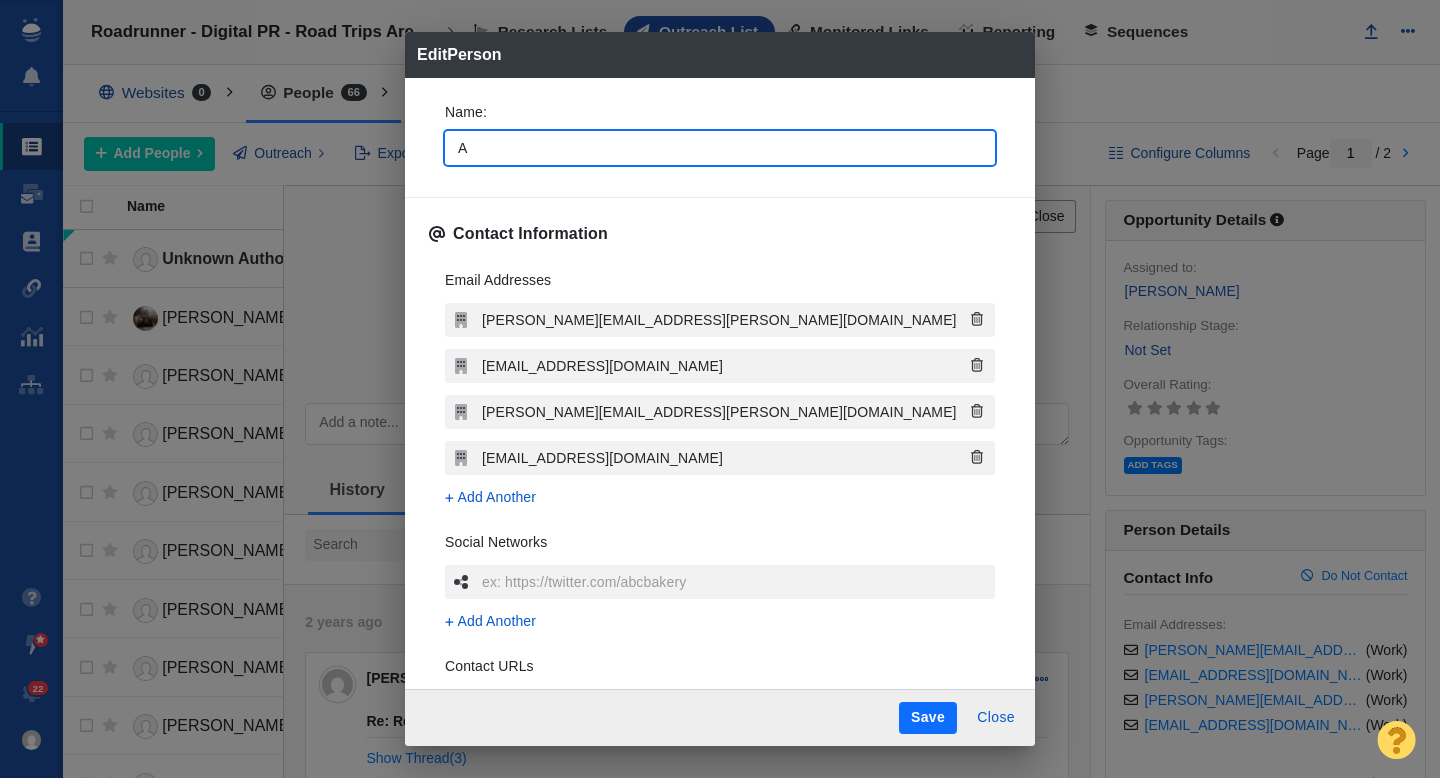 type on "Am" 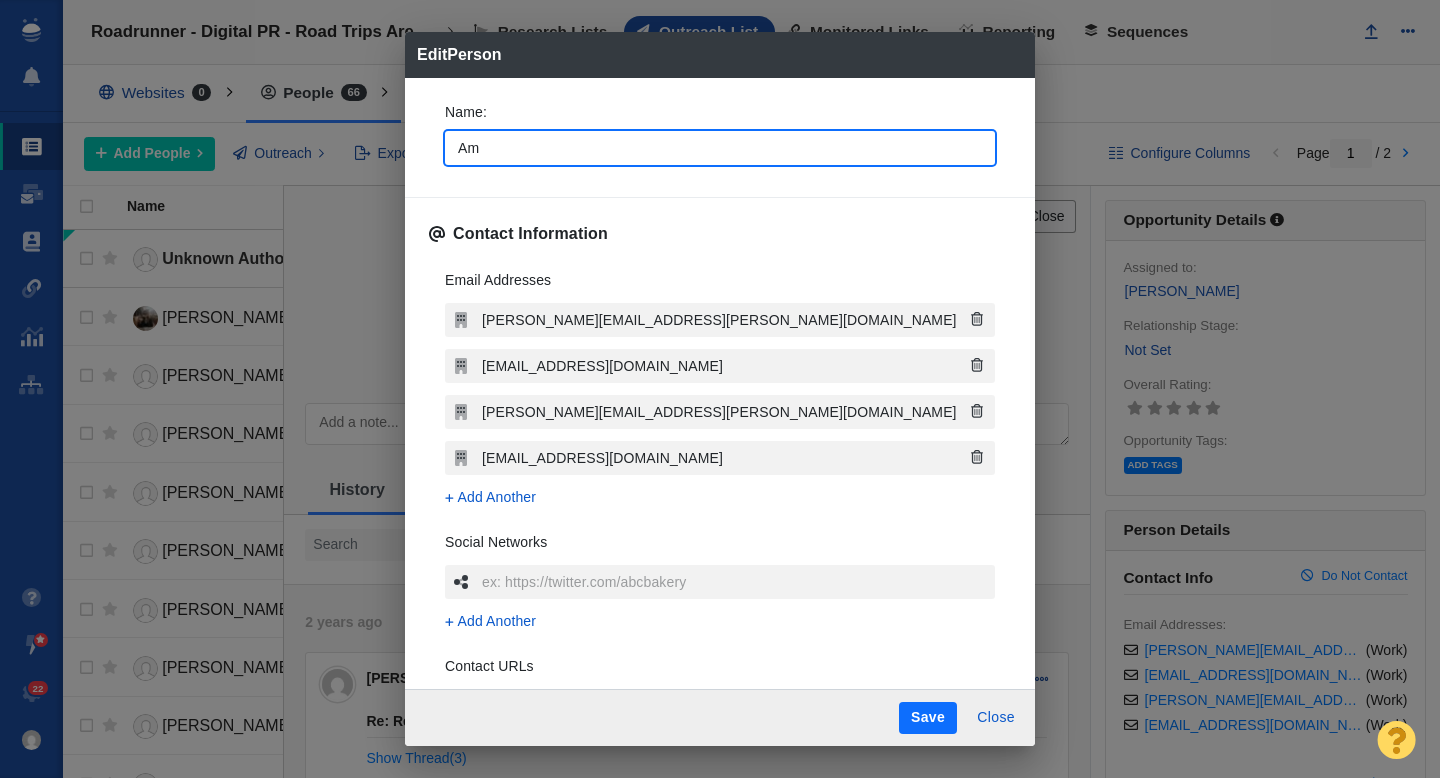type on "x" 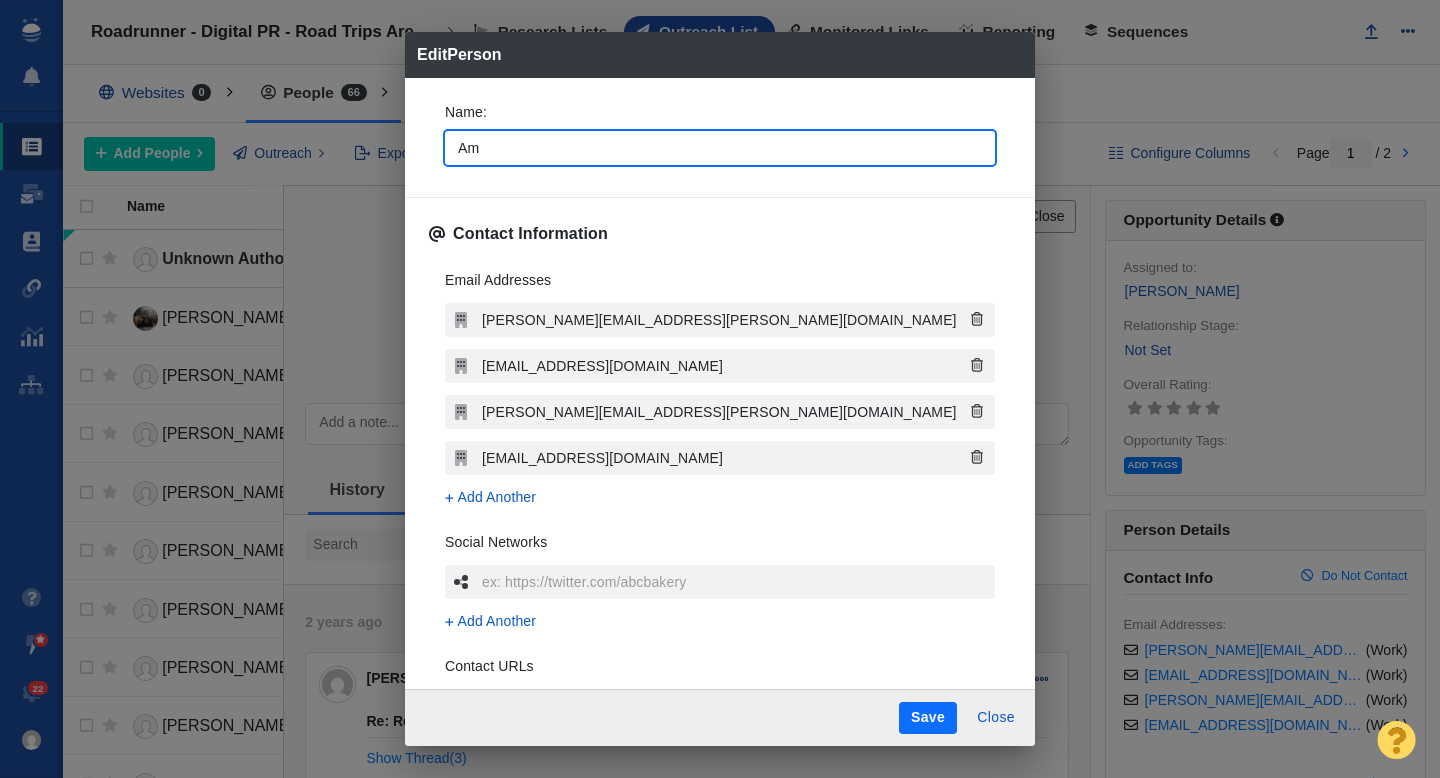 type on "[PERSON_NAME]" 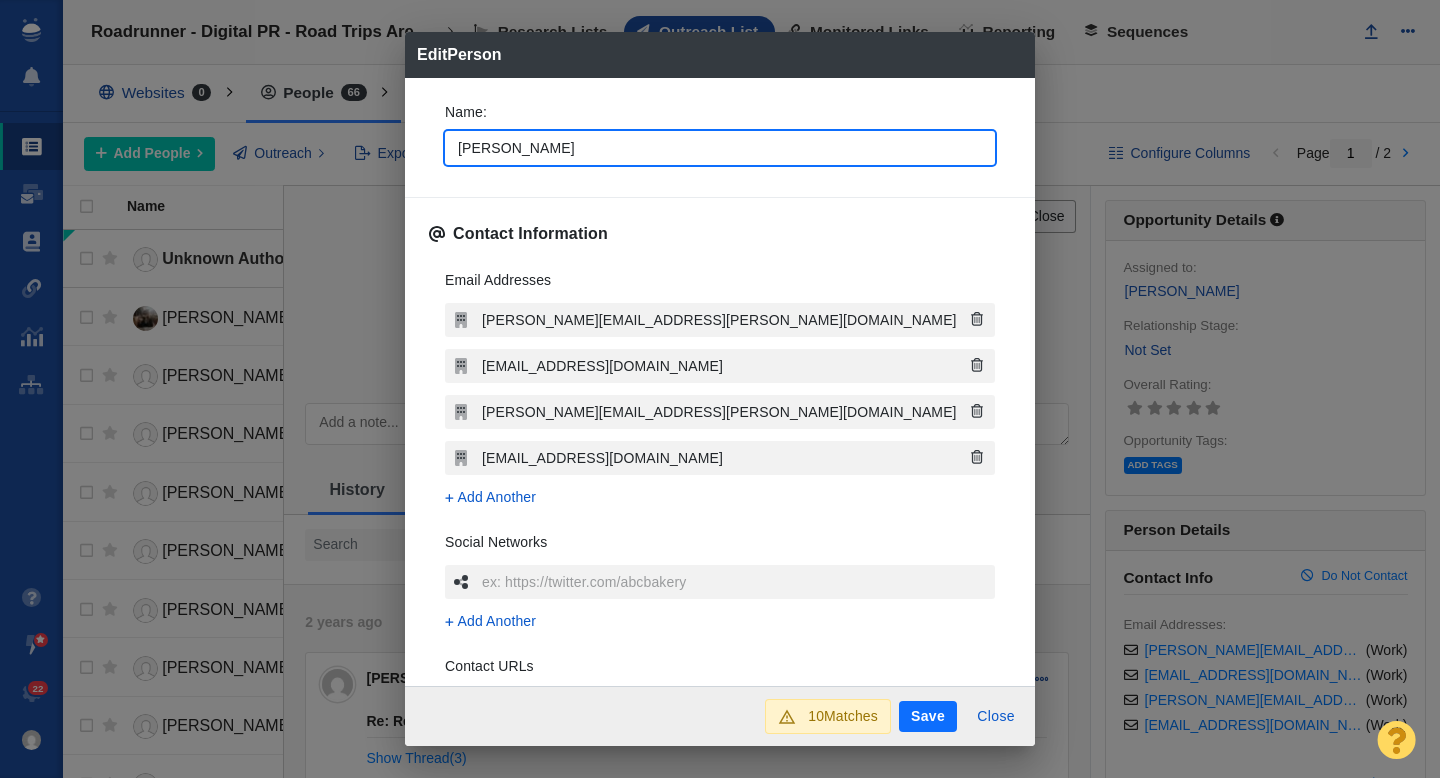 type on "[PERSON_NAME]" 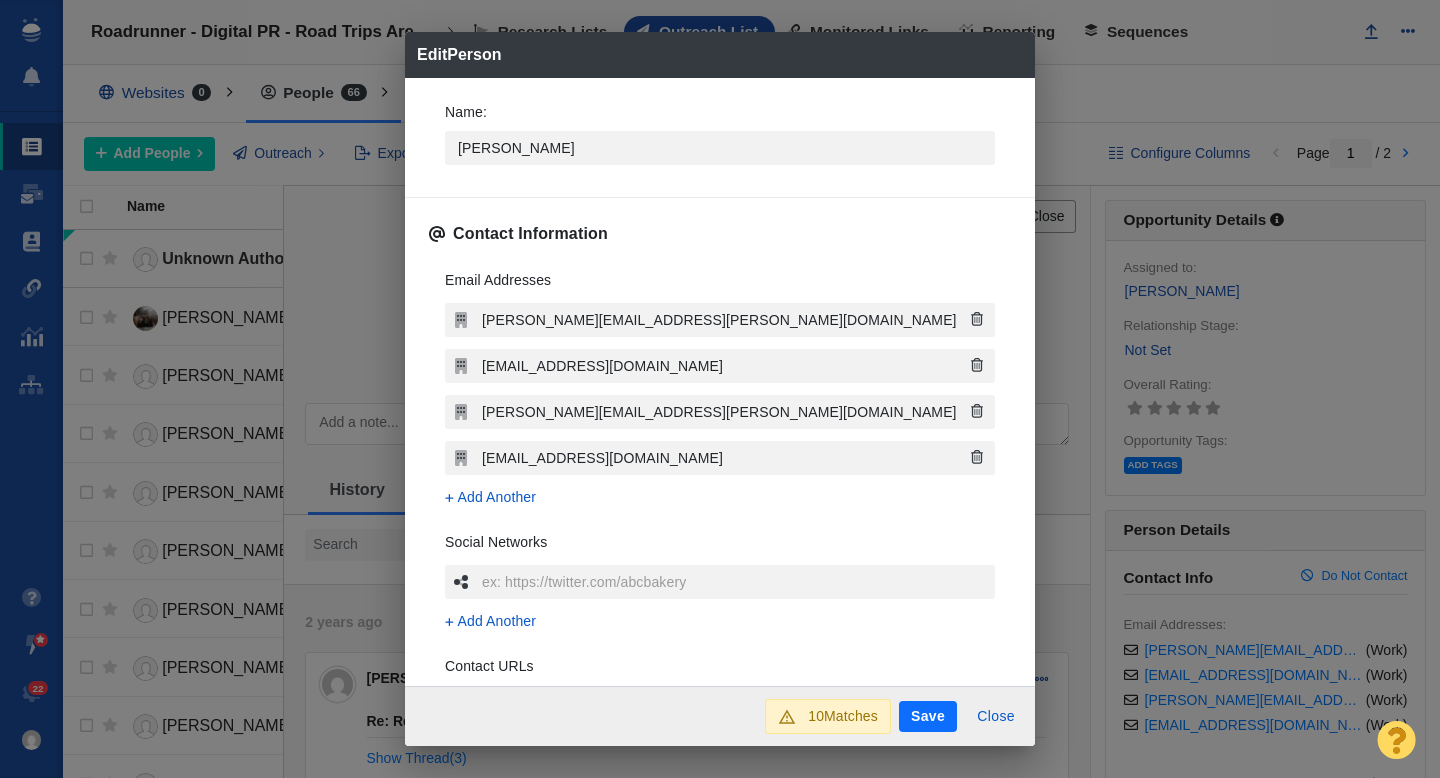 click on "Save" at bounding box center (928, 717) 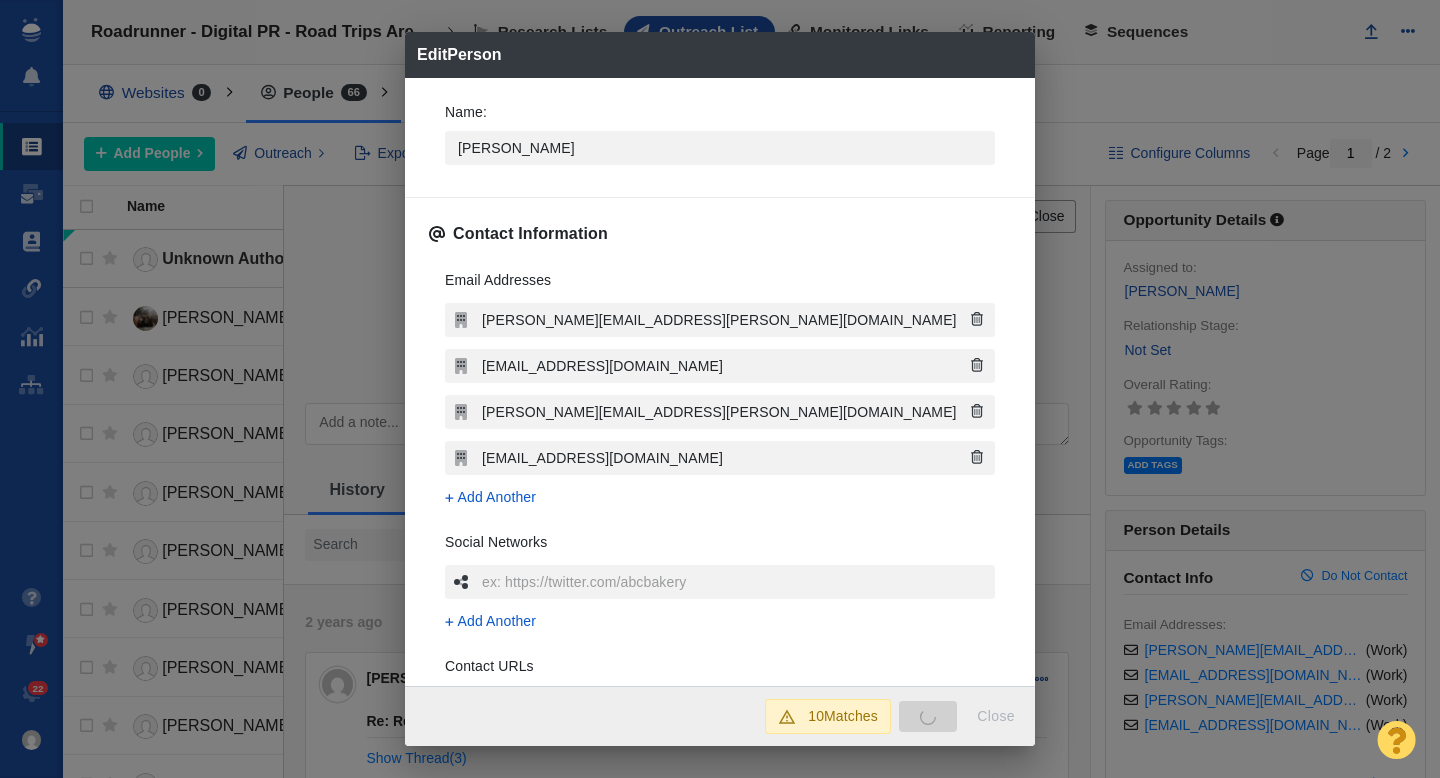type on "x" 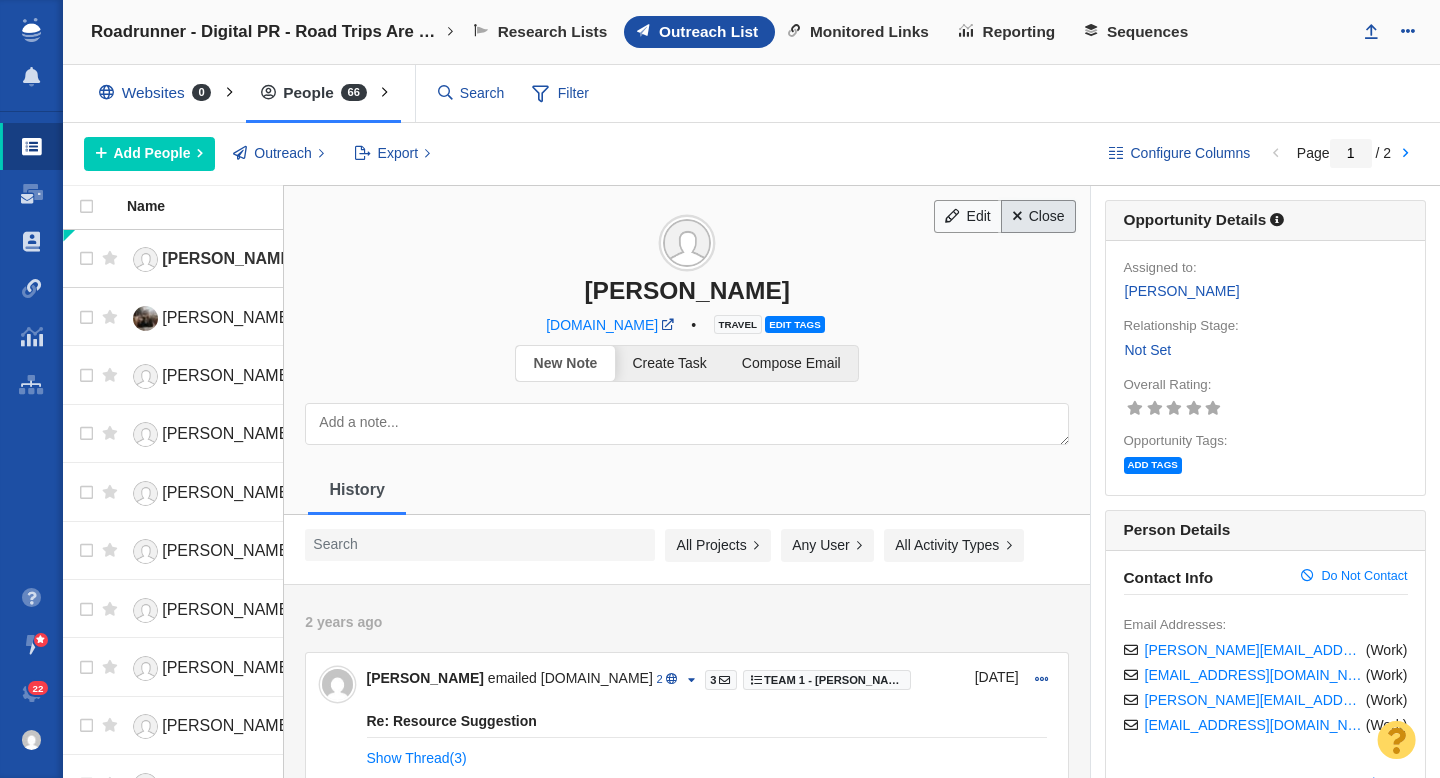 click on "Close" at bounding box center [1038, 217] 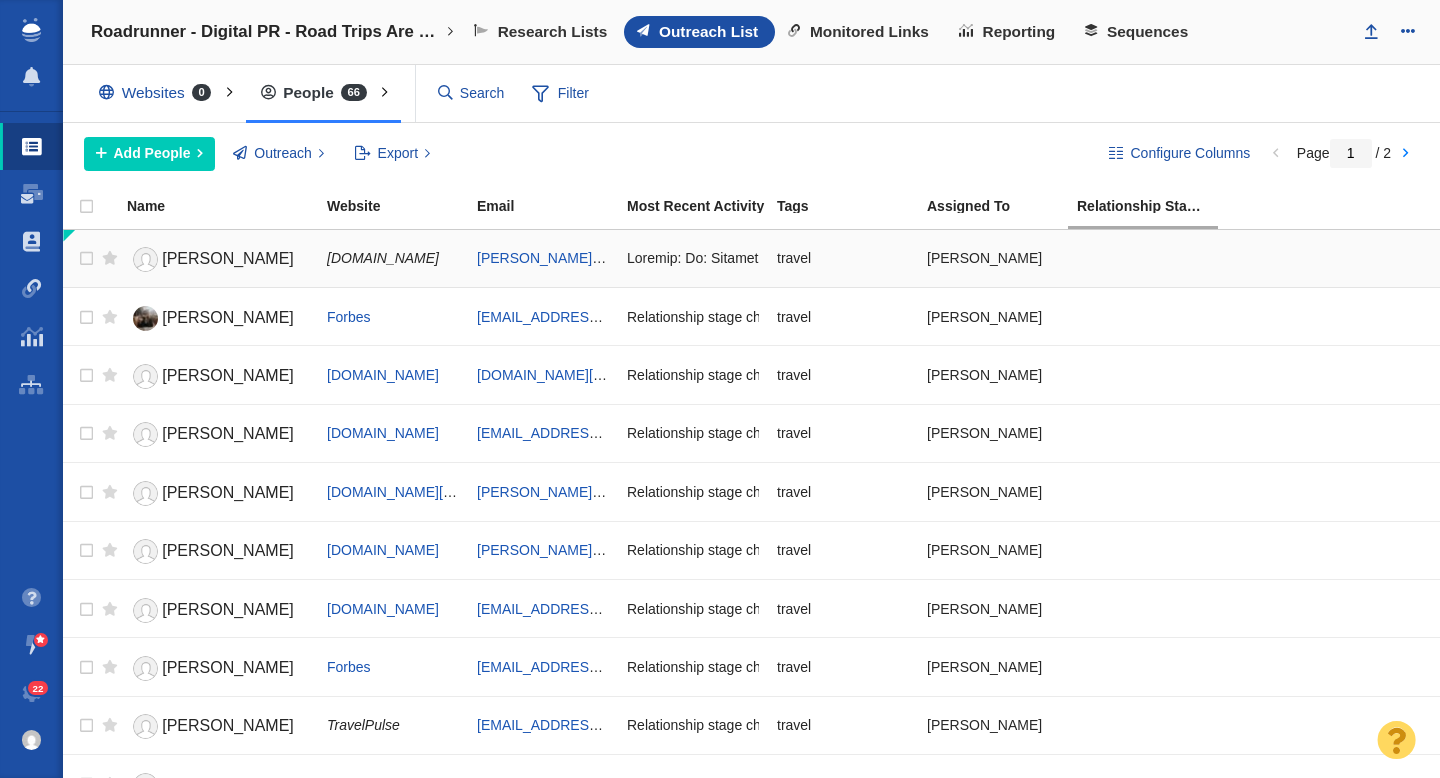 click on "[PERSON_NAME]" at bounding box center [228, 258] 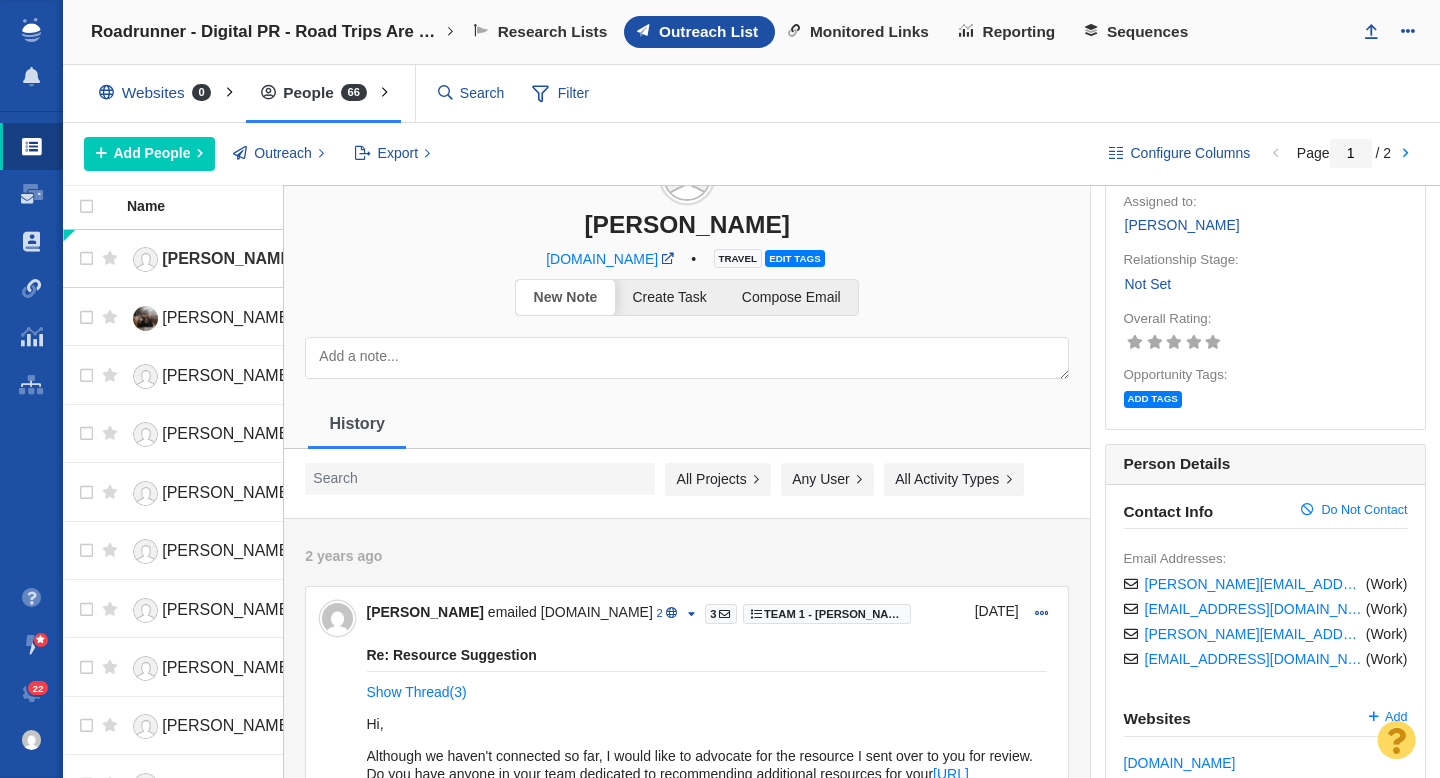 scroll, scrollTop: 0, scrollLeft: 0, axis: both 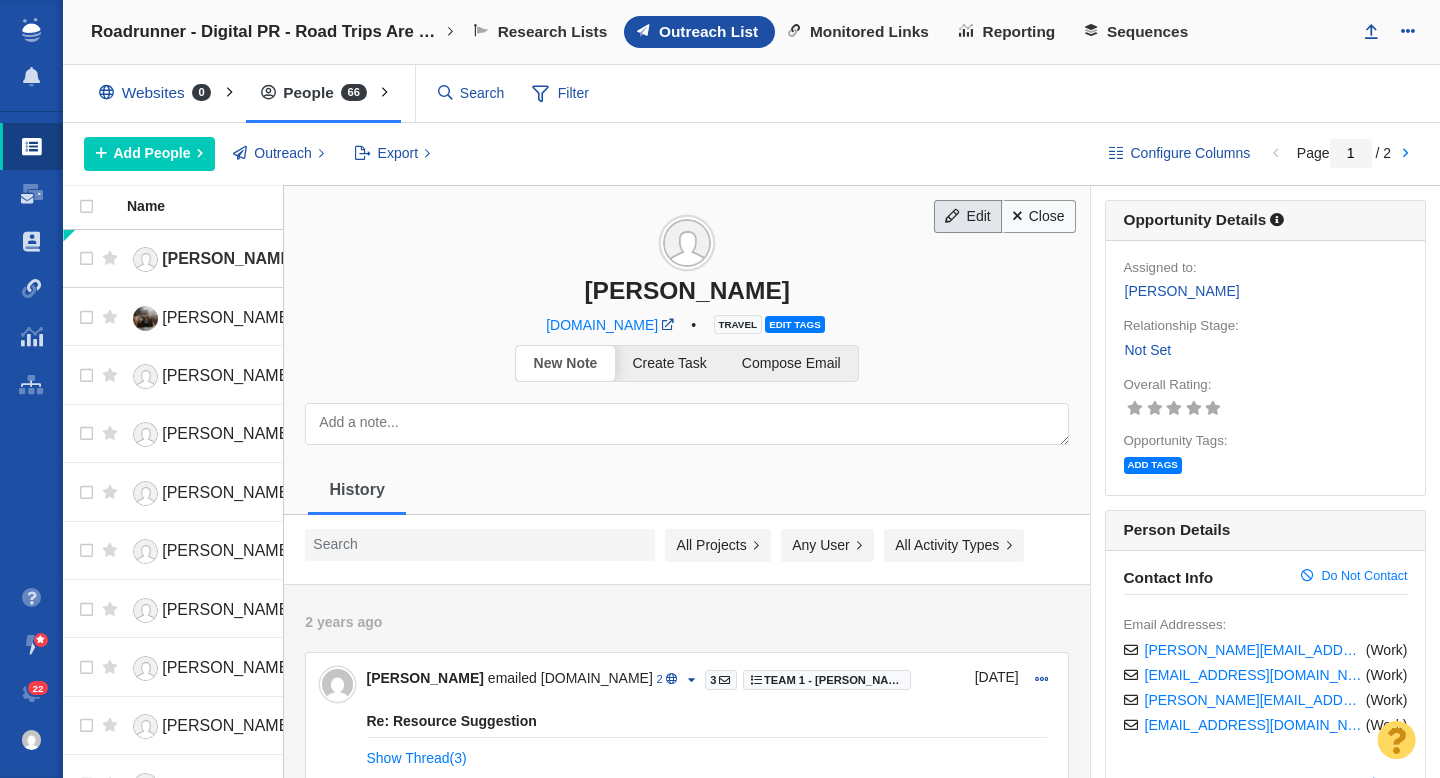 click on "Edit" at bounding box center (968, 217) 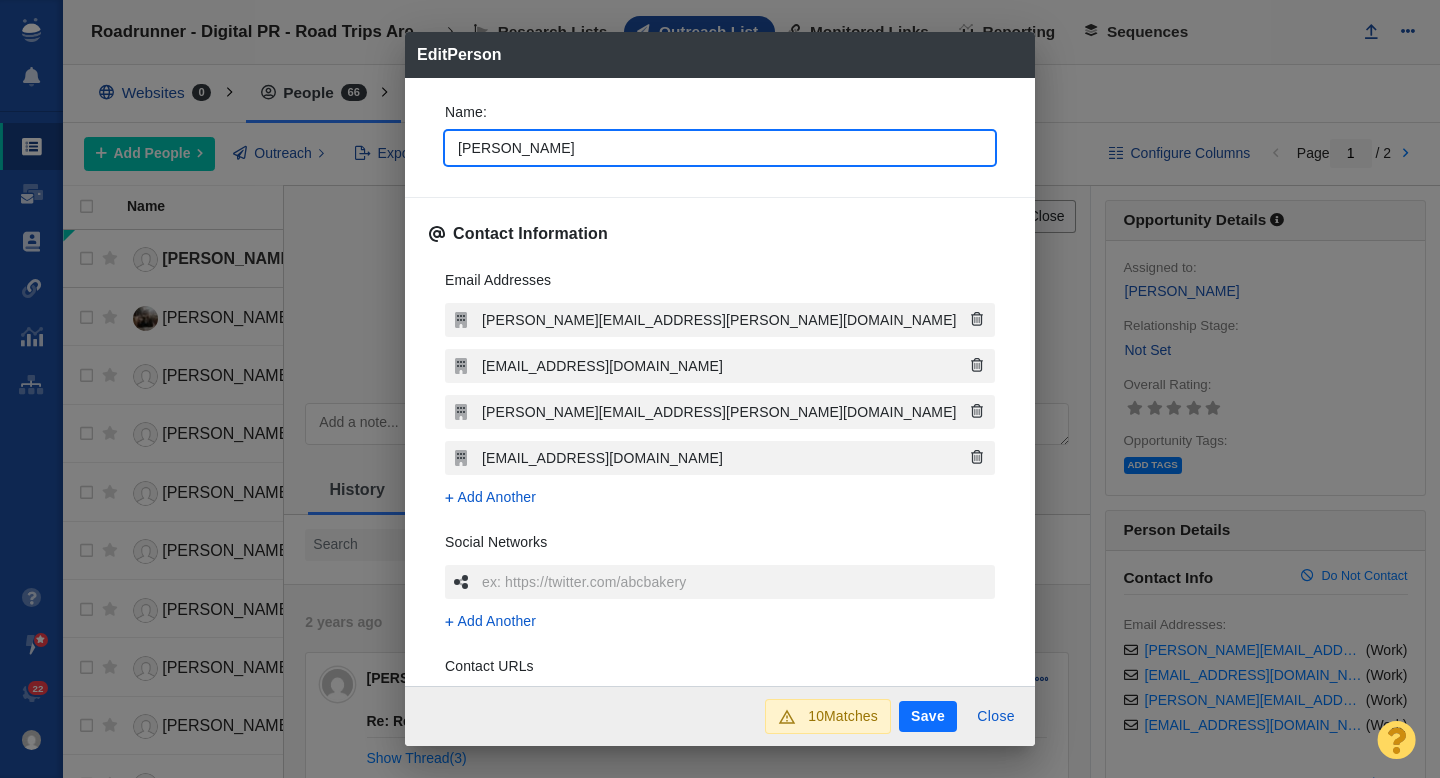 type on "Am" 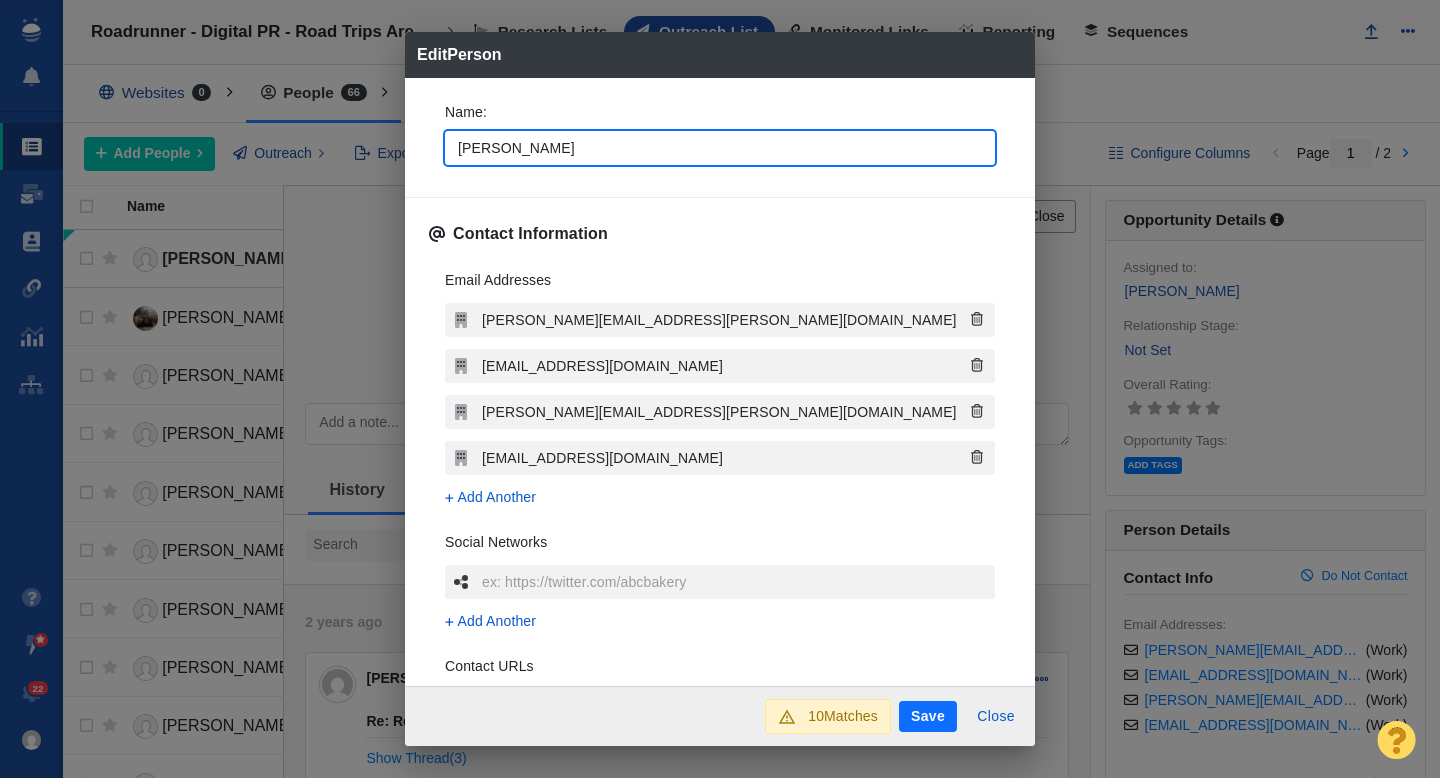 type on "x" 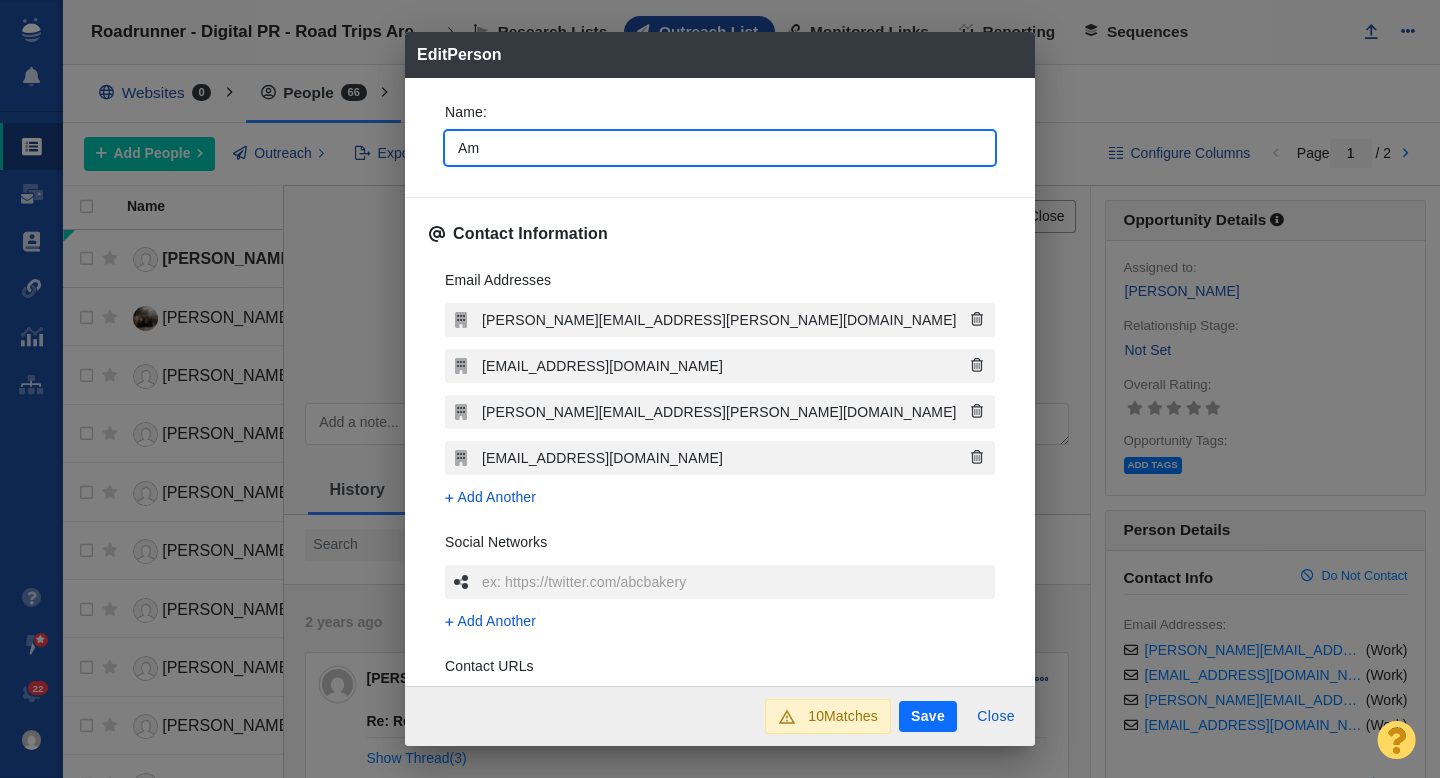 type on "A" 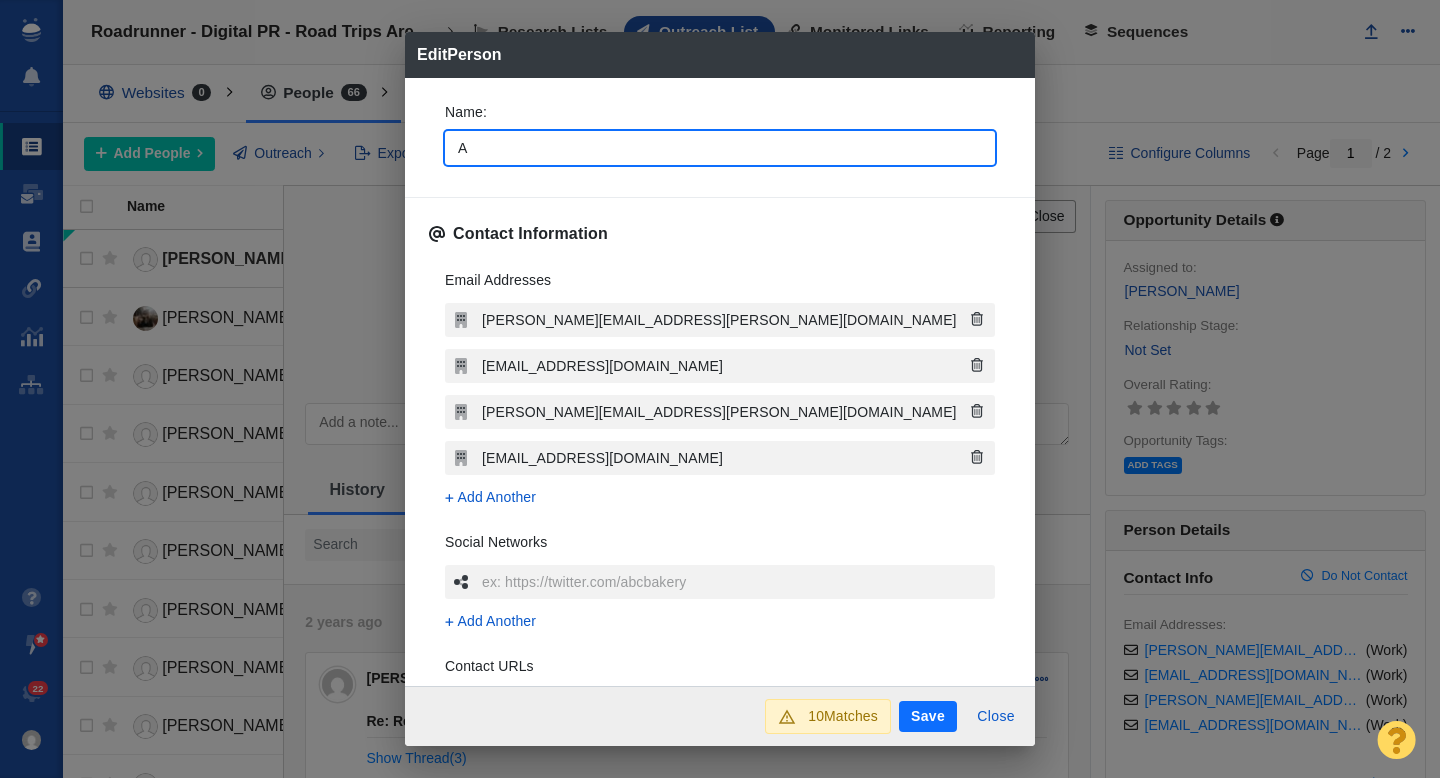 type on "An" 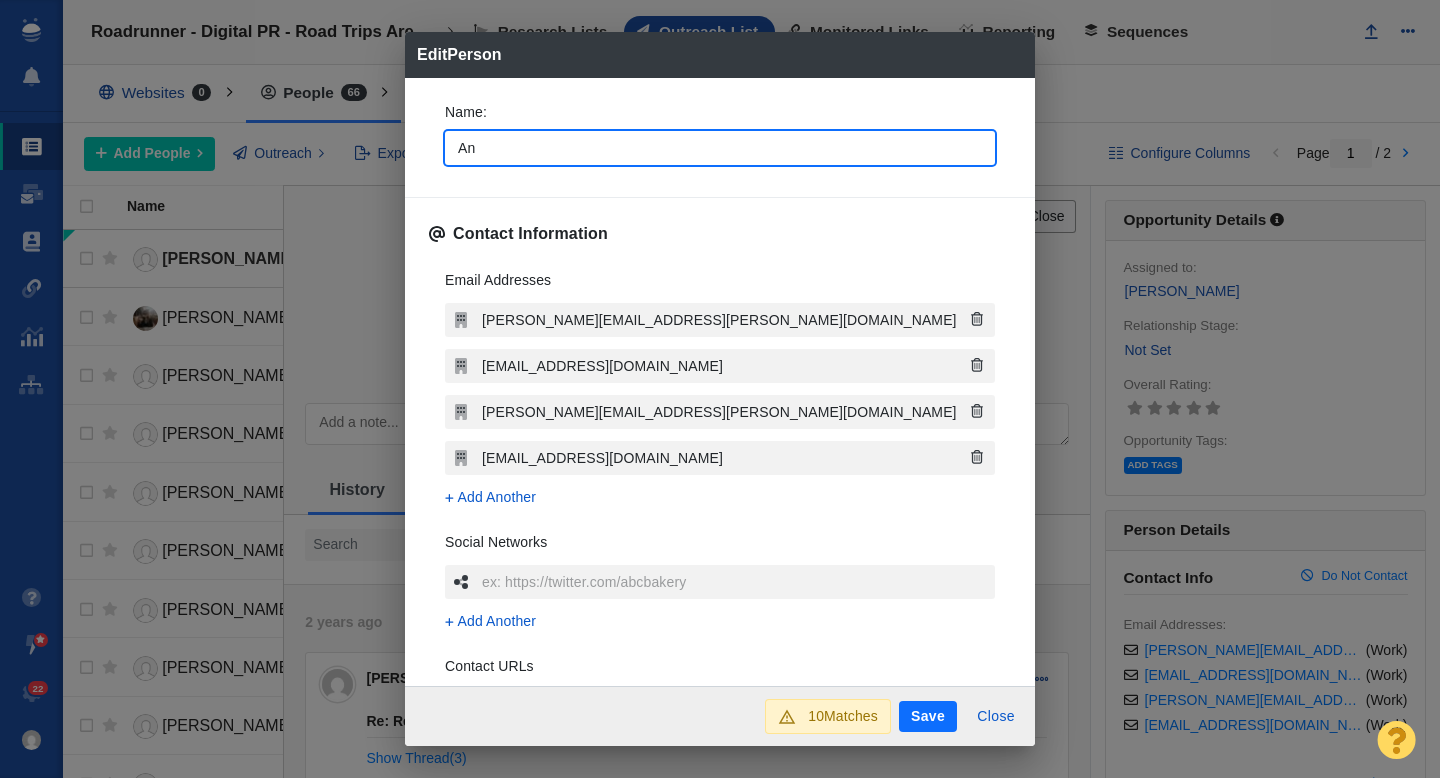 type on "And" 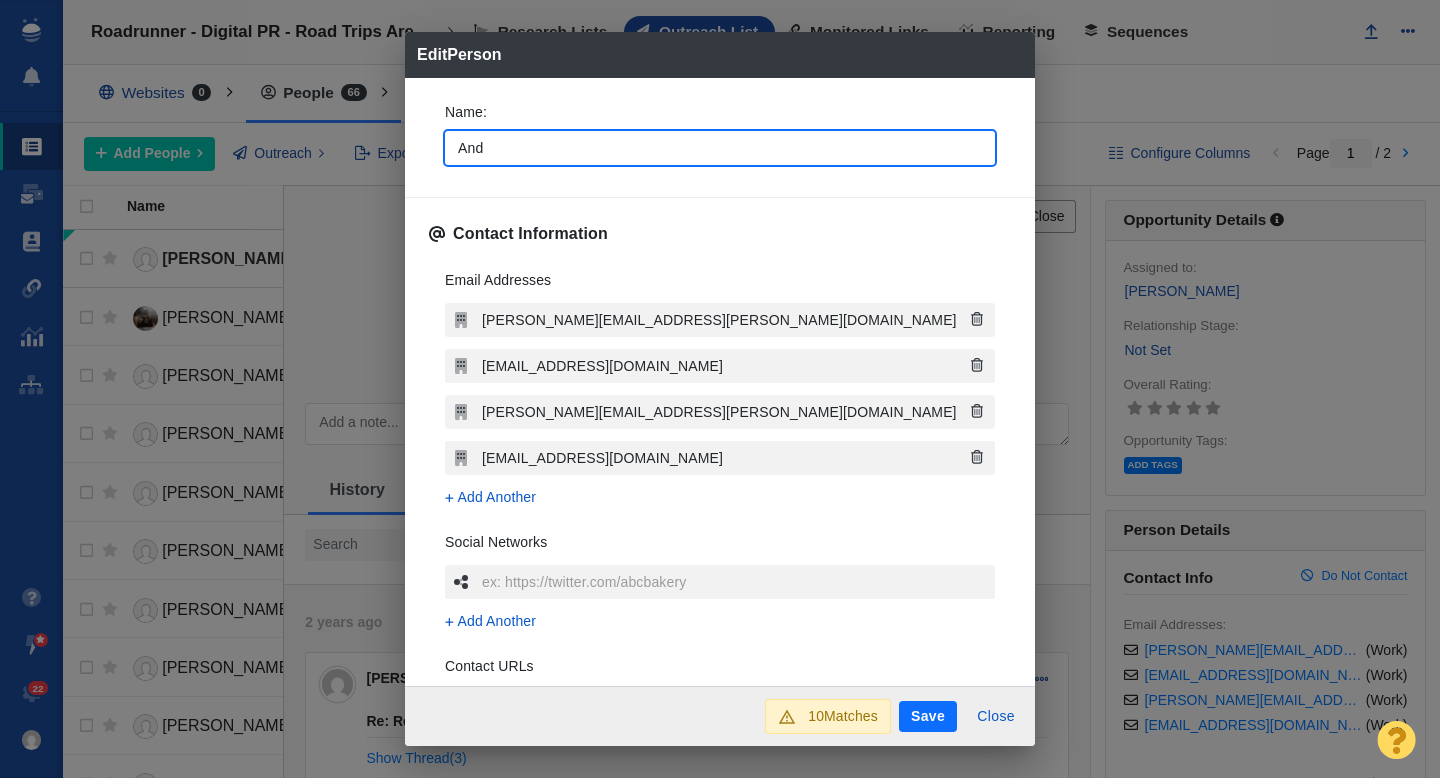 type on "Andr" 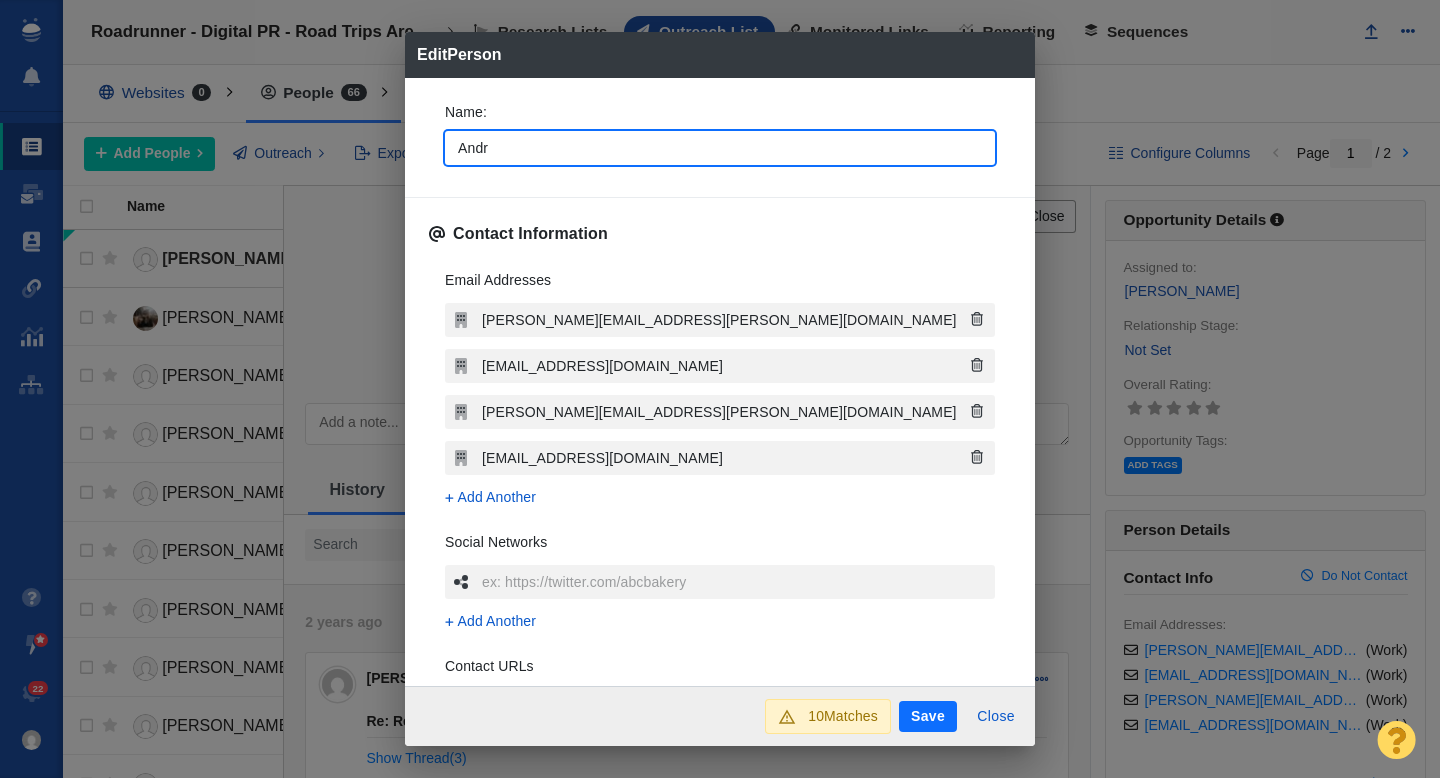 type on "[PERSON_NAME]" 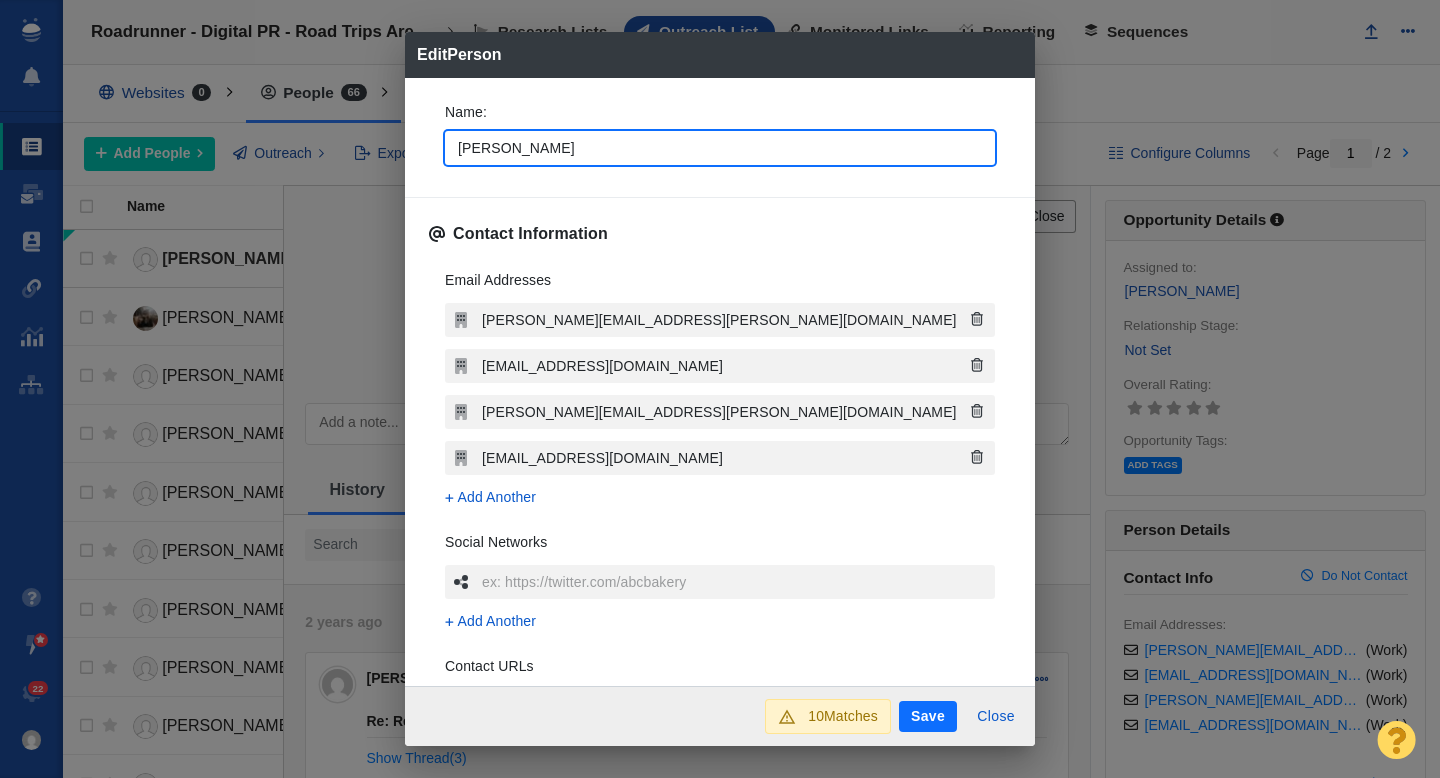 type on "[PERSON_NAME]" 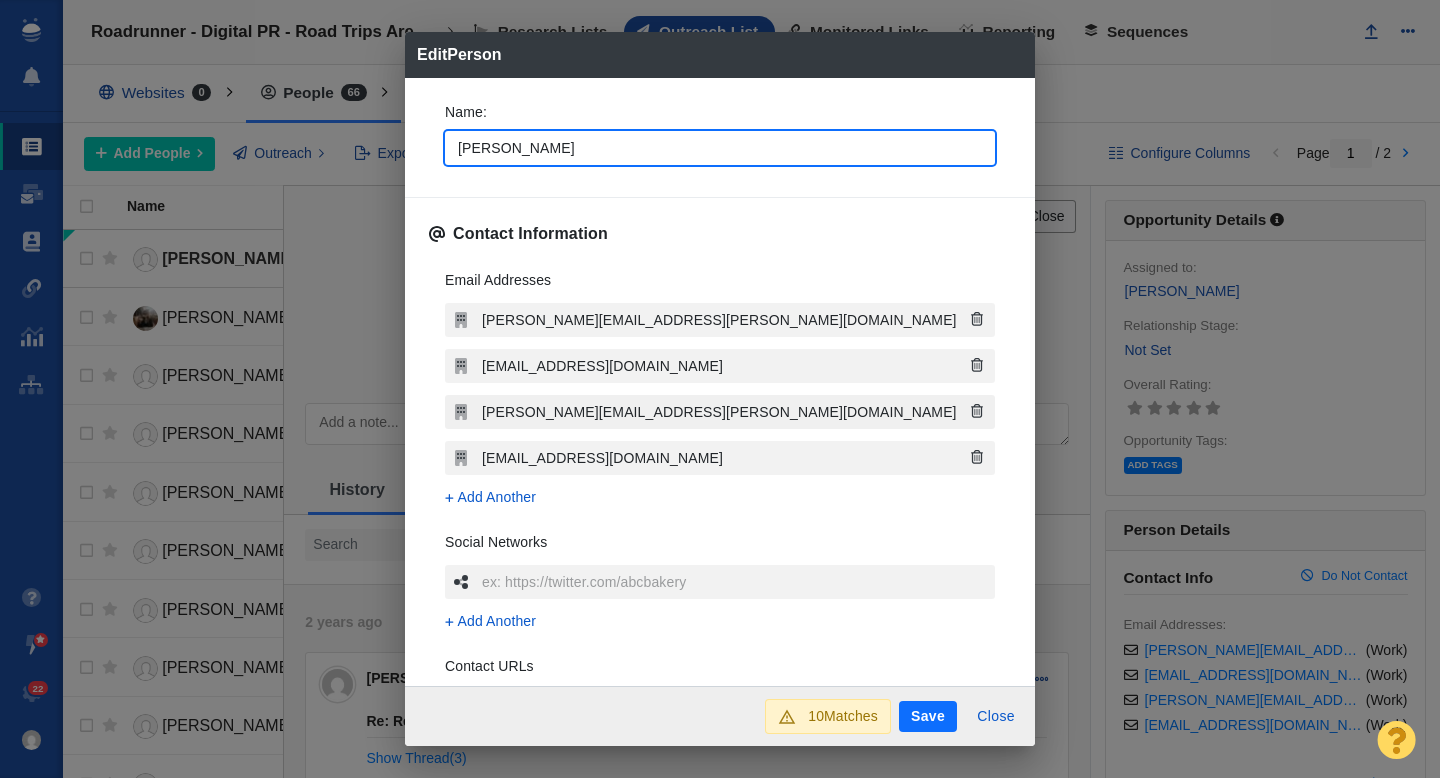 type on "[PERSON_NAME]" 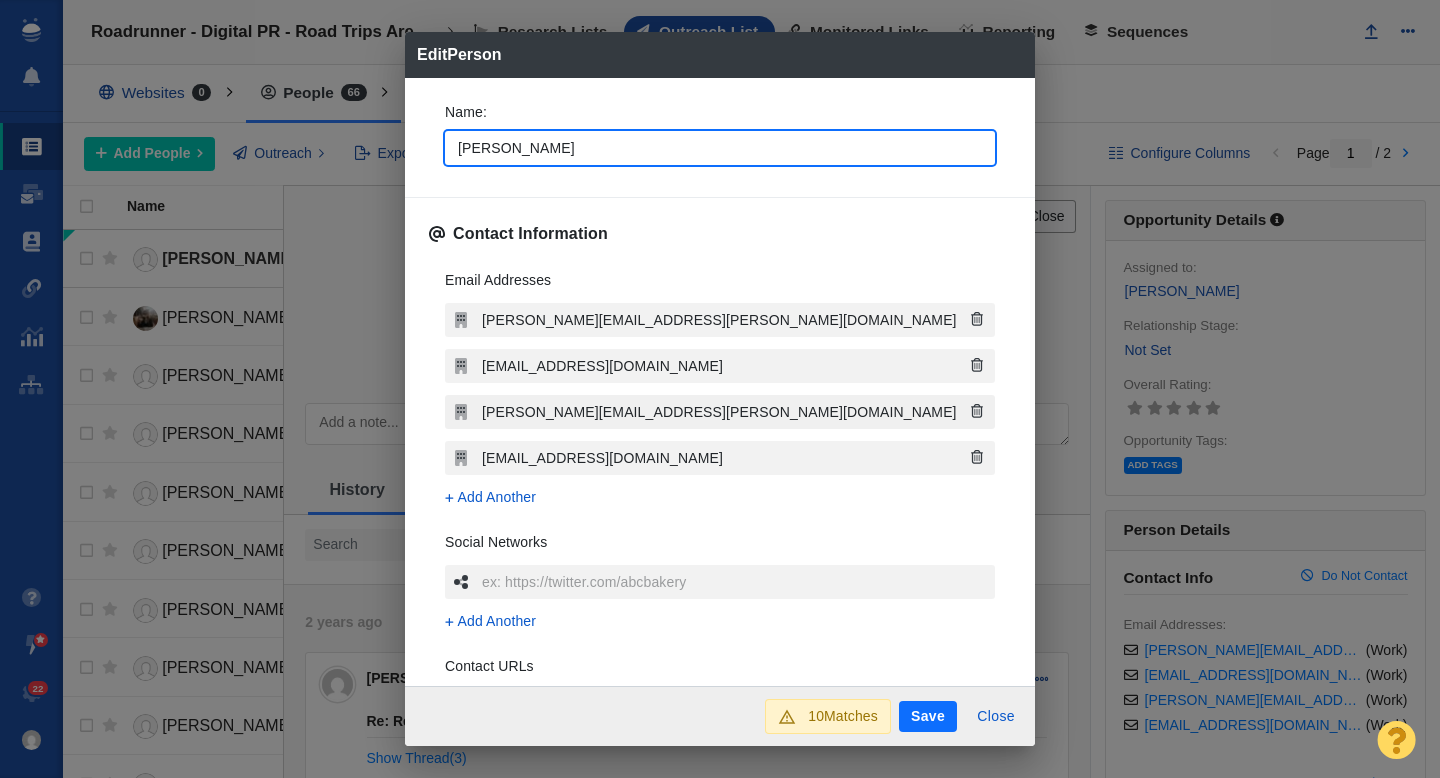 click on "[PERSON_NAME][EMAIL_ADDRESS][PERSON_NAME][DOMAIN_NAME]" at bounding box center (736, 412) 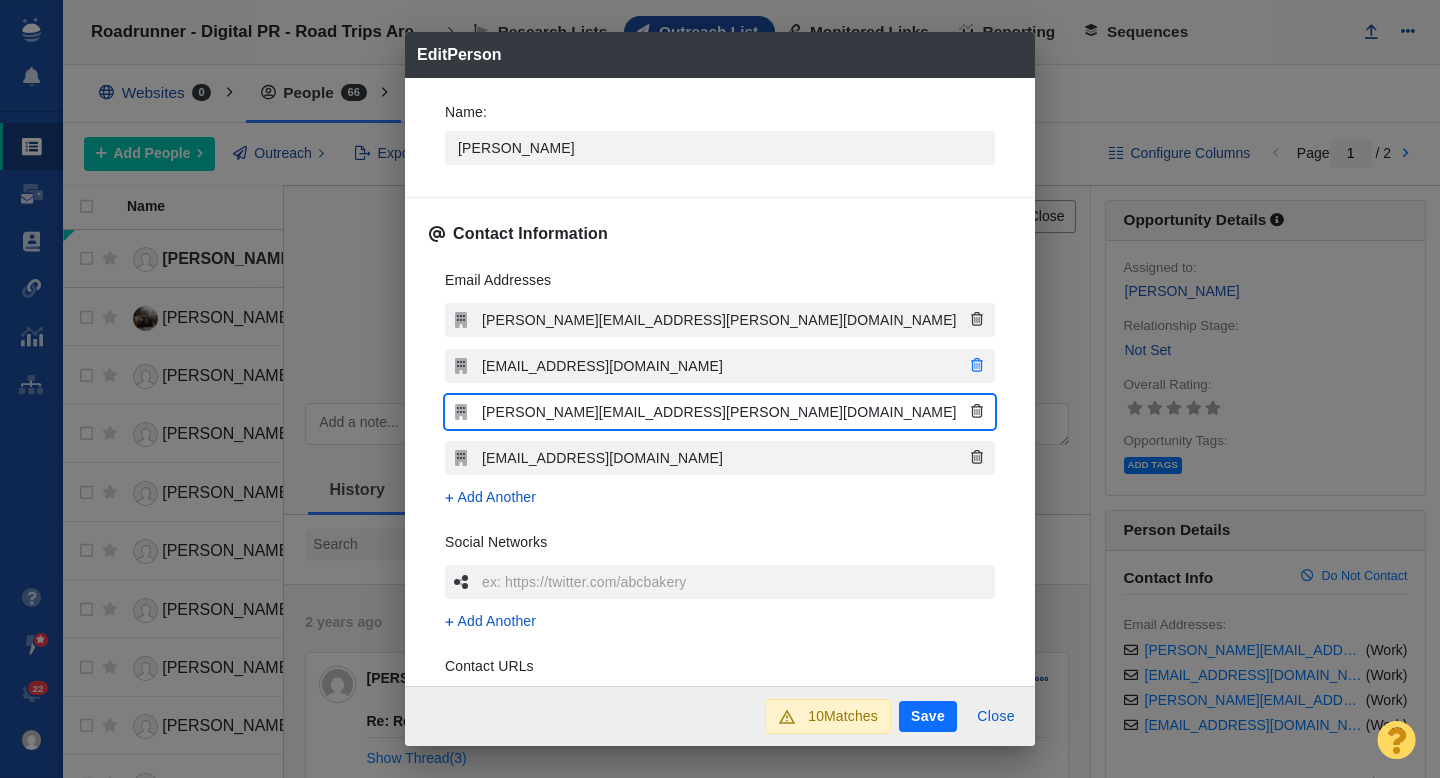 click at bounding box center [977, 365] 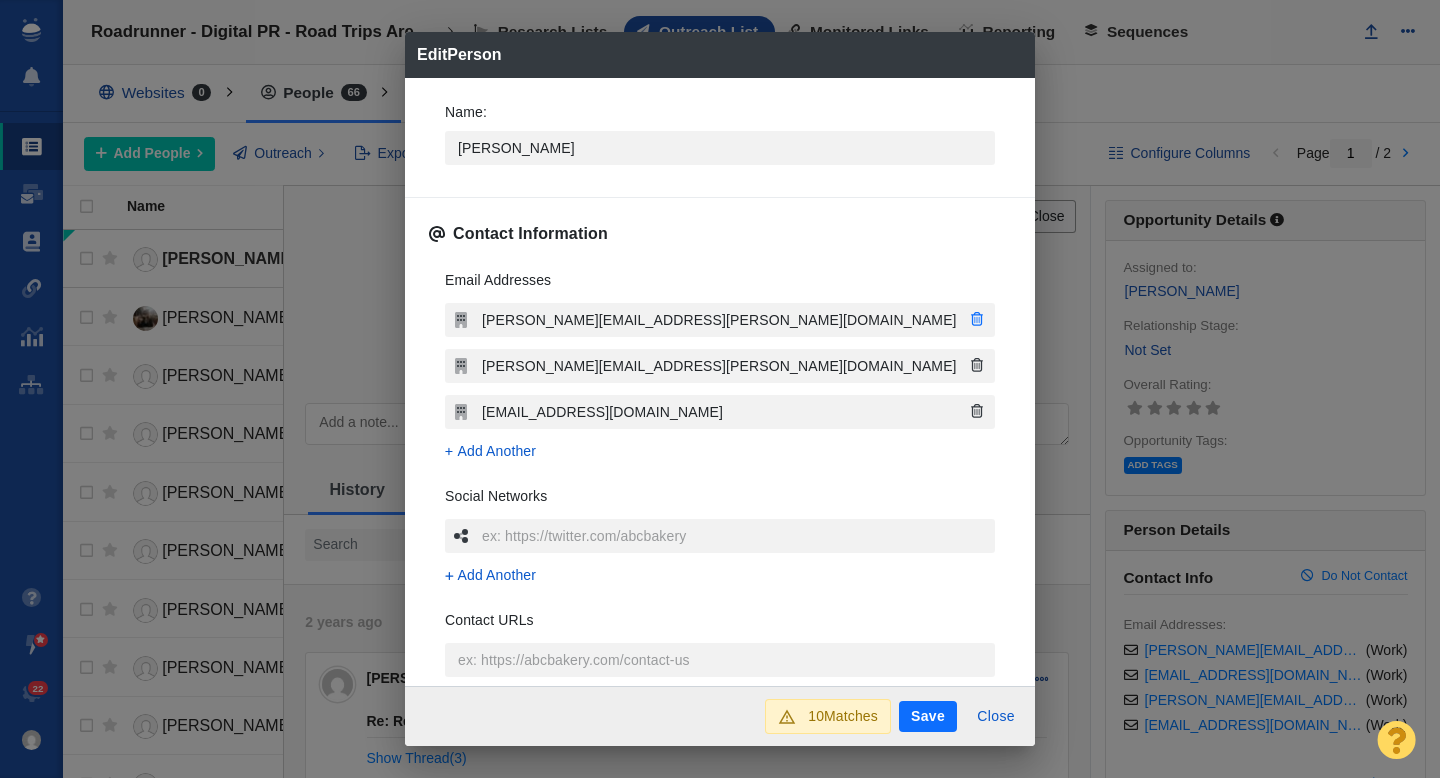 click 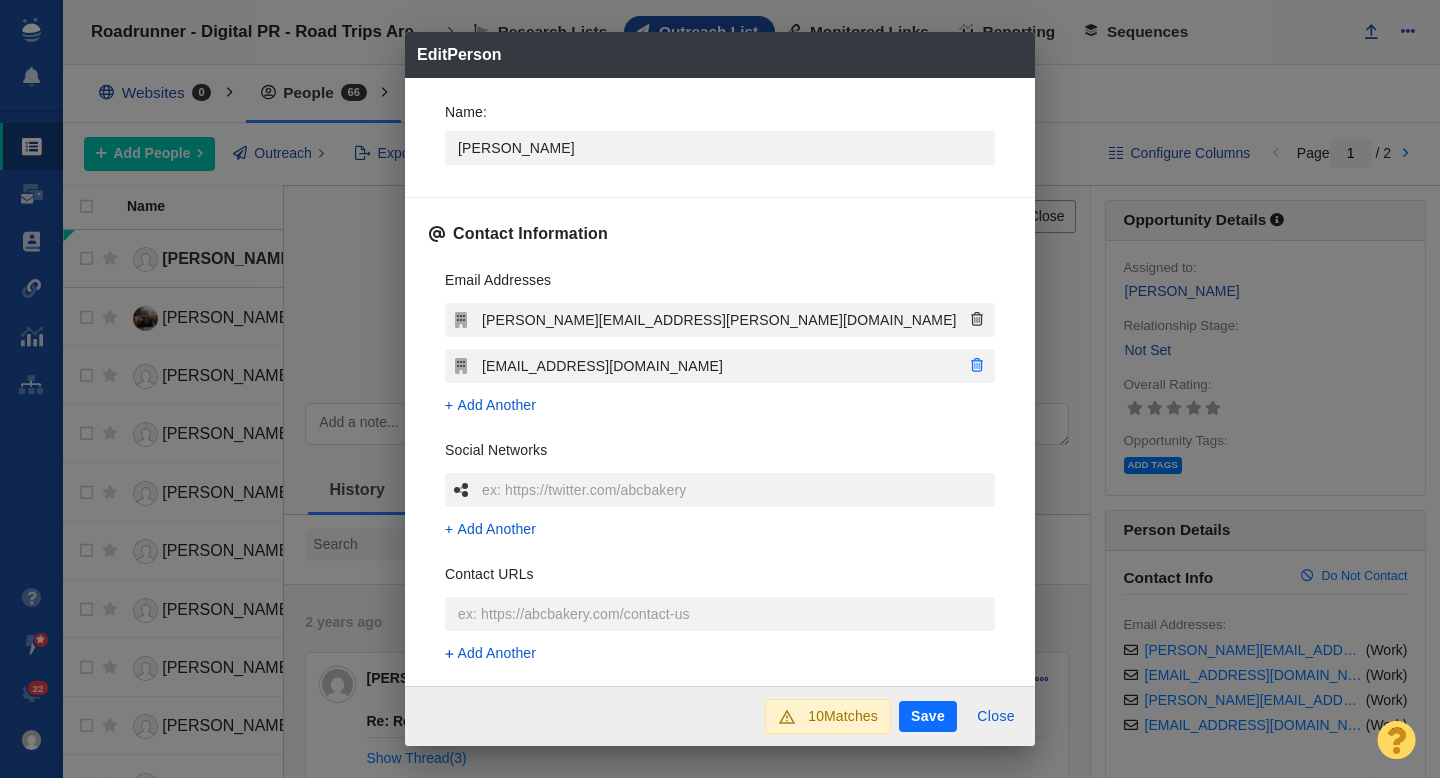 click 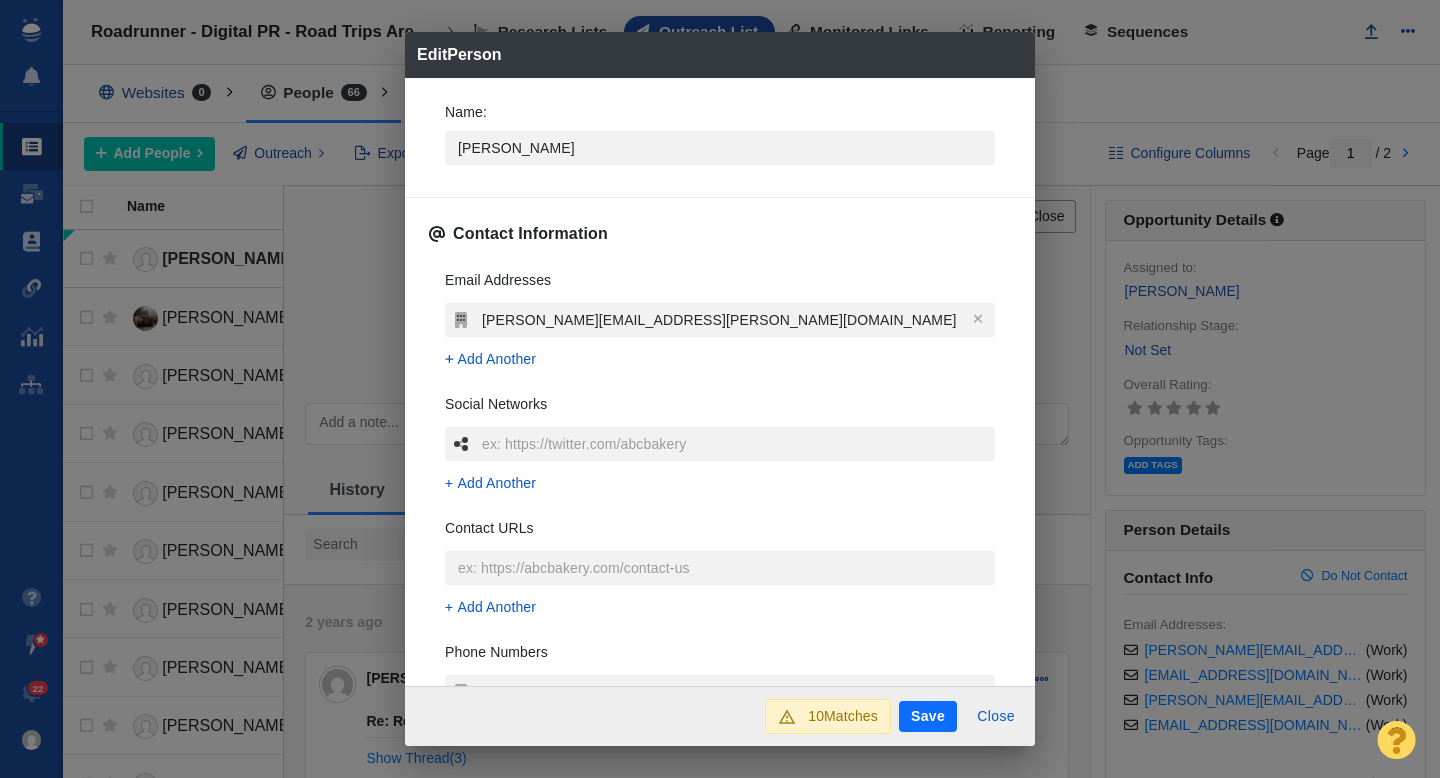 click on "Save" at bounding box center [928, 717] 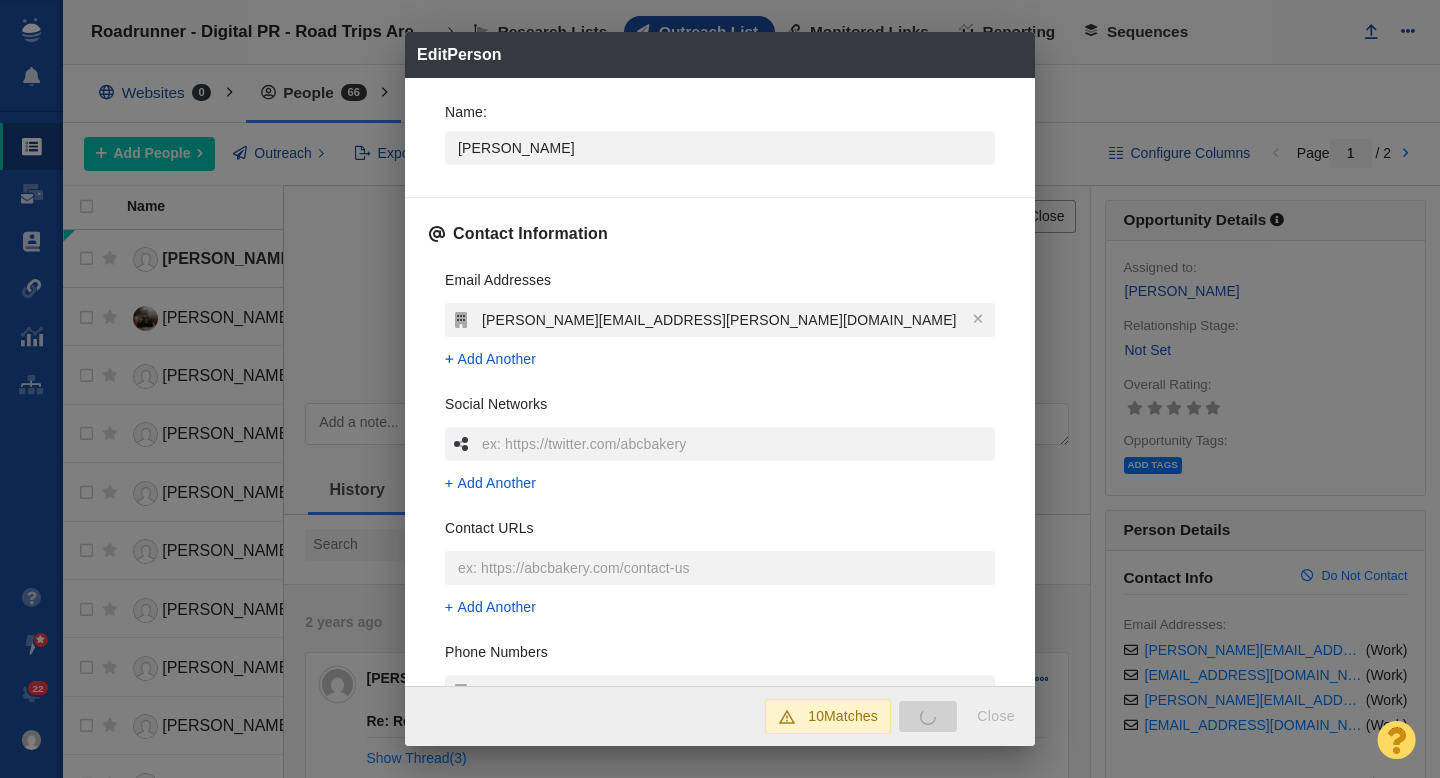 type on "x" 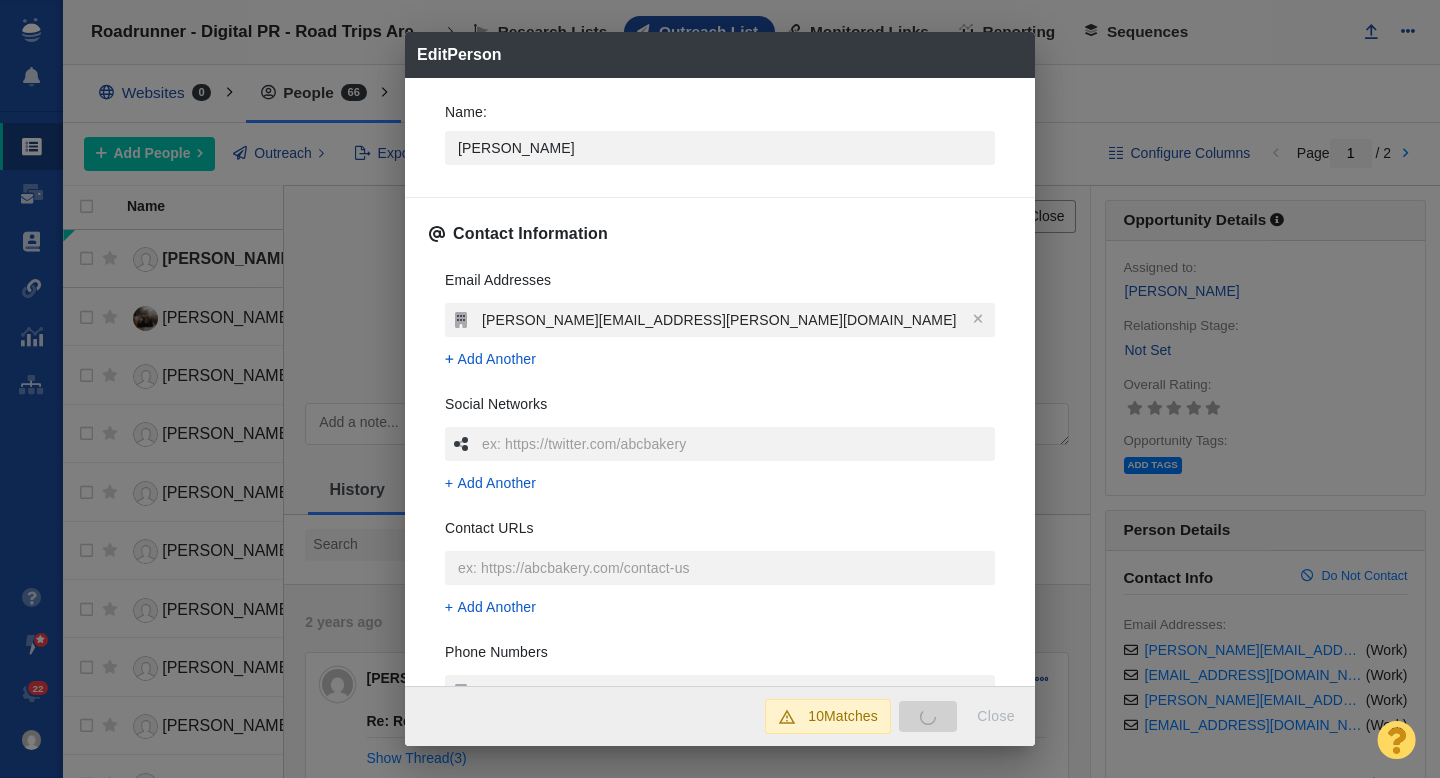 type on "[PERSON_NAME]" 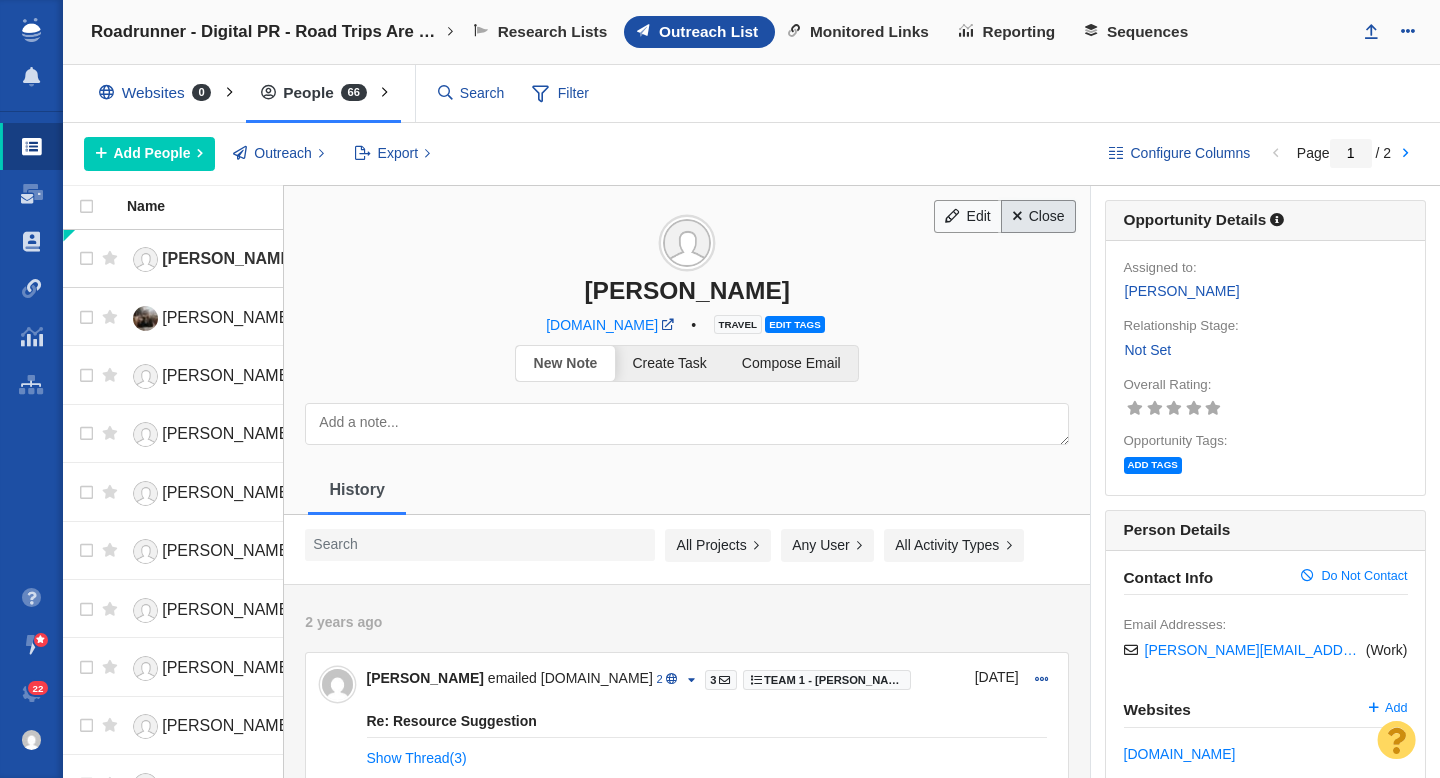 click on "Close" at bounding box center [1038, 217] 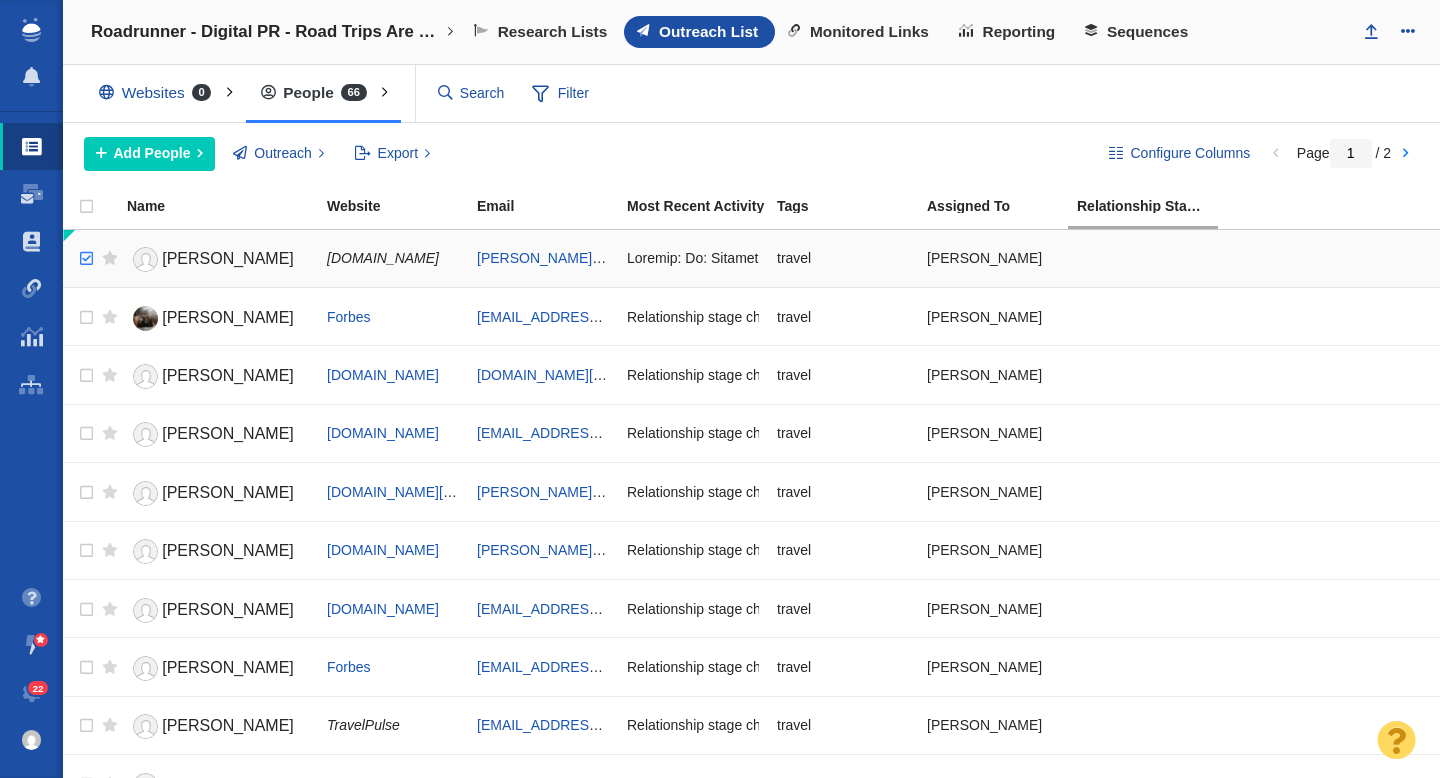 checkbox on "true" 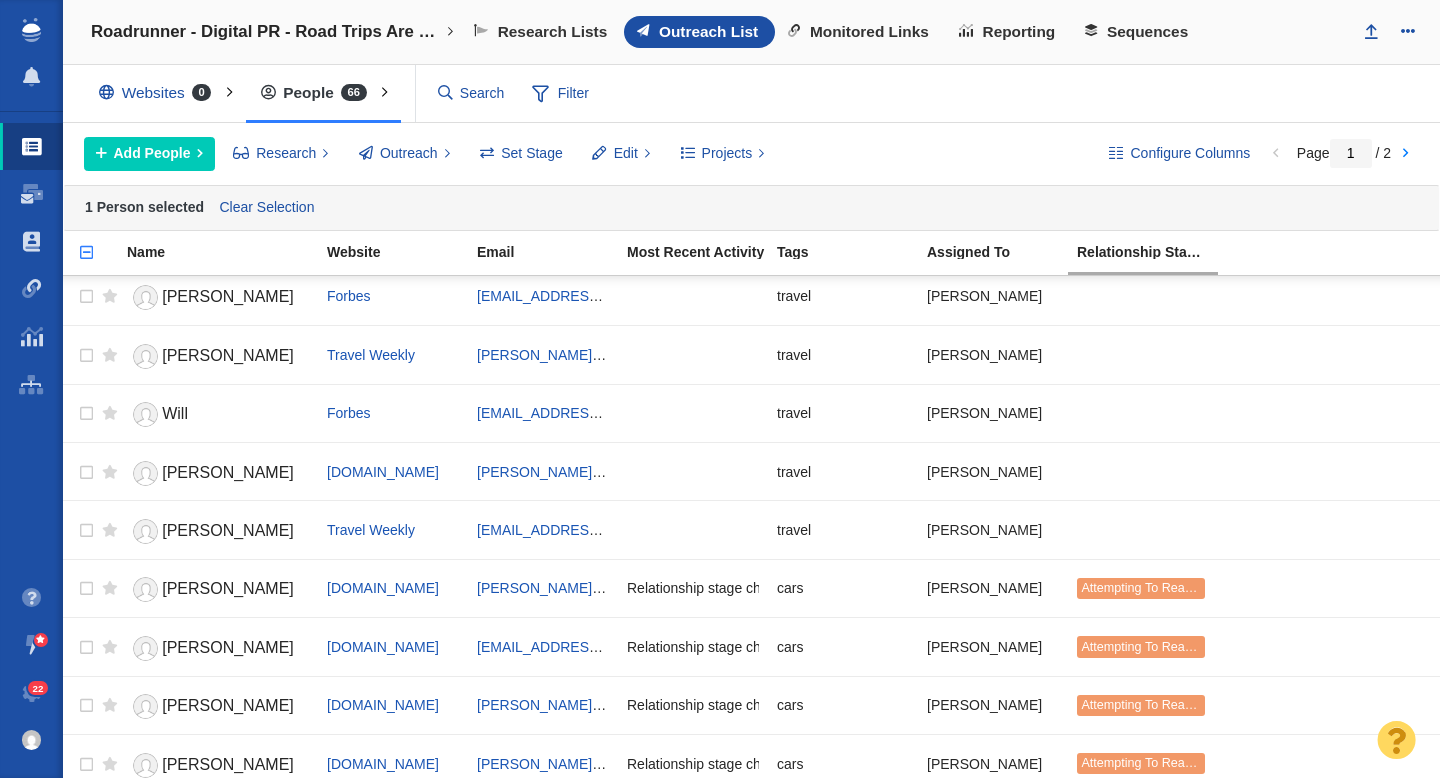 scroll, scrollTop: 2324, scrollLeft: 0, axis: vertical 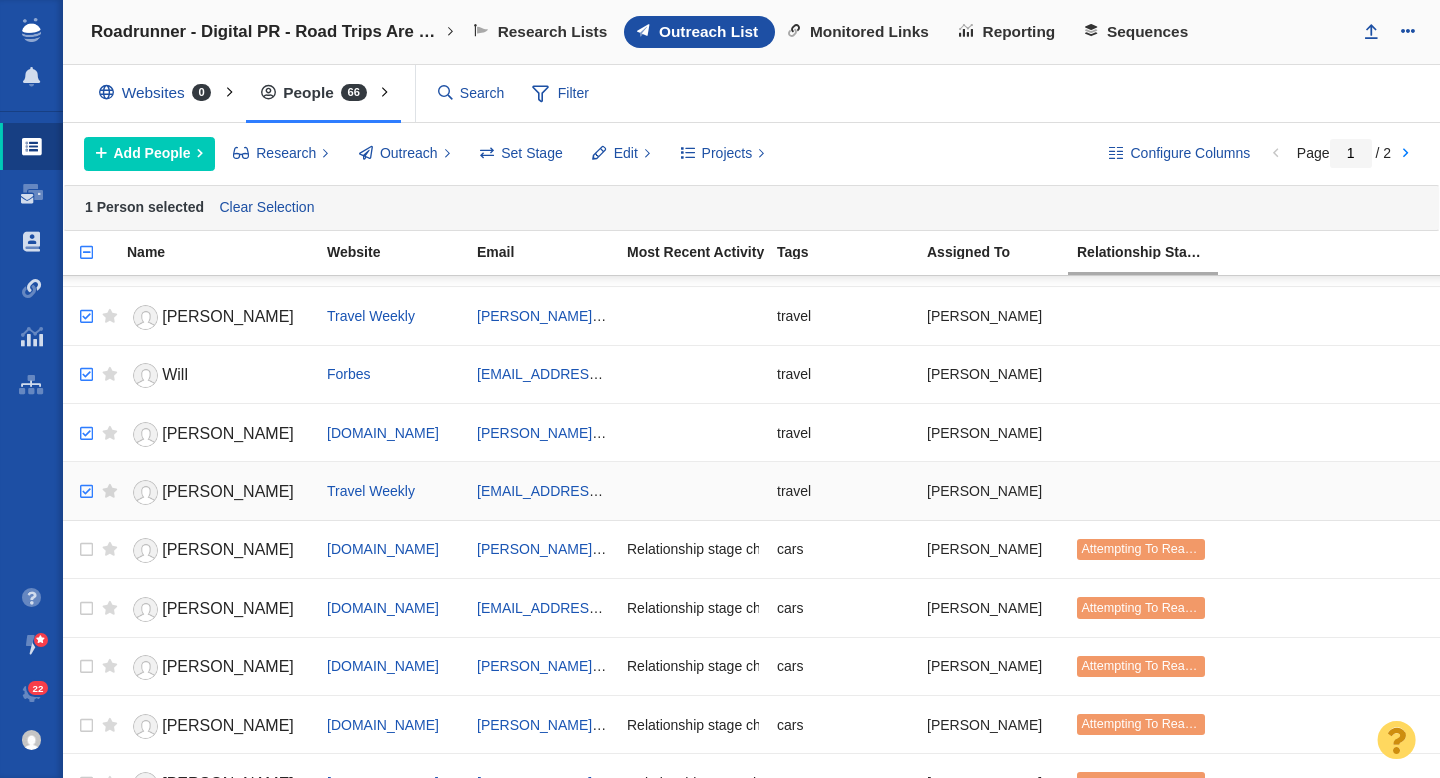 click at bounding box center (84, 492) 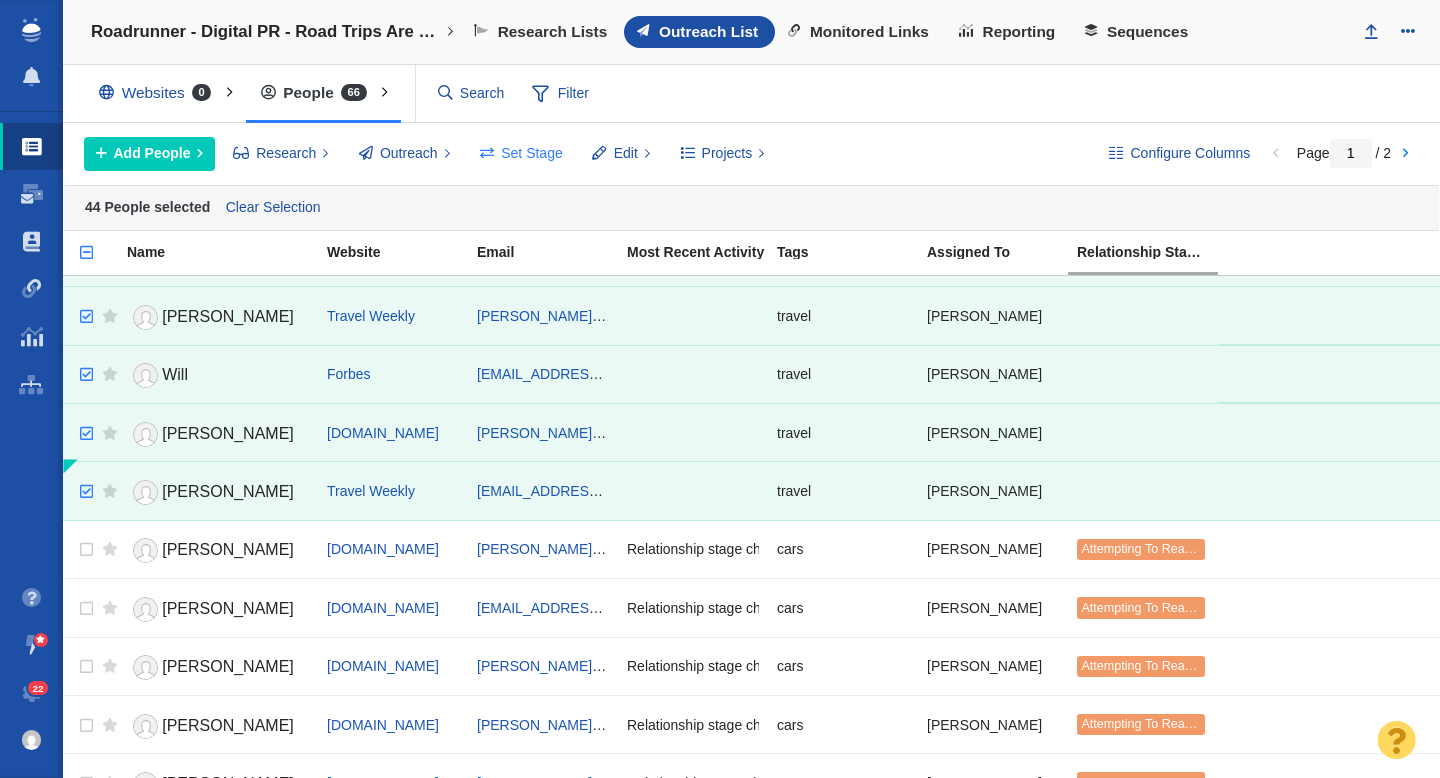 click on "Set Stage" at bounding box center (532, 153) 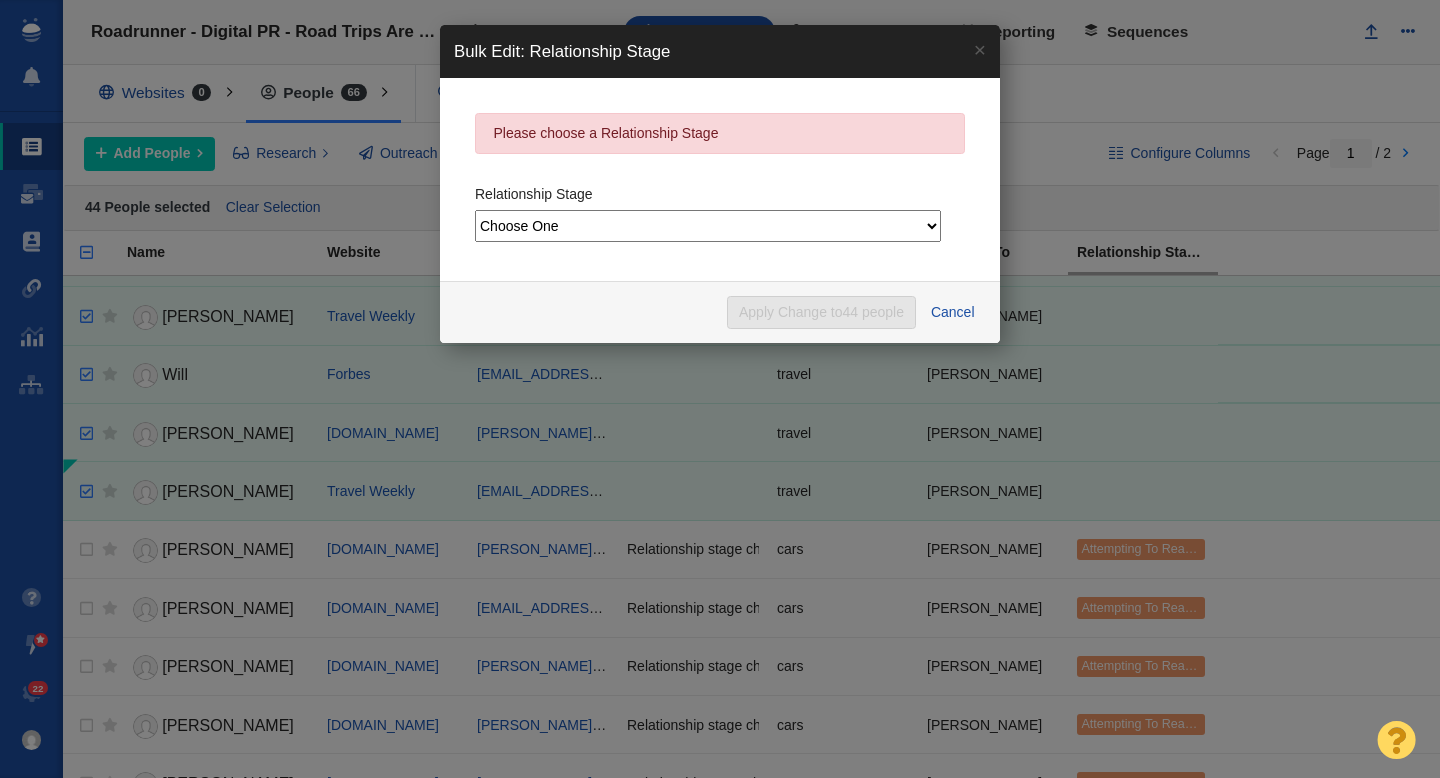 click on "Choose One
Not Started
Scheduled
Attempting To Reach
Paused
Bounce
Send Failure
Replied
In Communication
Successful Placement
Unsuccessful - No Reply
DO NOT CONTACT
Dead" at bounding box center [708, 226] 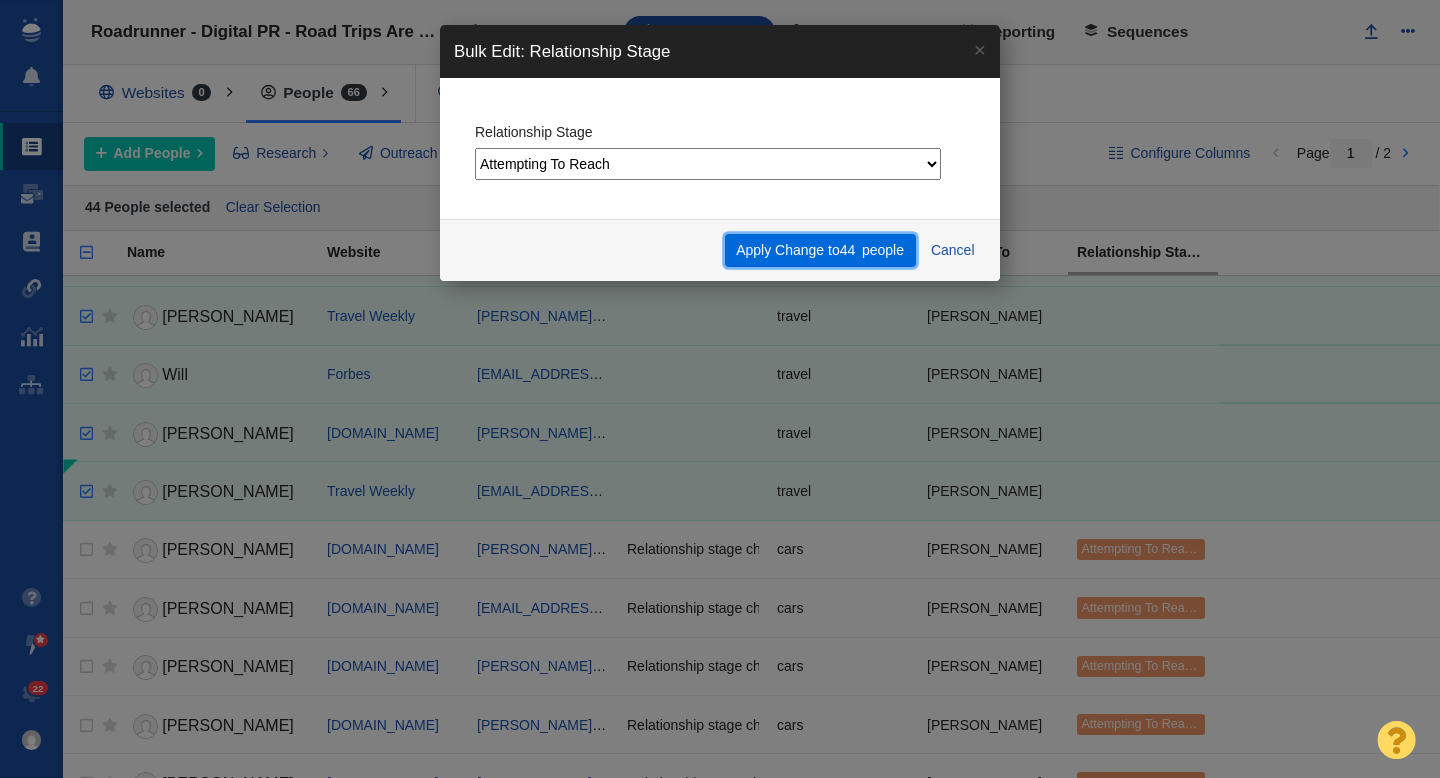 click on "44" at bounding box center [848, 250] 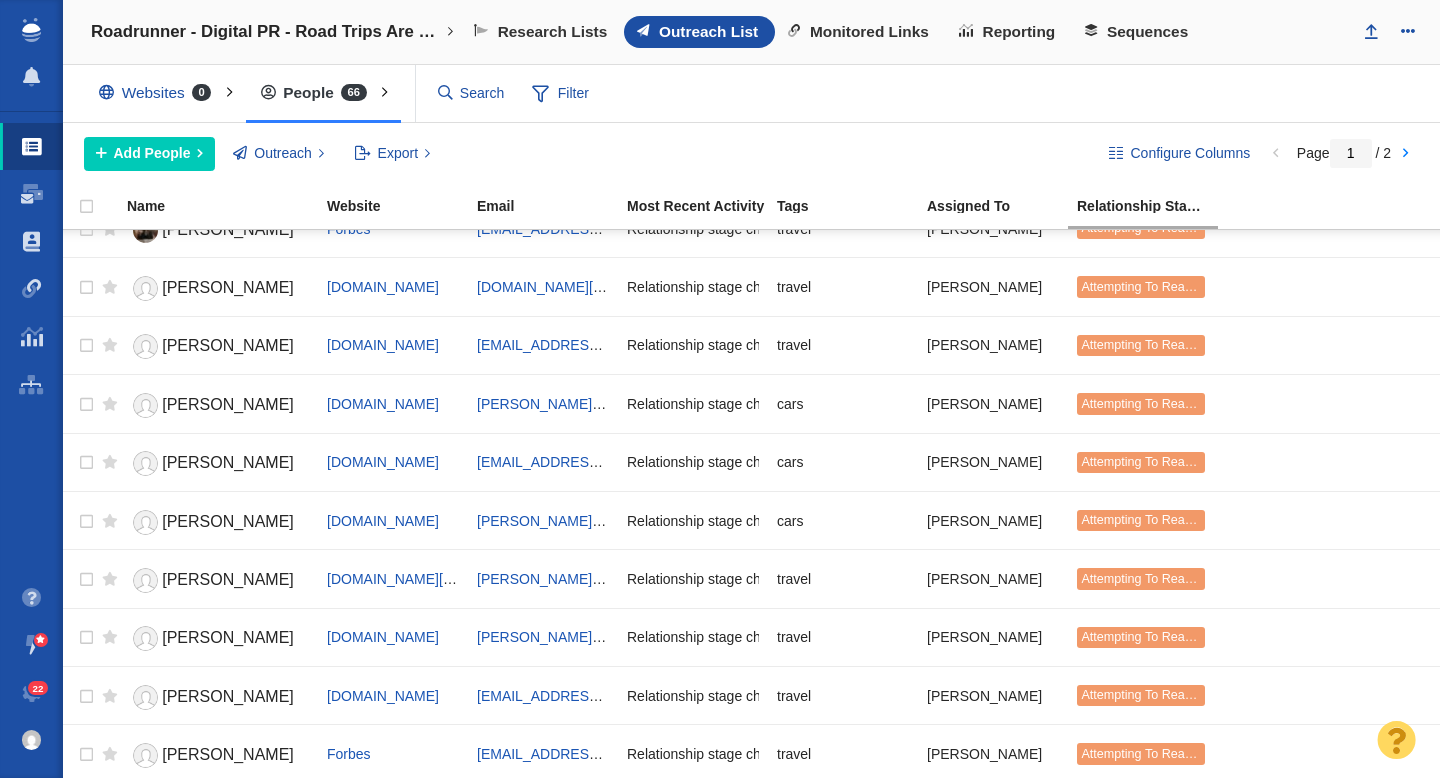 scroll, scrollTop: 0, scrollLeft: 0, axis: both 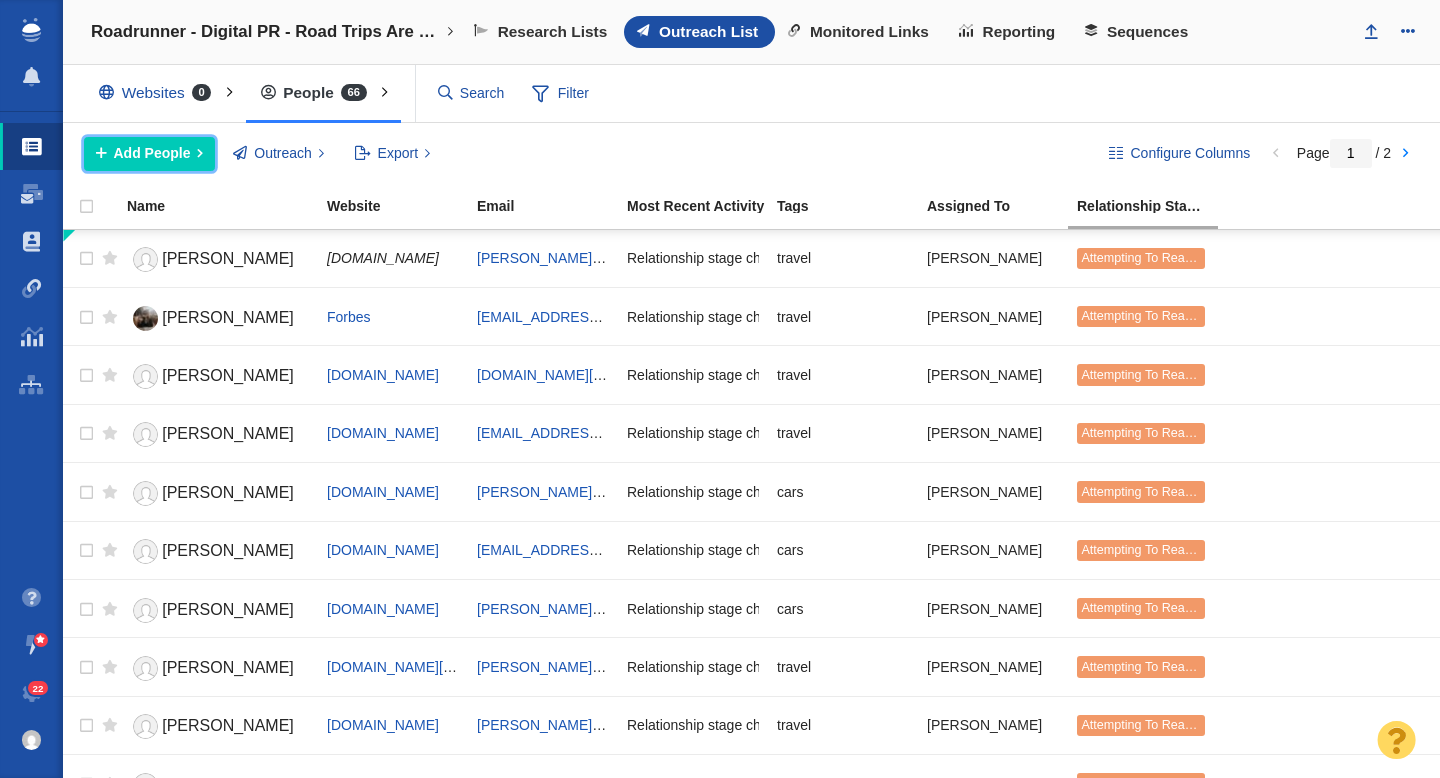 click on "Add People" at bounding box center (152, 153) 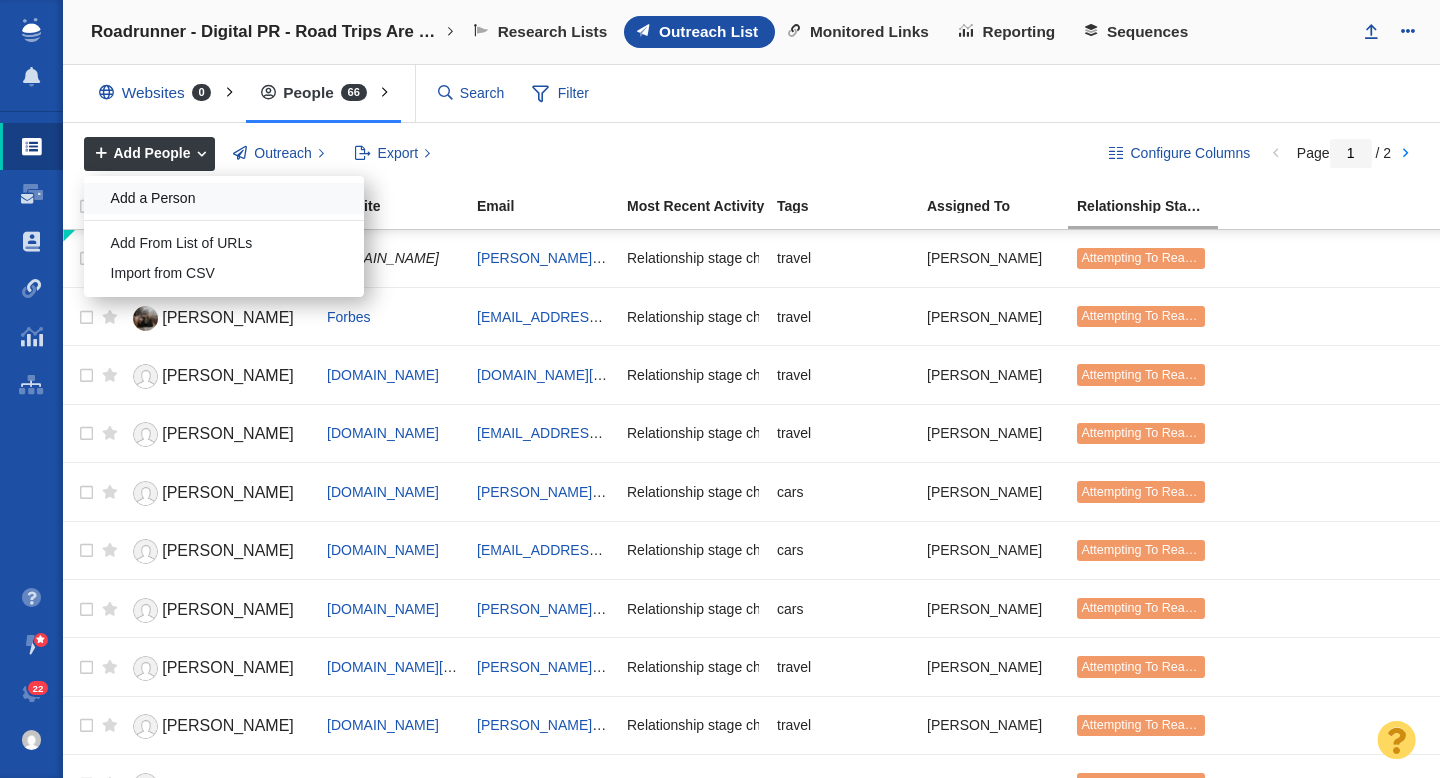 click on "Add a Person" at bounding box center [224, 198] 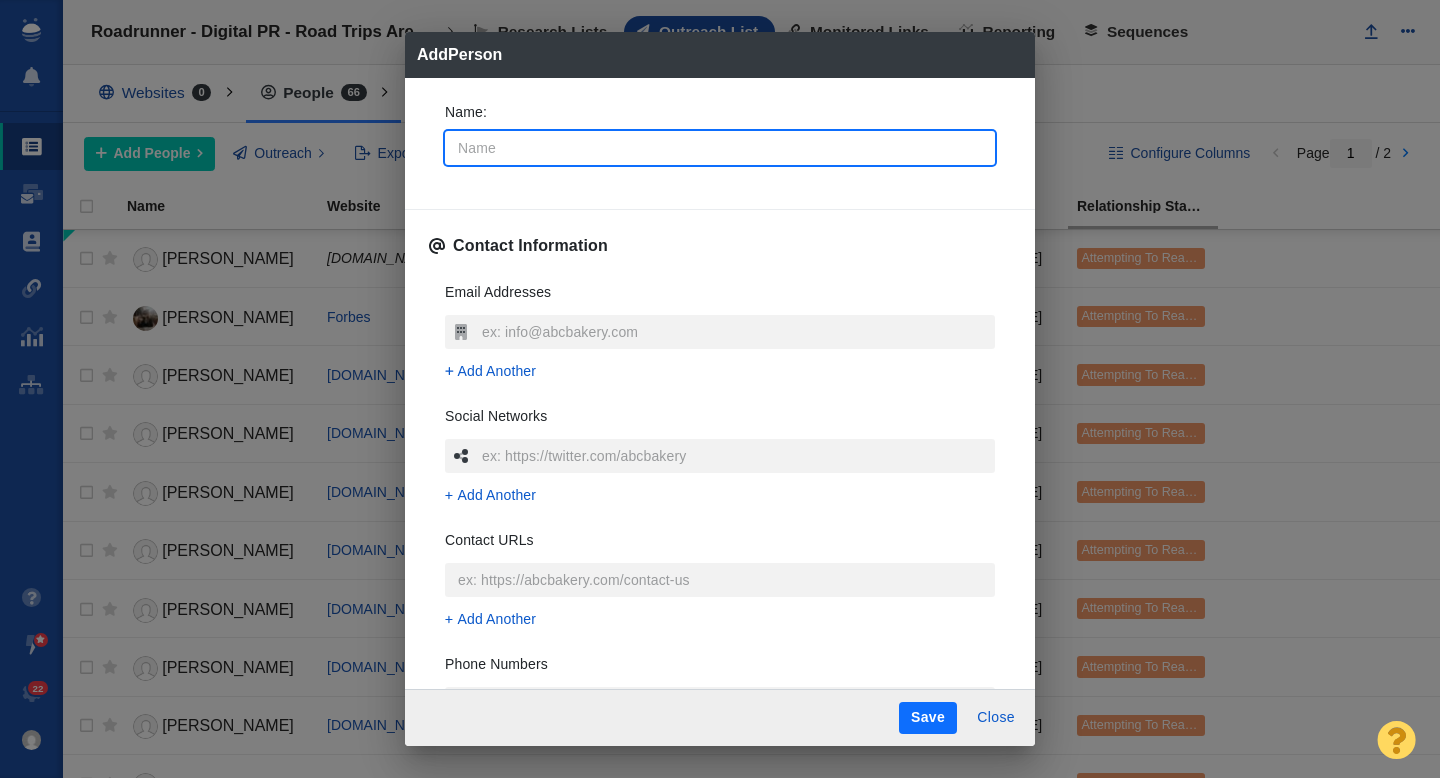 type on "A" 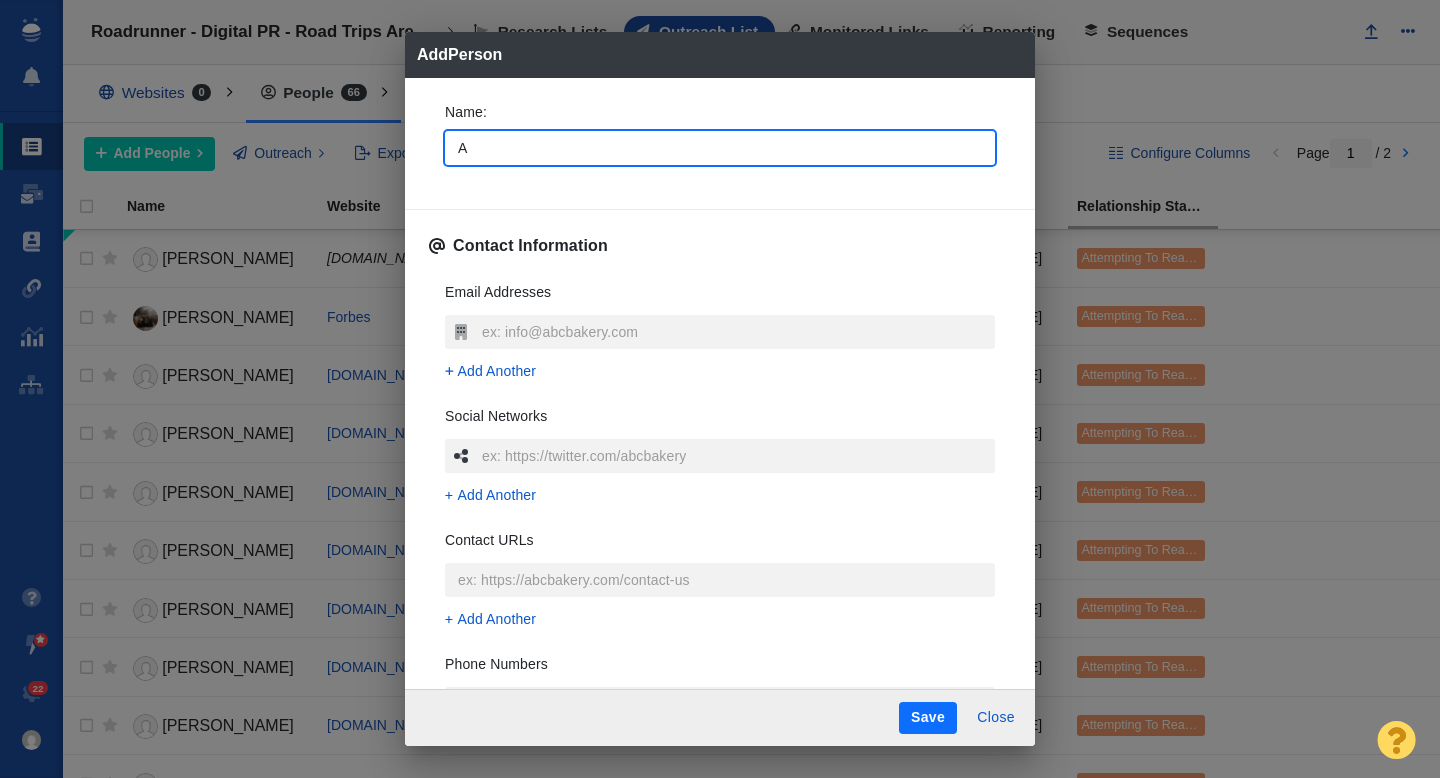 type on "Am" 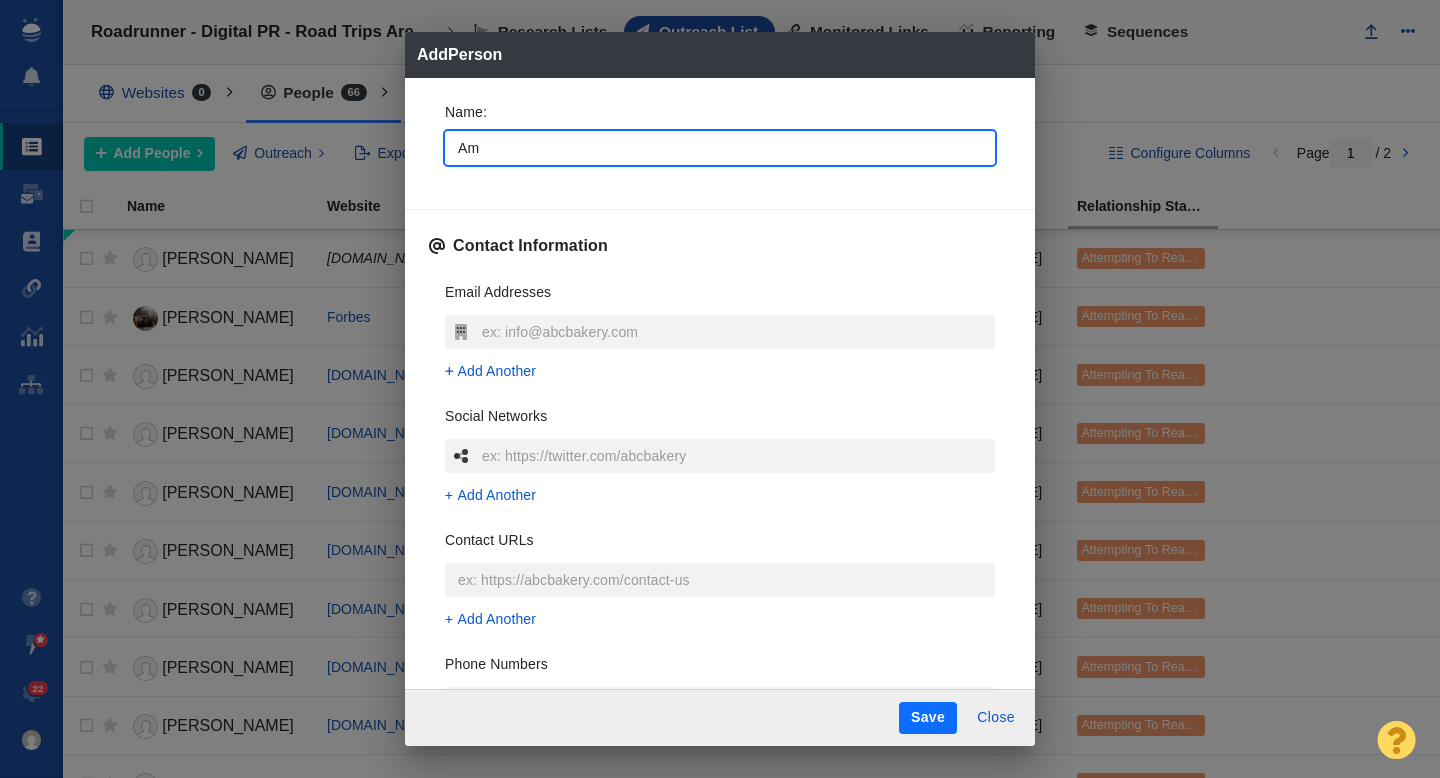 type on "Ama" 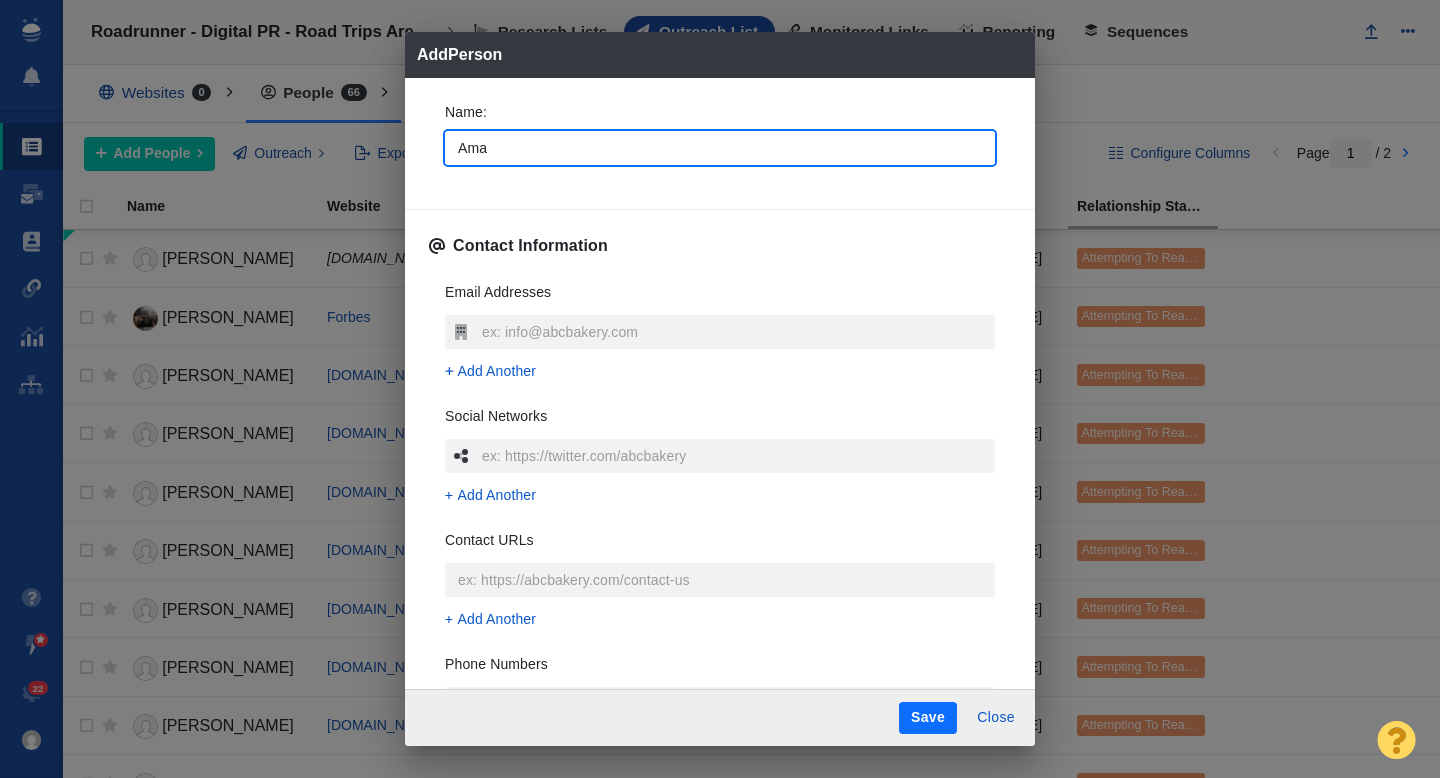 type on "Aman" 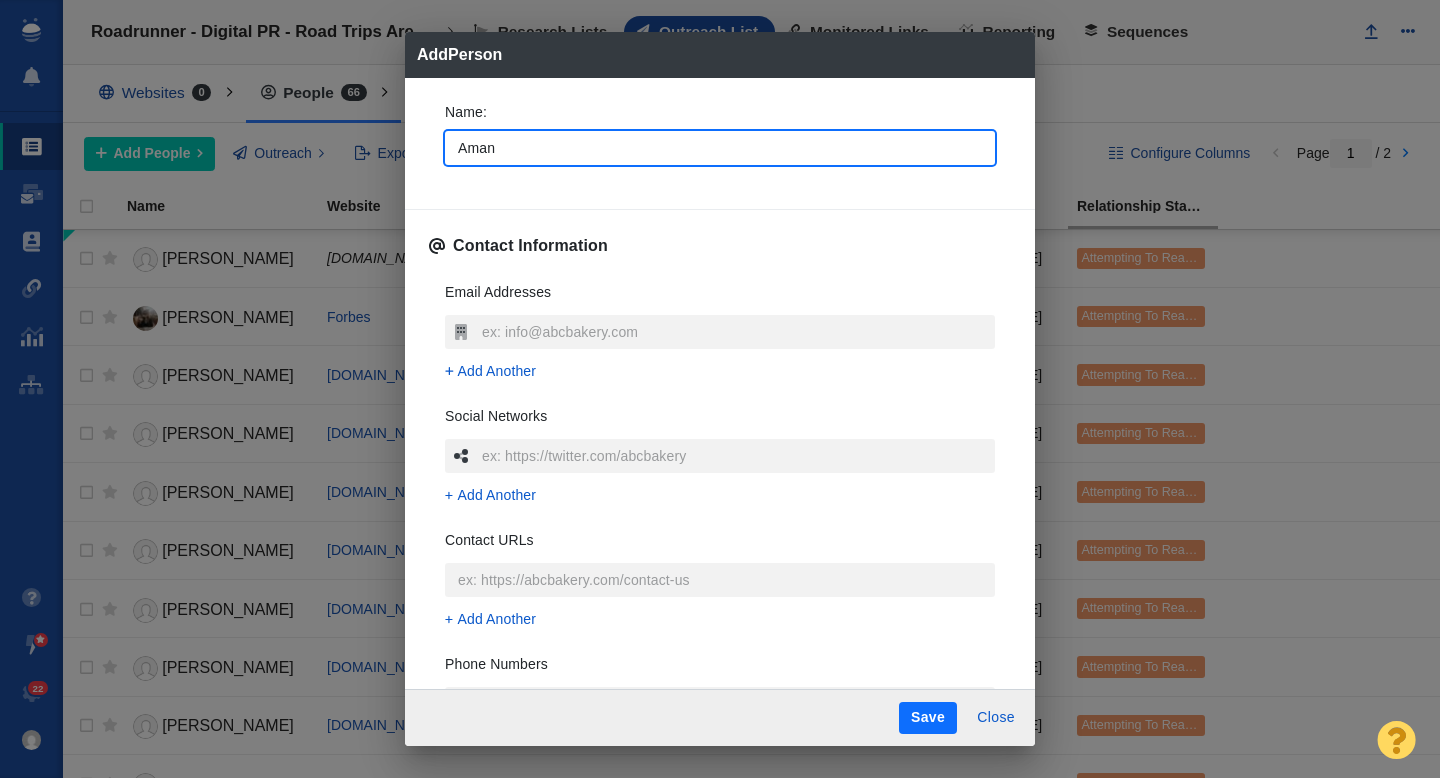 type on "Amand" 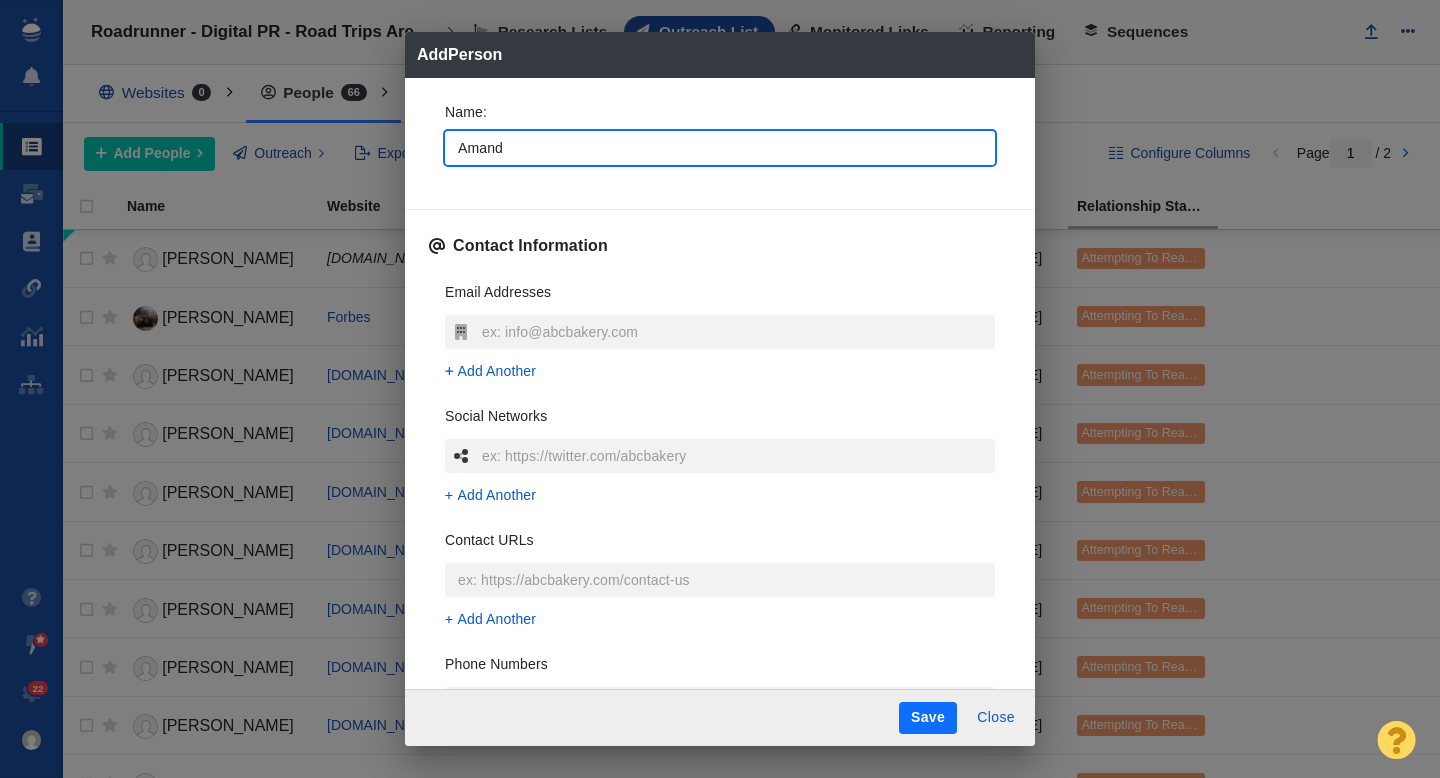 type on "x" 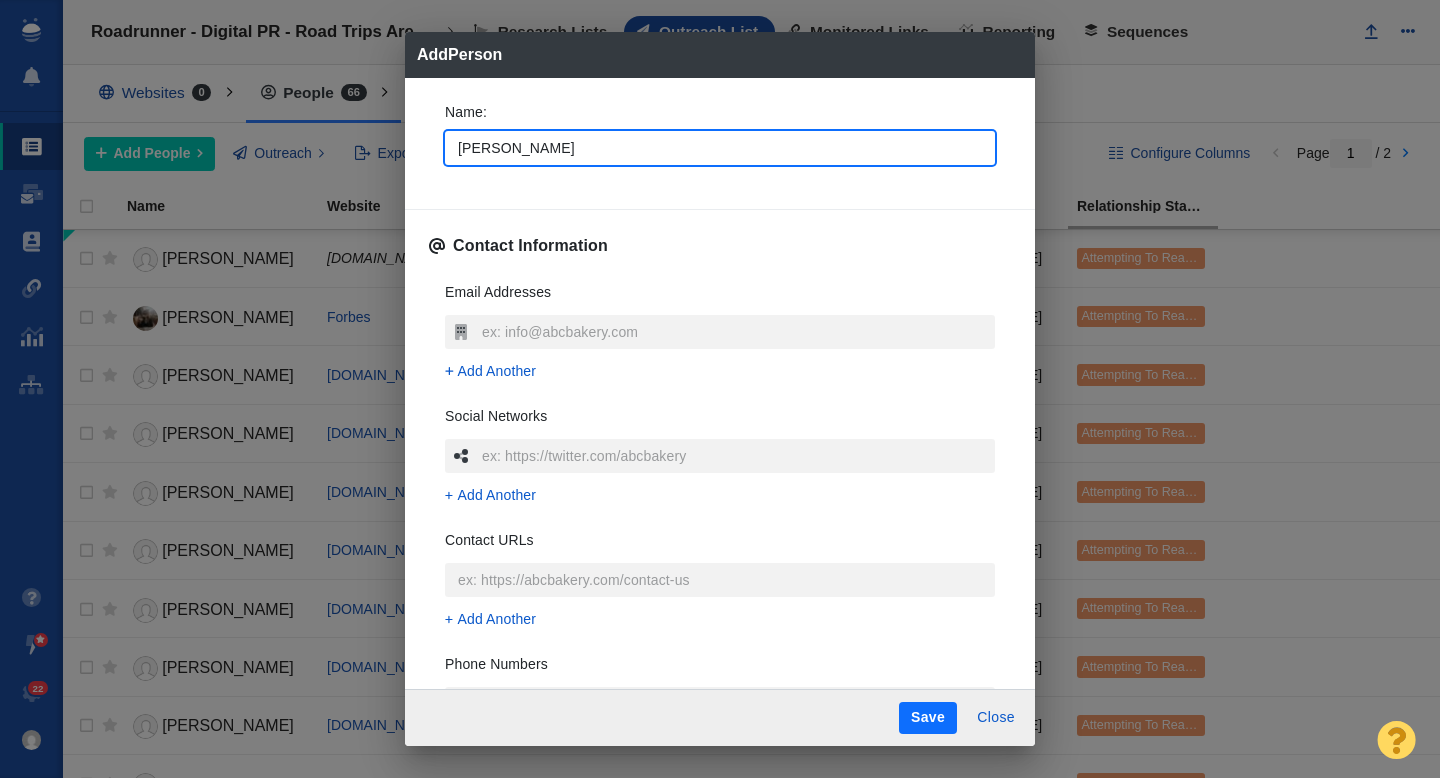 type on "x" 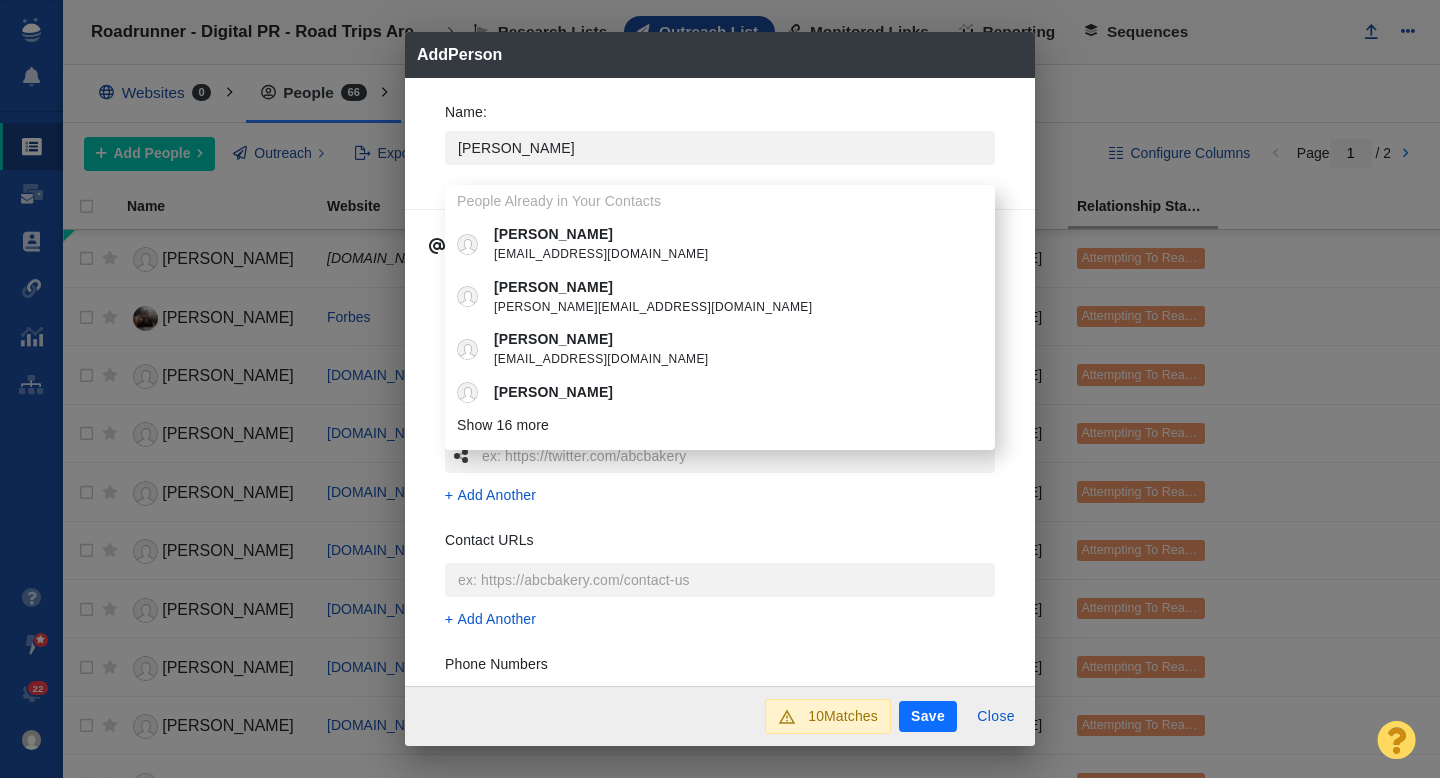click on "[PERSON_NAME] [PERSON_NAME][EMAIL_ADDRESS][DOMAIN_NAME]" at bounding box center [720, 349] 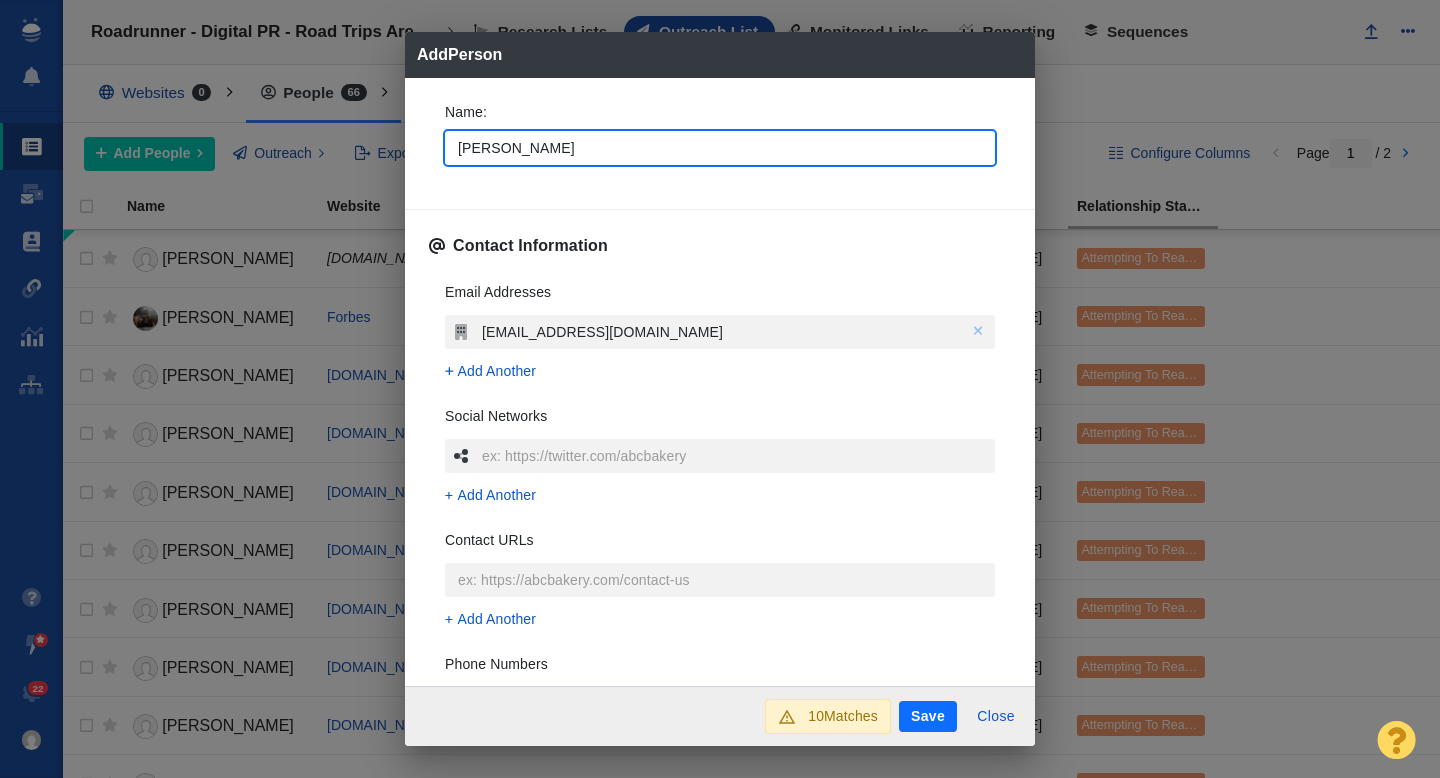 click 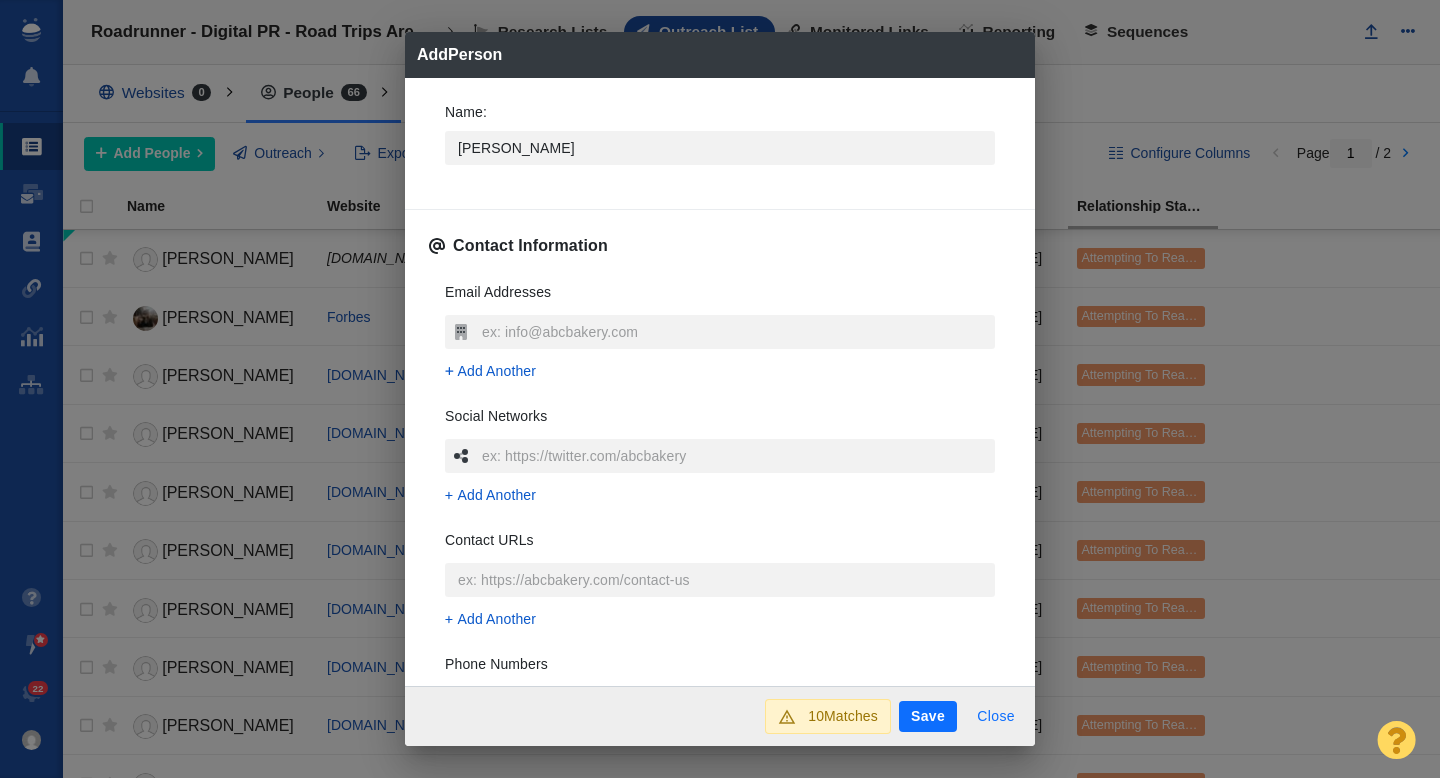 click on "Close" at bounding box center (996, 717) 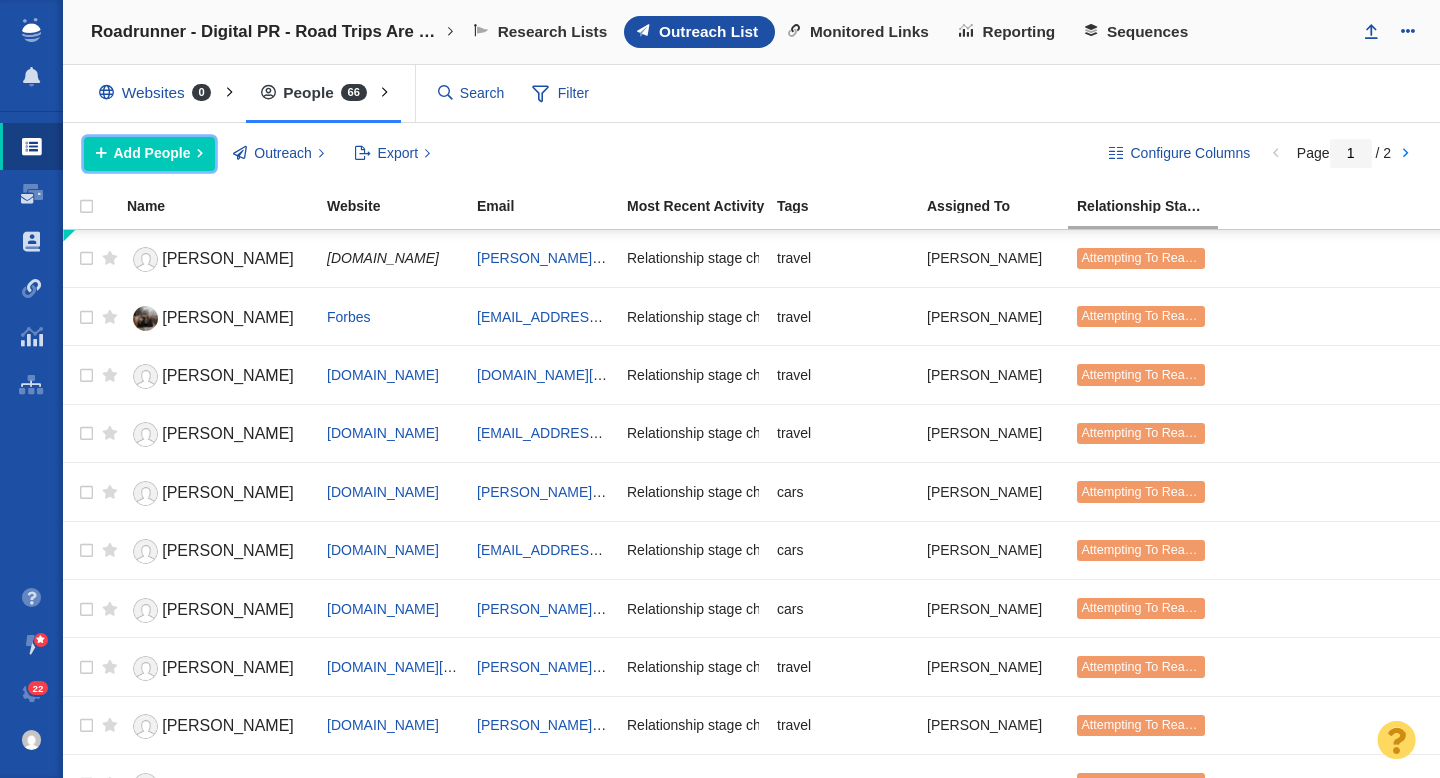 click on "Add People" at bounding box center (152, 153) 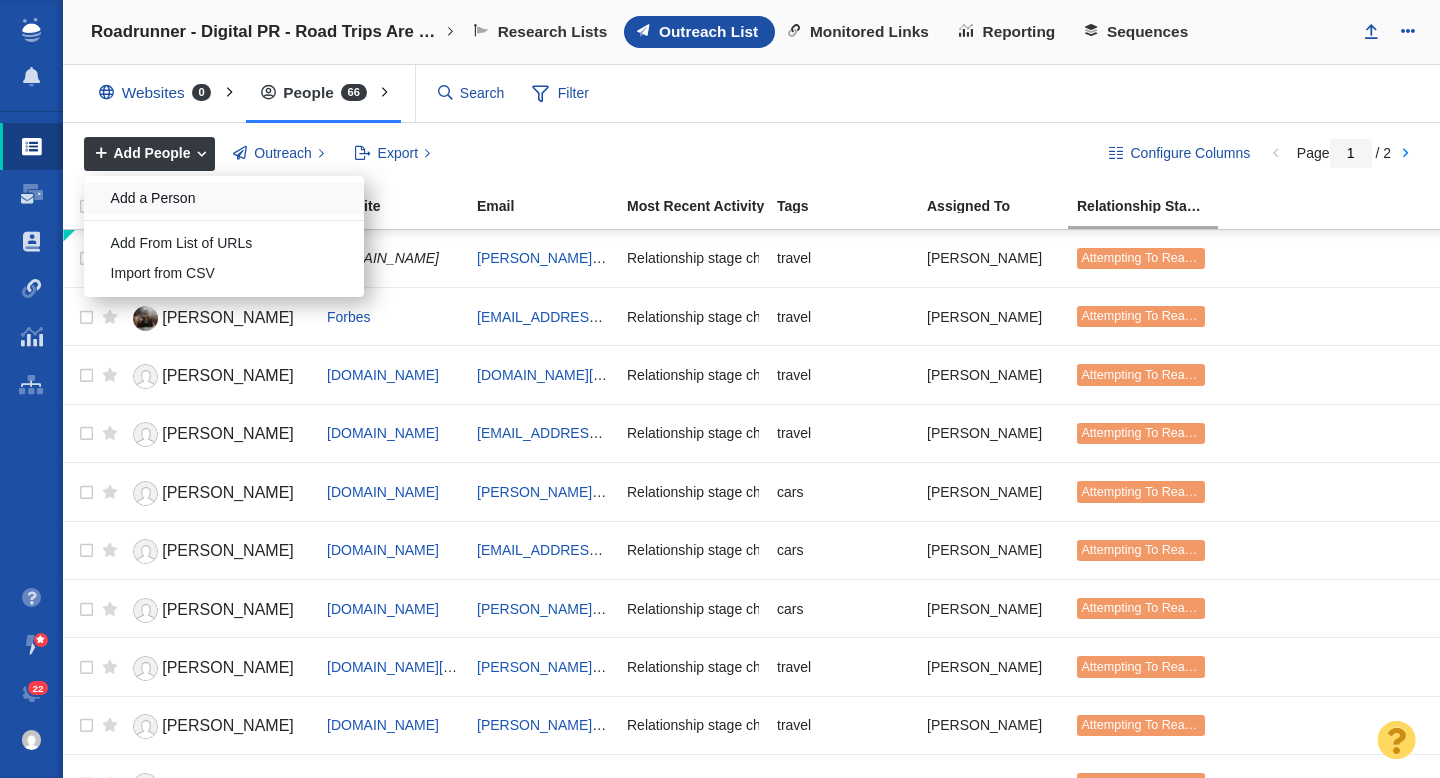 click on "Add a Person" at bounding box center [224, 198] 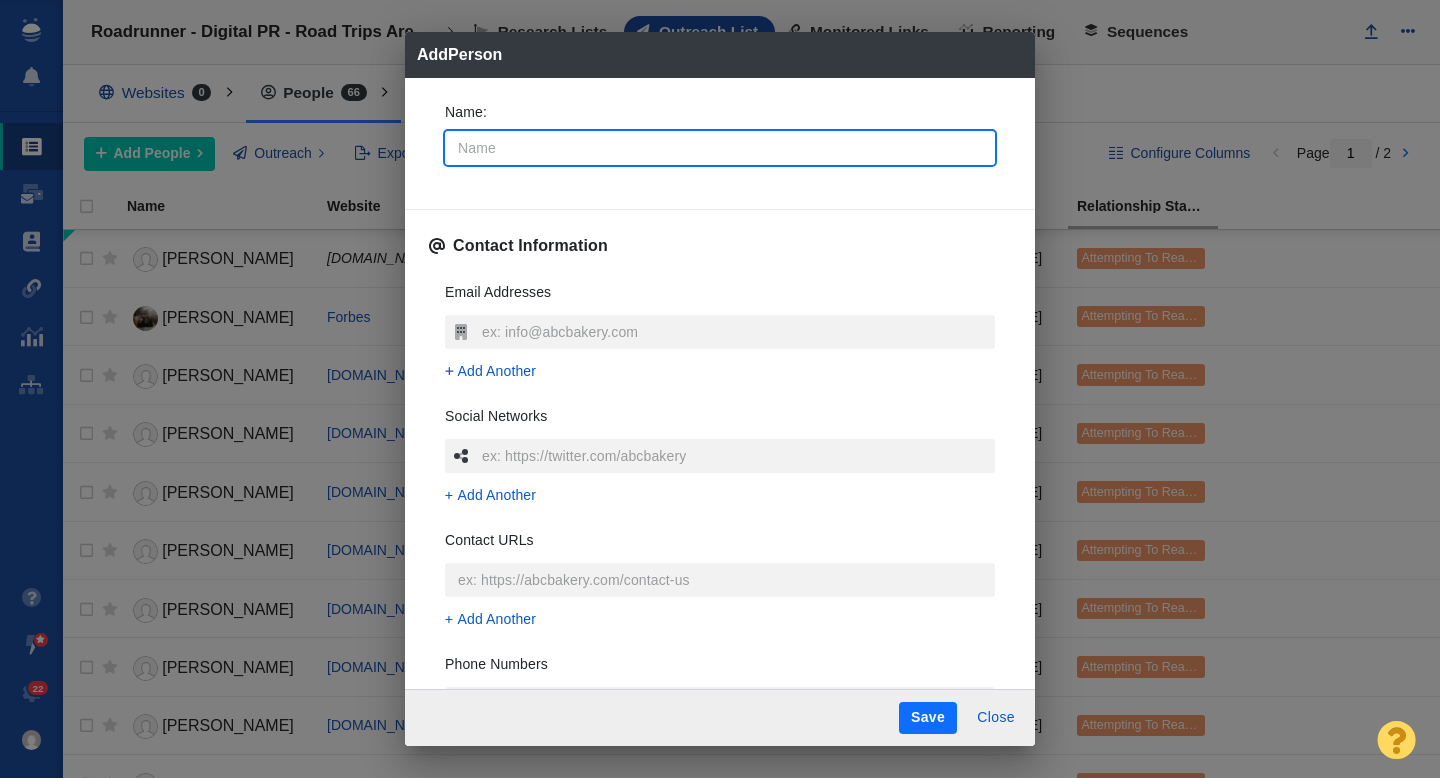 type on "A" 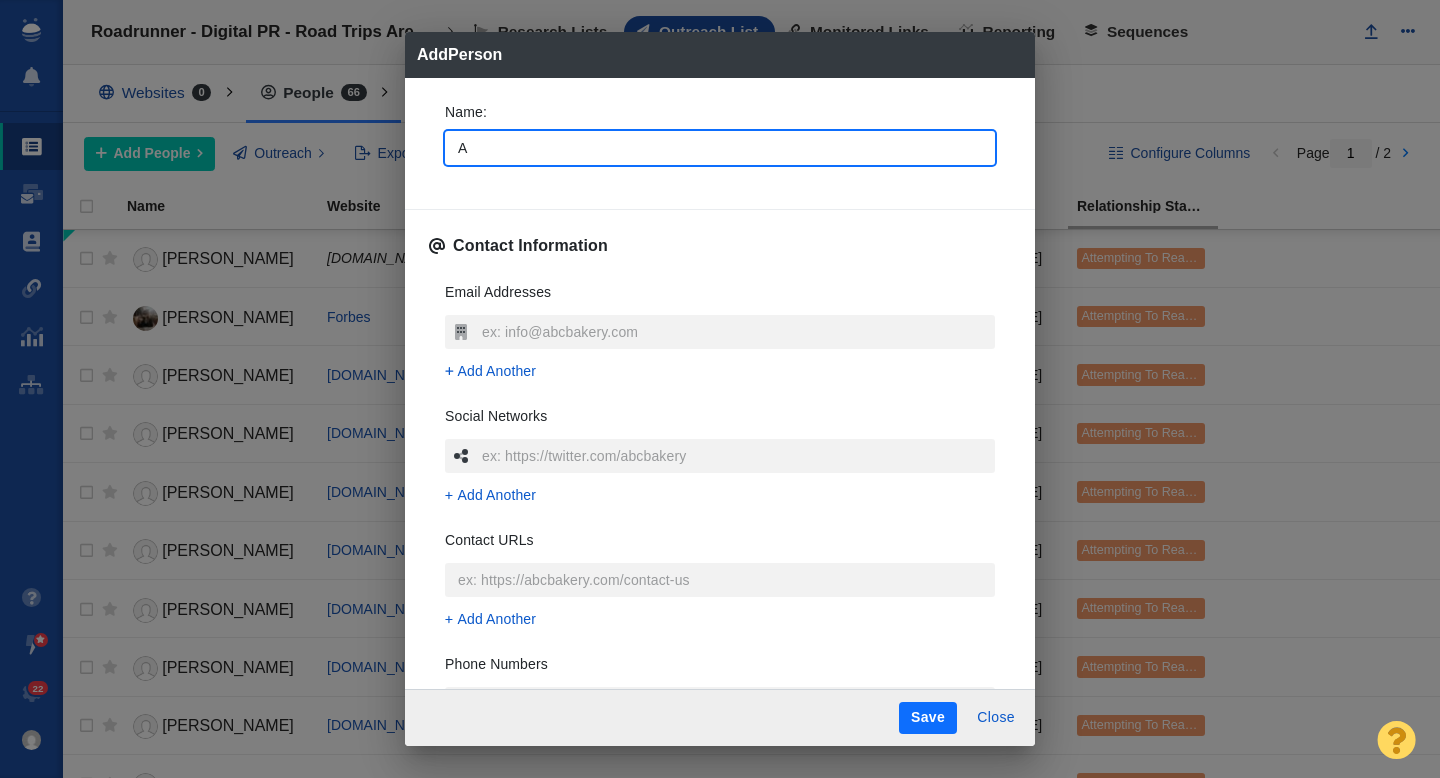 type 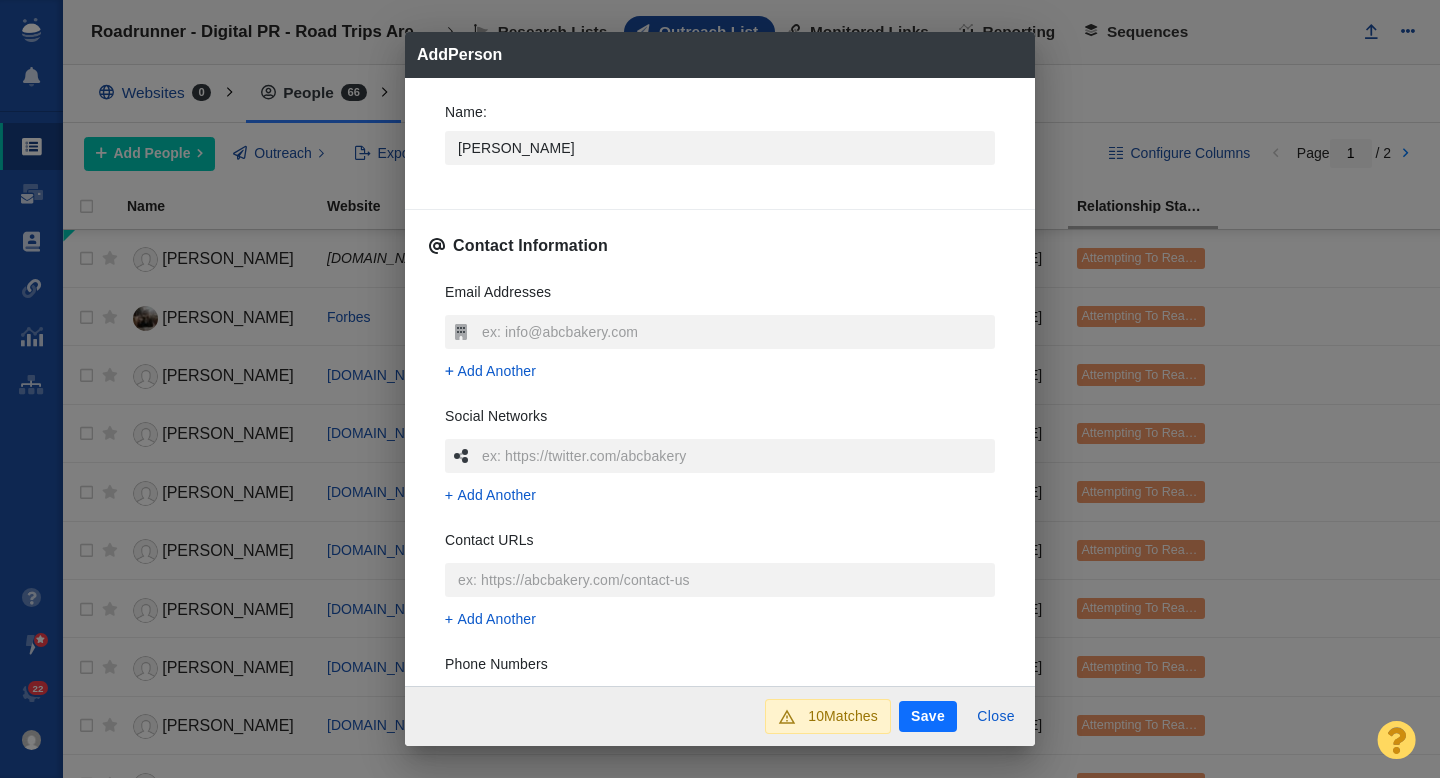 click on "Name : [PERSON_NAME] Contact Information Email Addresses Add Another Social Networks Add Another Contact URLs Add Another Phone Numbers Add Another Street Addresses Add Street Address Associated Websites Website Name : Domain : Job Title : Add Another About Description : x Tags : People Custom Fields Author Batch ID : Domain :" at bounding box center (720, 382) 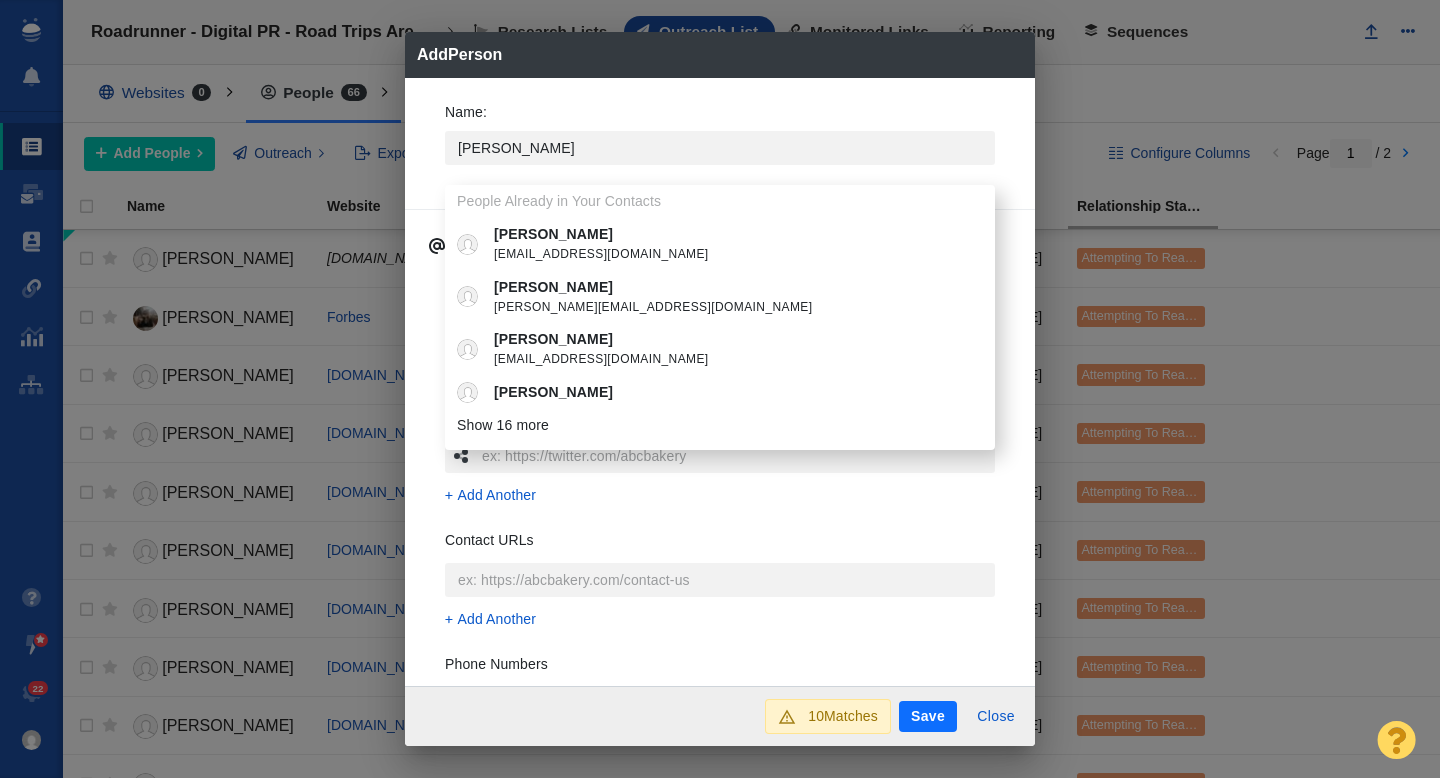 click on "Name : [PERSON_NAME] People Already in Your Contacts [PERSON_NAME] [EMAIL_ADDRESS][DOMAIN_NAME] [PERSON_NAME] [PERSON_NAME][EMAIL_ADDRESS][DOMAIN_NAME] [PERSON_NAME] [PERSON_NAME][EMAIL_ADDRESS][DOMAIN_NAME] [PERSON_NAME] [PERSON_NAME] [PERSON_NAME] [PERSON_NAME] [PERSON_NAME] [PERSON_NAME] [PERSON_NAME] [PERSON_NAME] [PERSON_NAME] [PERSON_NAME] [PERSON_NAME] [PERSON_NAME] [PERSON_NAME] [PERSON_NAME] [PERSON_NAME][EMAIL_ADDRESS][PERSON_NAME][DOMAIN_NAME] [PERSON_NAME] [PERSON_NAME] [PERSON_NAME][EMAIL_ADDRESS][DOMAIN_NAME] Show 16 more Contact Information Email Addresses Add Another Social Networks Add Another Contact URLs Add Another Phone Numbers Add Another Street Addresses Add Street Address Associated Websites Website Name : Domain : Job Title : Add Another About Description : x Tags : People Custom Fields Author Batch ID : Domain :" at bounding box center [720, 382] 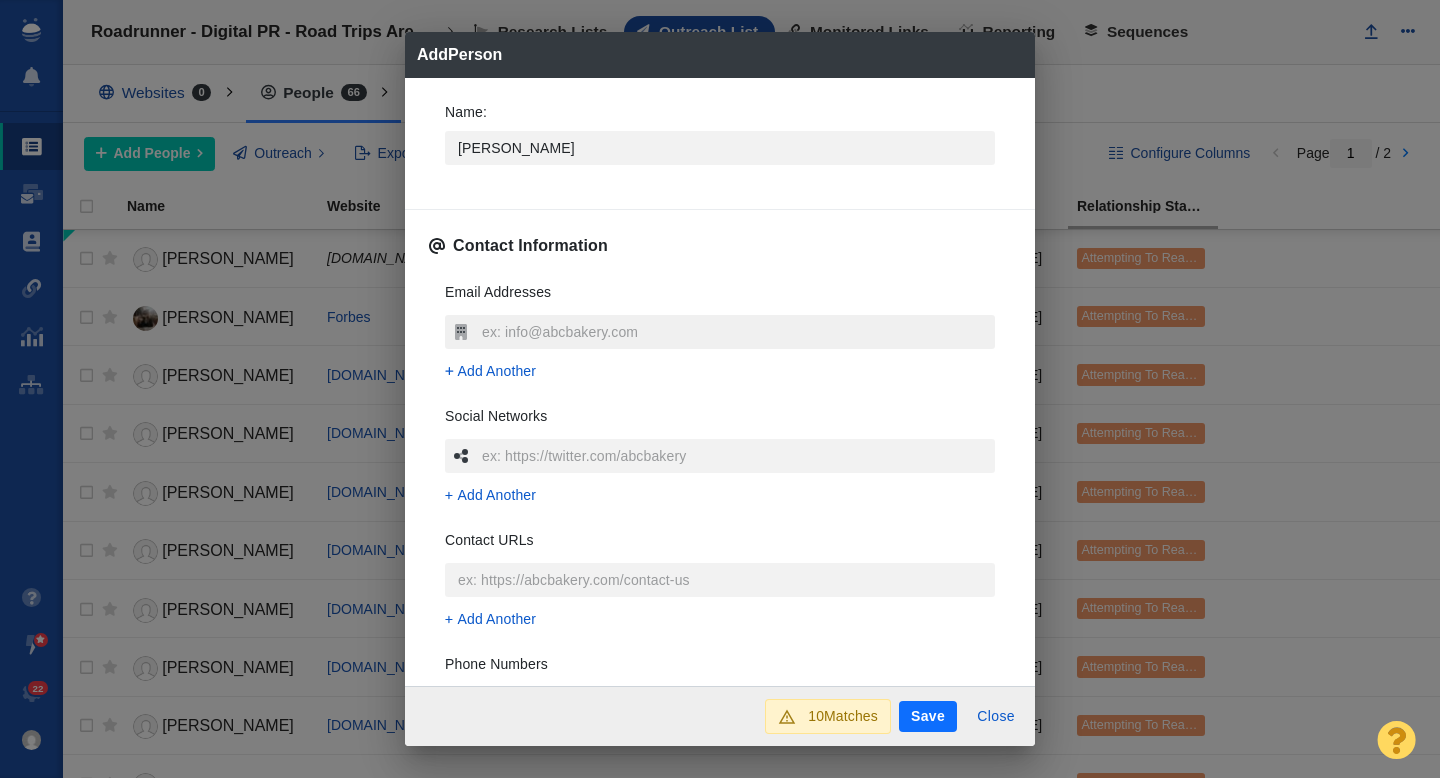 click at bounding box center [736, 332] 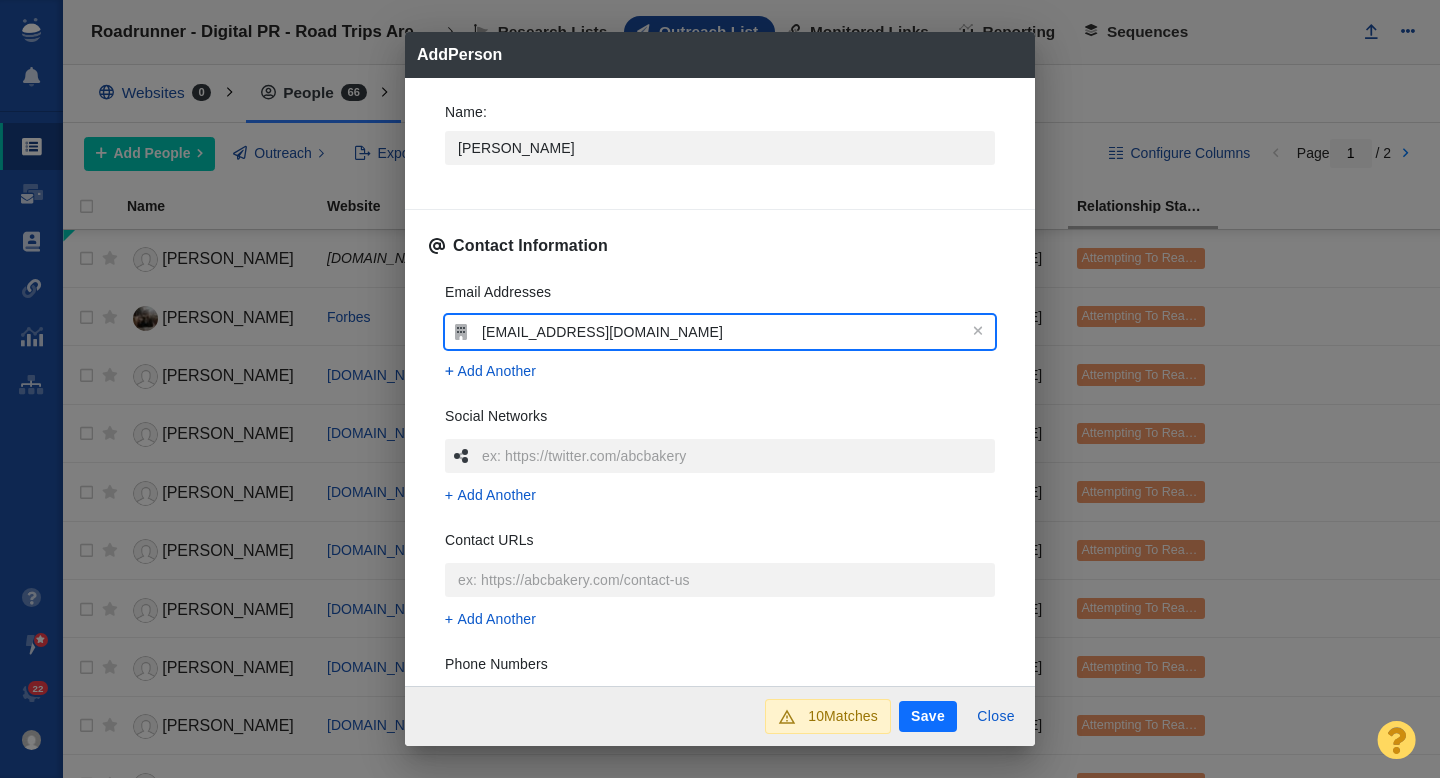 click on "Name : [PERSON_NAME] Contact Information Email Addresses [EMAIL_ADDRESS][DOMAIN_NAME] Add Another Social Networks Add Another Contact URLs Add Another Phone Numbers Add Another Street Addresses Add Street Address Associated Websites Website Name : Domain : Job Title : Add Another About Description : x Tags : People Custom Fields Author Batch ID : Domain :" at bounding box center [720, 382] 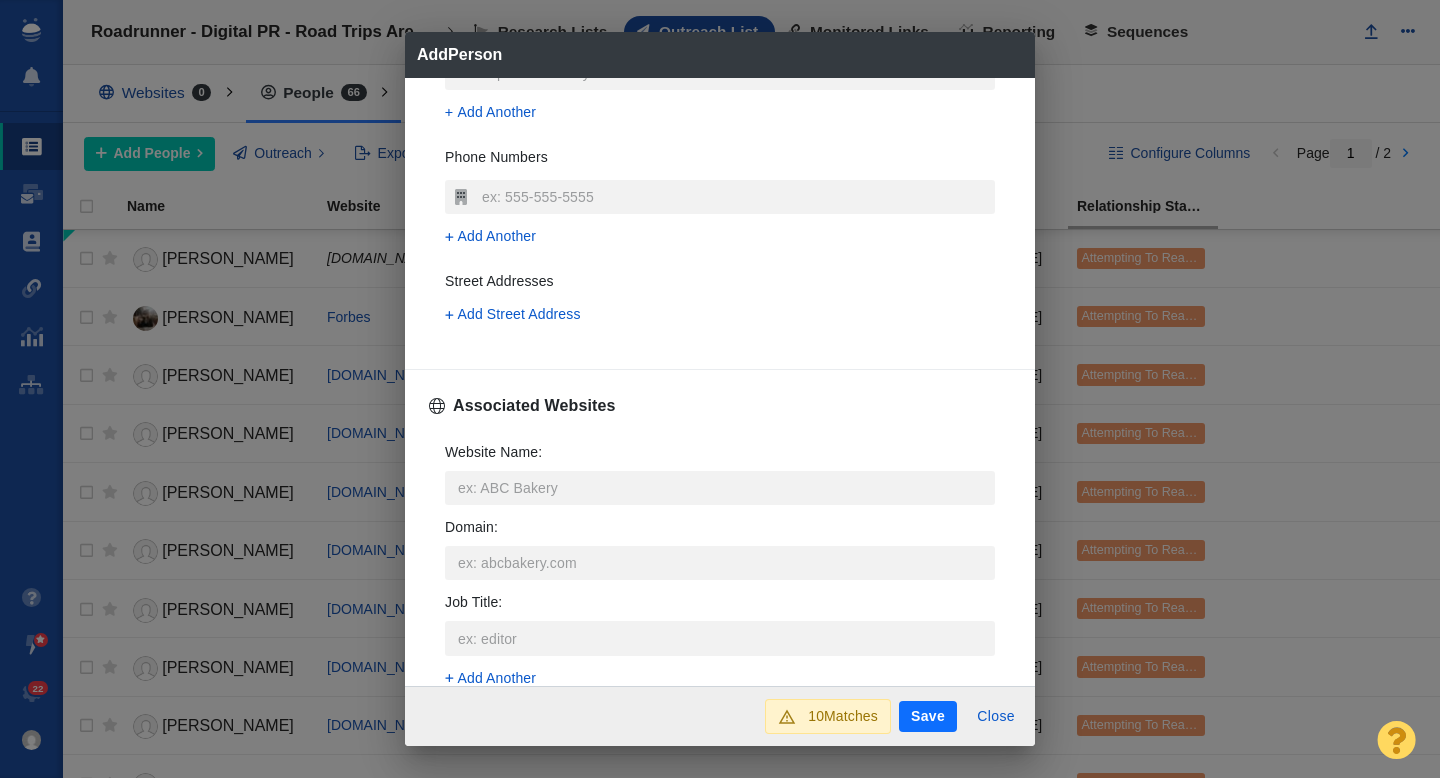 scroll, scrollTop: 512, scrollLeft: 0, axis: vertical 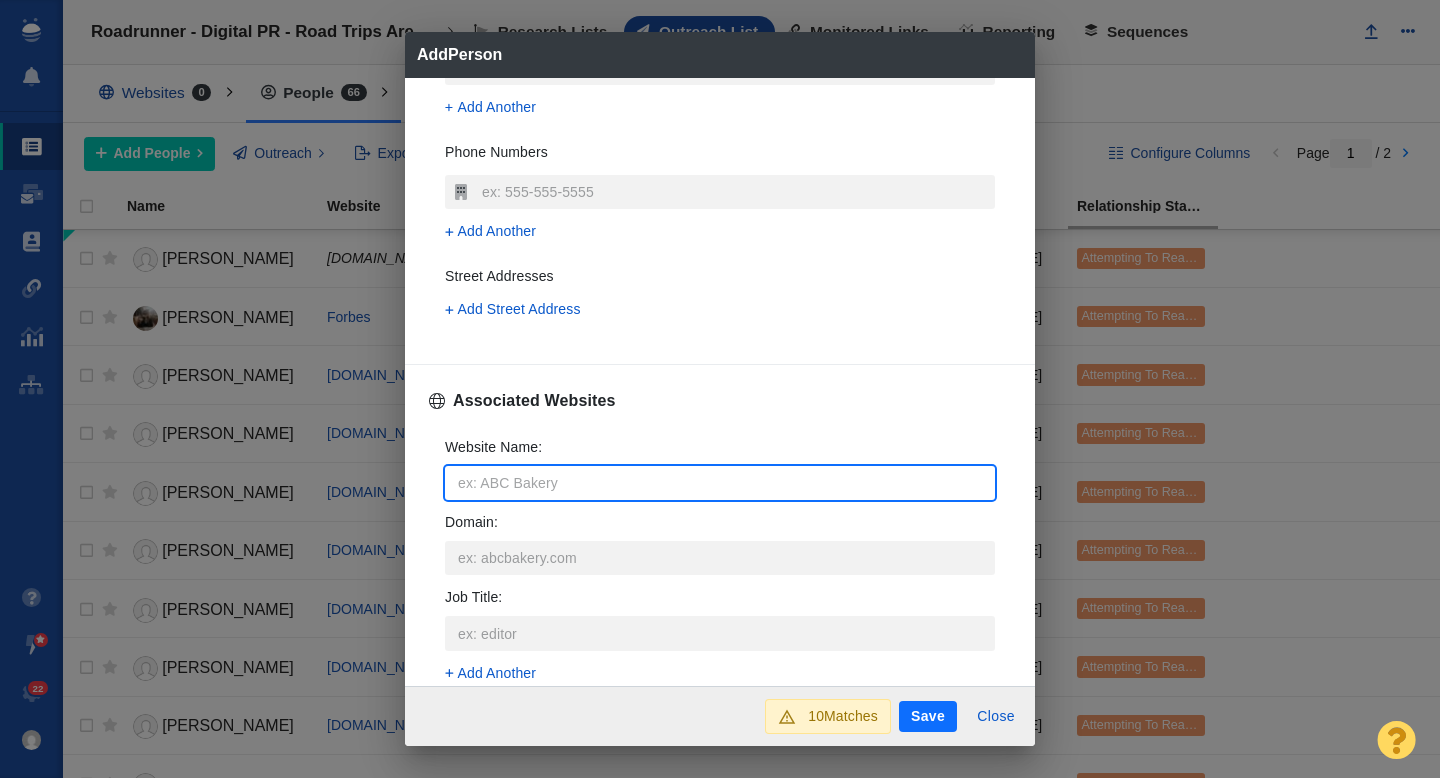 click on "Website Name :" at bounding box center (720, 483) 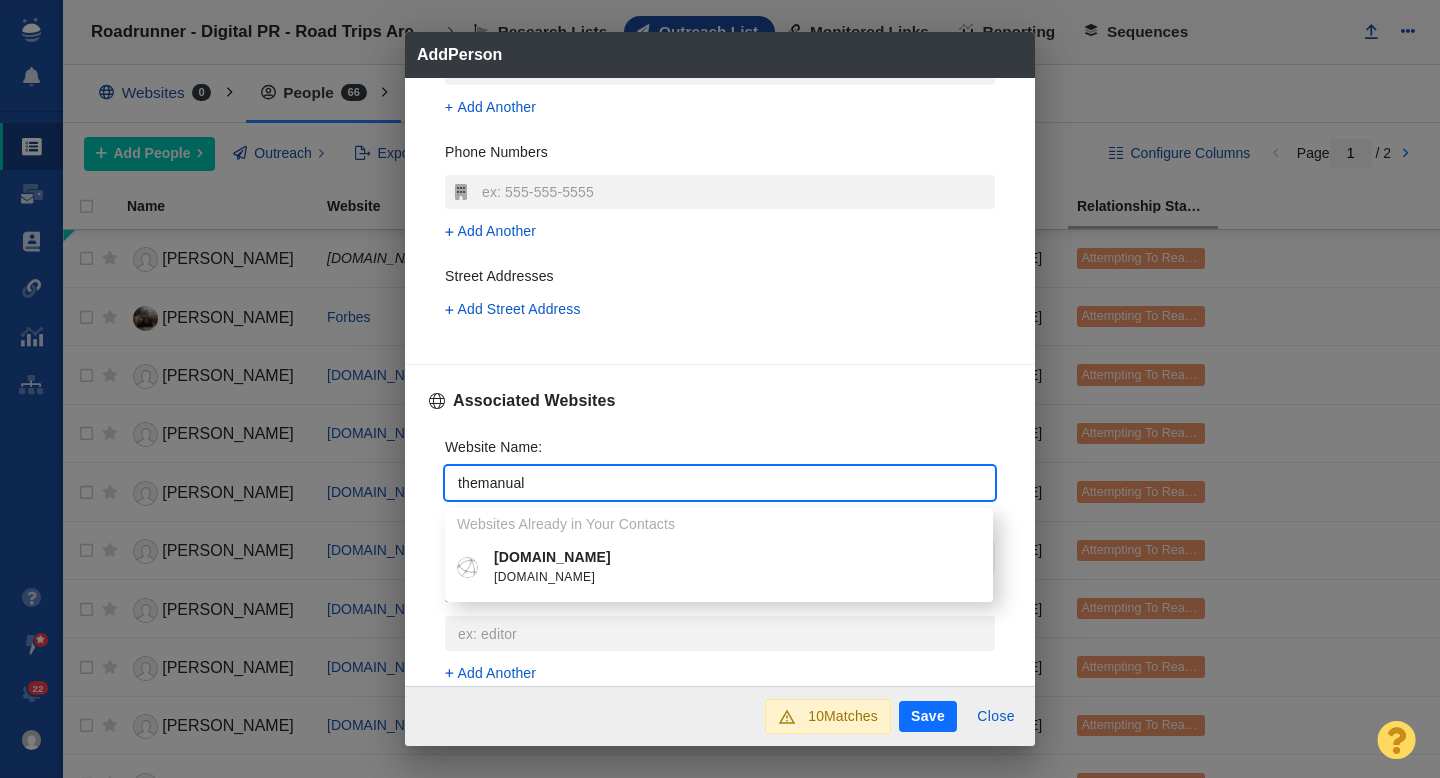 click on "[DOMAIN_NAME]" at bounding box center (733, 557) 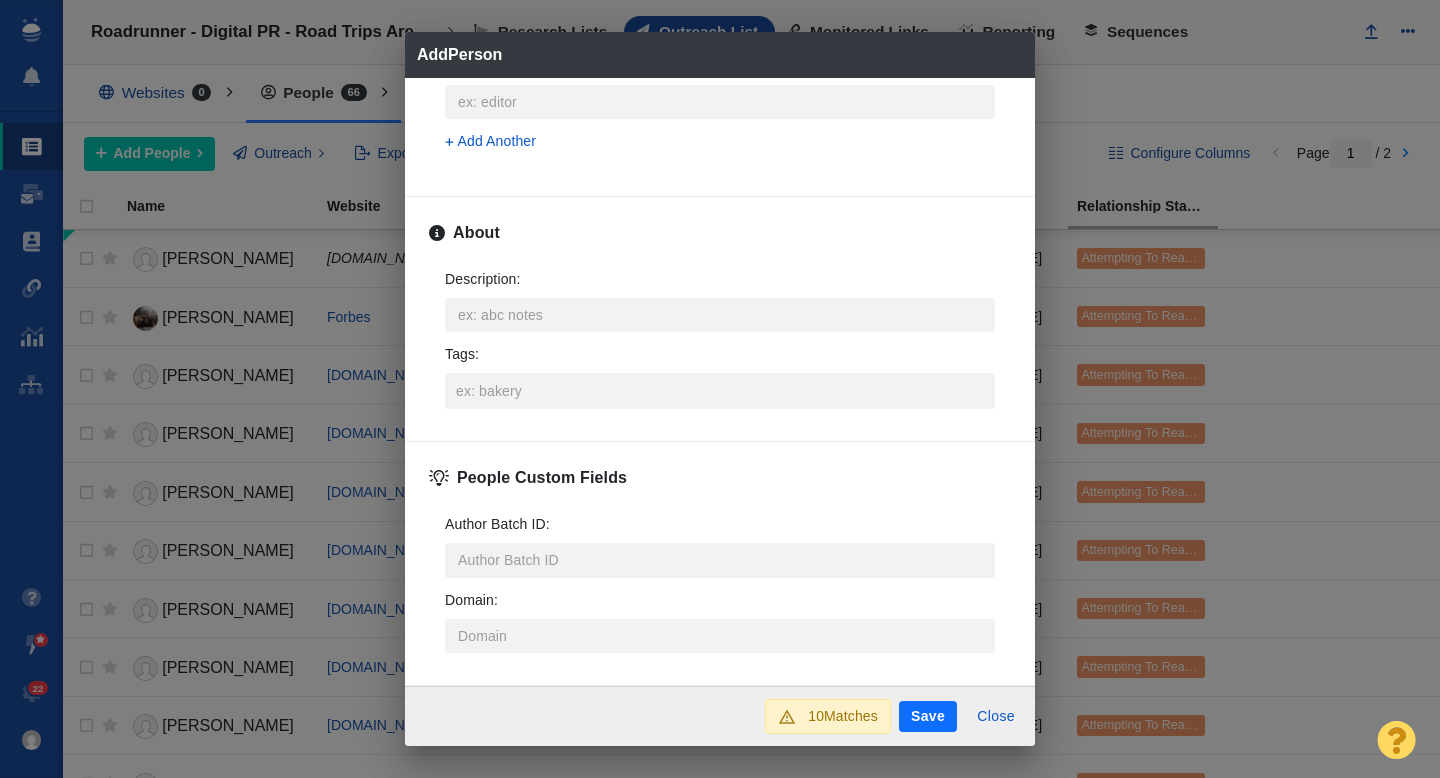 scroll, scrollTop: 989, scrollLeft: 0, axis: vertical 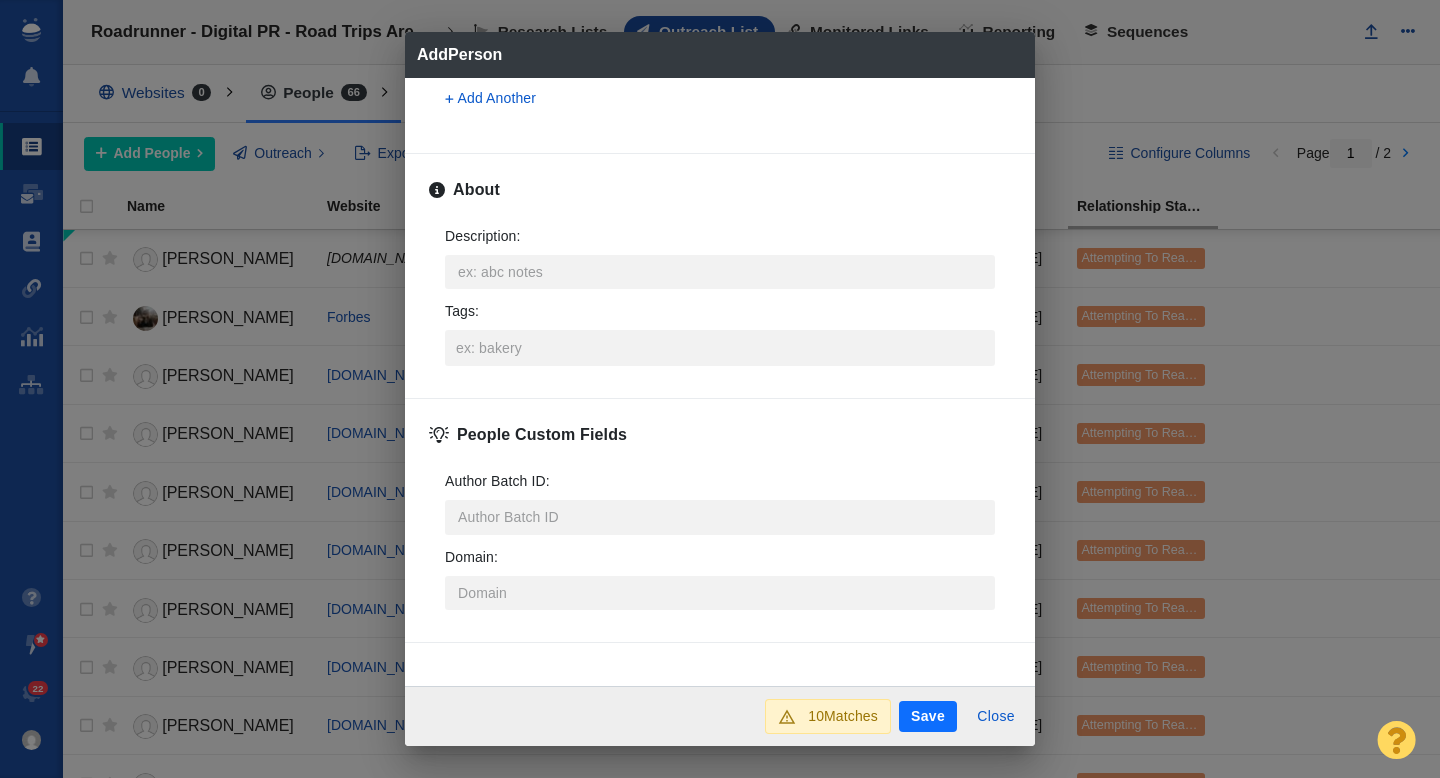 click on "Save" at bounding box center [928, 717] 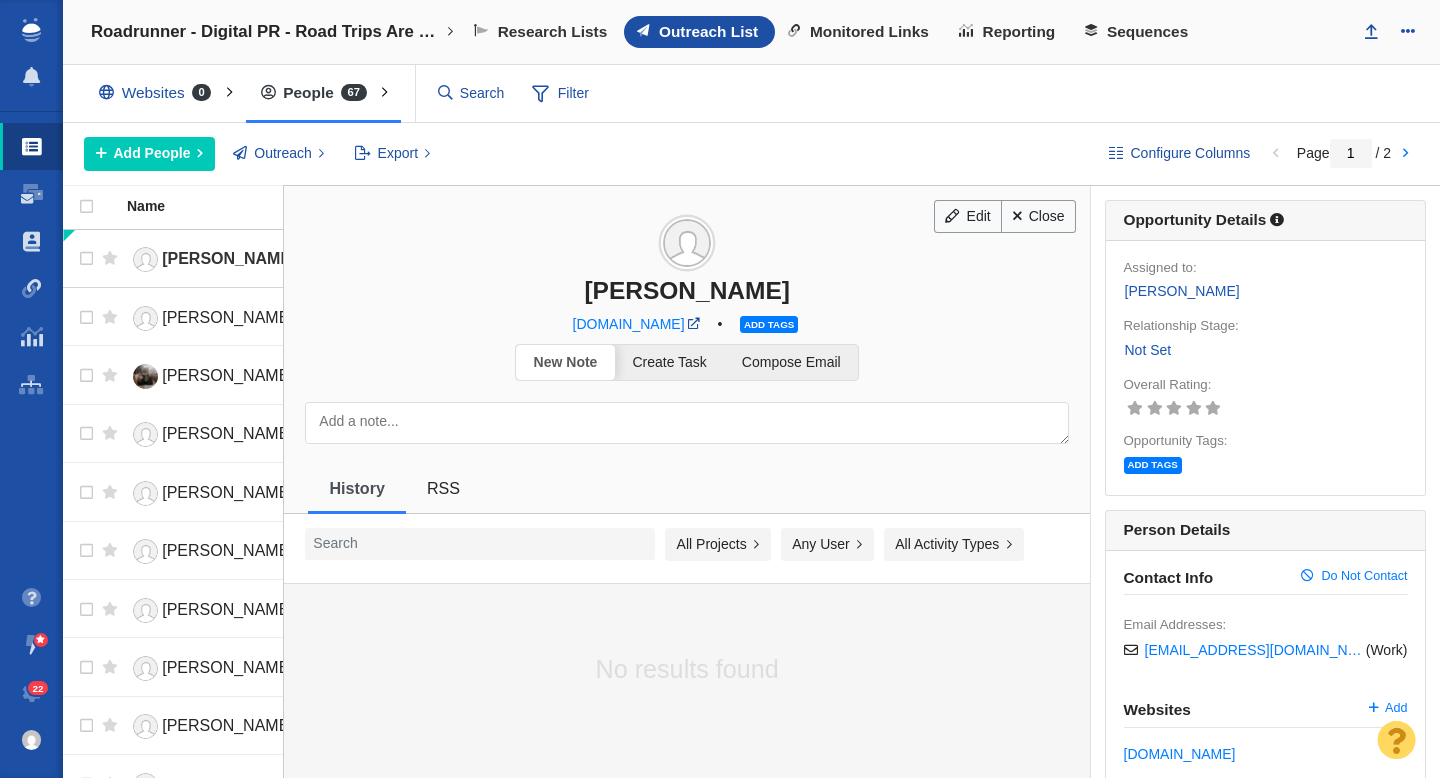 click on "Not Set" at bounding box center (1148, 350) 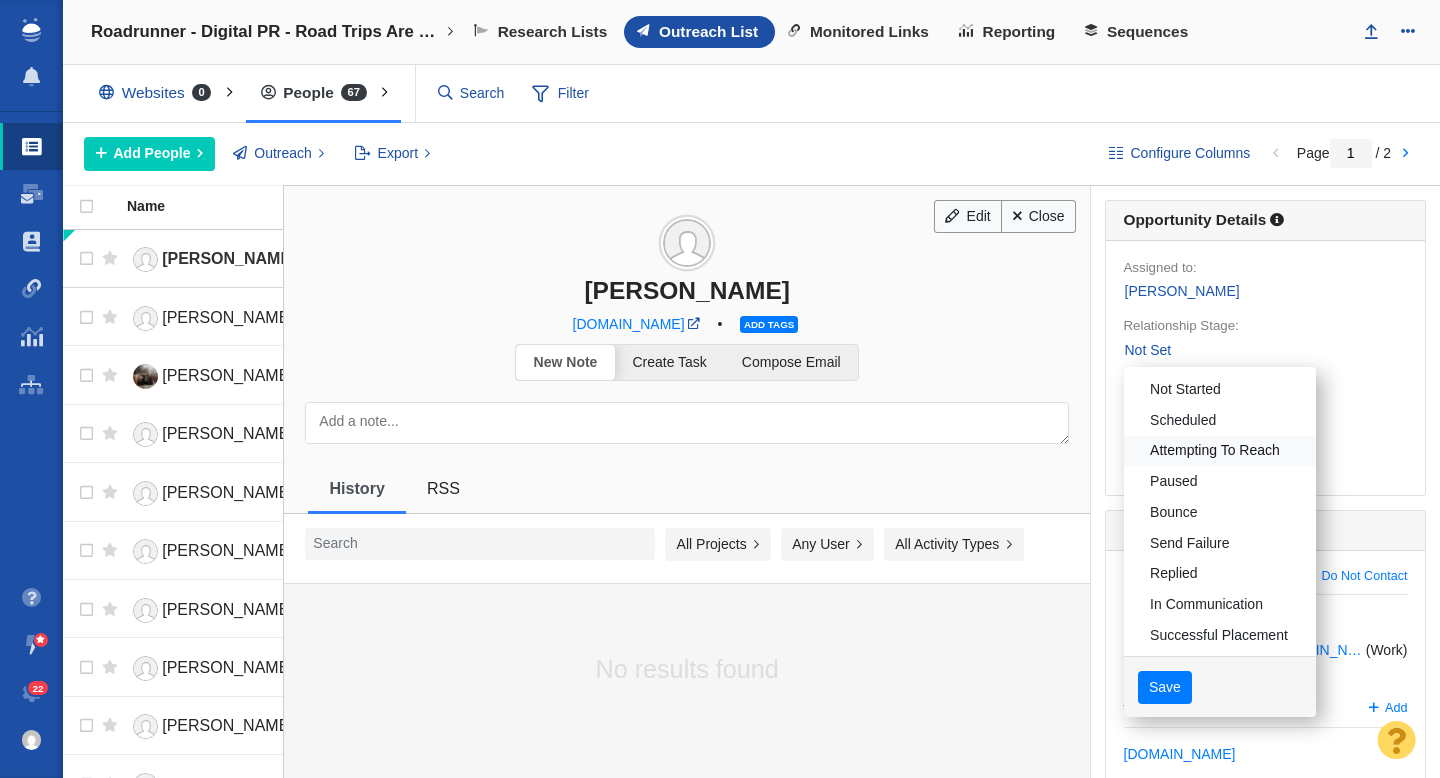 click on "Attempting To Reach" at bounding box center [1220, 451] 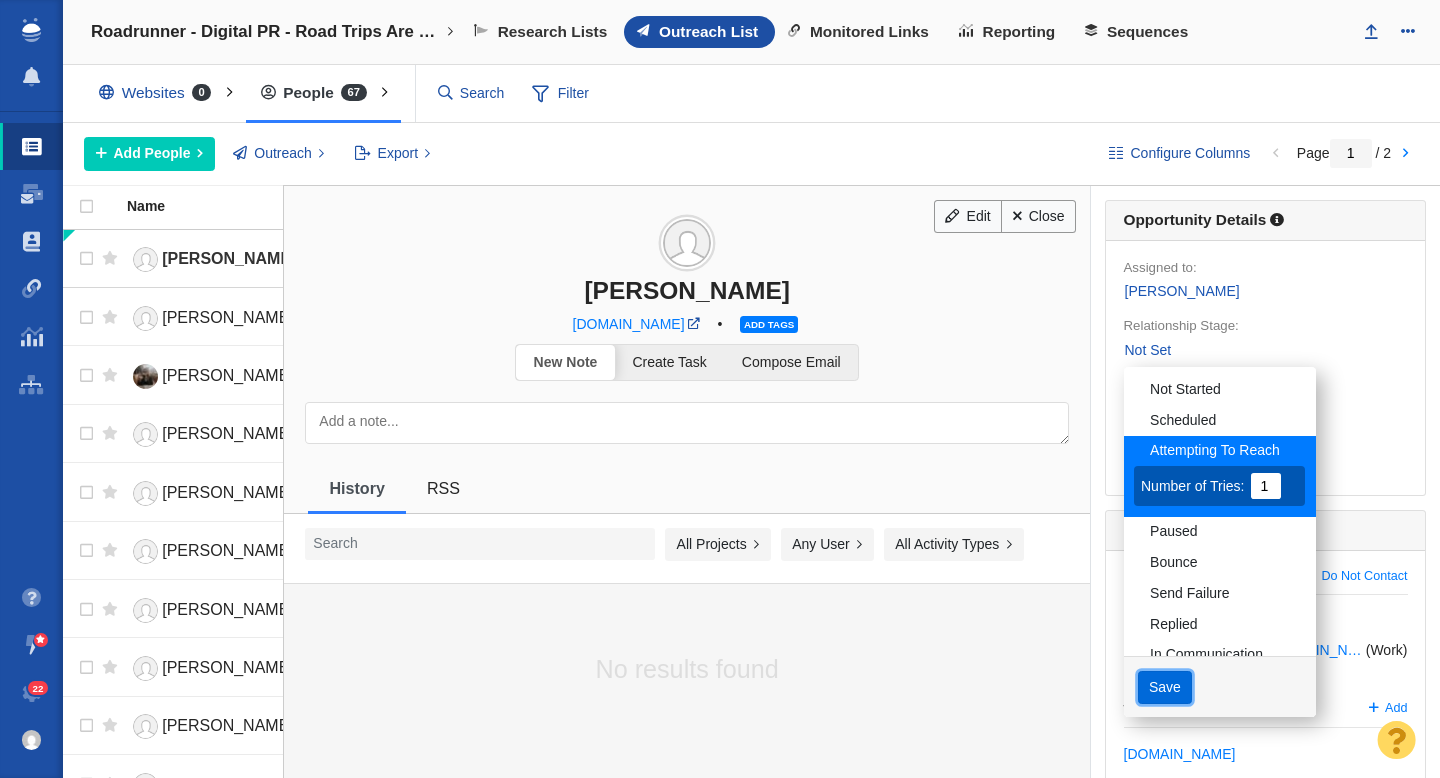 click on "Save" at bounding box center [1165, 688] 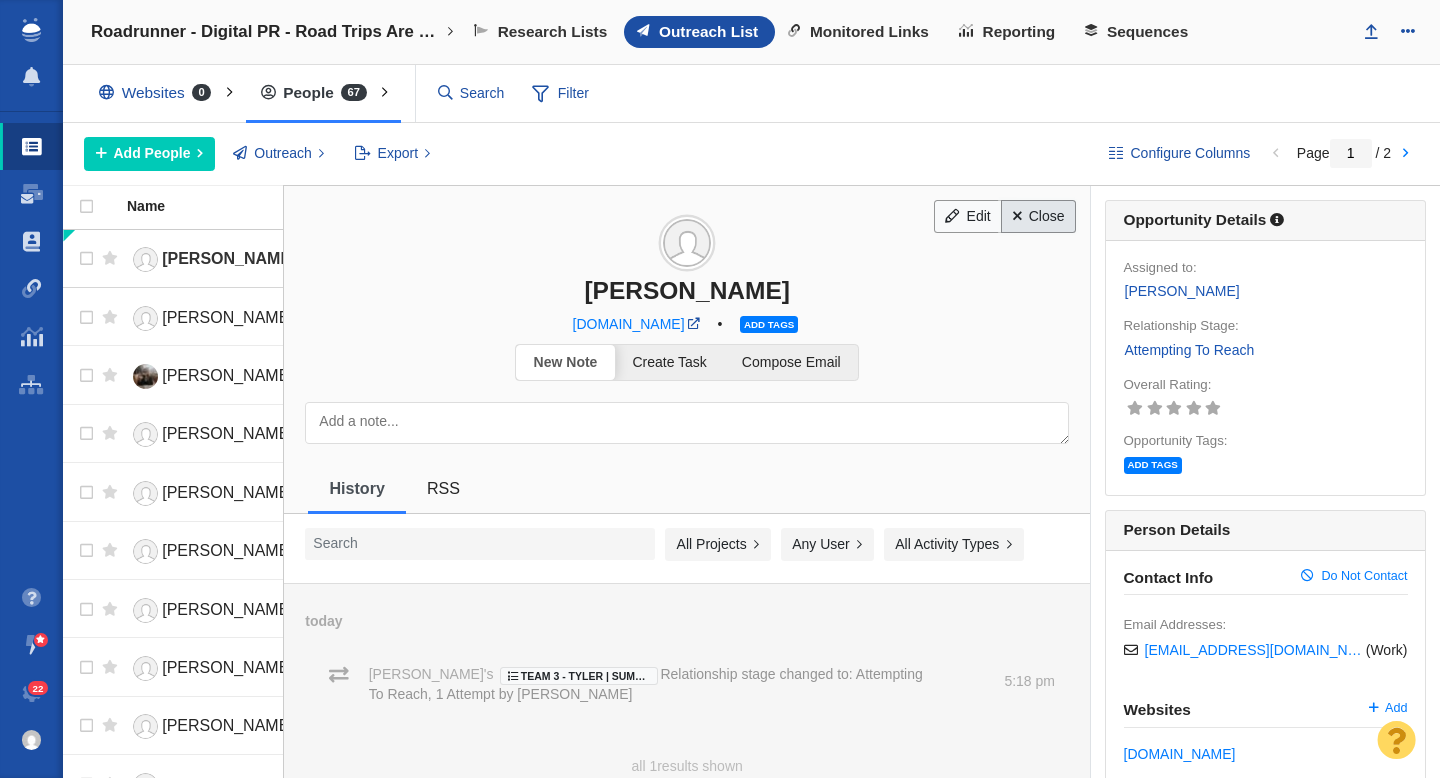 click on "Close" at bounding box center [1038, 217] 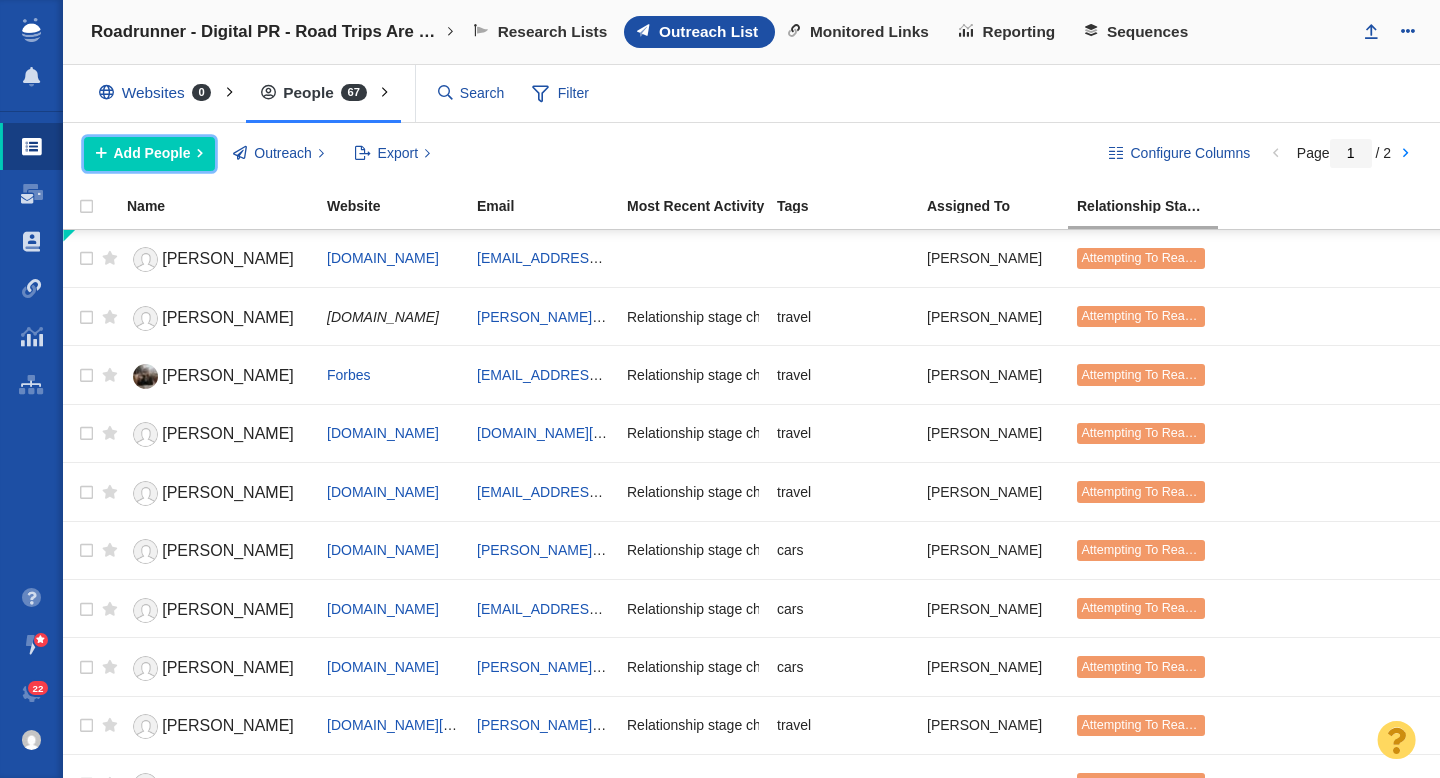 click on "Add People" at bounding box center (152, 153) 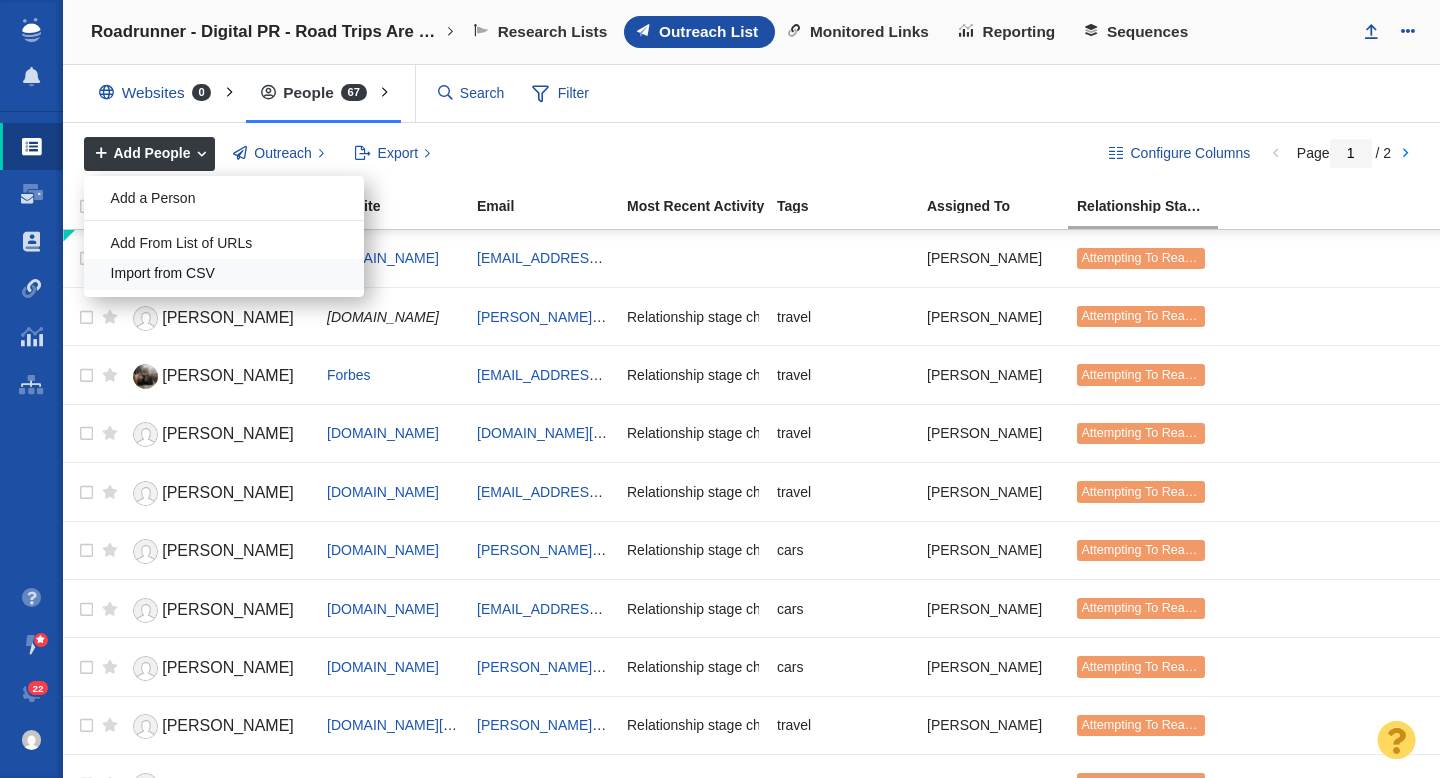 click on "Import from CSV" at bounding box center [224, 274] 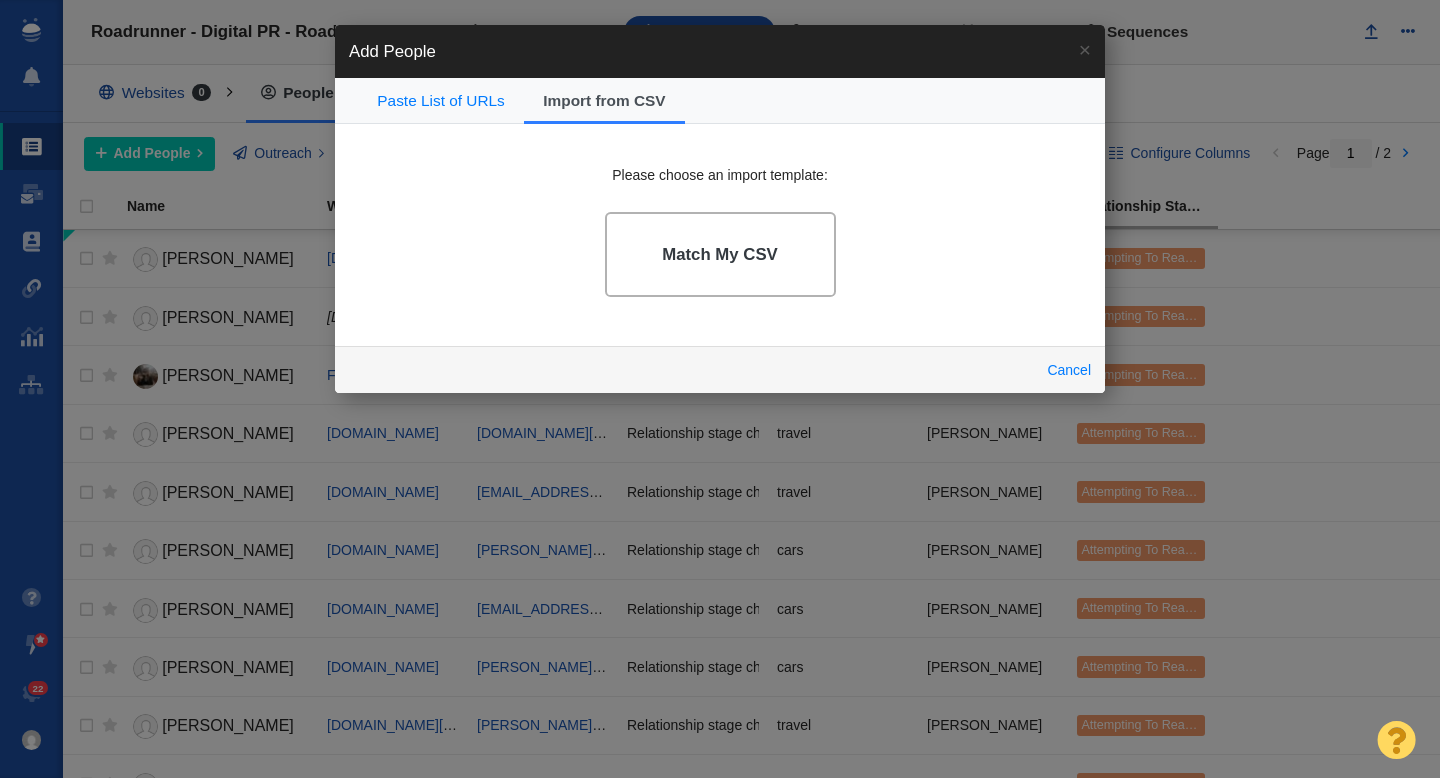click on "Match My CSV" at bounding box center [720, 254] 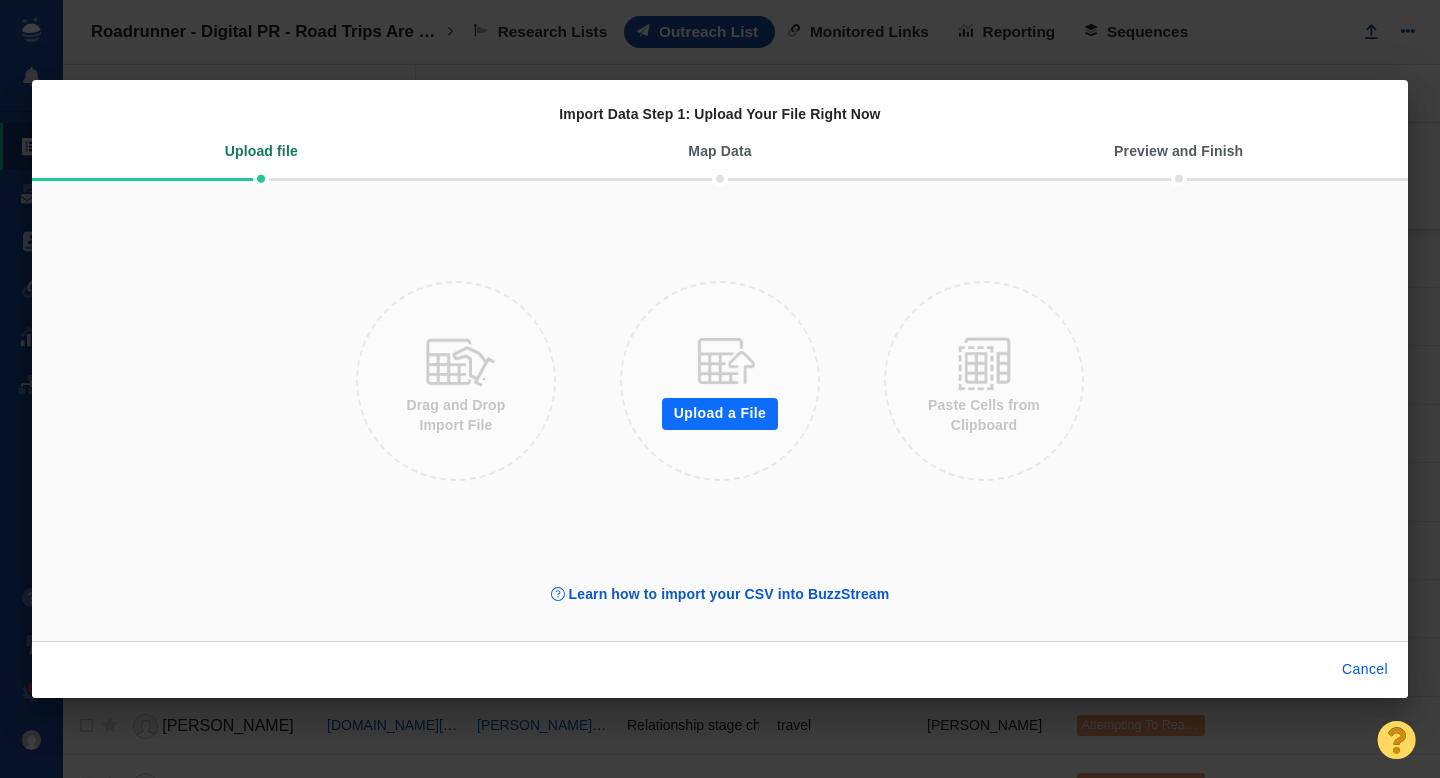 click on "Upload a File" at bounding box center (720, 414) 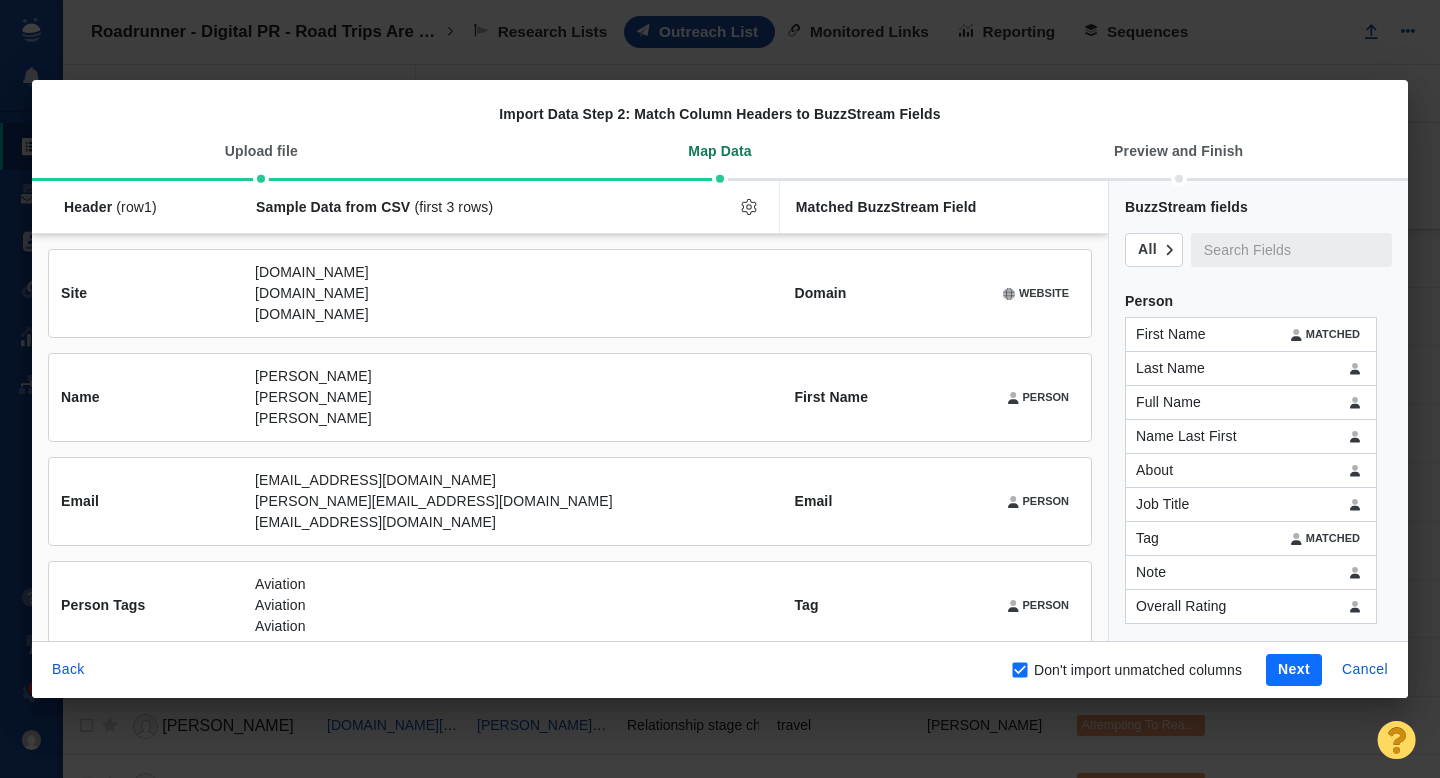 scroll, scrollTop: 25, scrollLeft: 0, axis: vertical 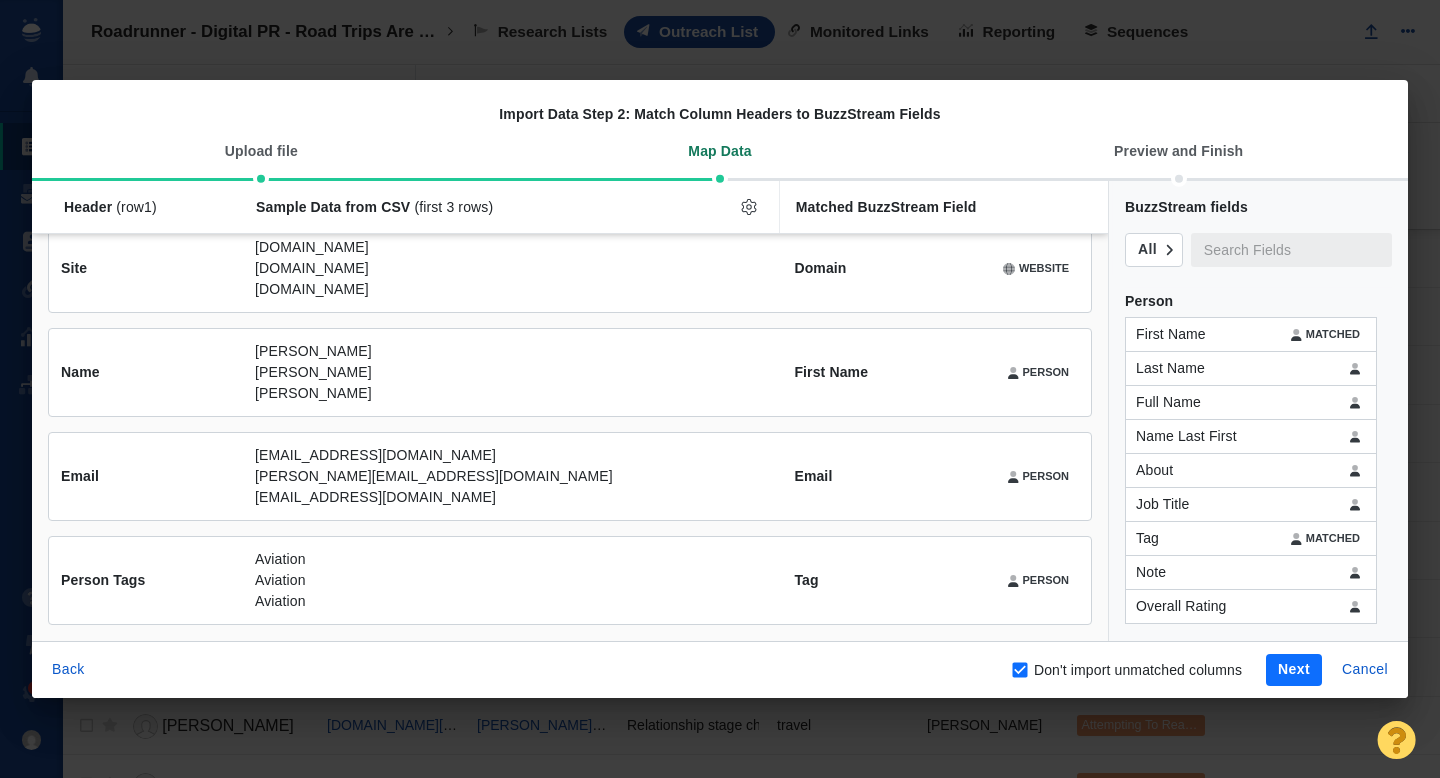 click on "Next" at bounding box center [1294, 670] 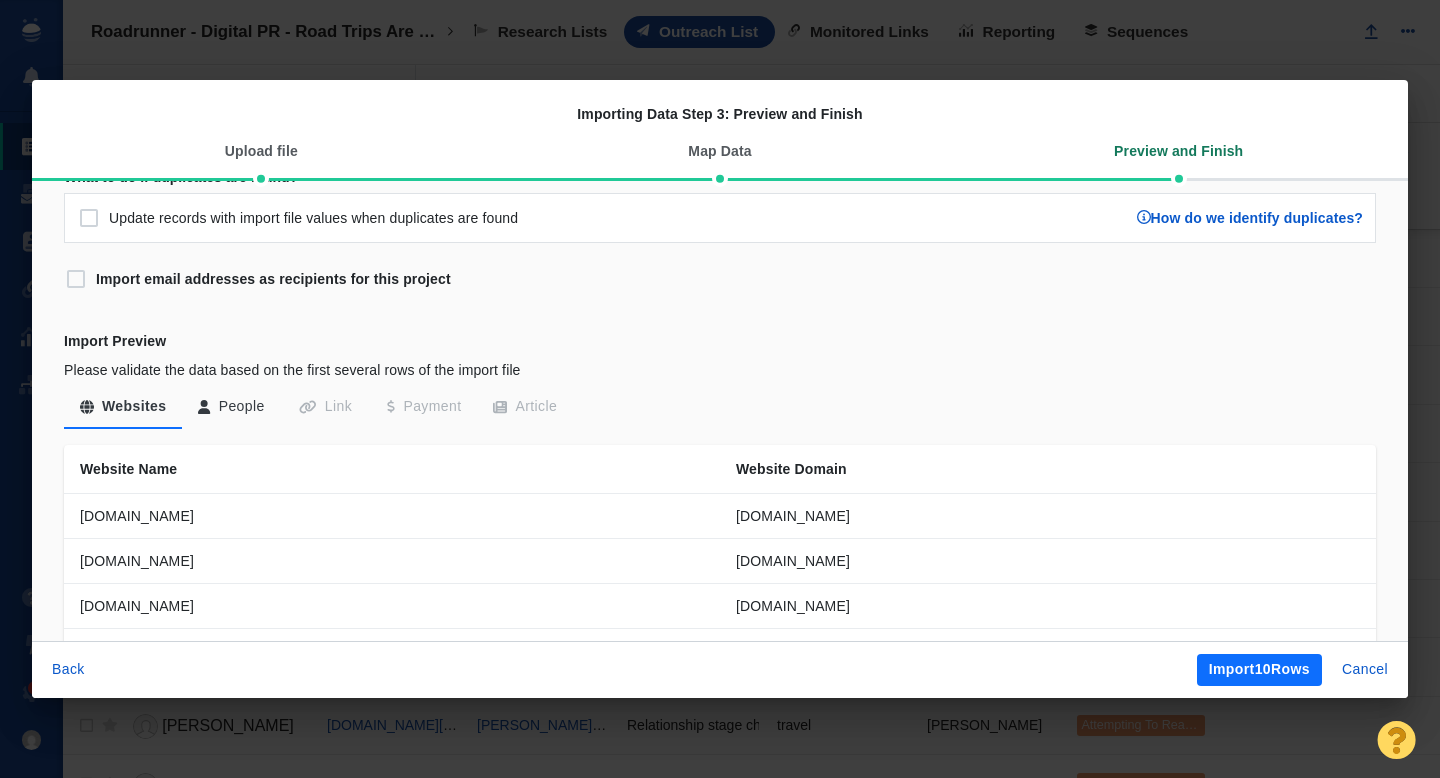 scroll, scrollTop: 126, scrollLeft: 0, axis: vertical 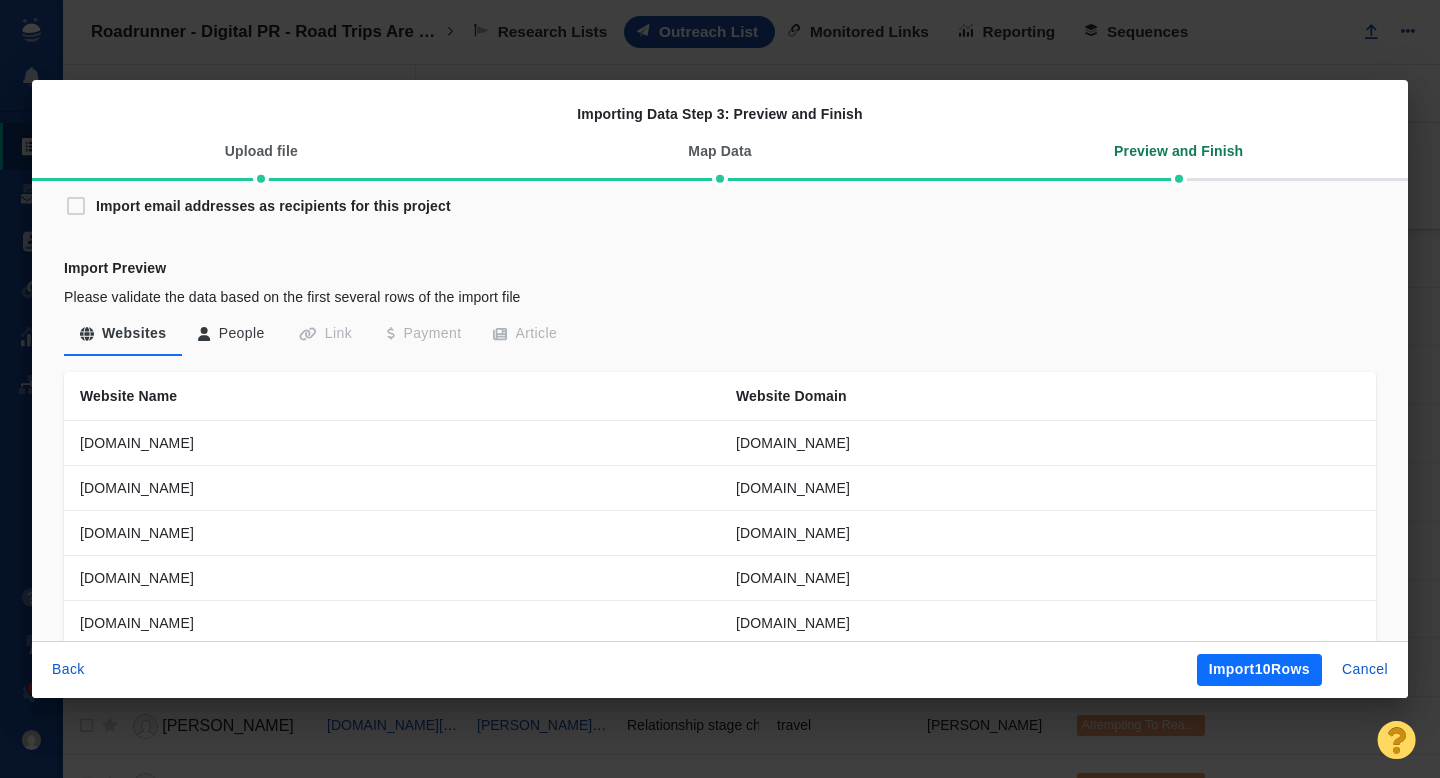 click on "People" at bounding box center [231, 334] 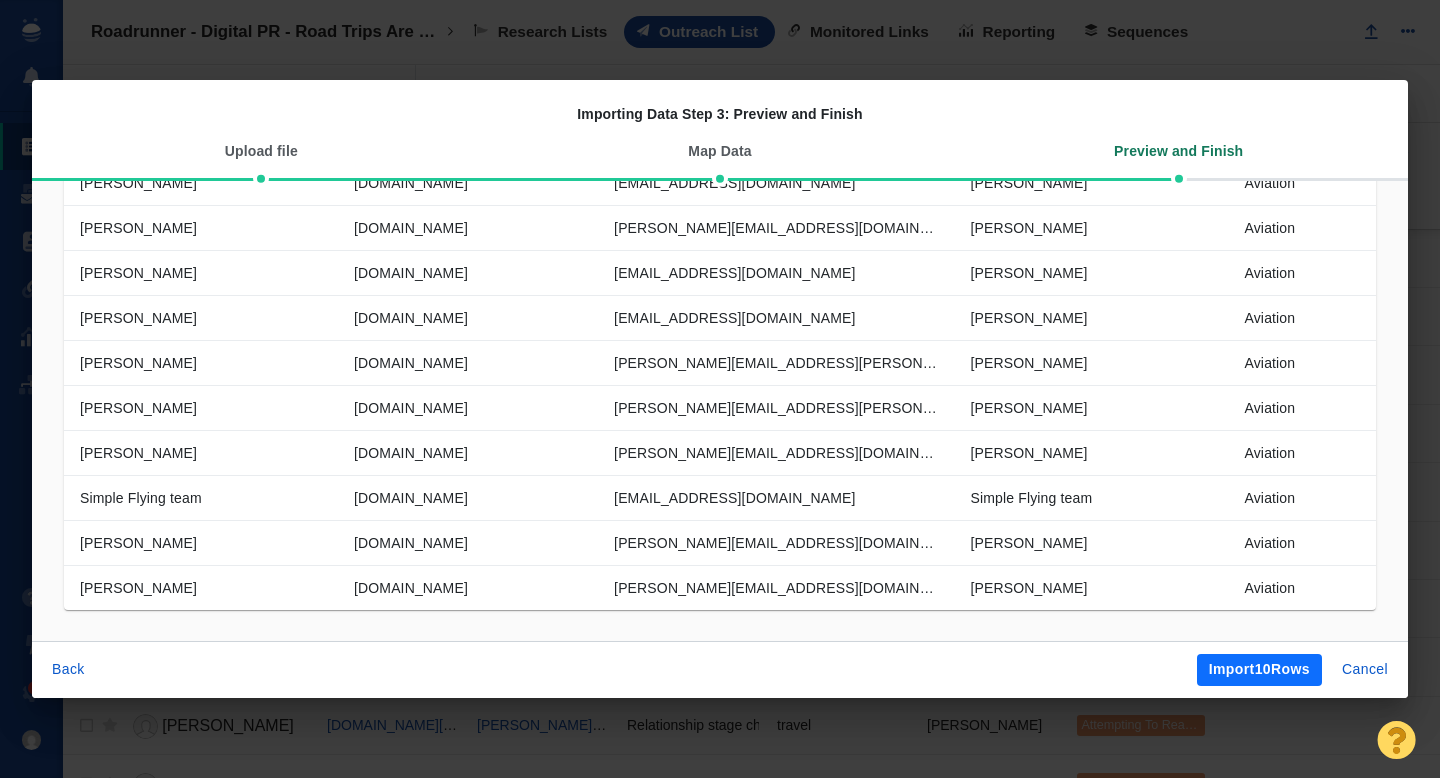 scroll, scrollTop: 387, scrollLeft: 0, axis: vertical 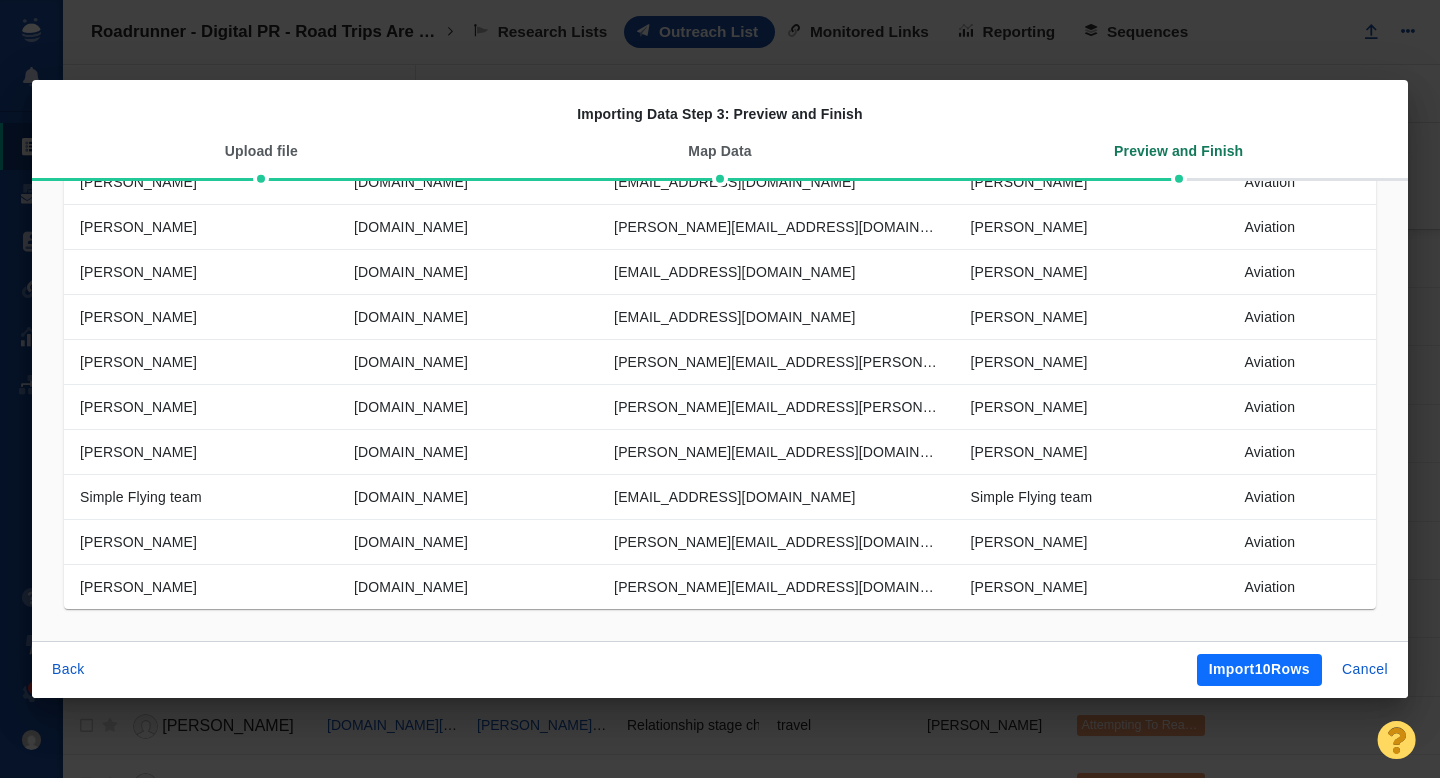 click on "Import  10  Rows" at bounding box center [1259, 670] 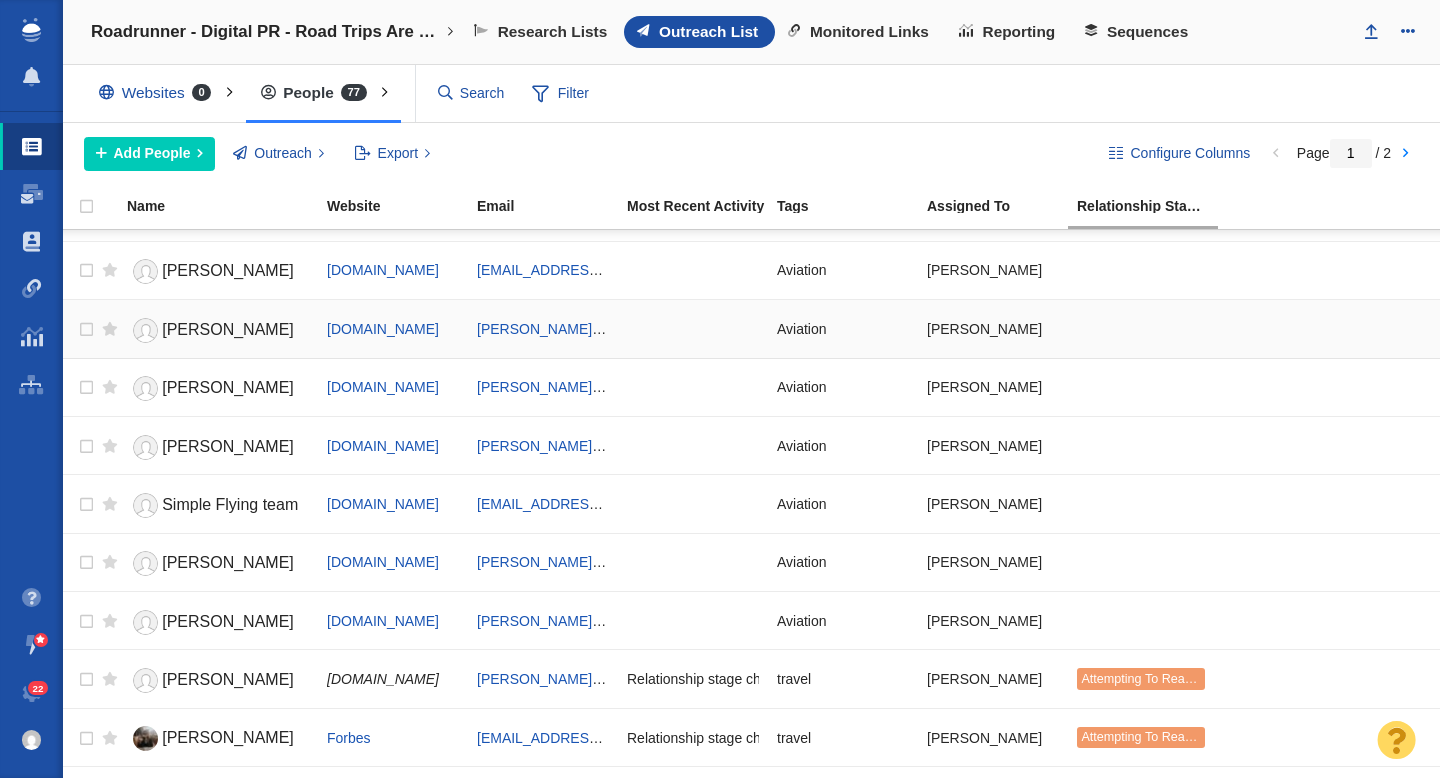 scroll, scrollTop: 0, scrollLeft: 0, axis: both 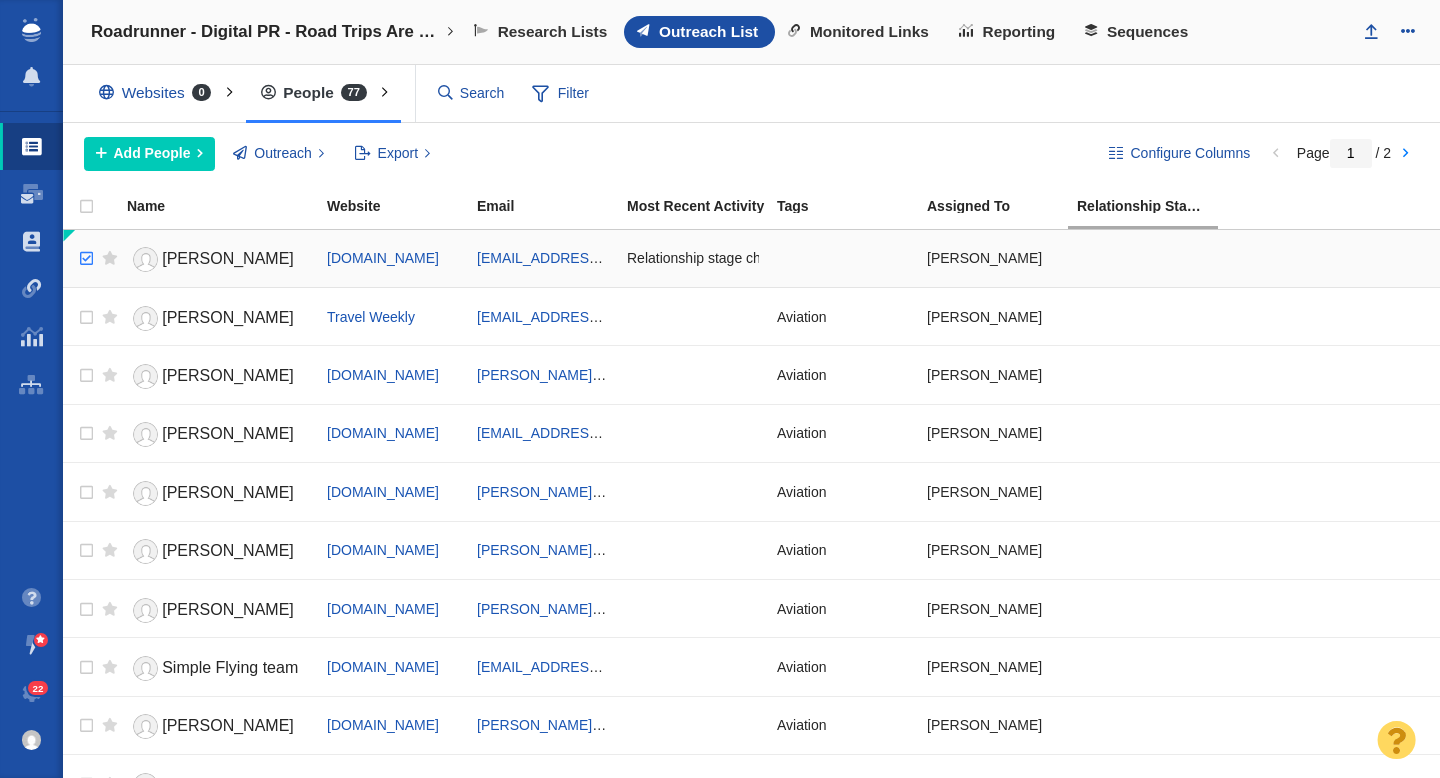 click at bounding box center [84, 259] 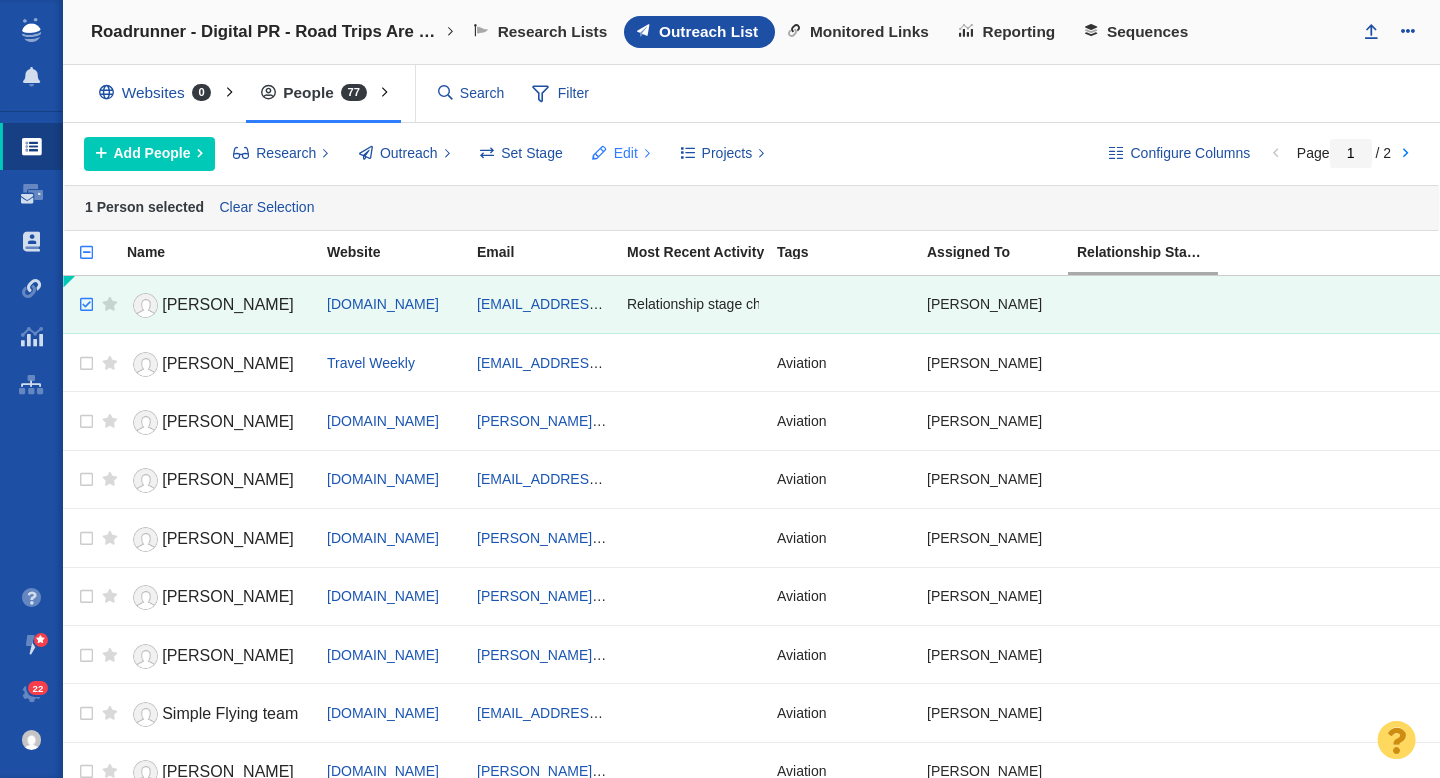 click on "Edit" at bounding box center [621, 154] 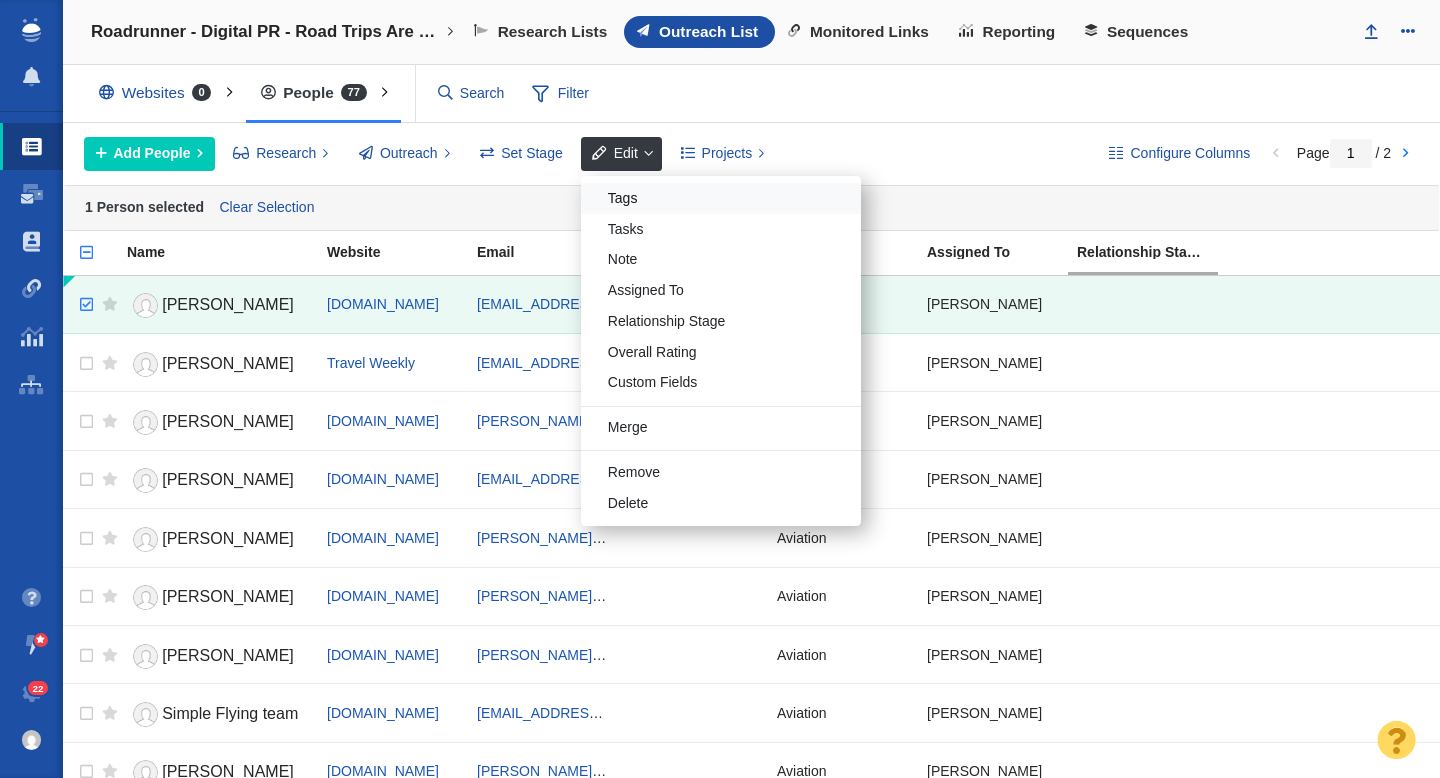 click on "Tags" at bounding box center (721, 198) 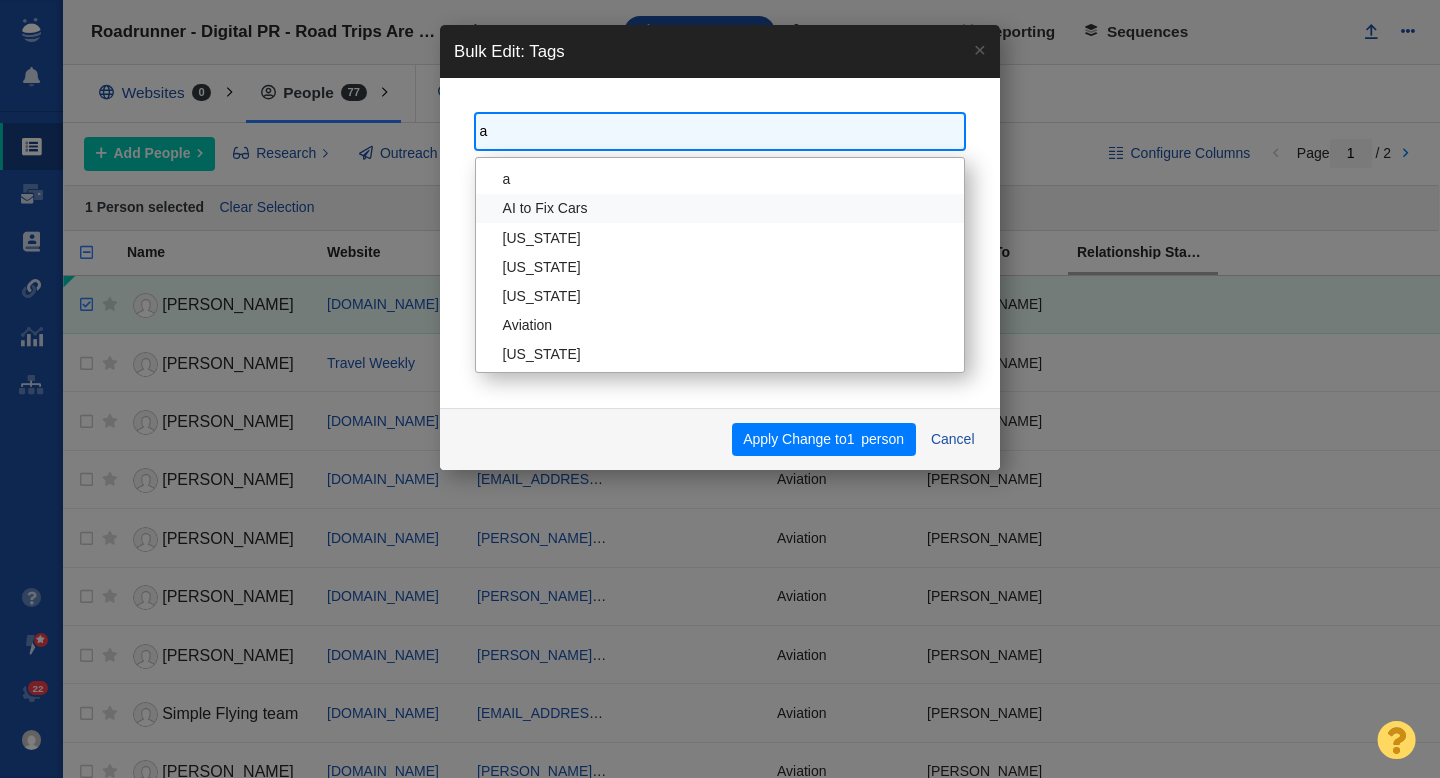 scroll, scrollTop: 0, scrollLeft: 0, axis: both 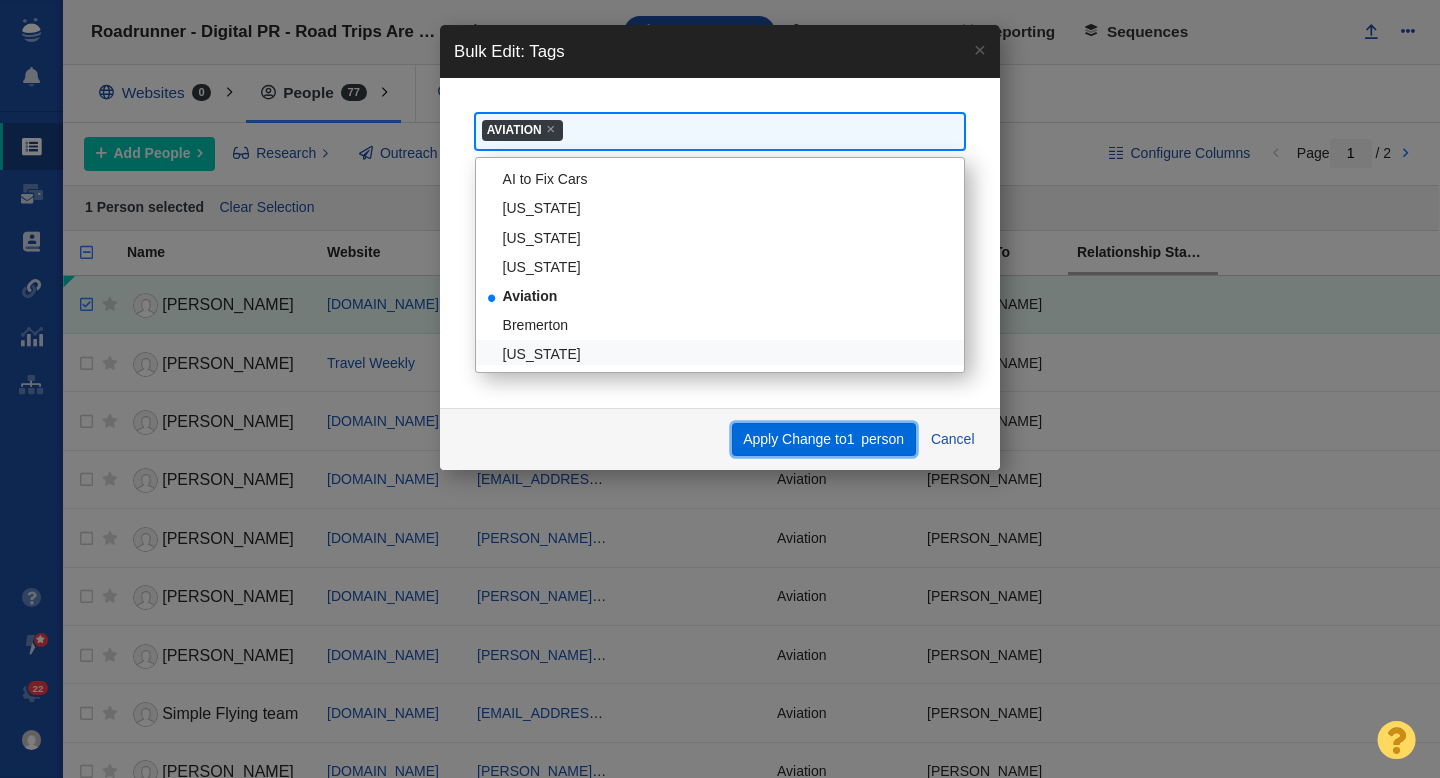 click on "Apply Change to  1   person" at bounding box center [824, 440] 